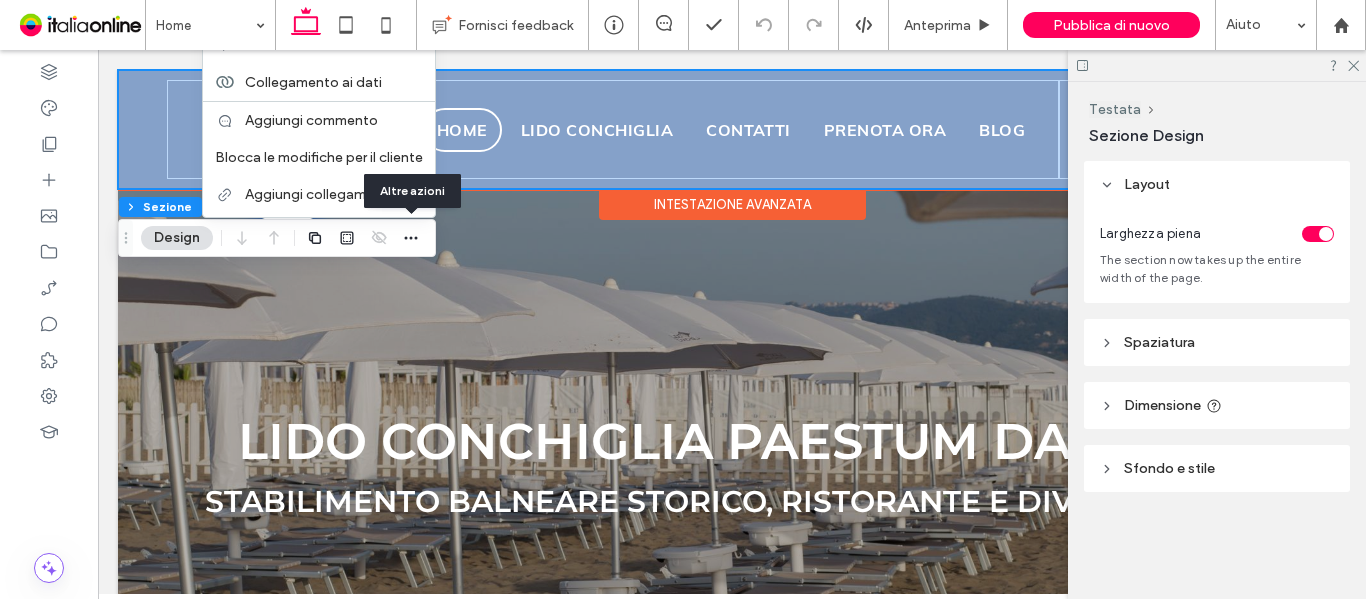 scroll, scrollTop: 0, scrollLeft: 0, axis: both 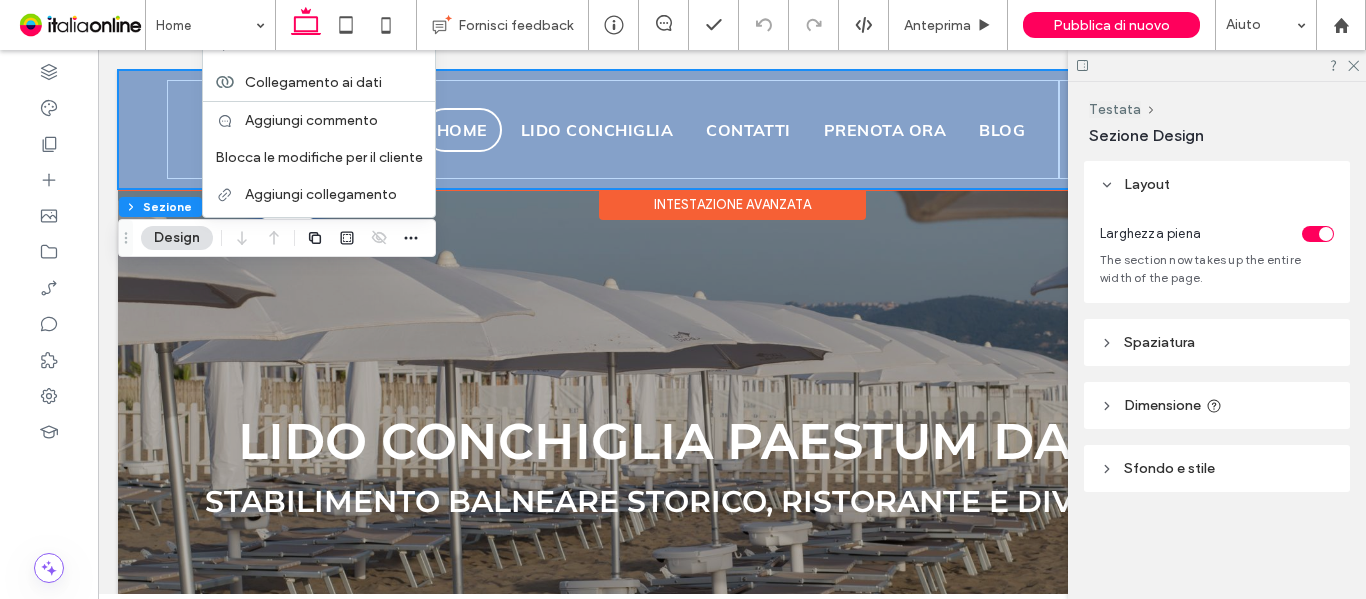 click on "**********" at bounding box center (732, 129) 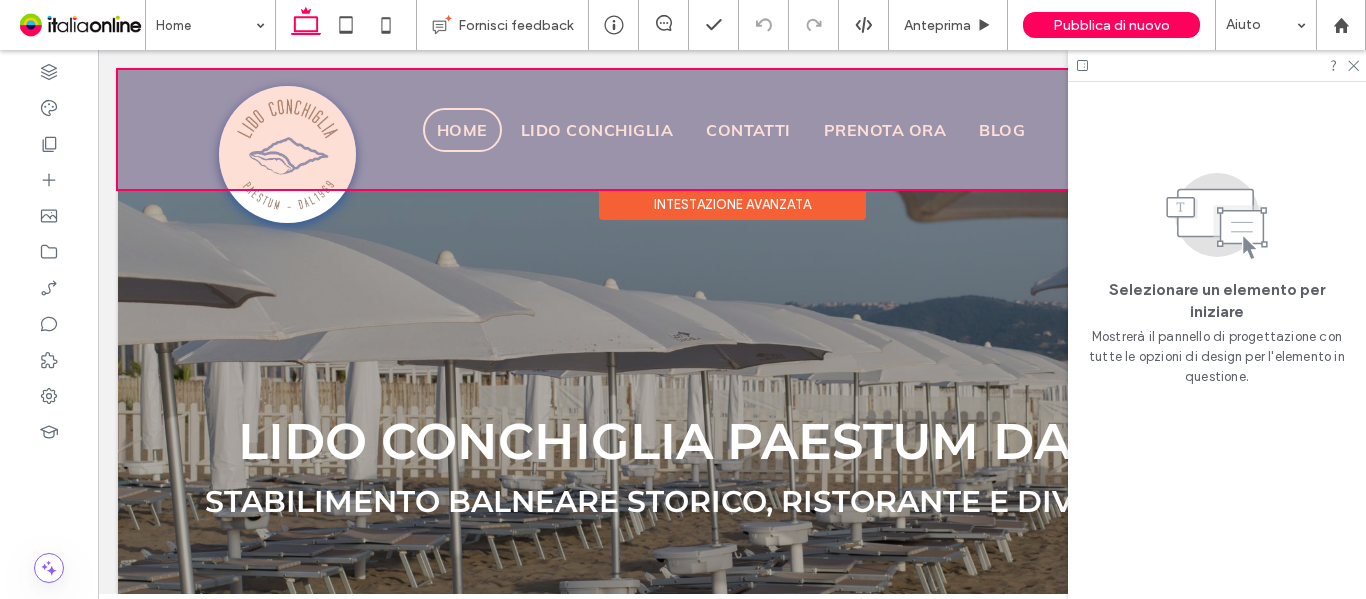 click at bounding box center (732, 129) 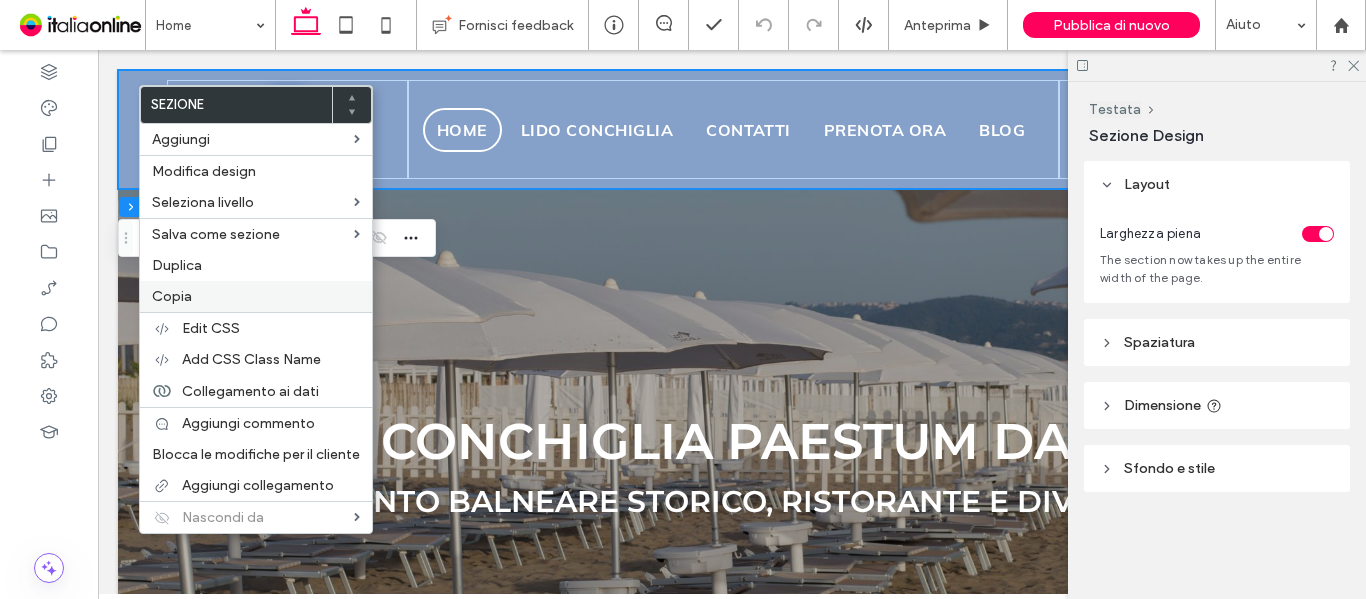 click on "Copia" at bounding box center [256, 296] 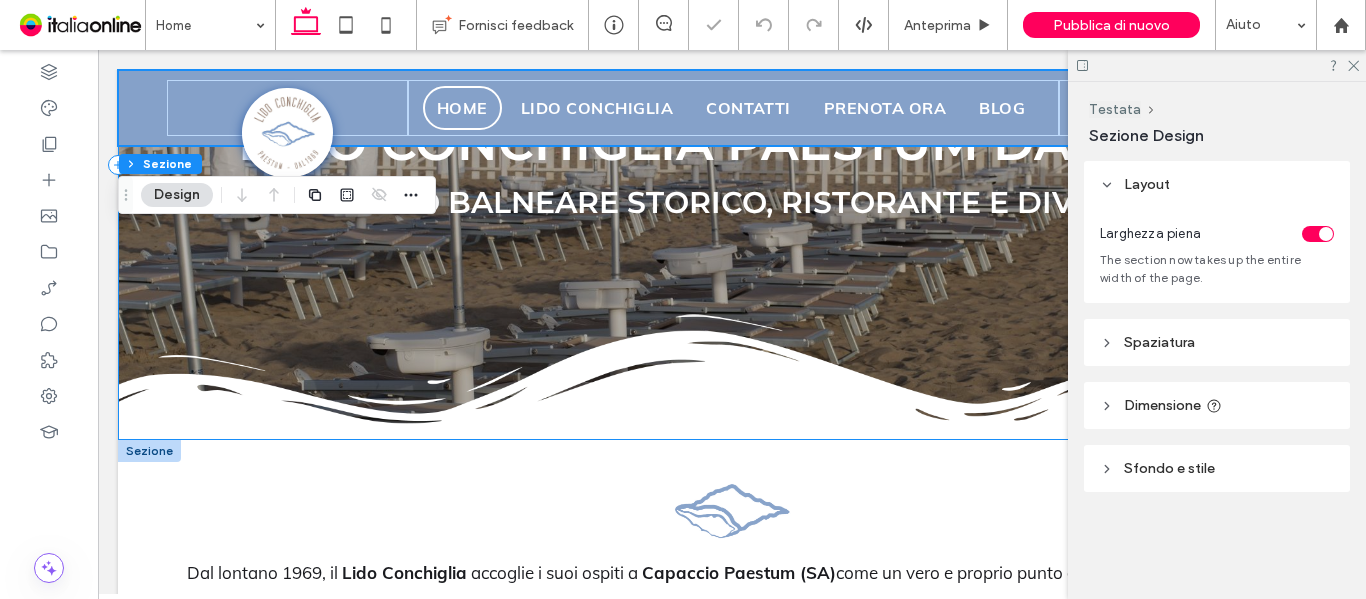 scroll, scrollTop: 300, scrollLeft: 0, axis: vertical 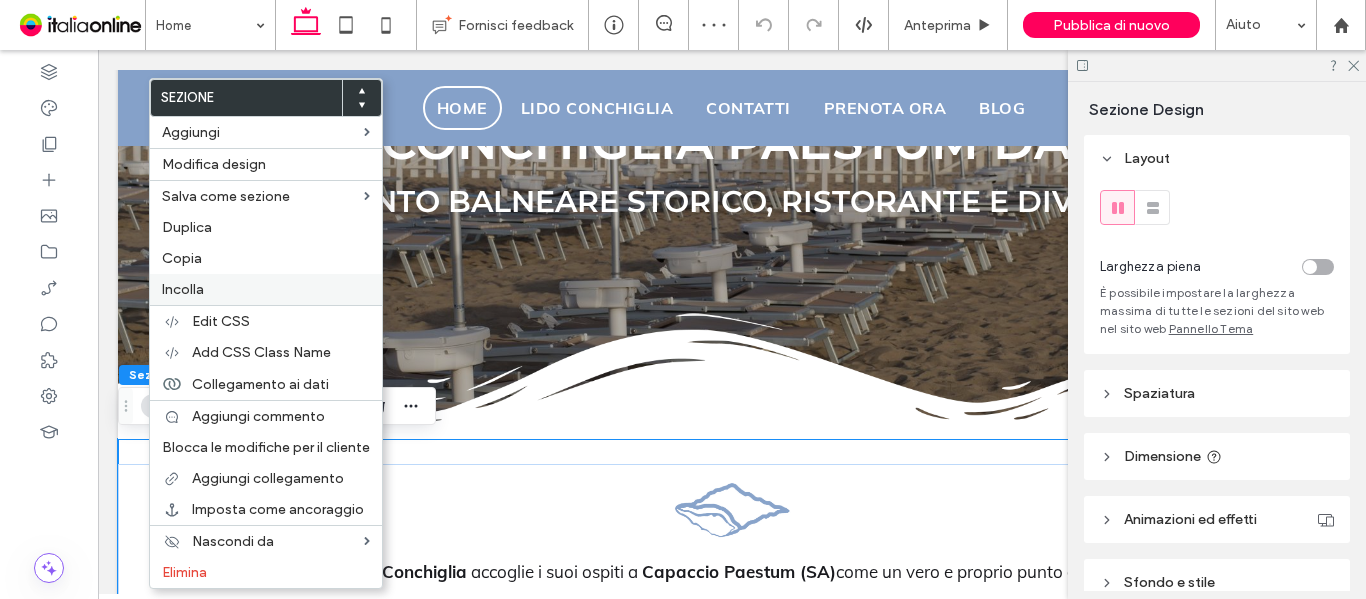 click on "Incolla" at bounding box center [183, 289] 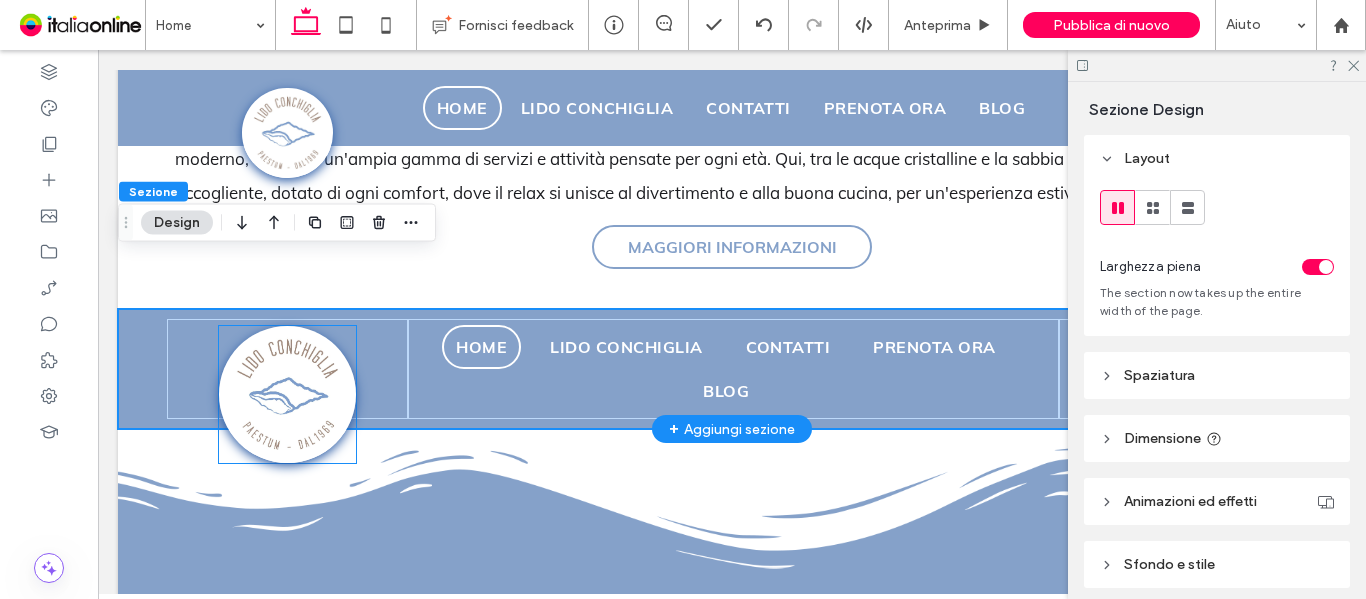 scroll, scrollTop: 769, scrollLeft: 0, axis: vertical 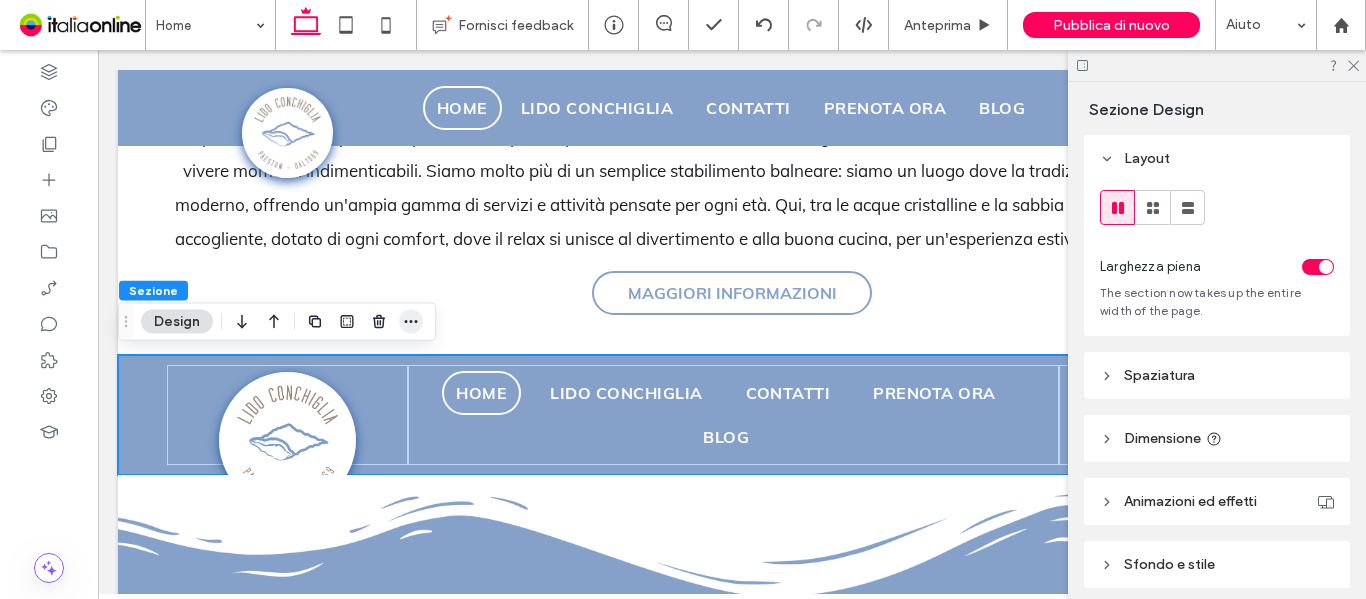 click at bounding box center (411, 322) 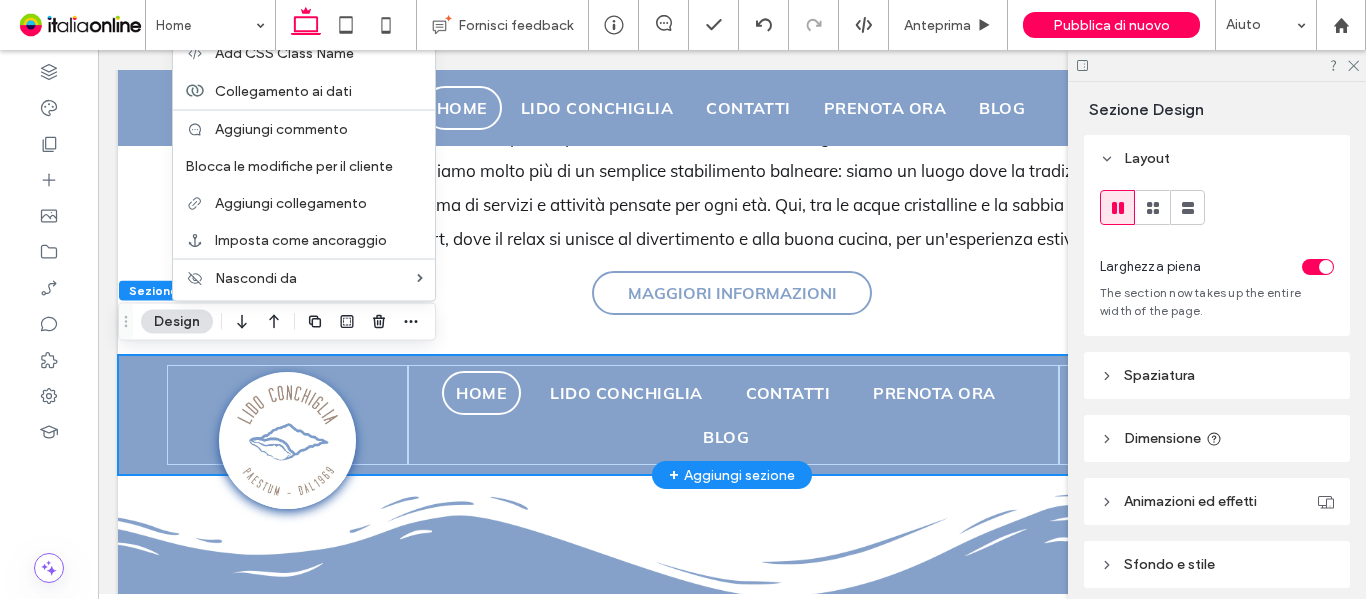 click on "**********" at bounding box center (732, 415) 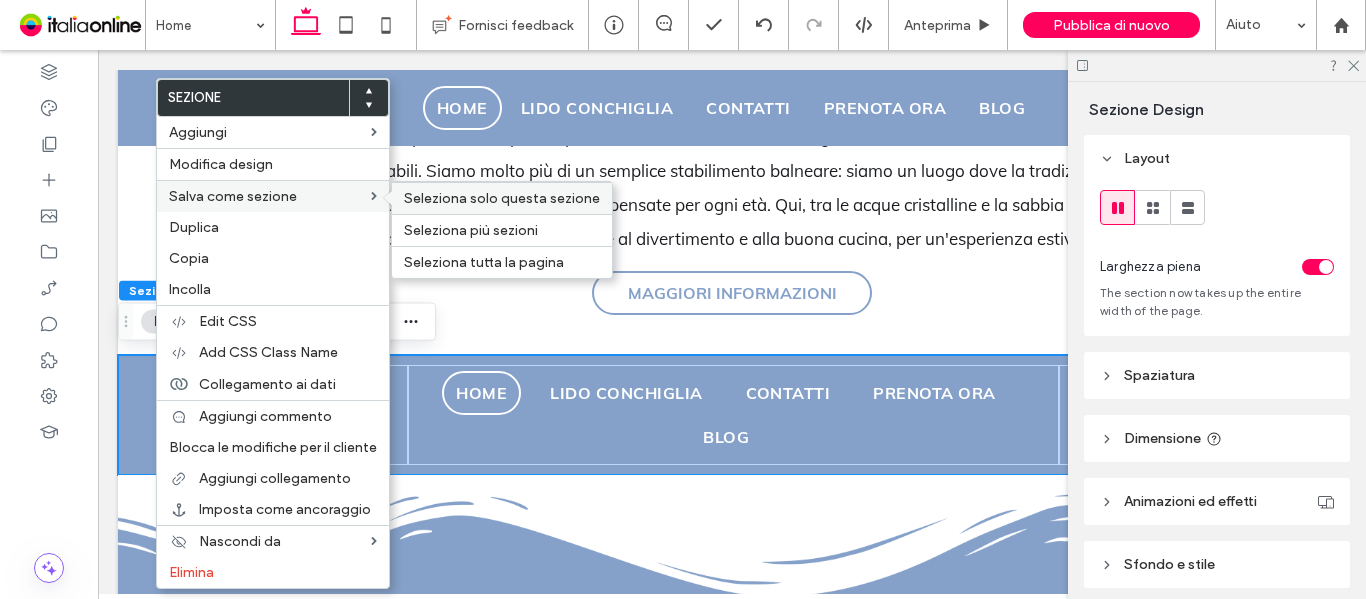 click on "Seleziona solo questa sezione" at bounding box center [502, 198] 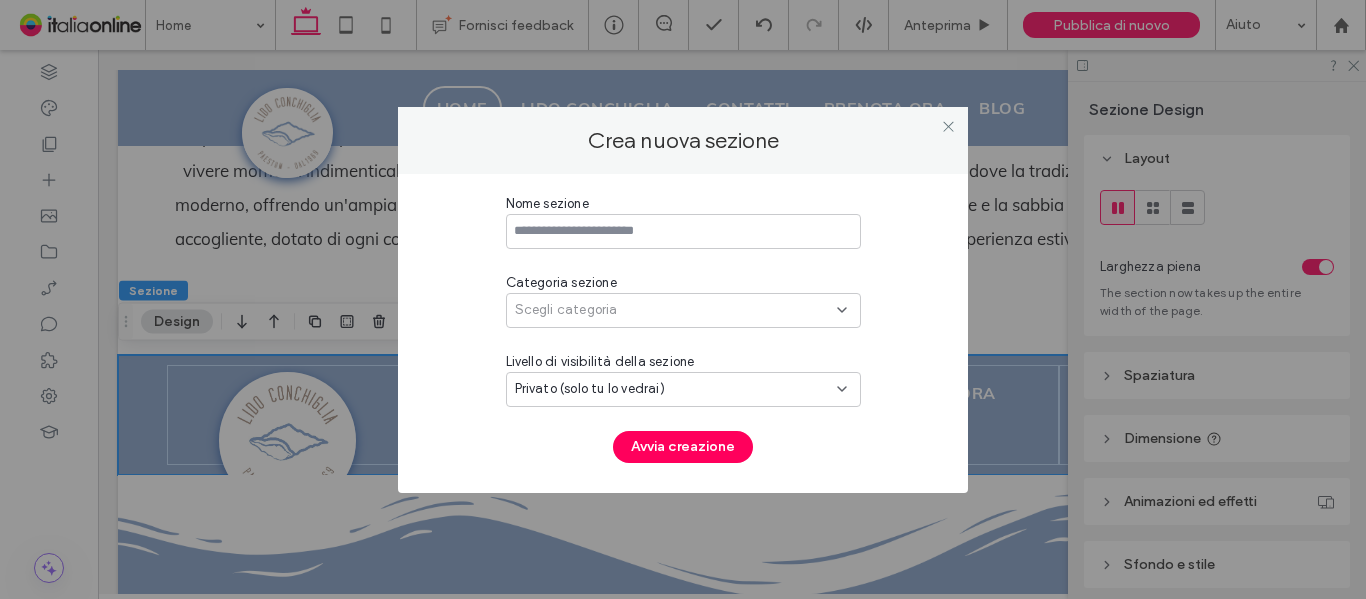 click at bounding box center [683, 231] 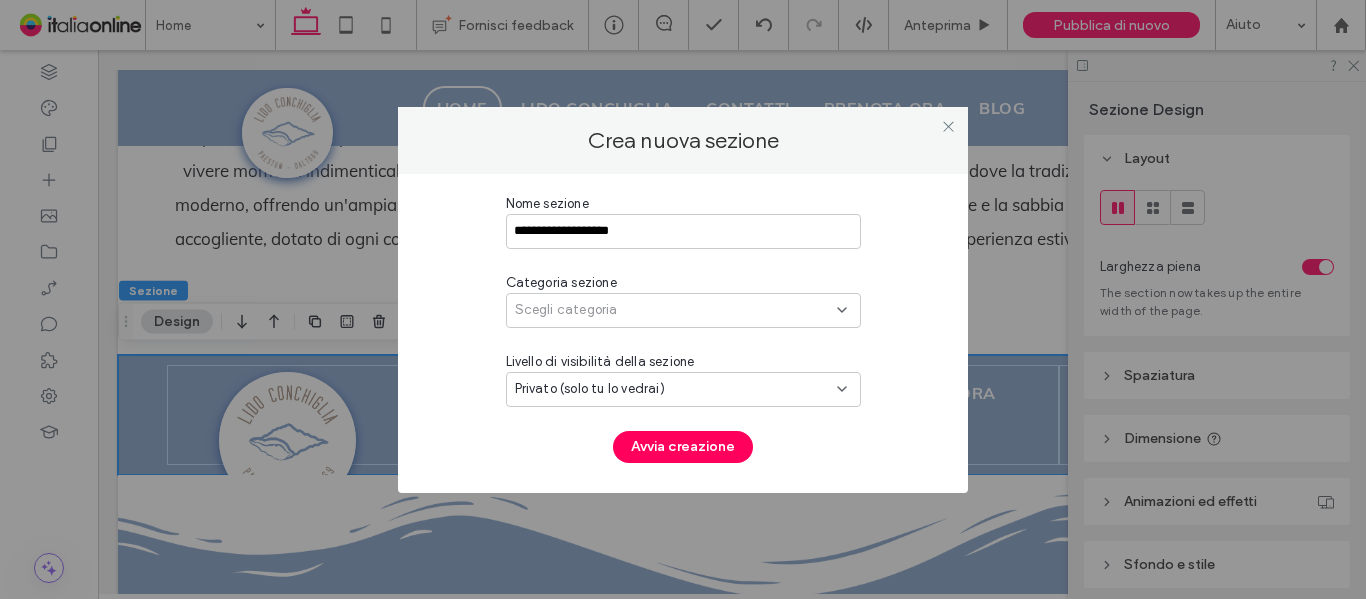 type on "**********" 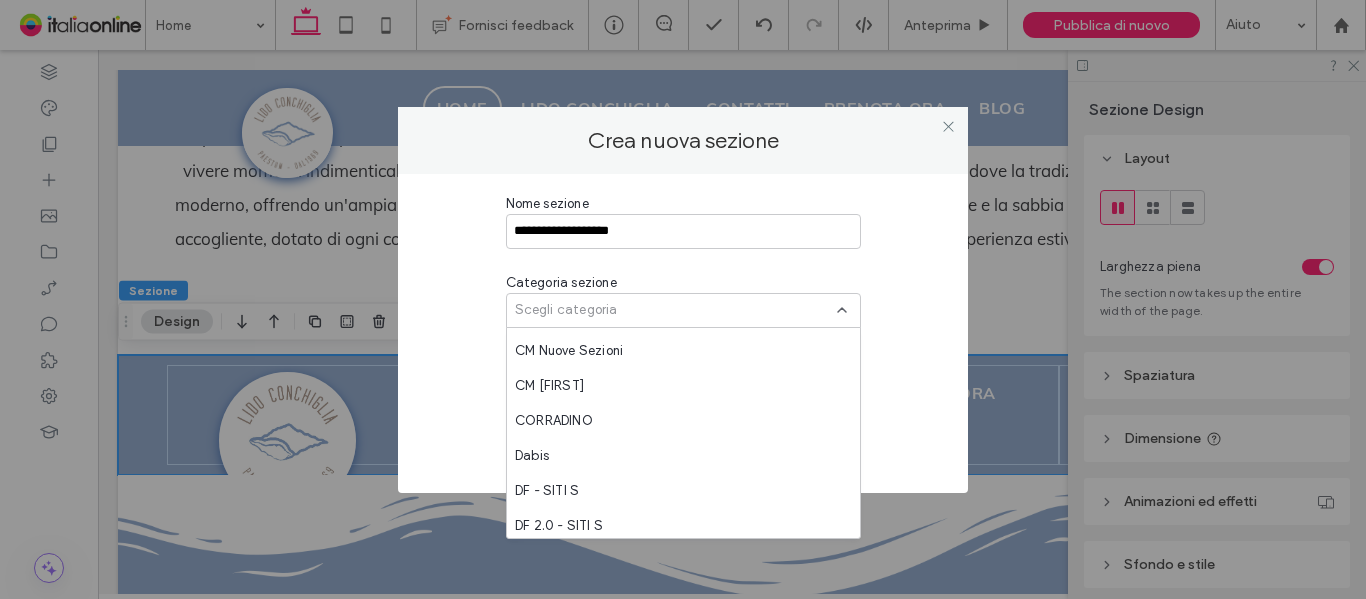 scroll, scrollTop: 1400, scrollLeft: 0, axis: vertical 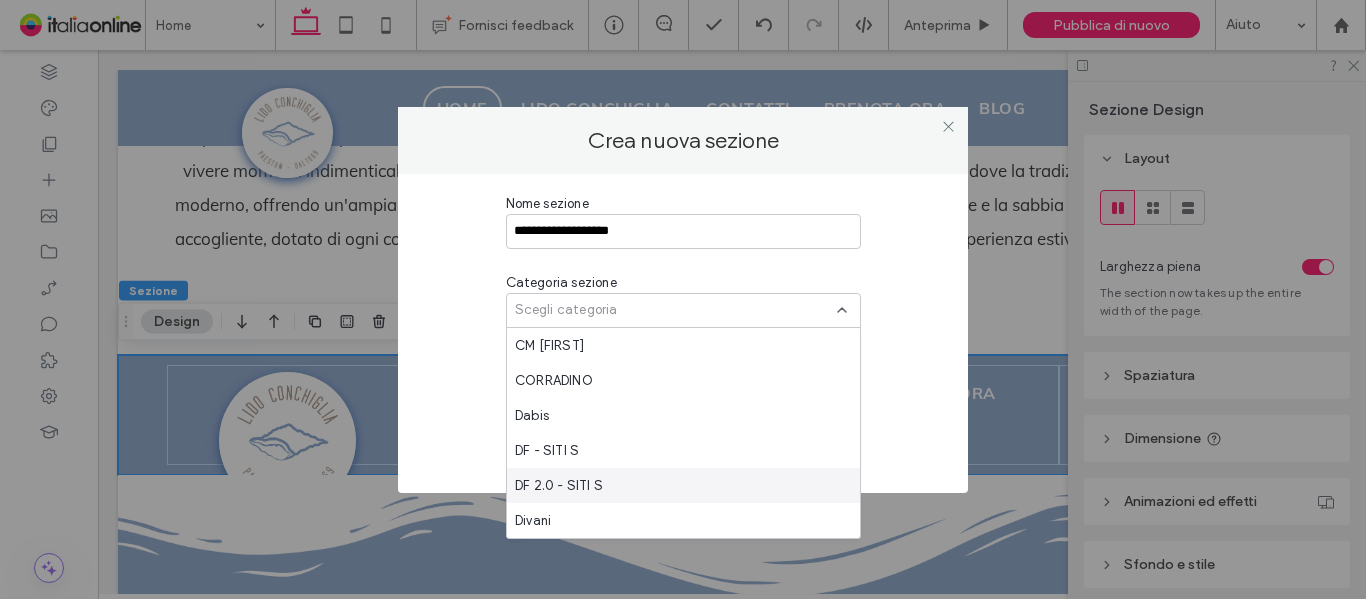 click on "DF 2.0 - SITI S" at bounding box center (559, 486) 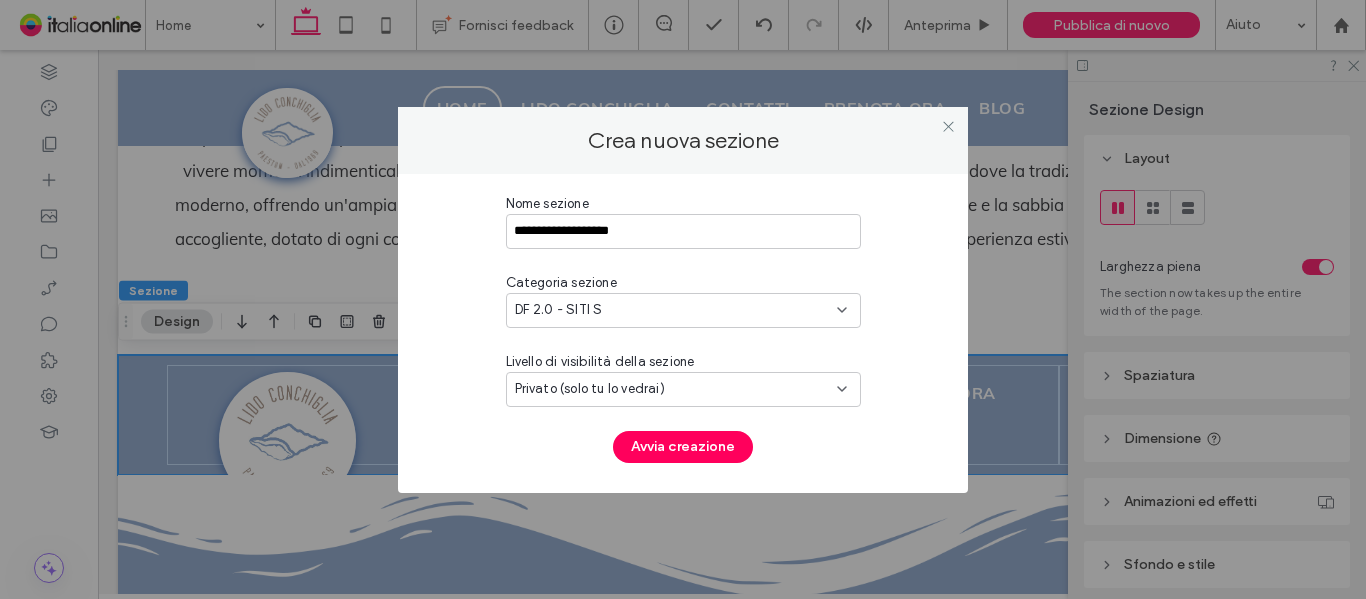 click on "Avvia creazione" at bounding box center [683, 447] 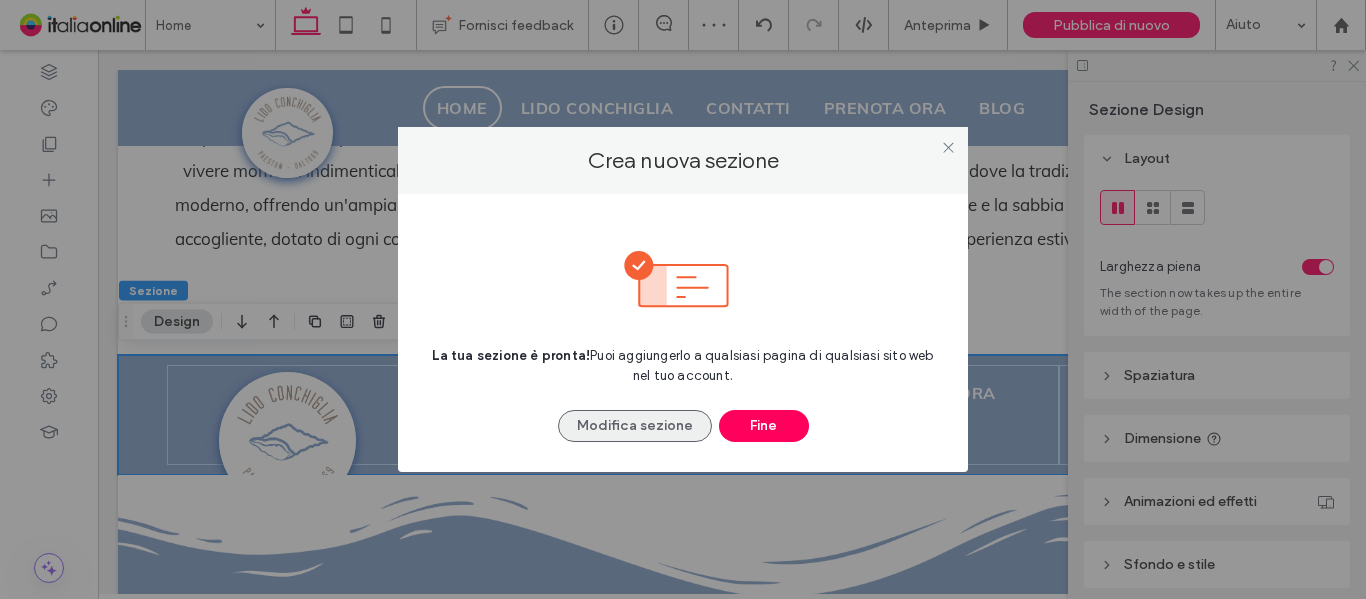 click on "Modifica sezione" at bounding box center [635, 426] 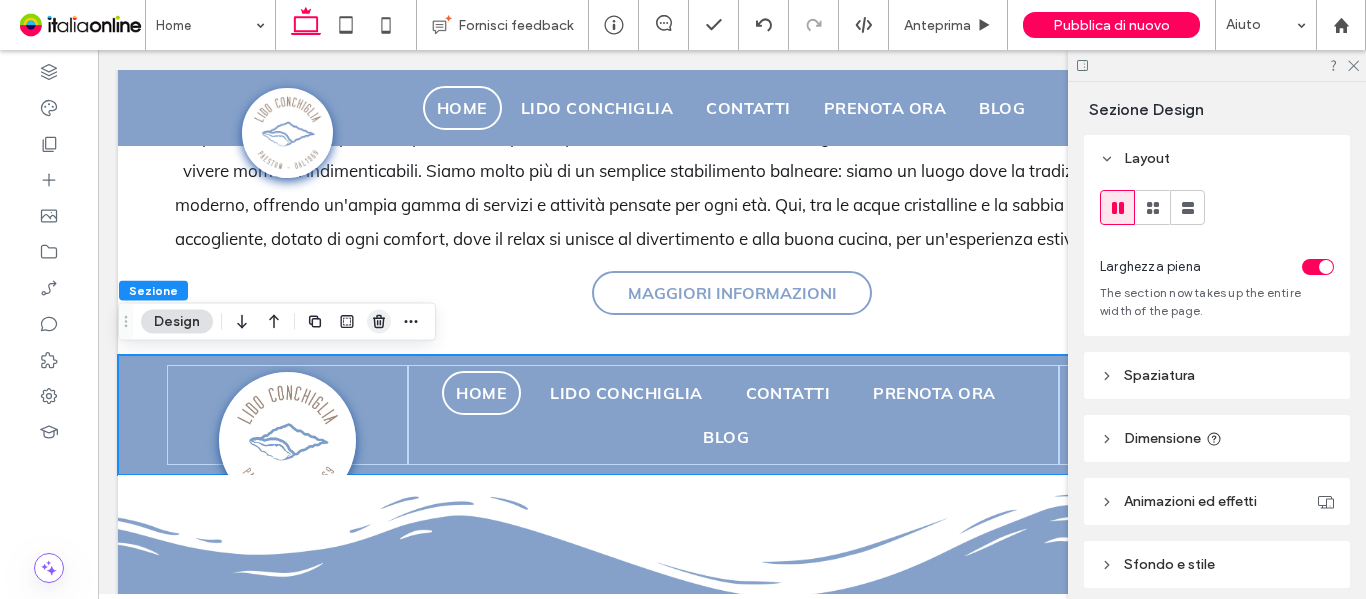 click 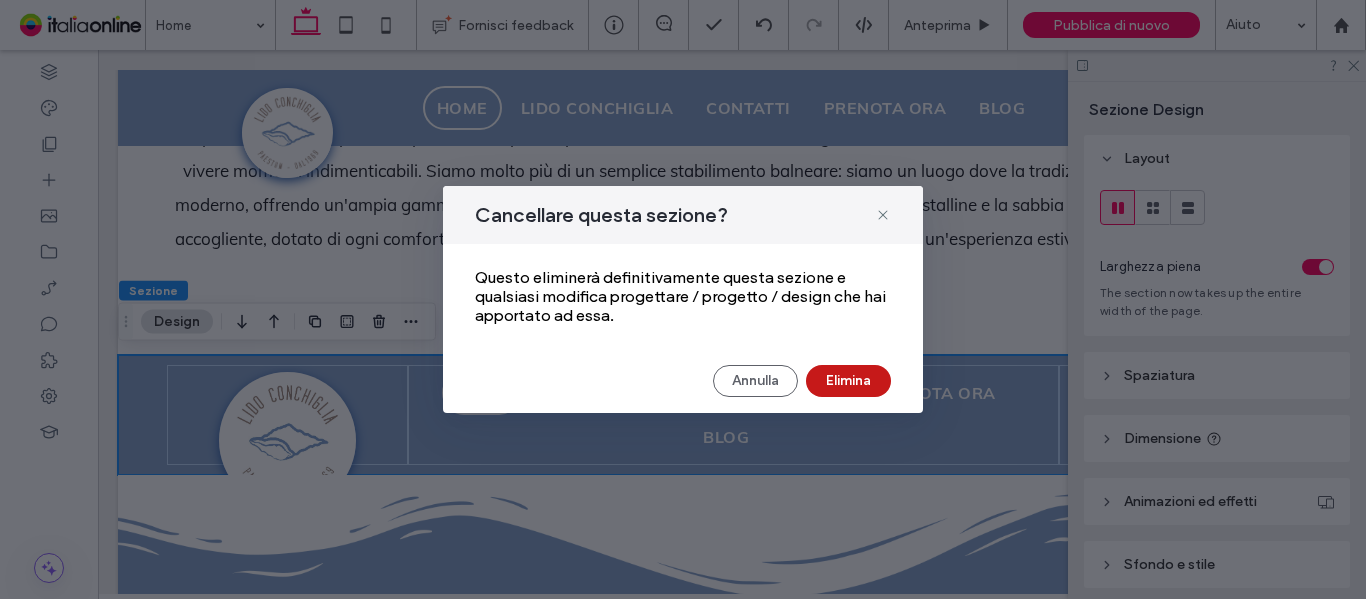 click on "Elimina" at bounding box center [848, 381] 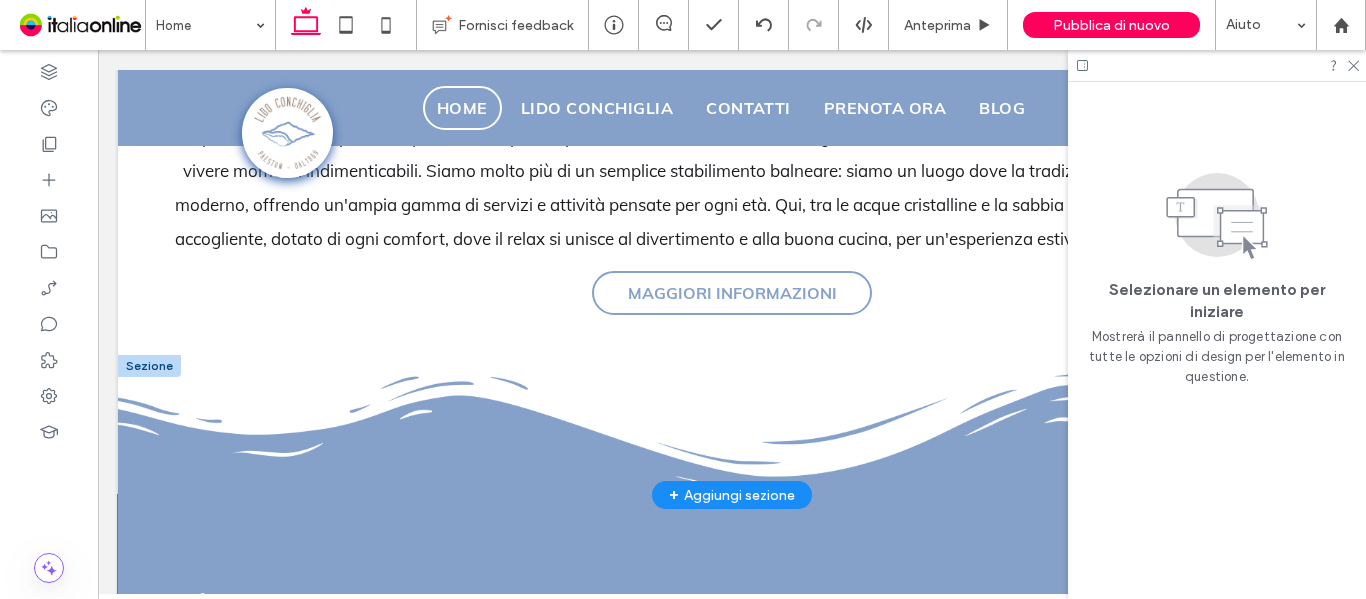 click on "+ Aggiungi sezione" at bounding box center (732, 495) 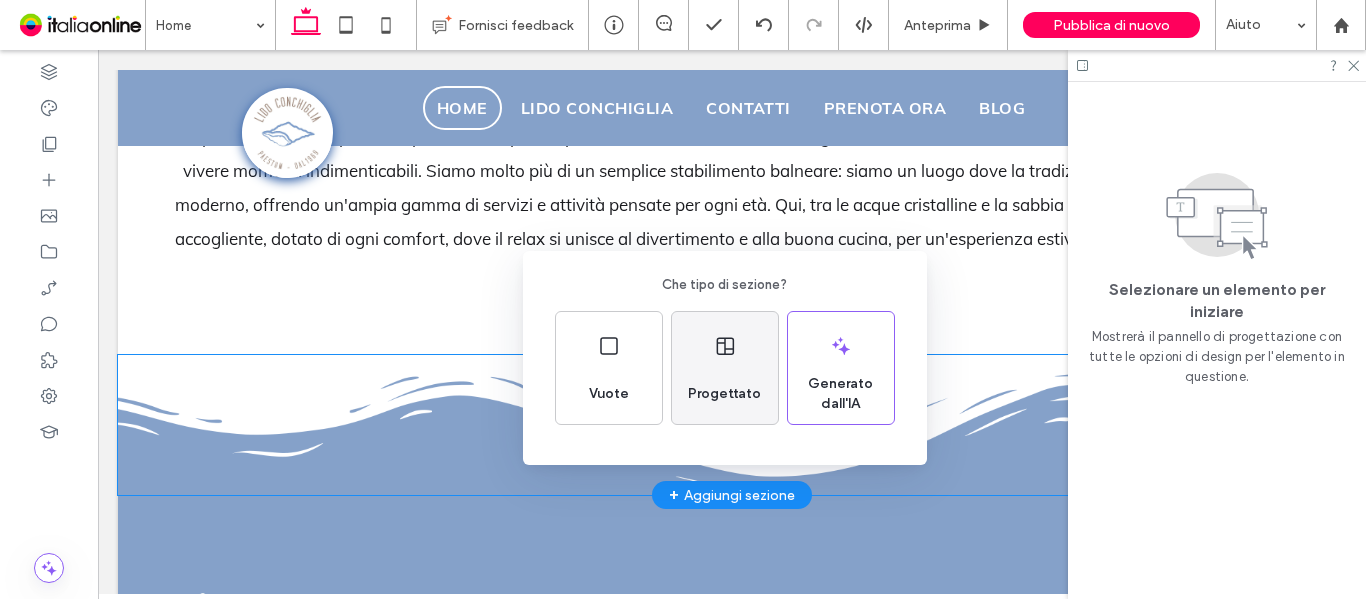 click on "Progettato" at bounding box center [725, 368] 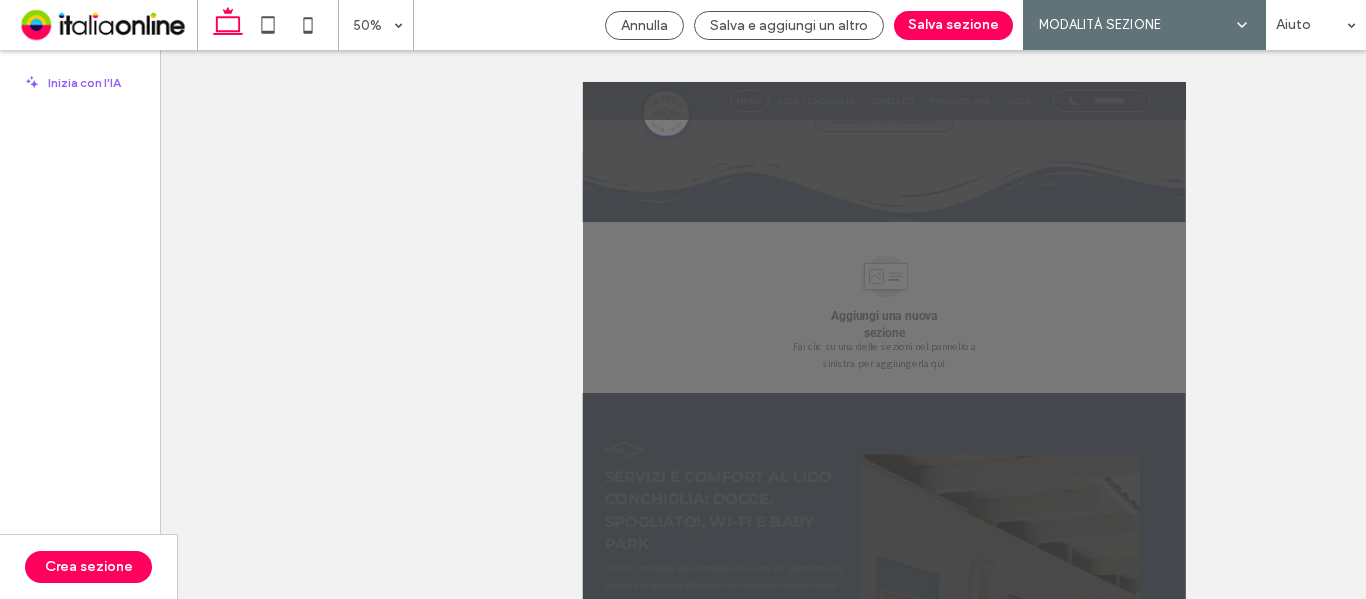 scroll, scrollTop: 1023, scrollLeft: 0, axis: vertical 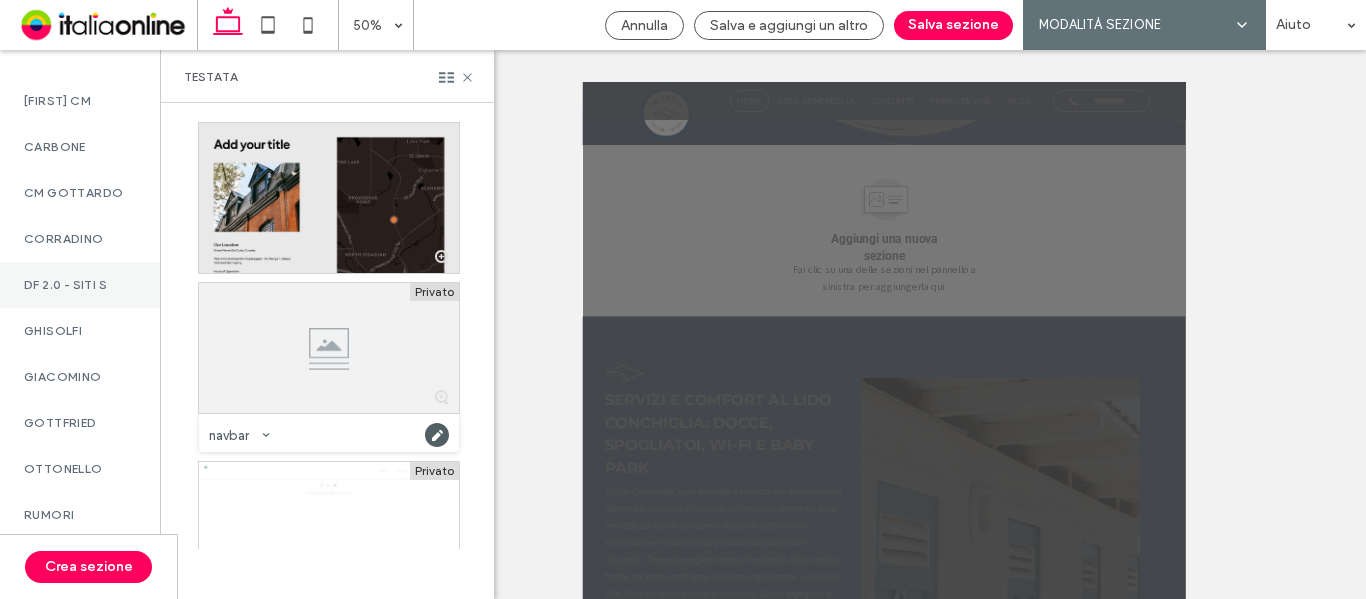 click on "DF 2.0 - SITI S" at bounding box center [80, 285] 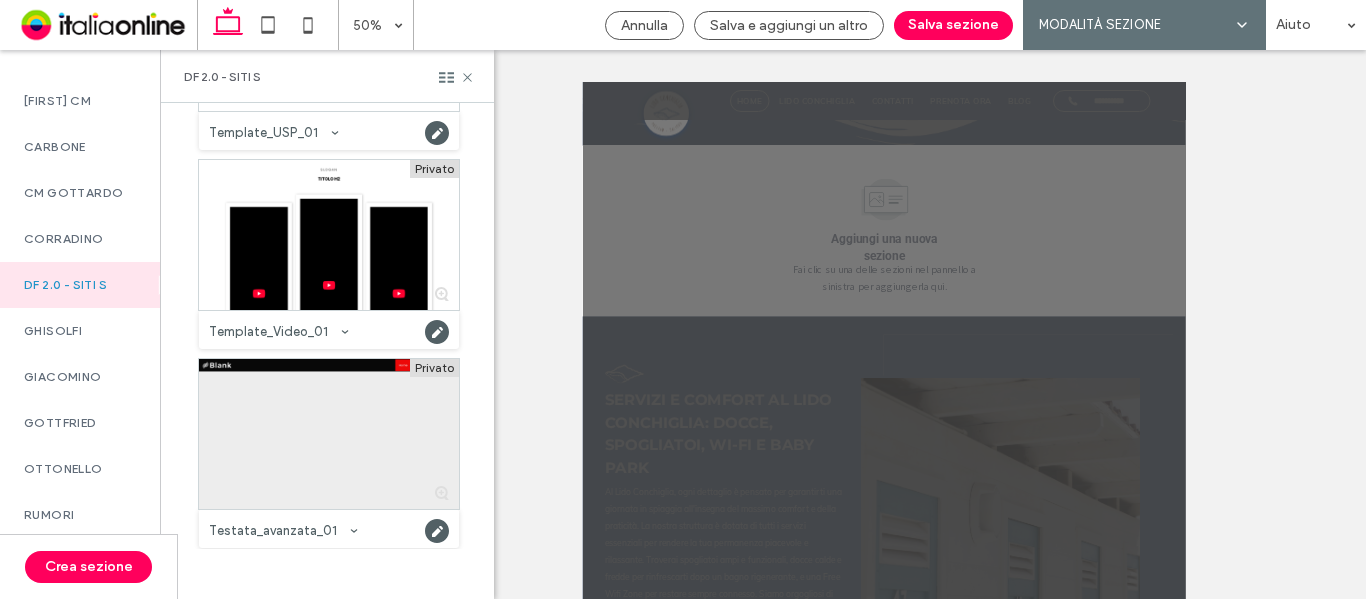 scroll, scrollTop: 3948, scrollLeft: 0, axis: vertical 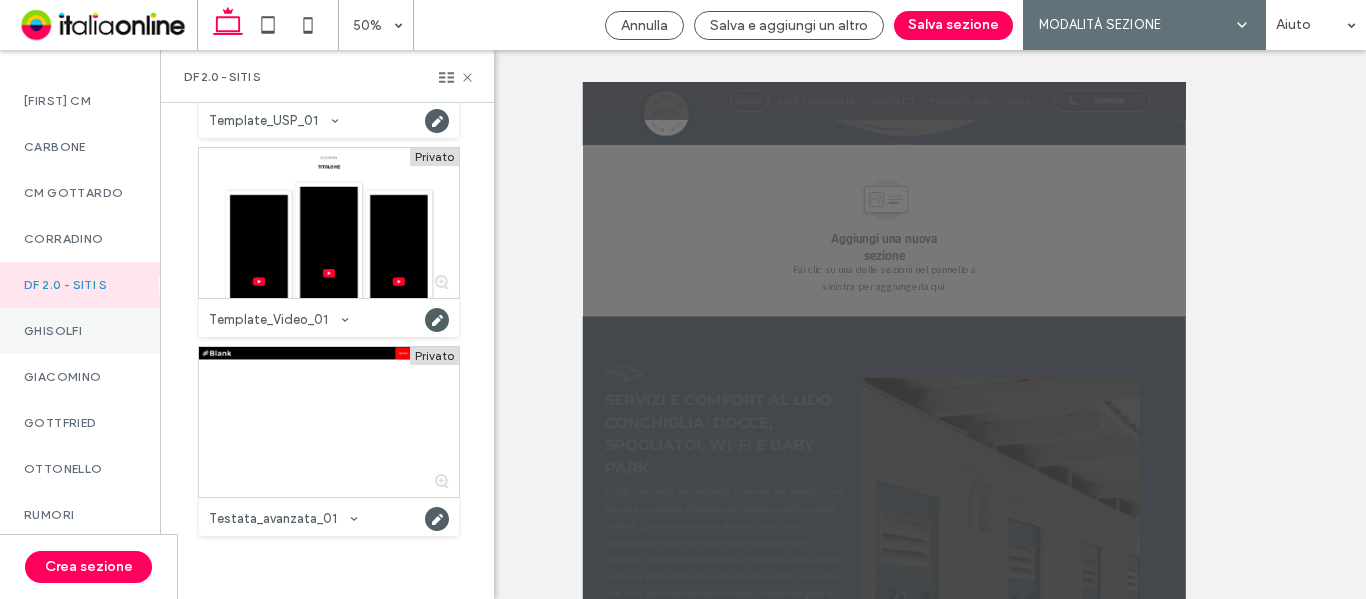 click on "GHISOLFI" at bounding box center (80, 331) 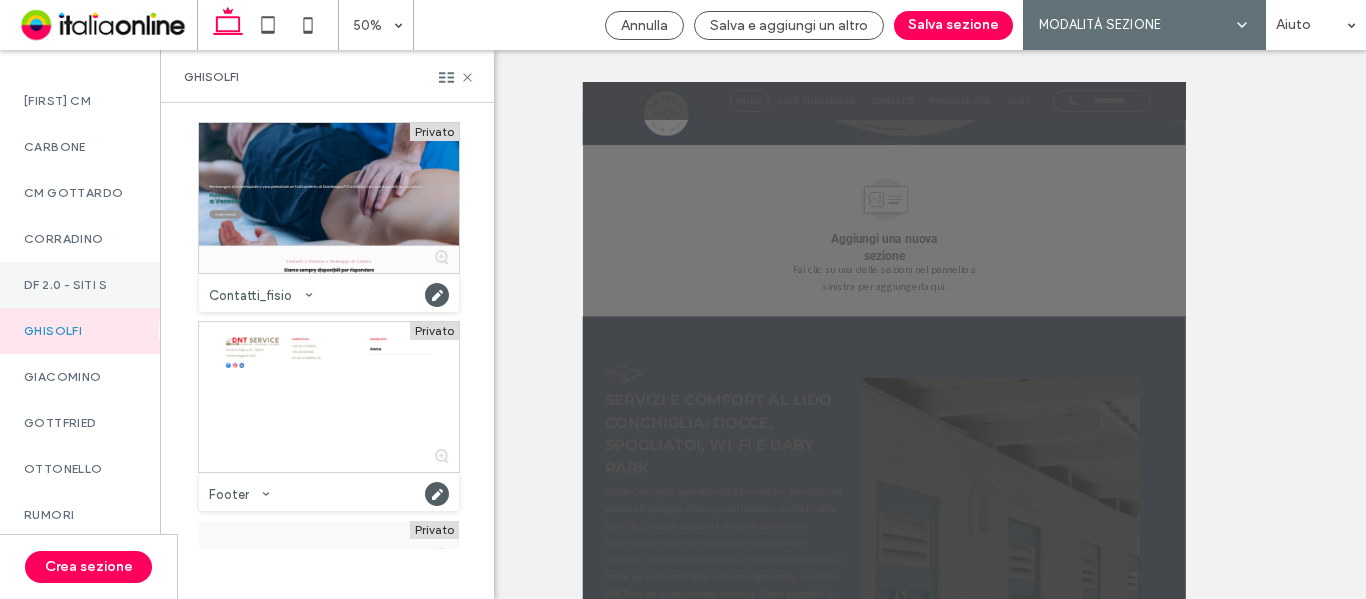 click on "DF 2.0 - SITI S" at bounding box center [80, 285] 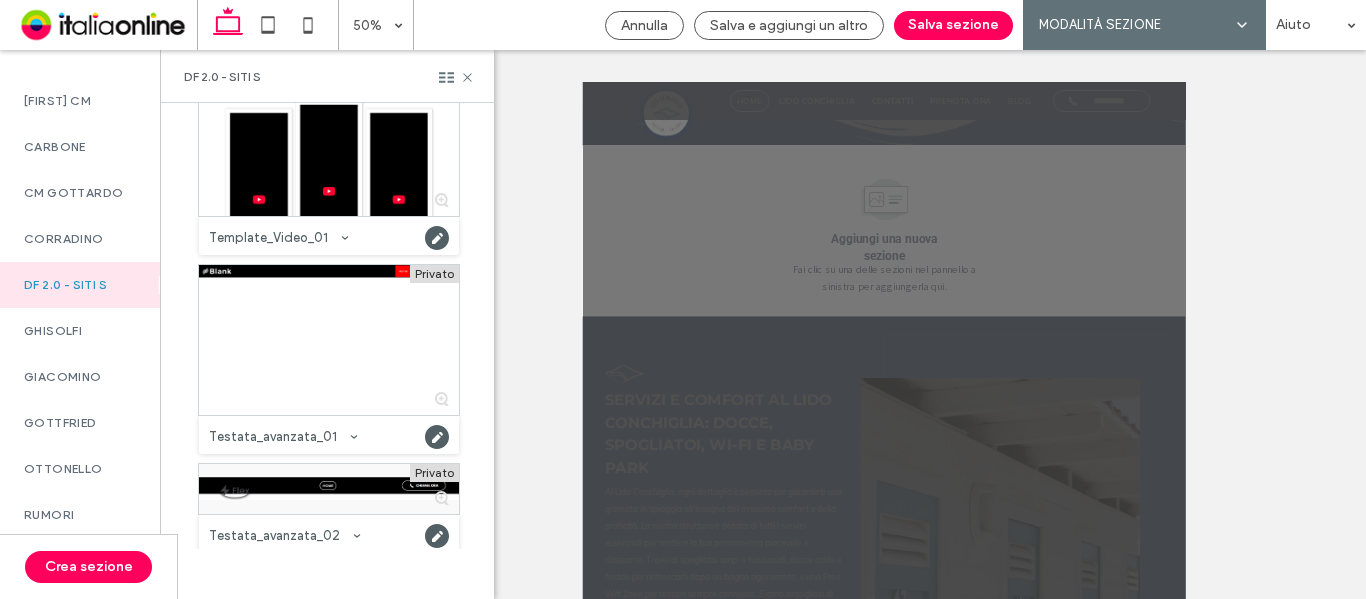 scroll, scrollTop: 3948, scrollLeft: 0, axis: vertical 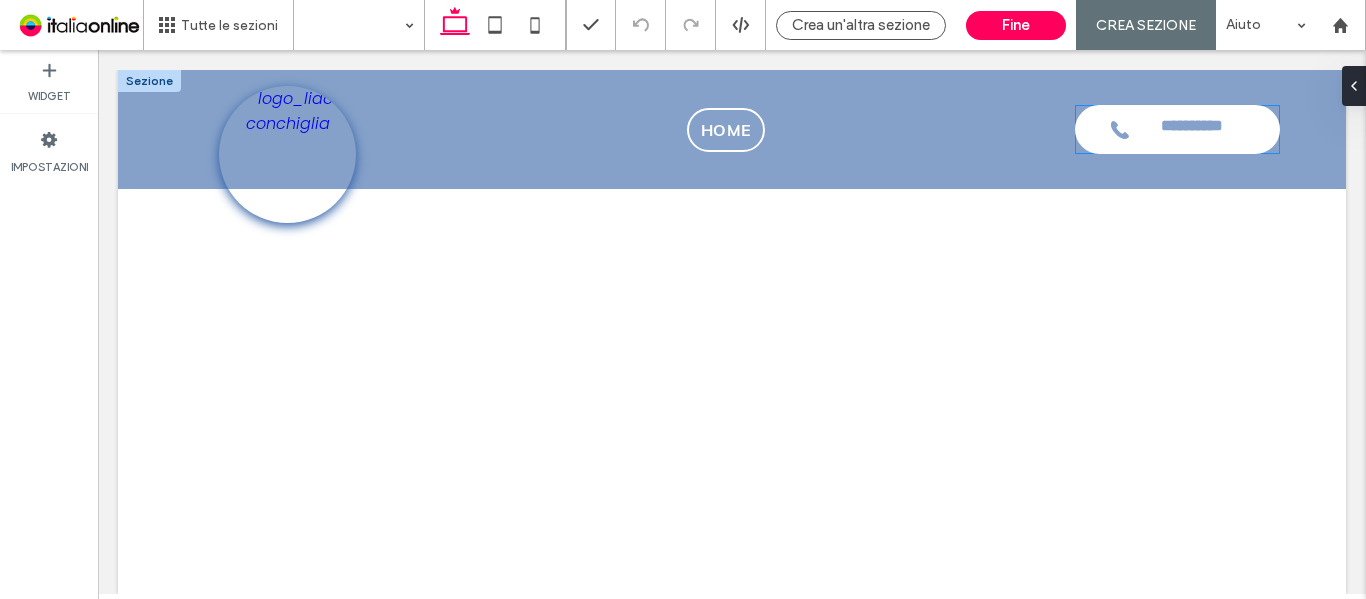 click on "**********" at bounding box center (1192, 129) 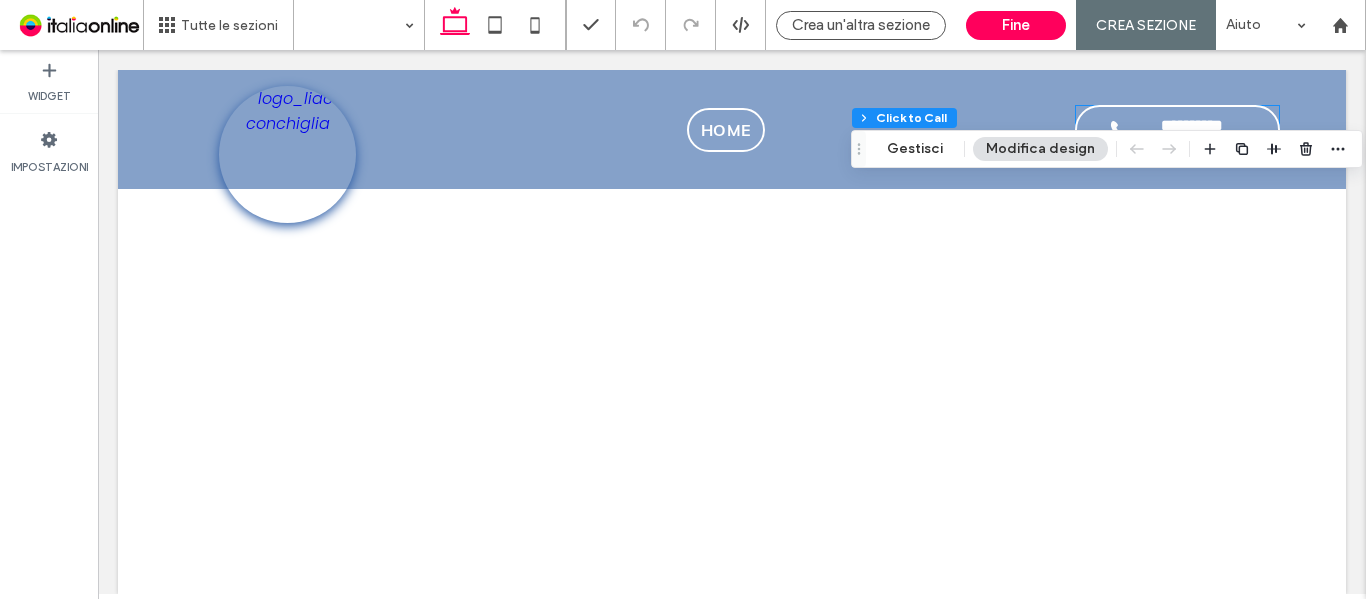 type on "**" 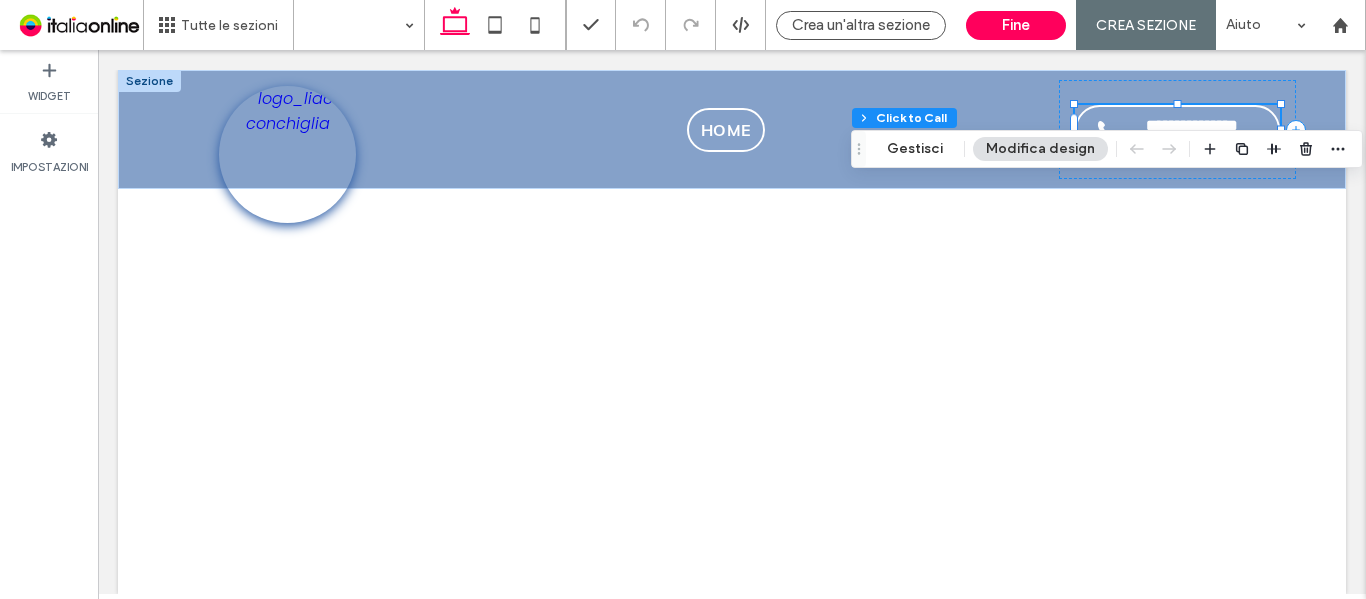type on "*" 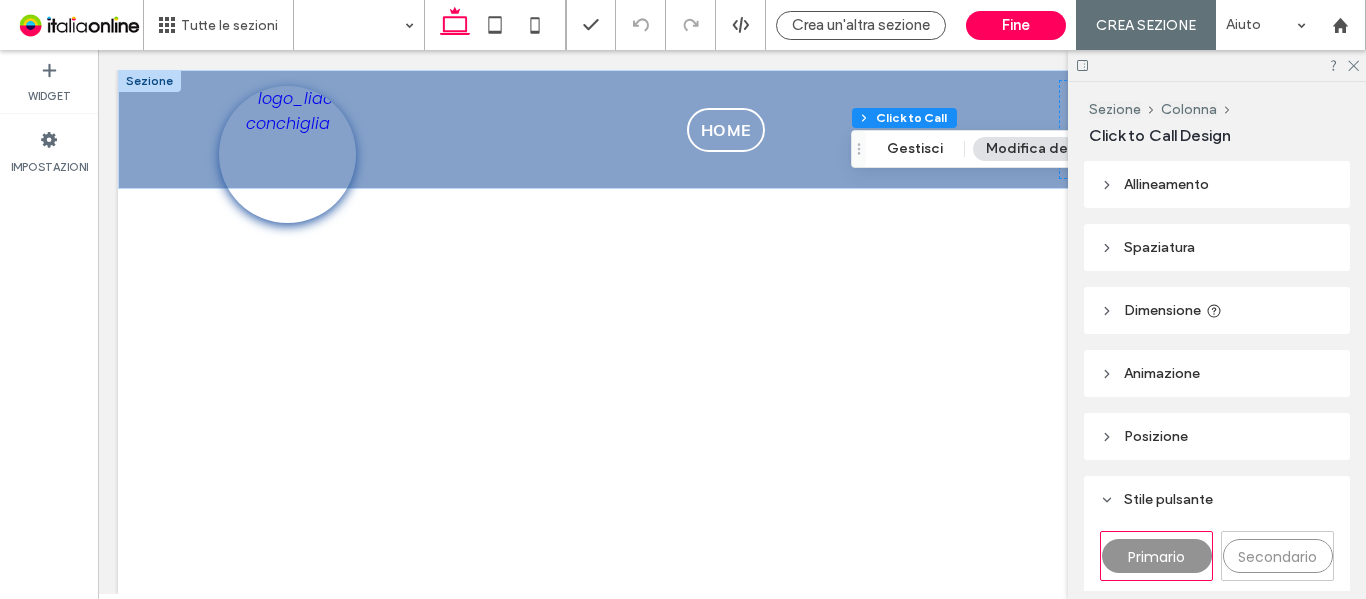 click on "**********" at bounding box center (732, 332) 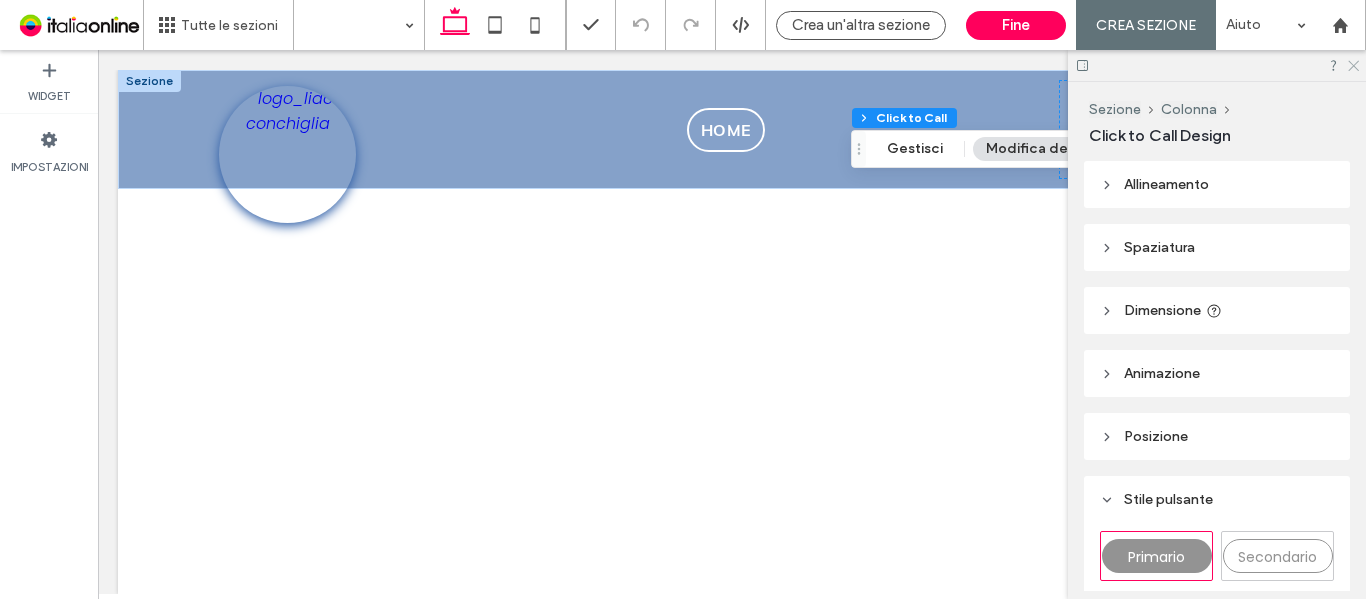 click 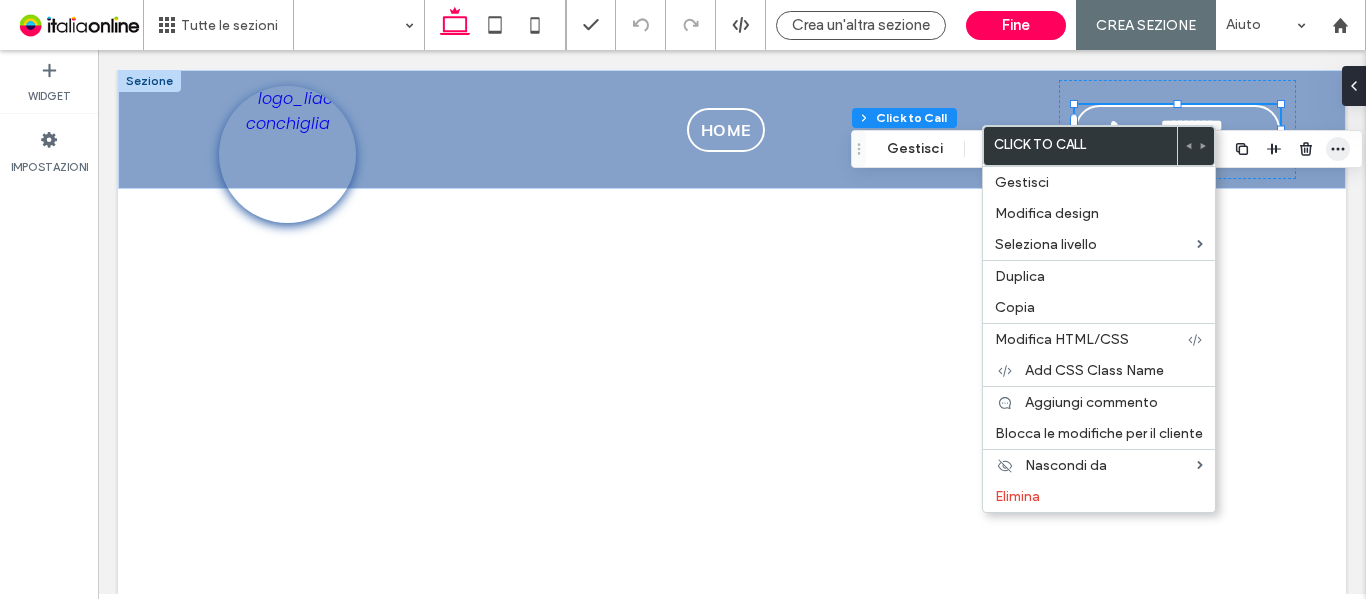 click 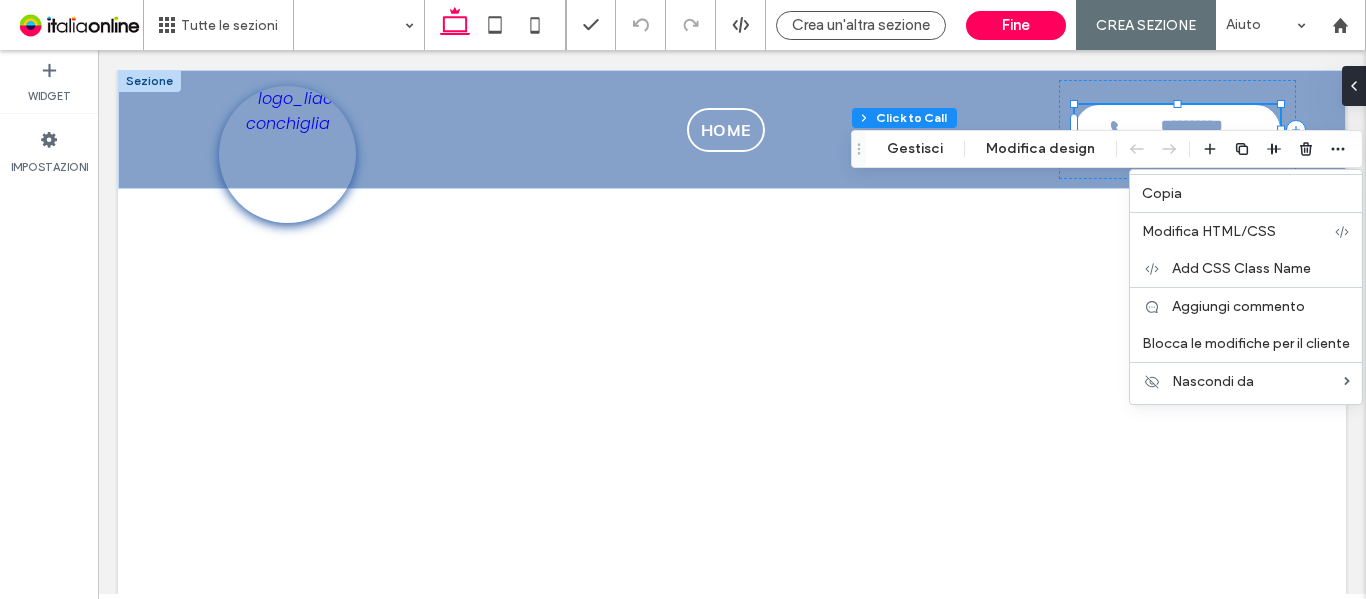 click on "**********" at bounding box center (1192, 129) 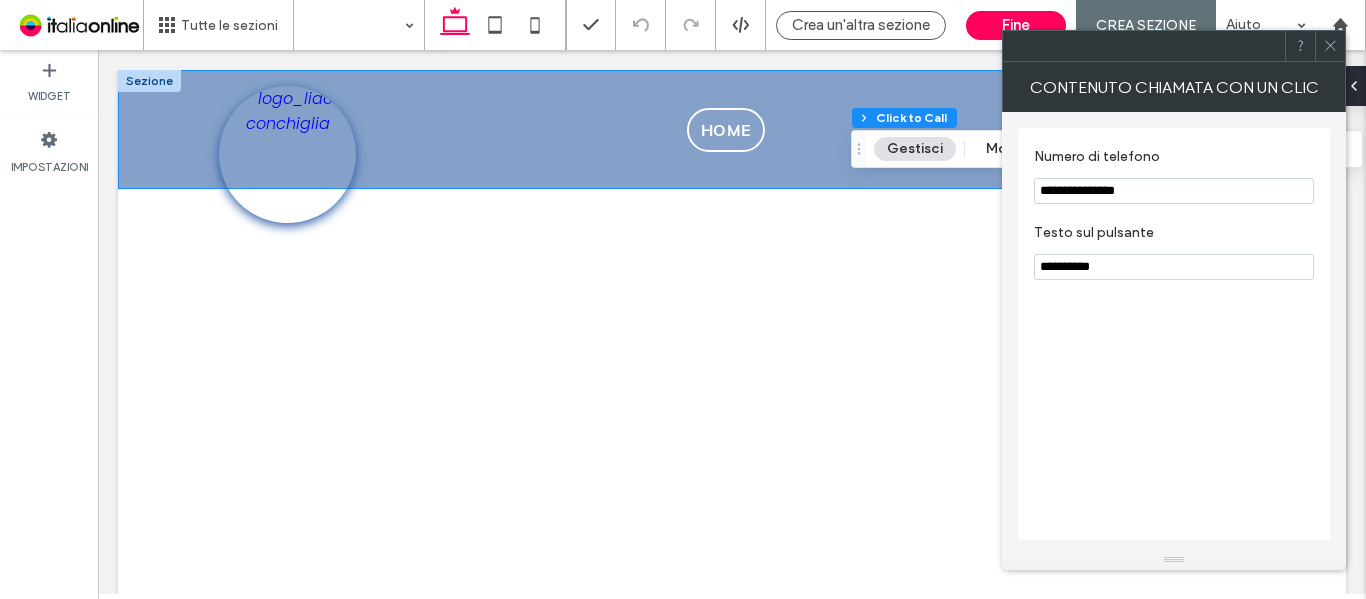 drag, startPoint x: 1254, startPoint y: 233, endPoint x: 814, endPoint y: 183, distance: 442.8318 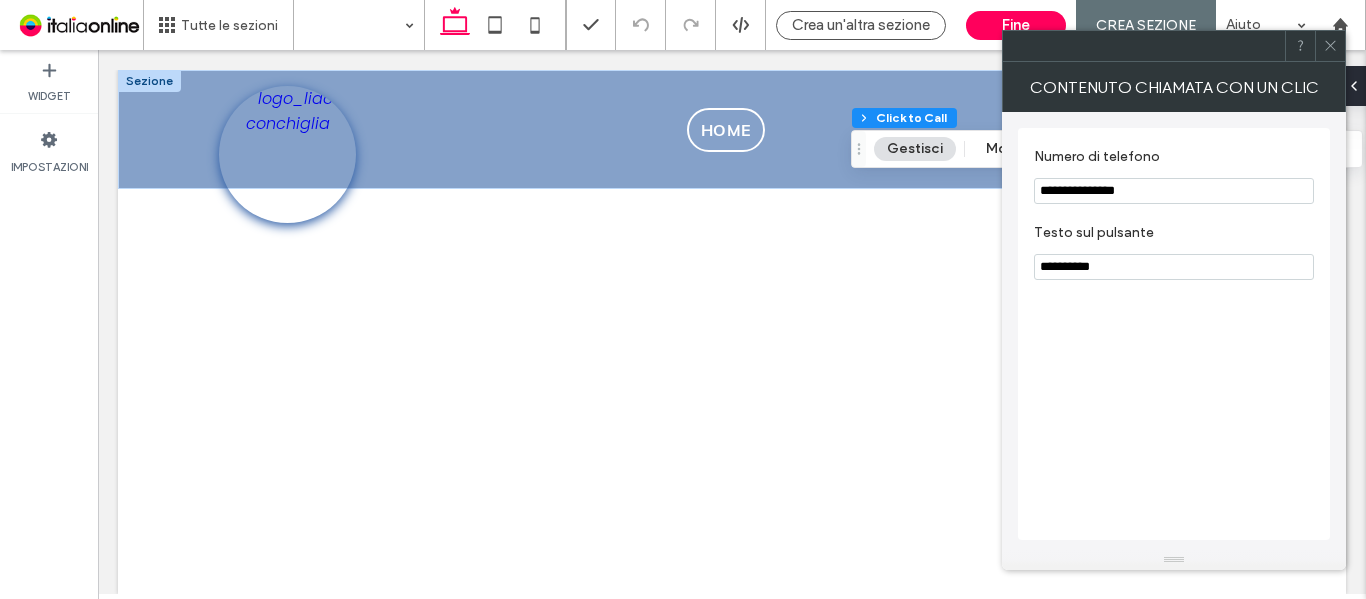 type 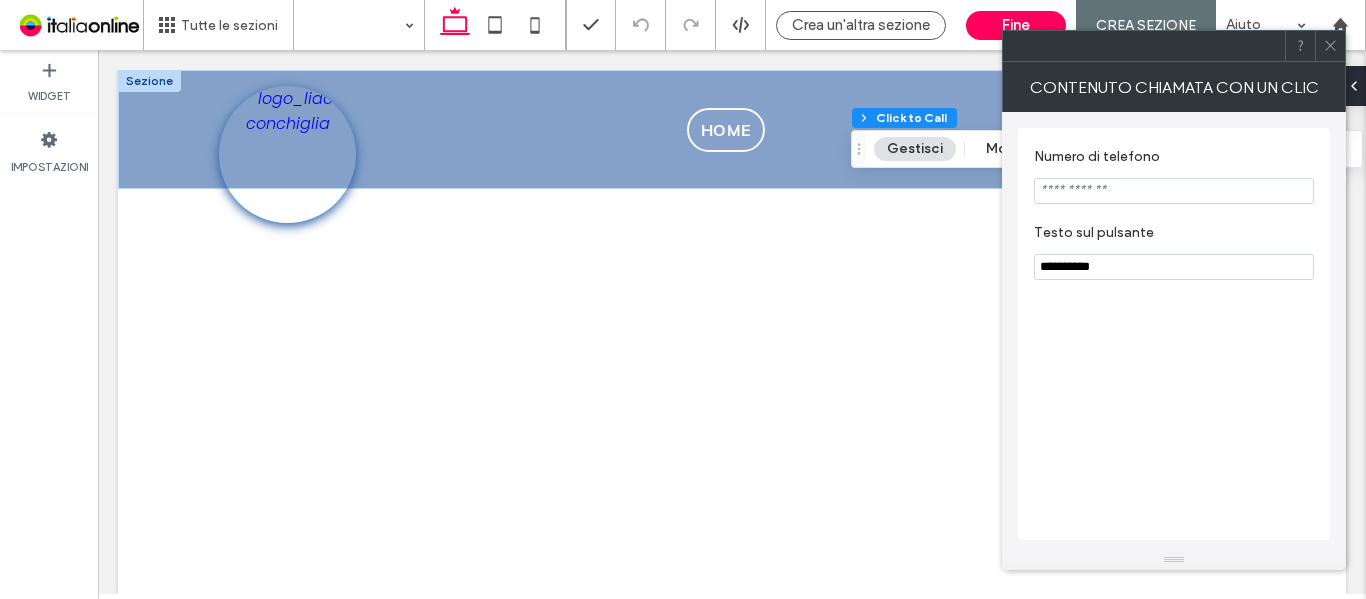 click on "**********" at bounding box center (732, 332) 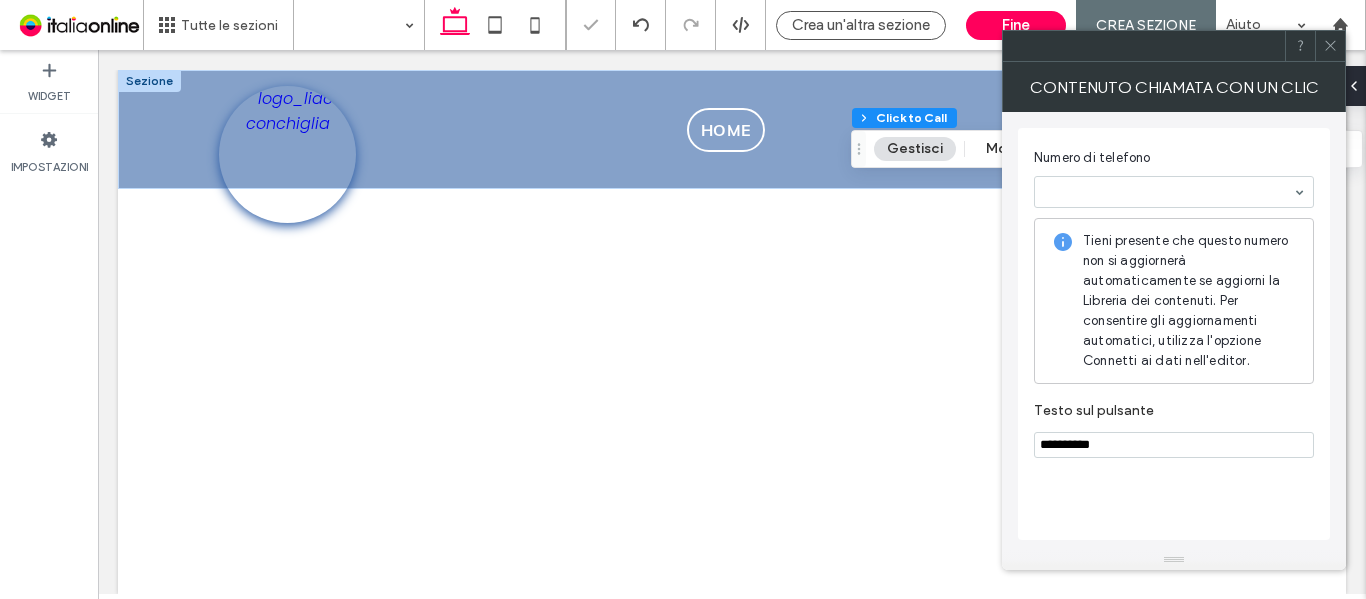 click 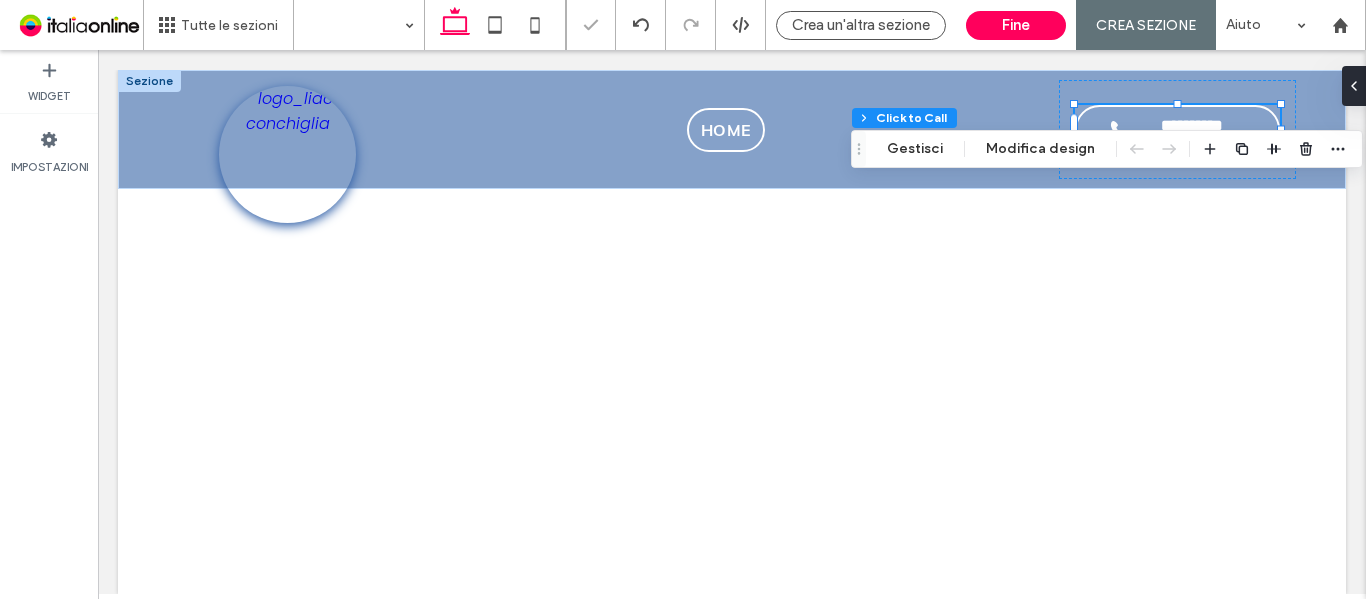click on "**********" at bounding box center (732, 332) 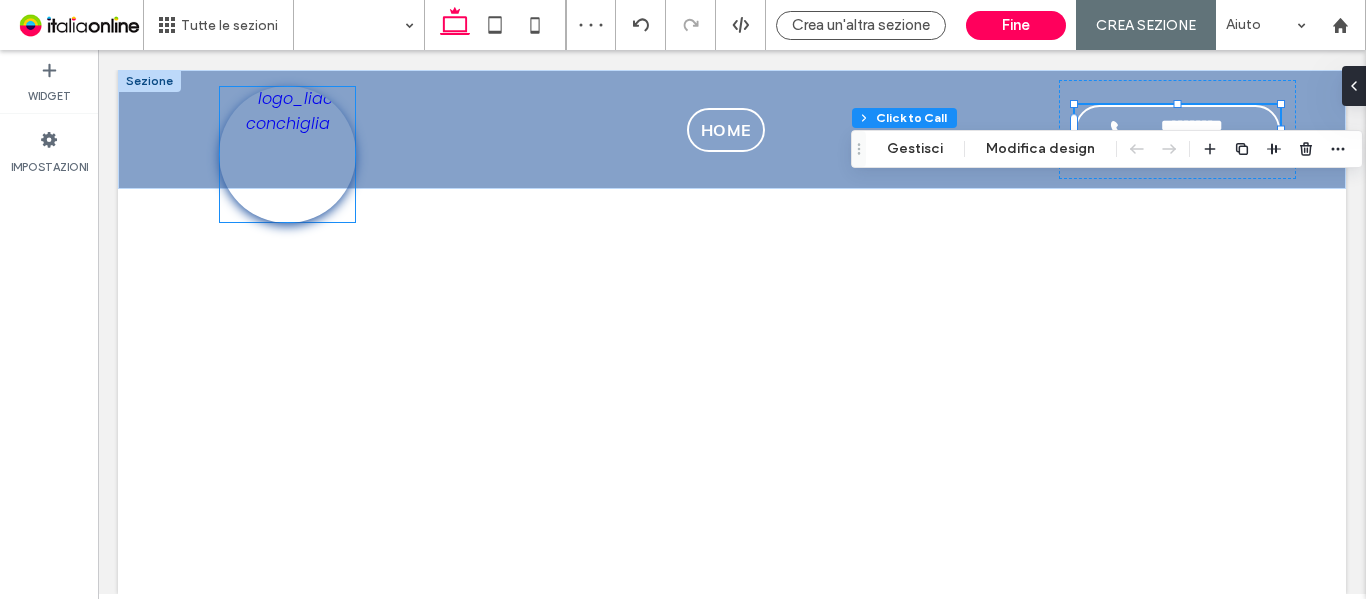 click at bounding box center (287, 154) 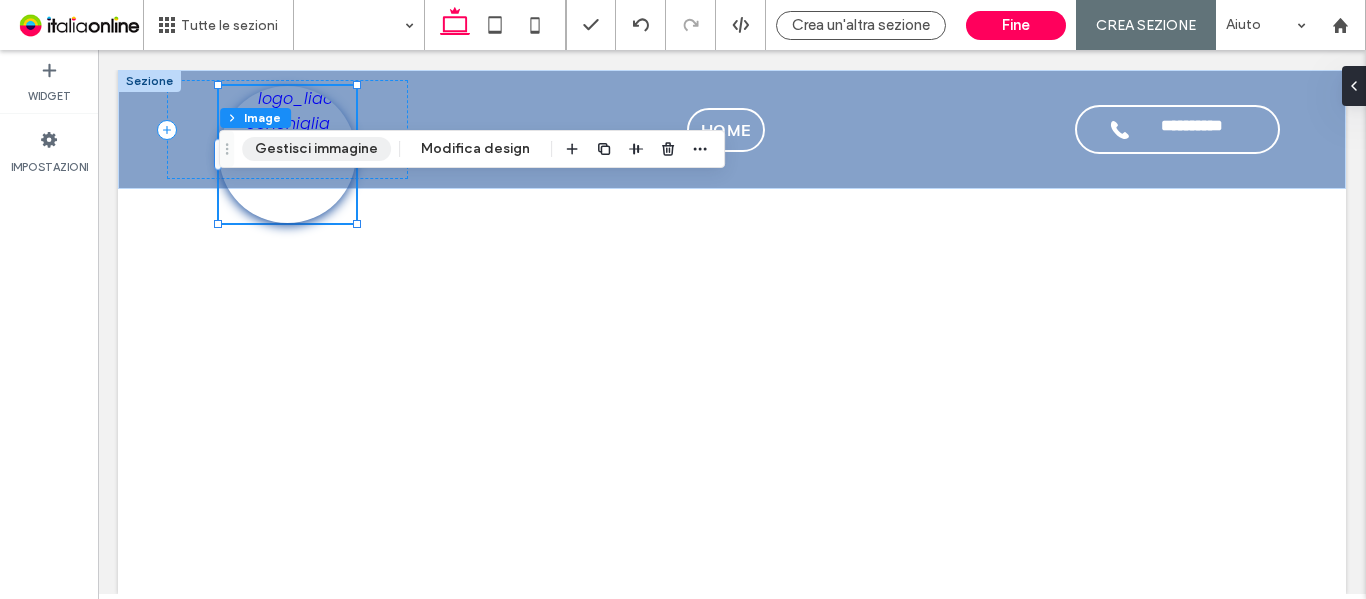 click on "Gestisci immagine" at bounding box center (316, 149) 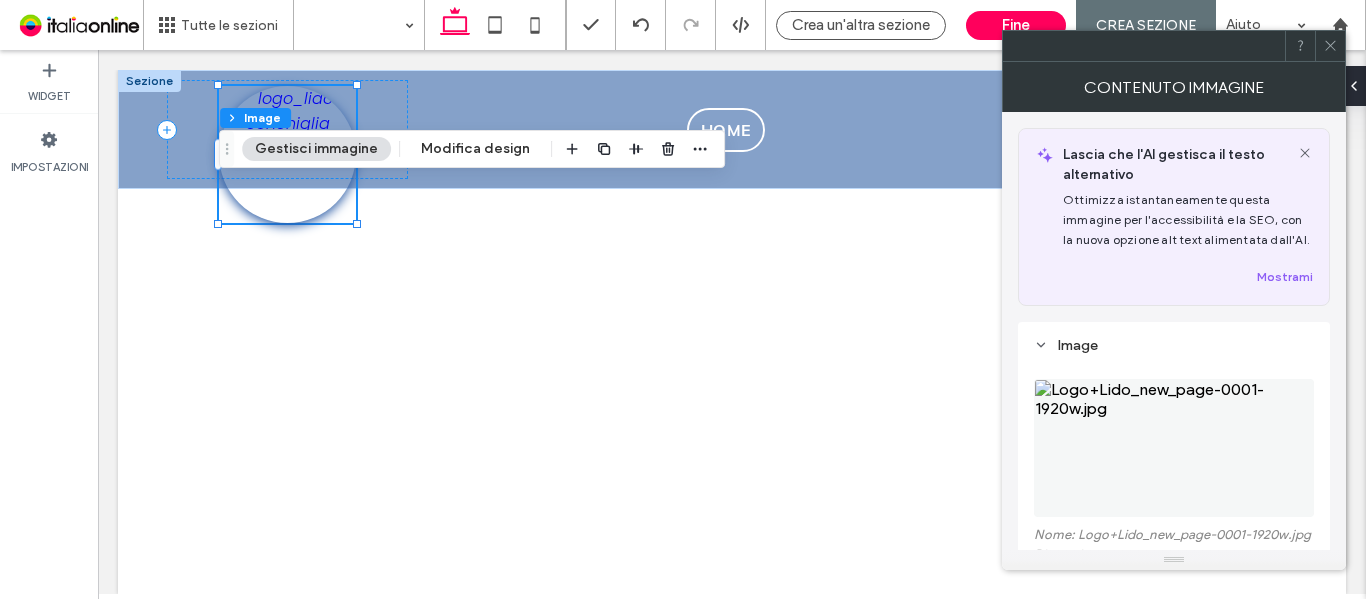 click at bounding box center [1174, 448] 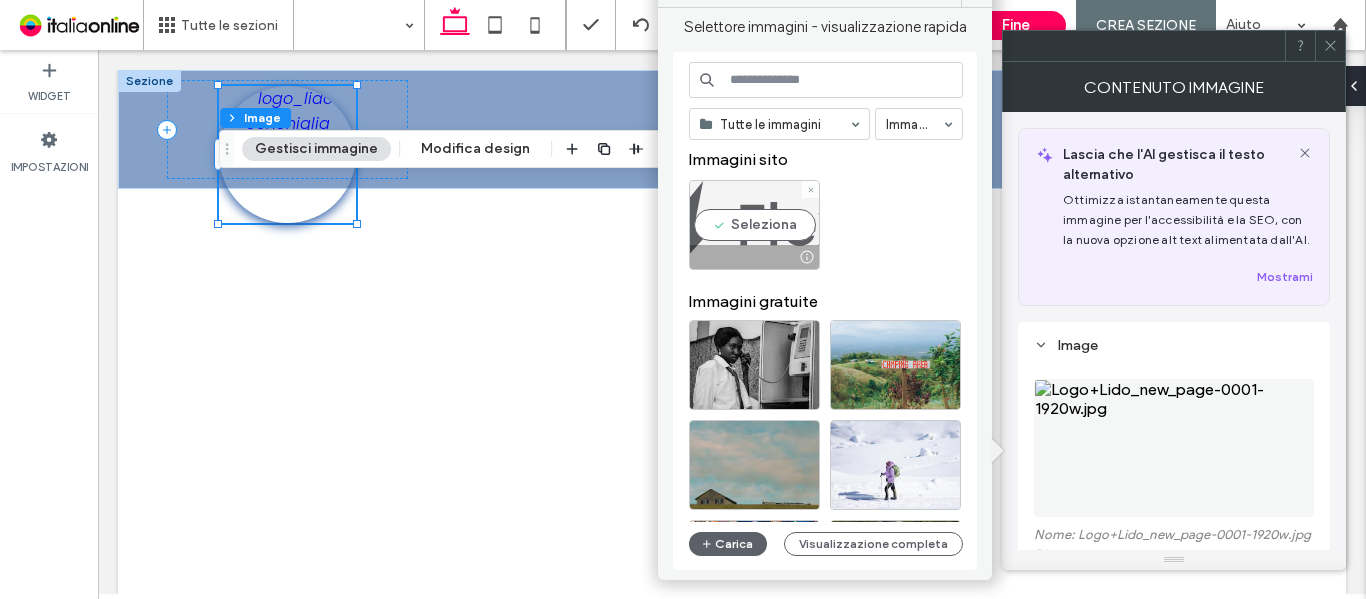 click on "Seleziona" at bounding box center (754, 225) 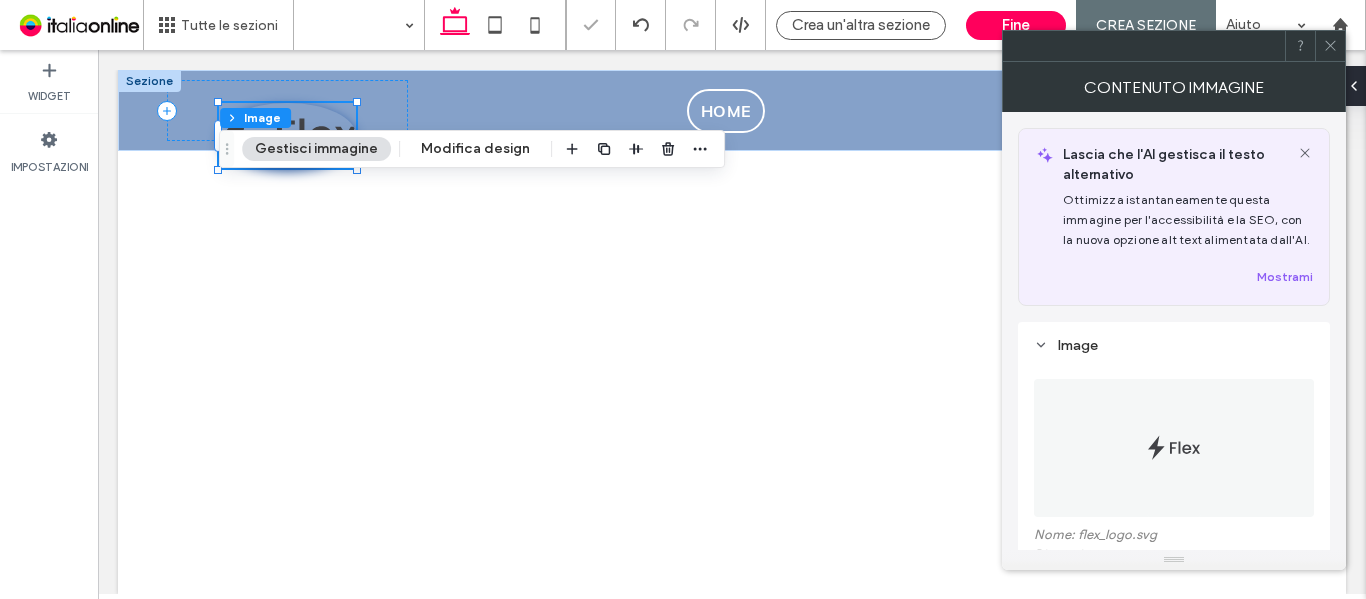 click 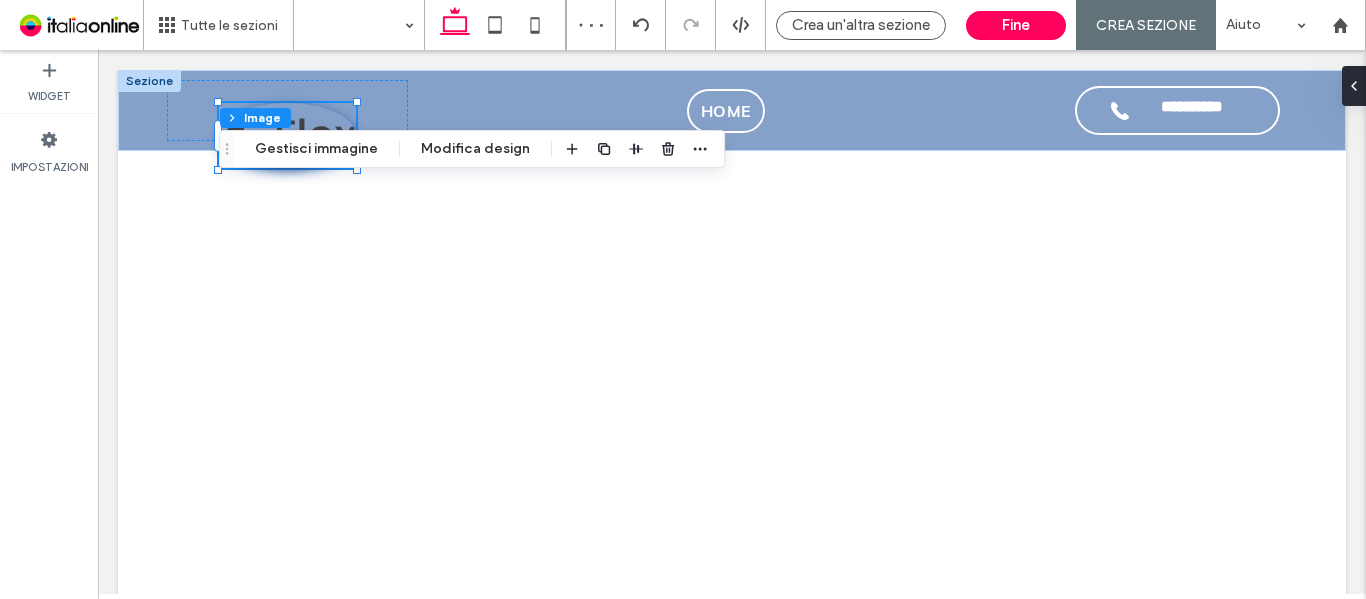 click at bounding box center [149, 81] 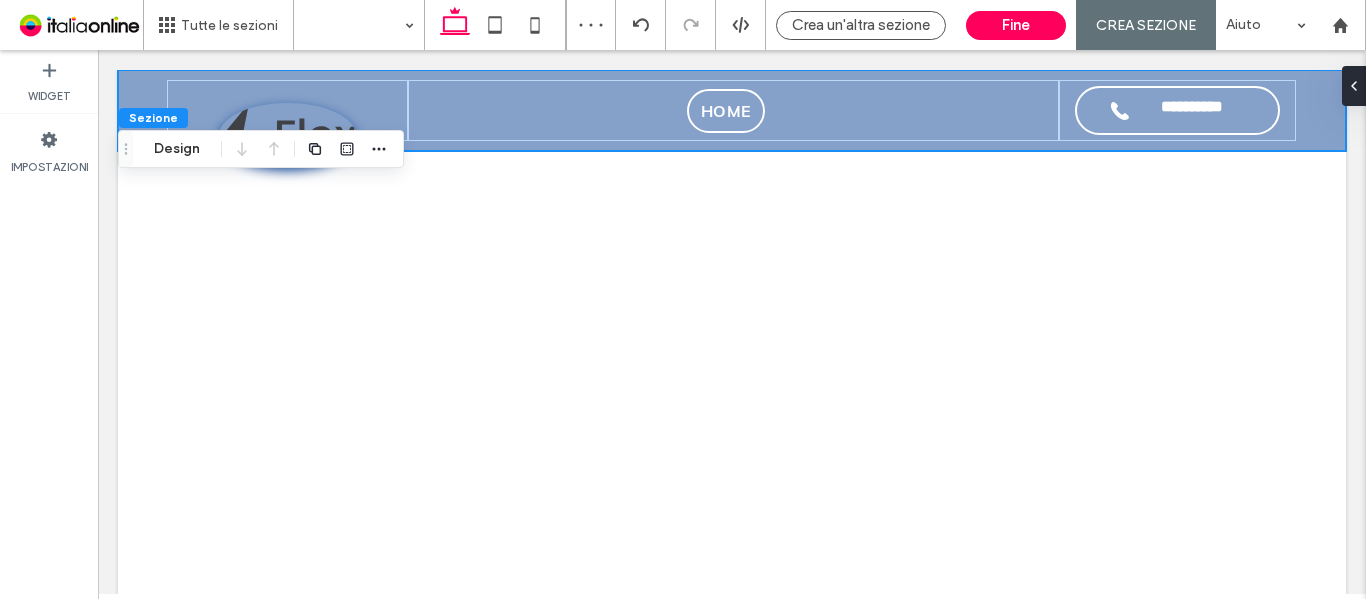 click at bounding box center (1354, 86) 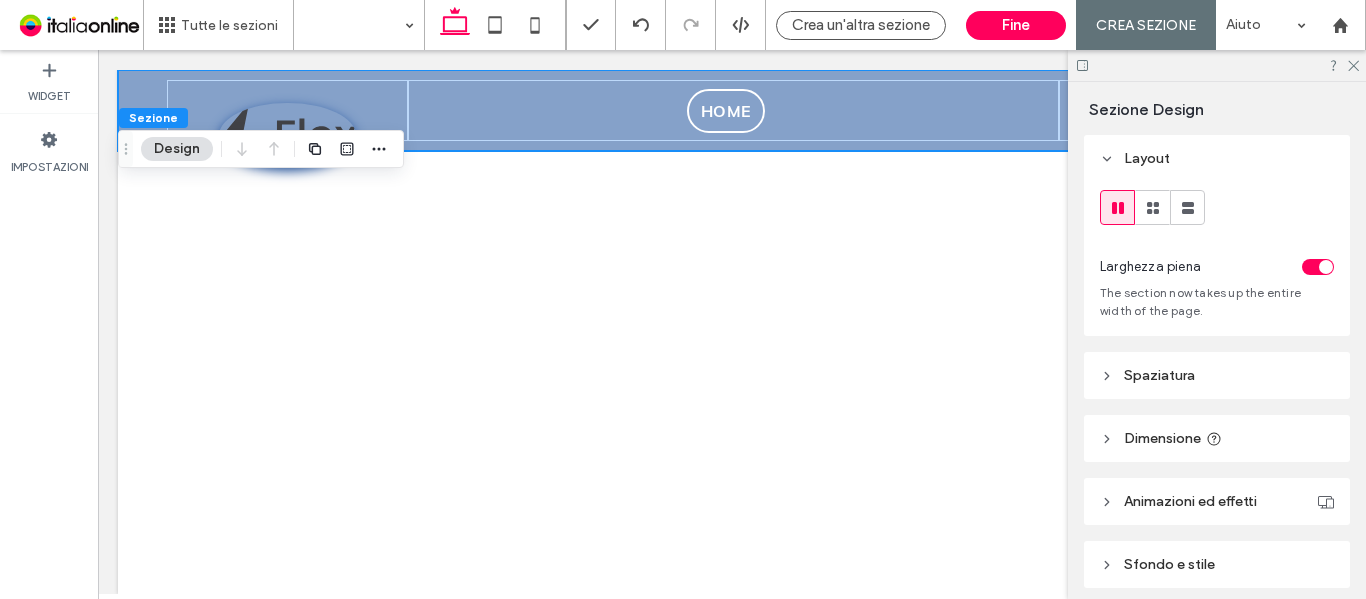 scroll, scrollTop: 77, scrollLeft: 0, axis: vertical 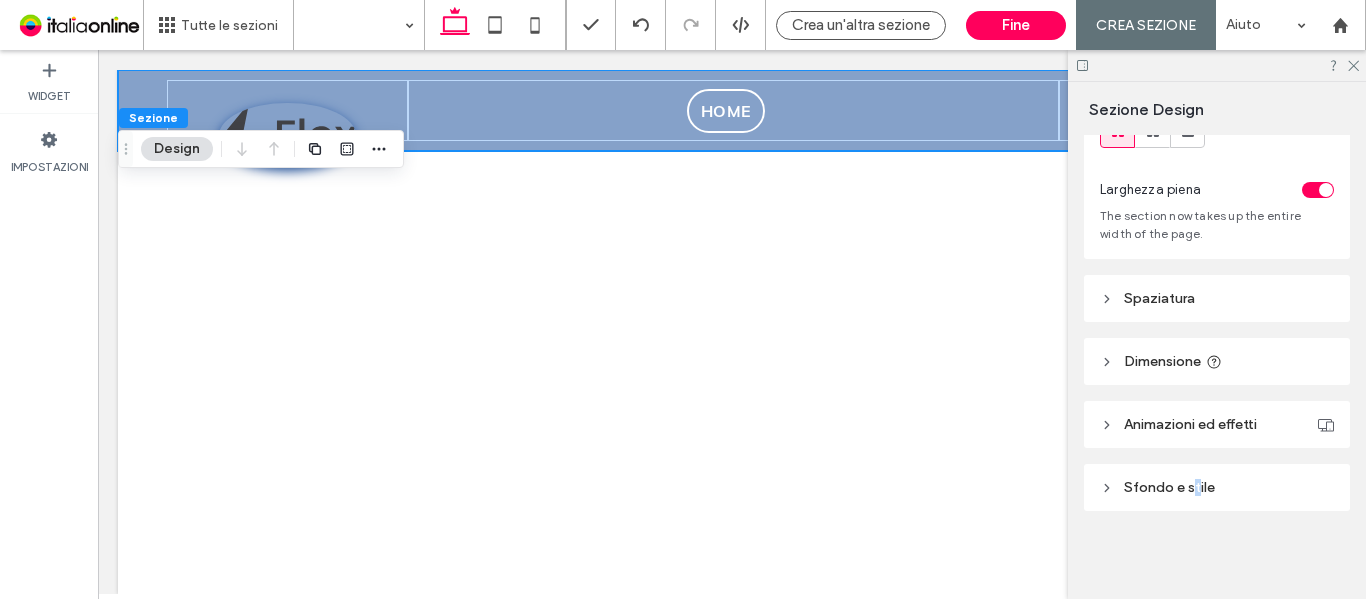 click on "Sfondo e stile" at bounding box center [1169, 487] 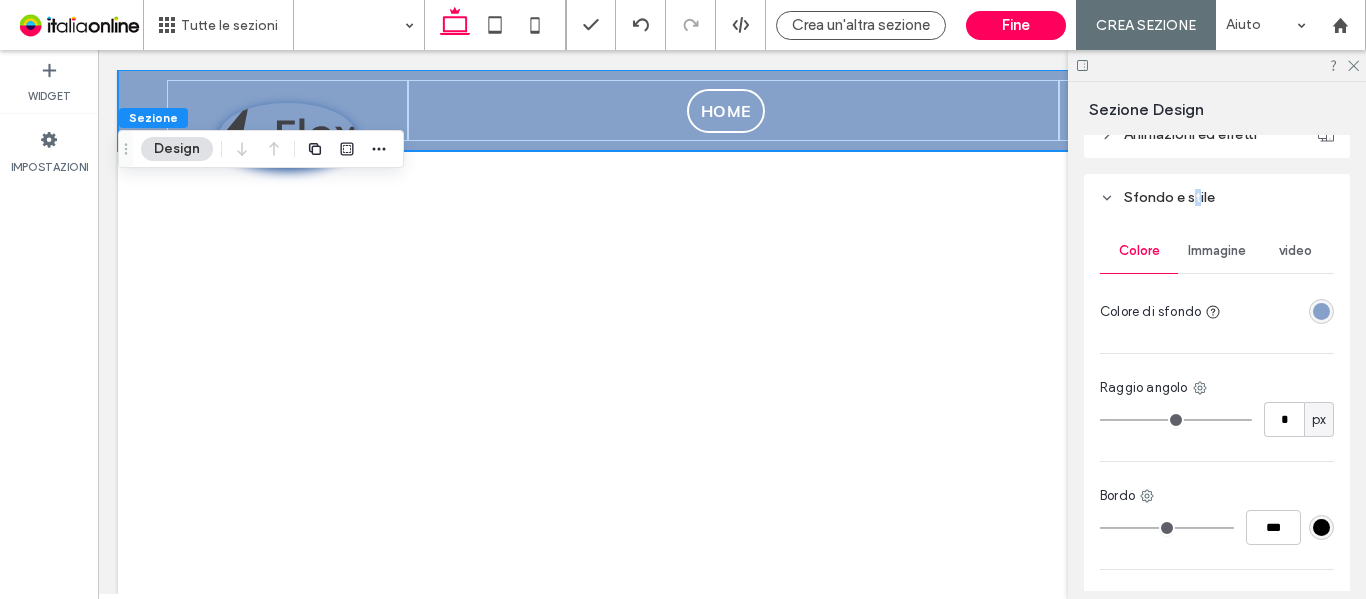 scroll, scrollTop: 377, scrollLeft: 0, axis: vertical 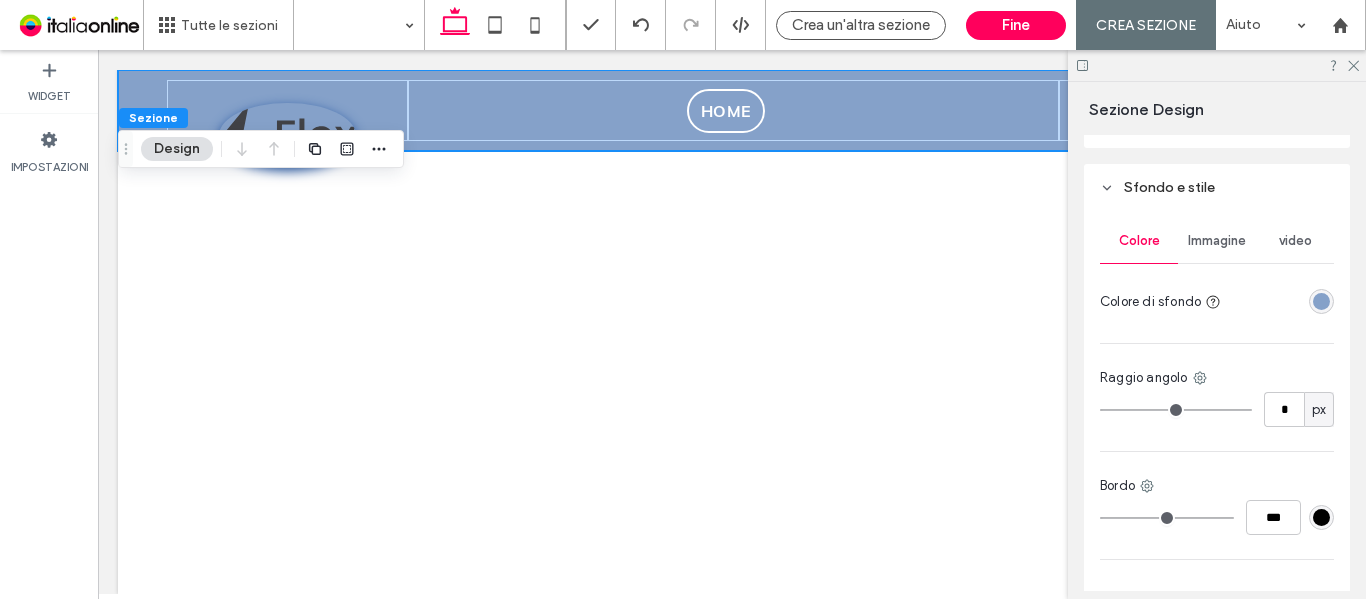 click on "Immagine" at bounding box center [1217, 241] 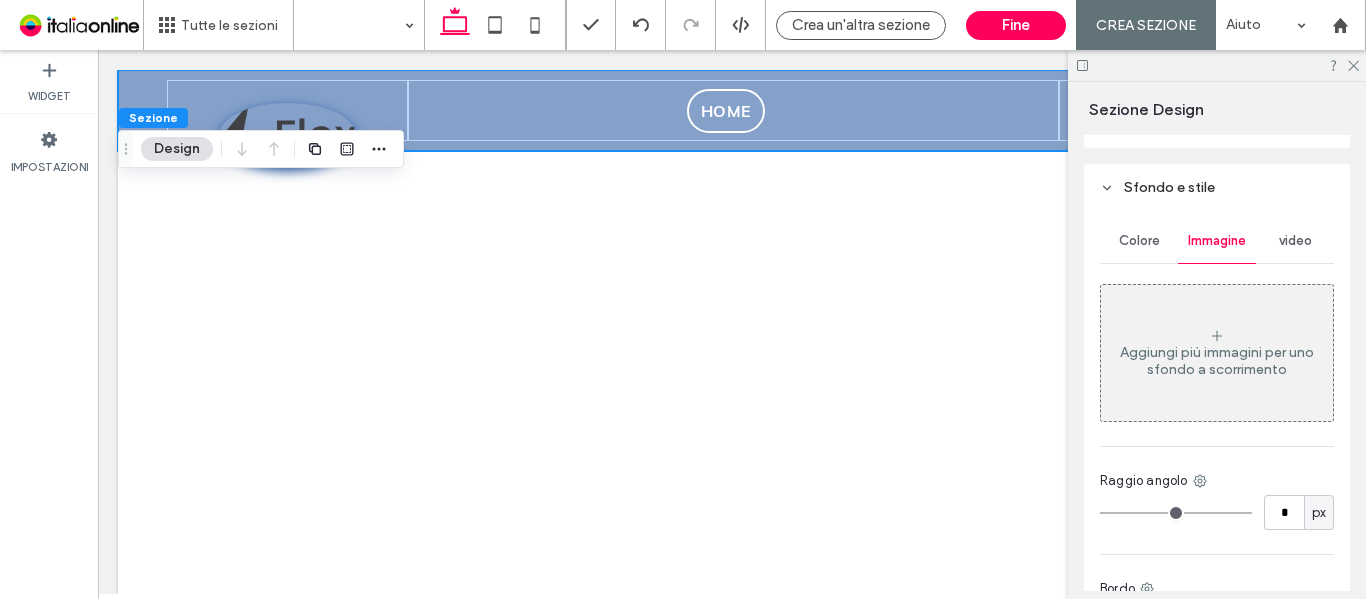 click on "Colore" at bounding box center [1139, 241] 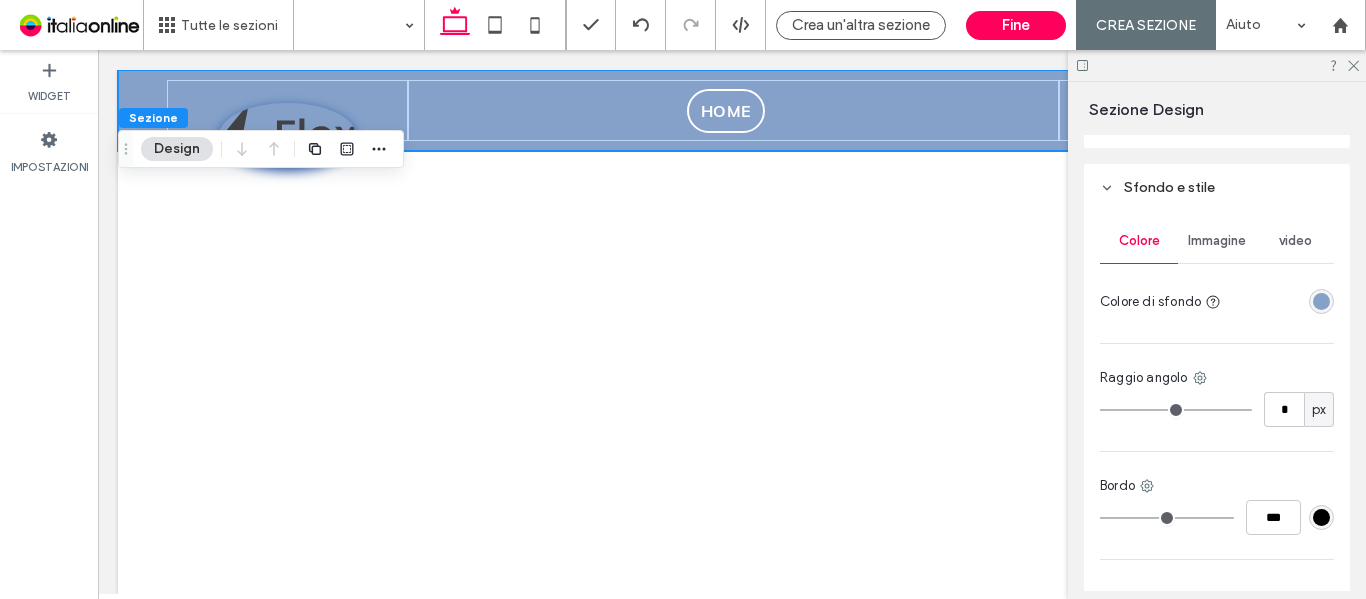 click at bounding box center [1321, 301] 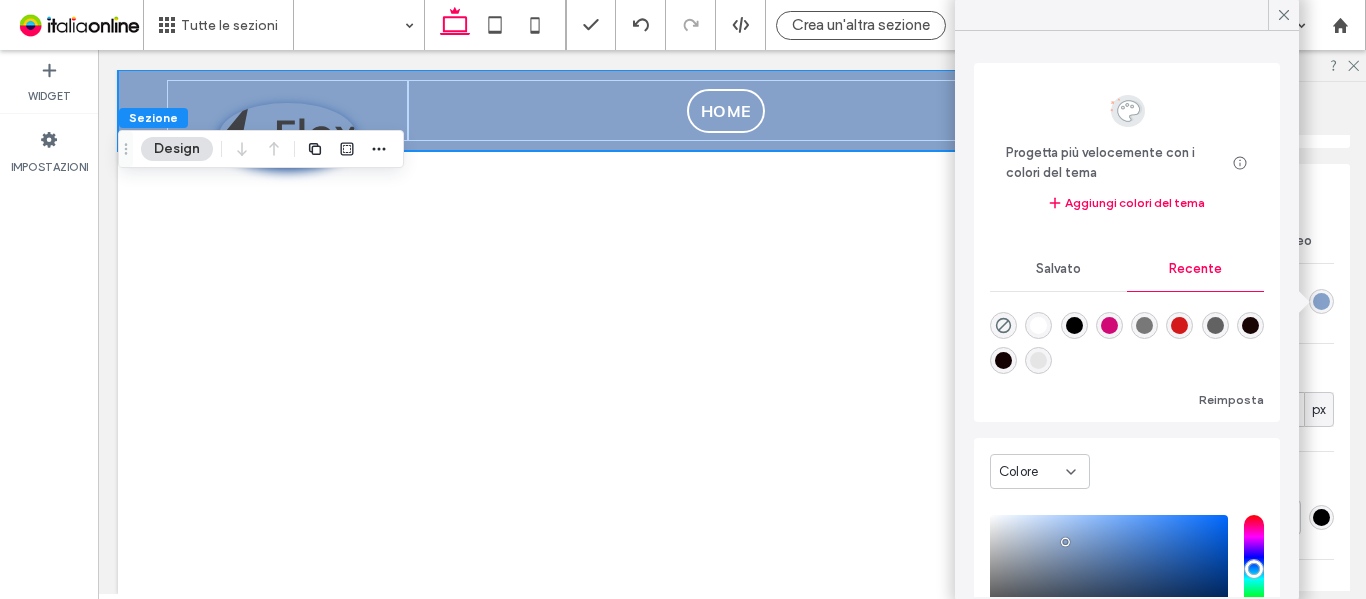 click at bounding box center [1074, 325] 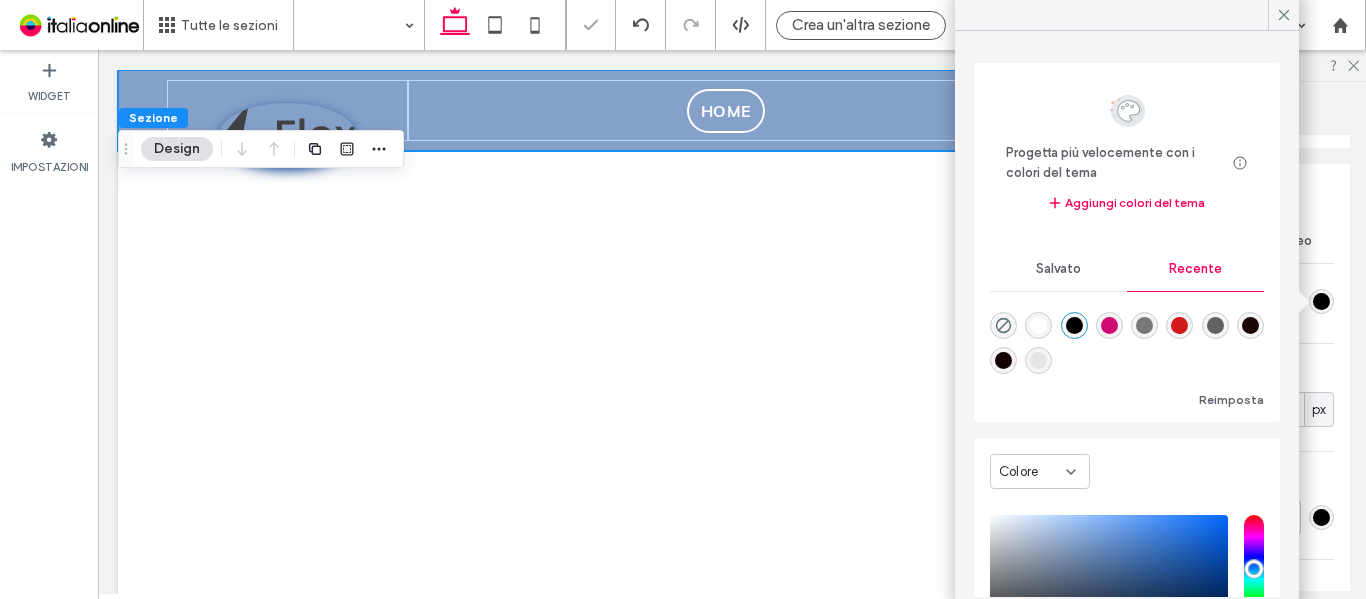 type on "*******" 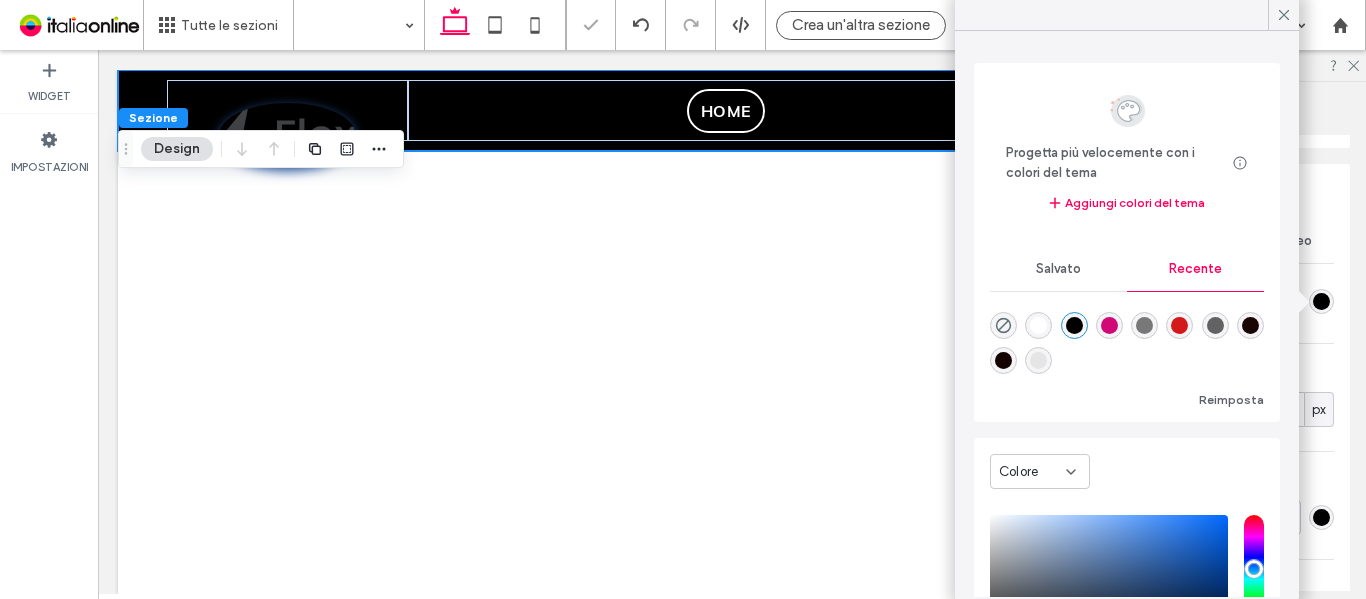 click on "**********" at bounding box center (732, 332) 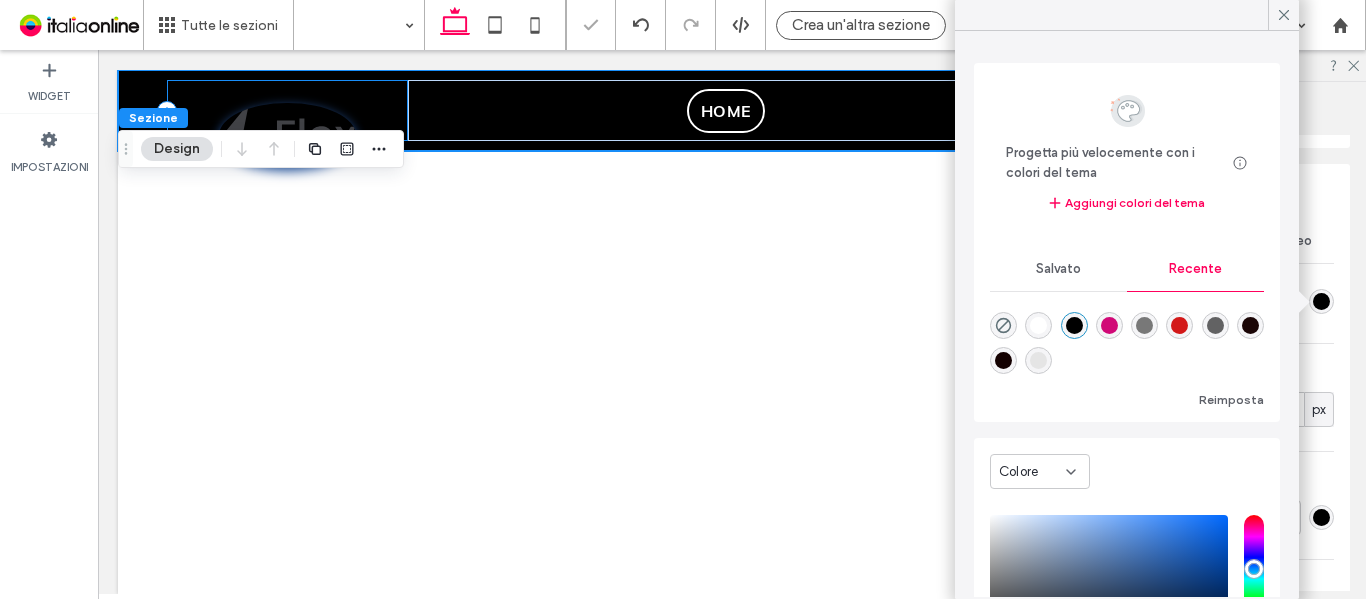 click at bounding box center [287, 110] 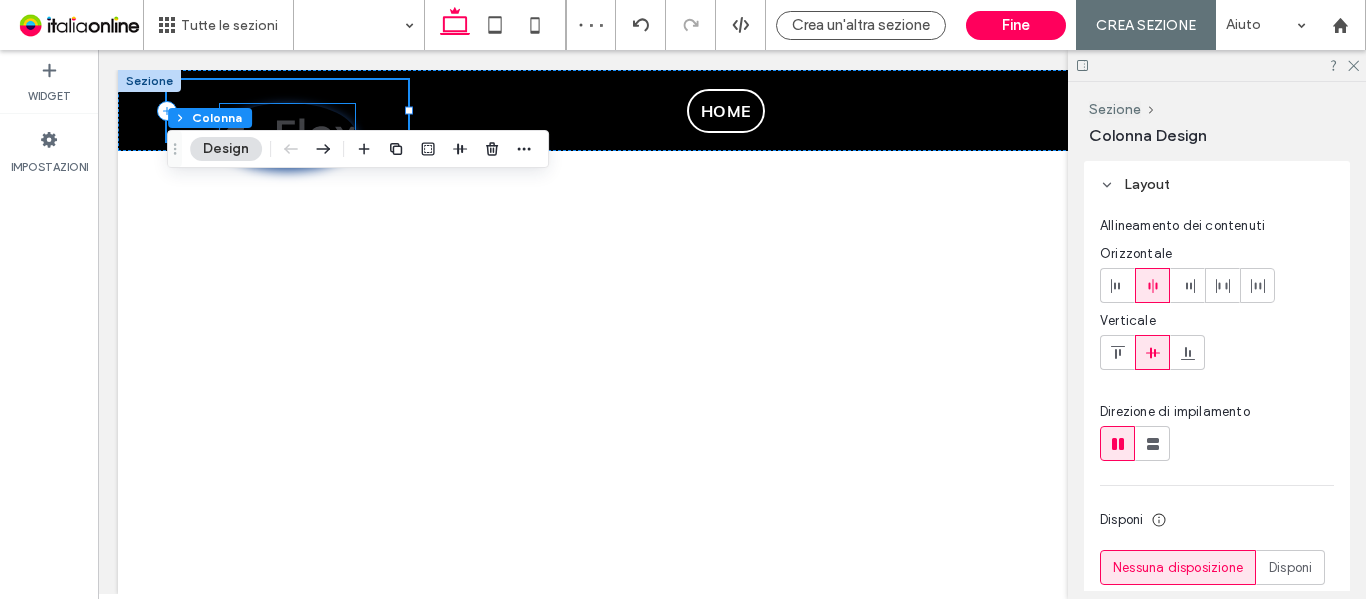 click at bounding box center (287, 136) 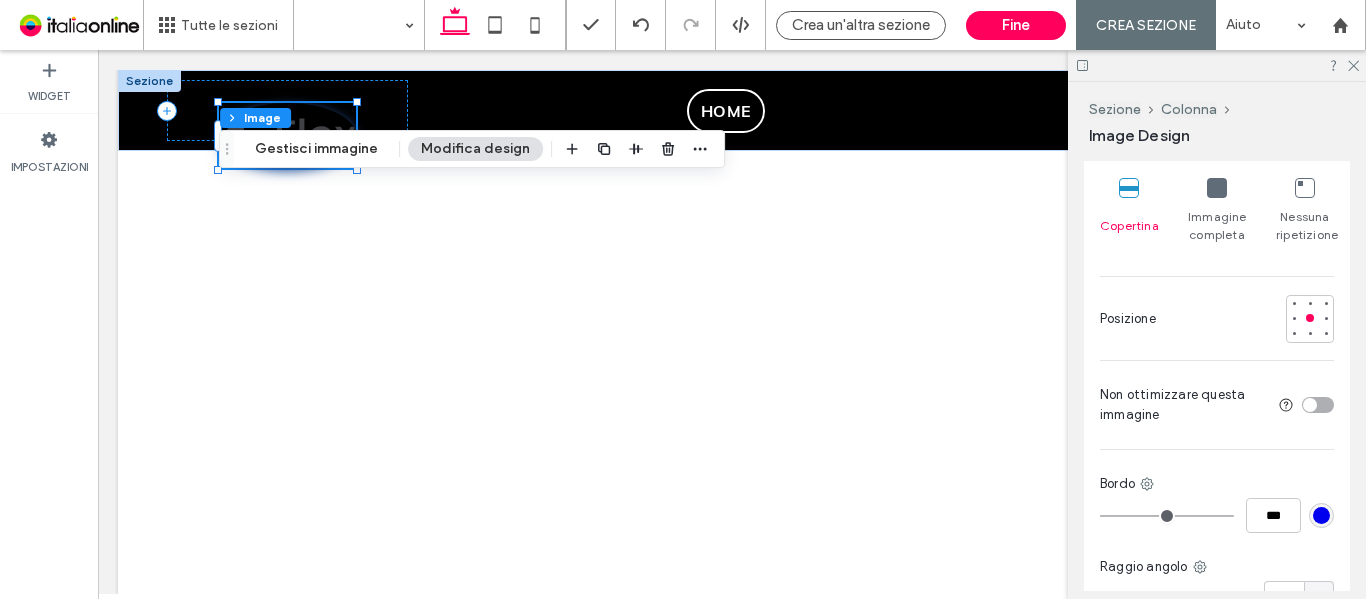 scroll, scrollTop: 800, scrollLeft: 0, axis: vertical 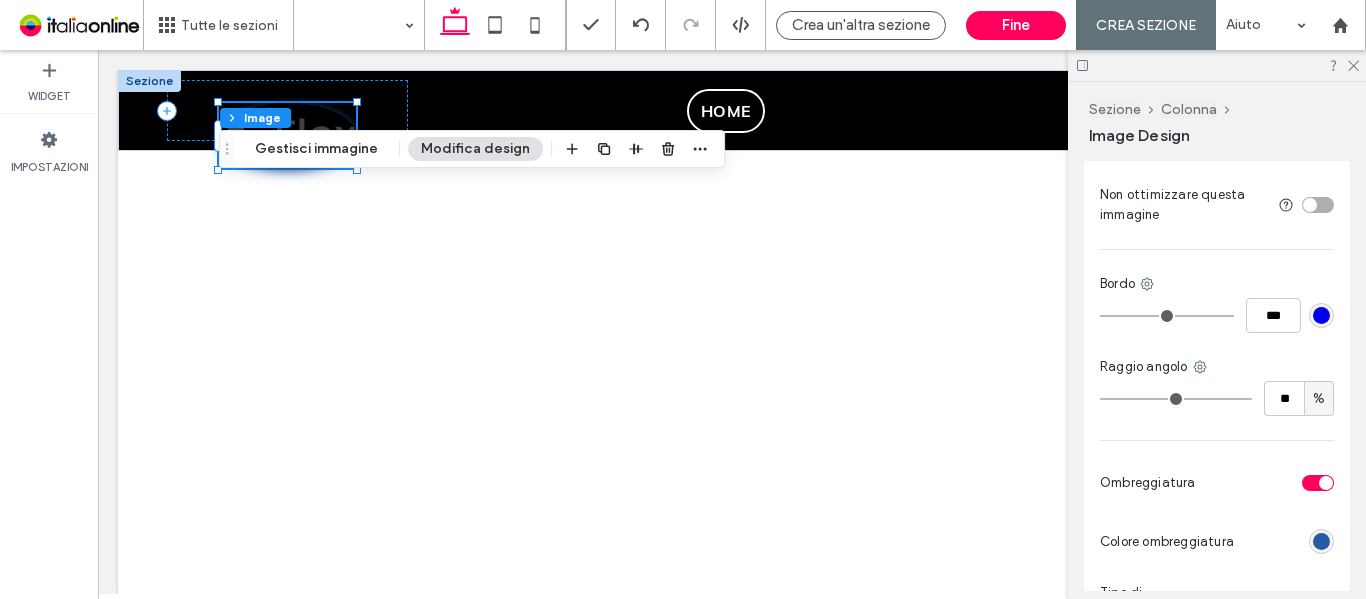 click at bounding box center [1321, 541] 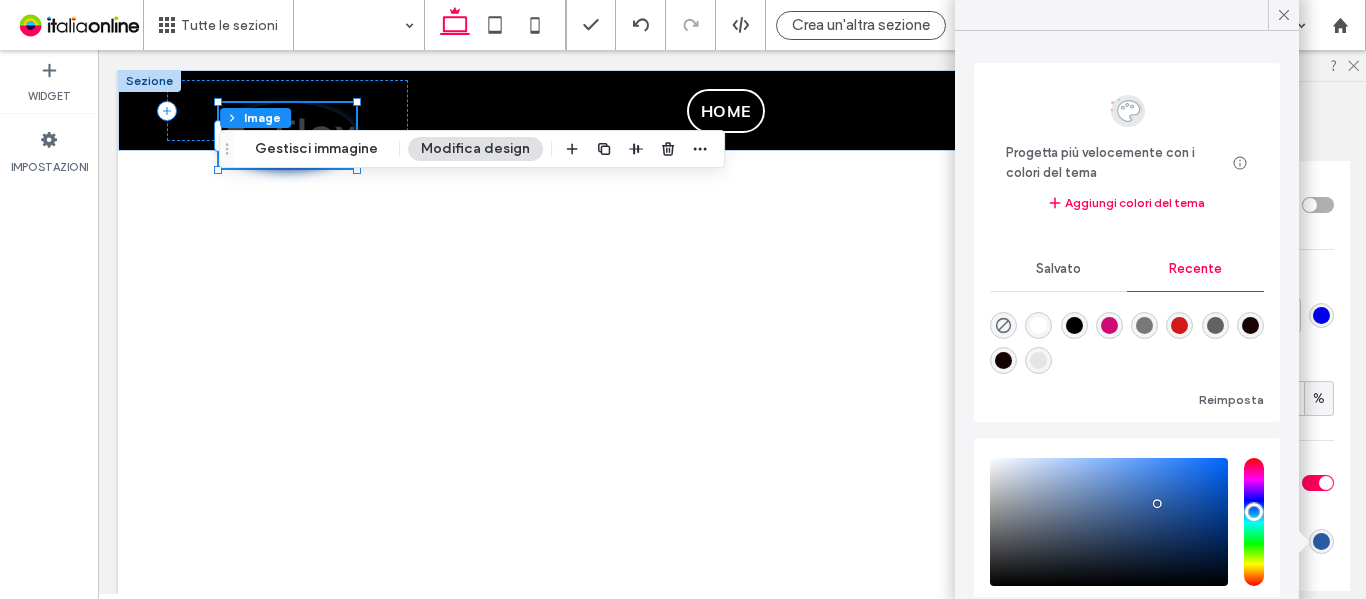 click at bounding box center [1074, 325] 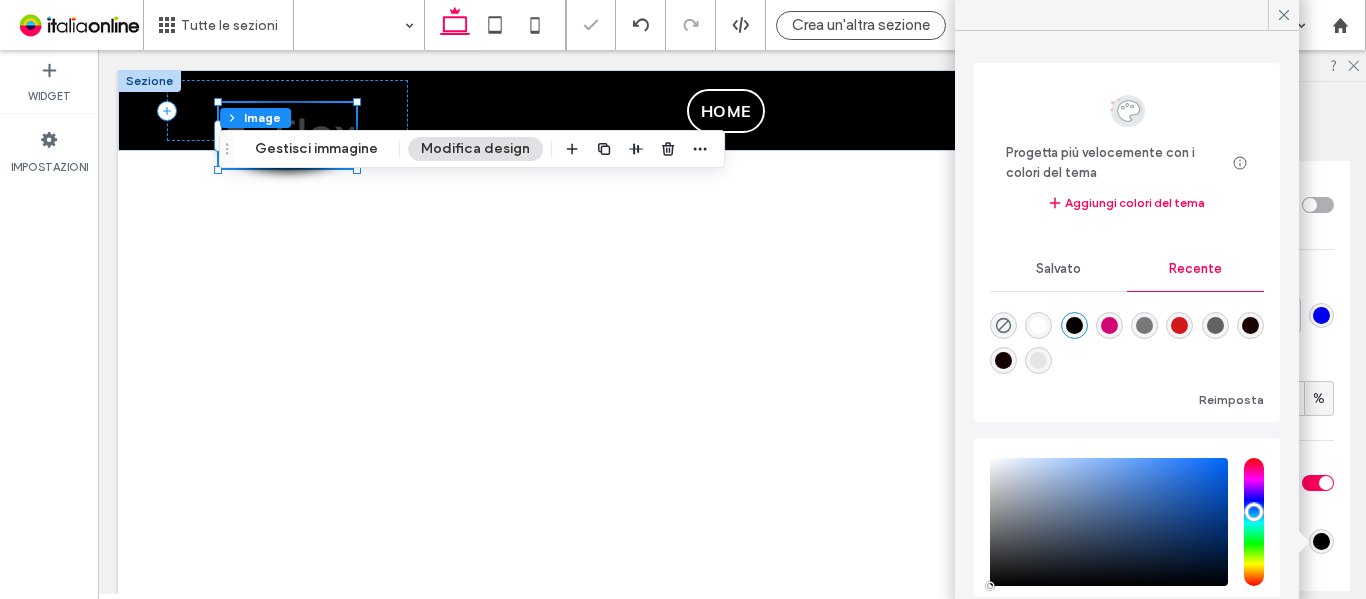 click on "**********" at bounding box center (732, 332) 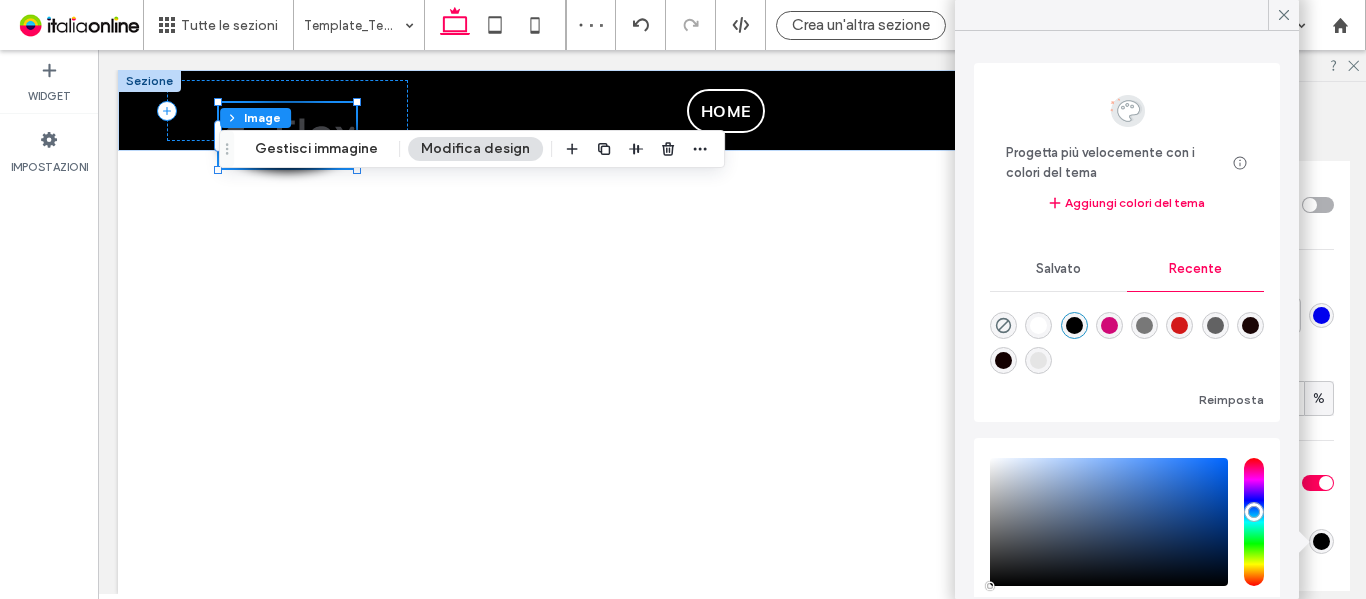 click on "**********" at bounding box center (732, 332) 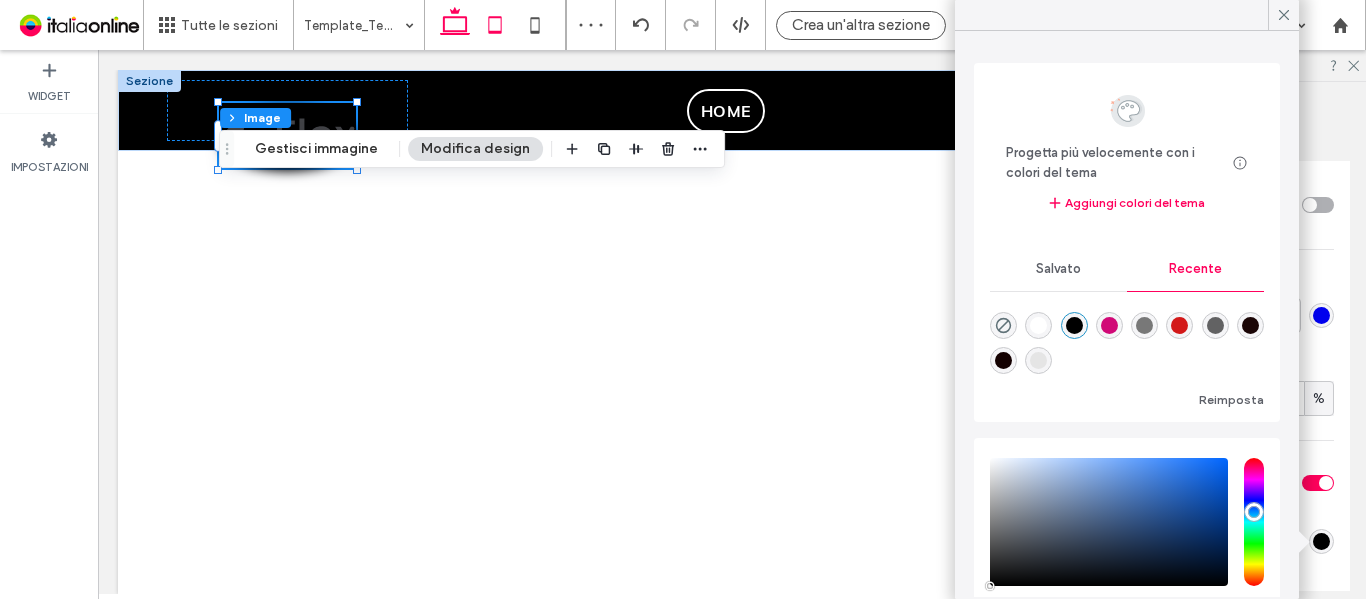 click 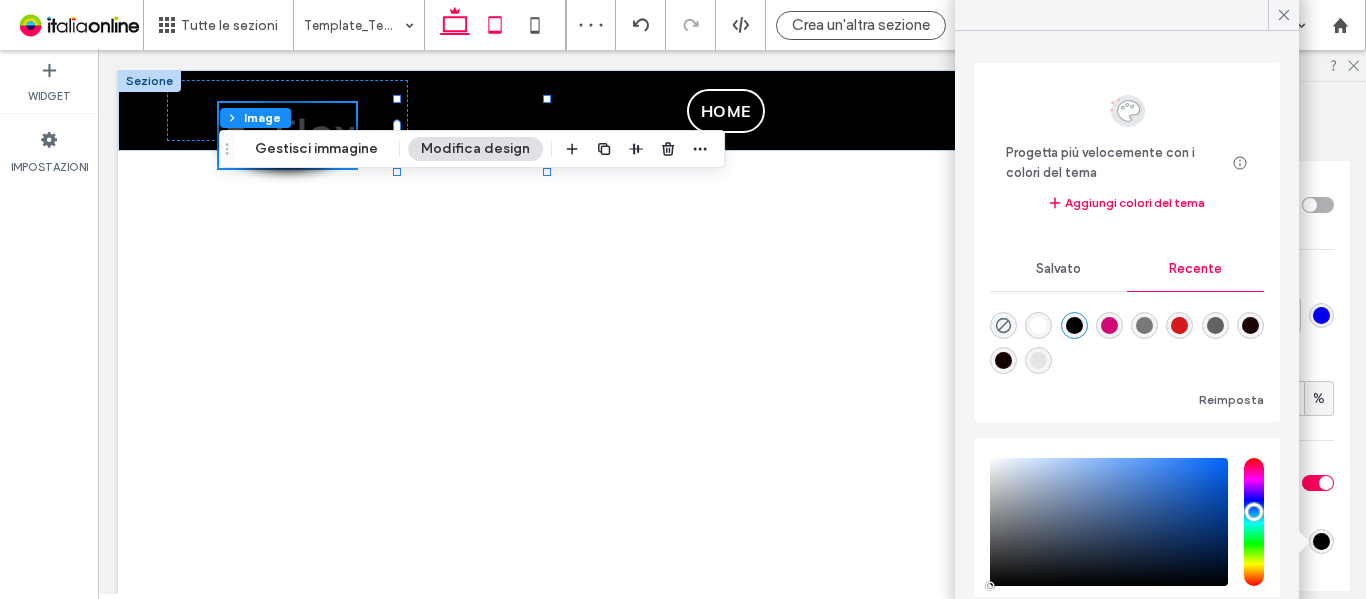 type on "***" 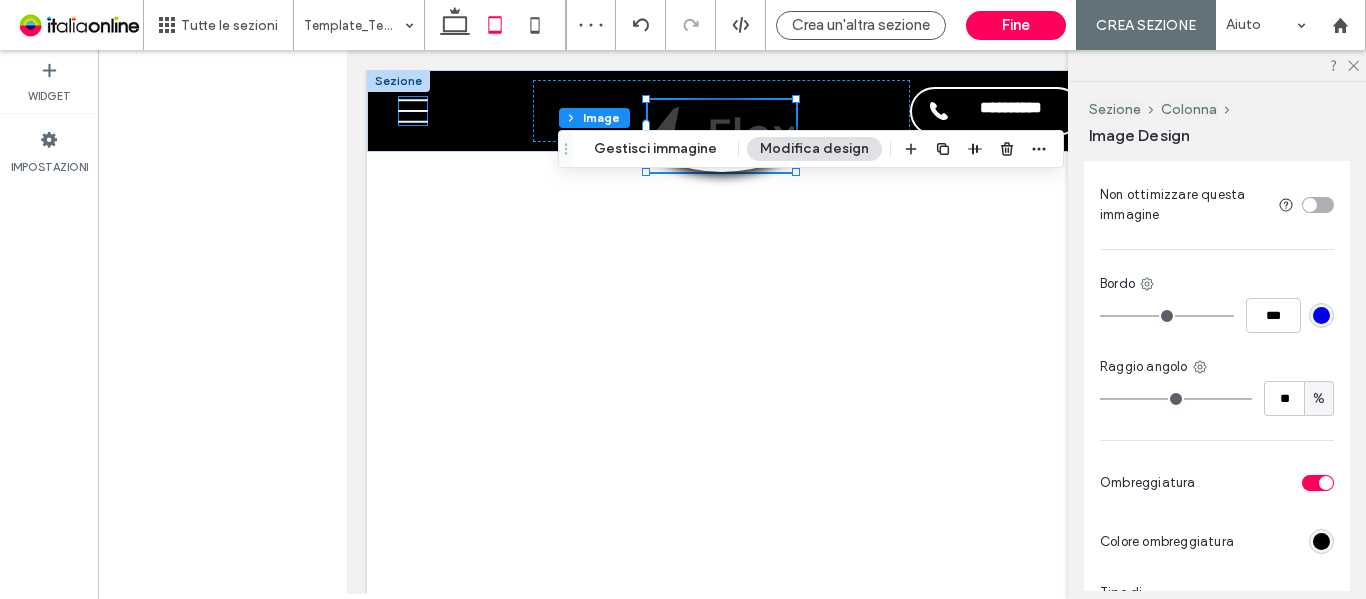 click 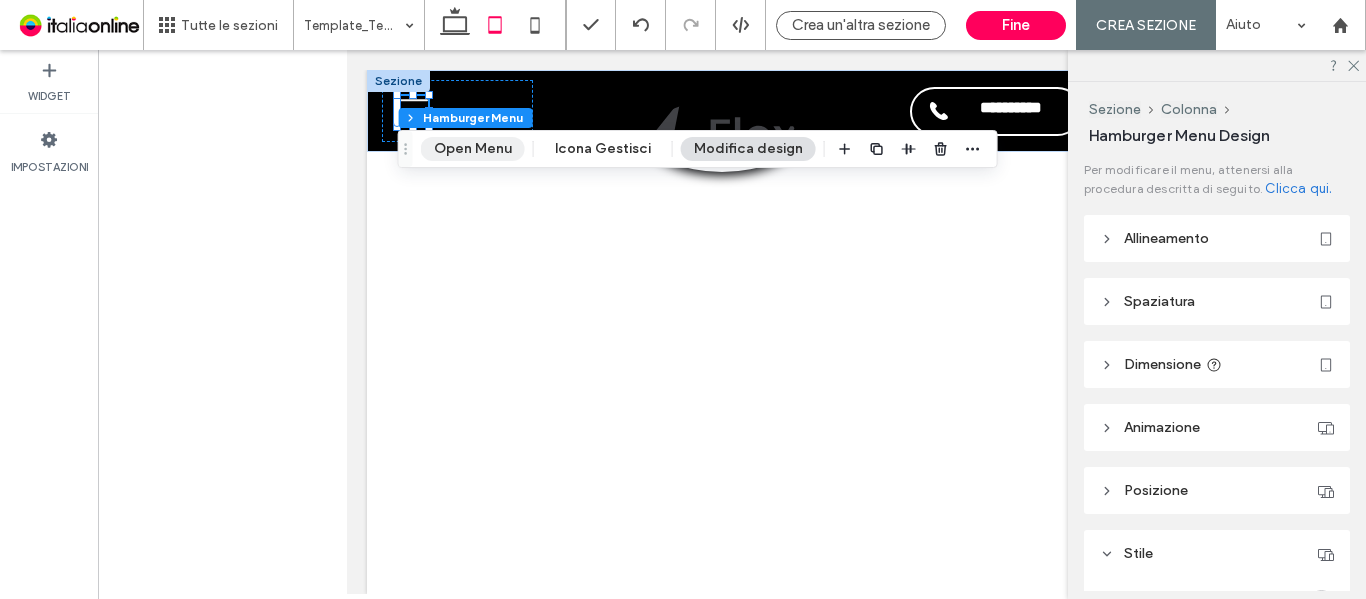 click on "Open Menu" at bounding box center (473, 149) 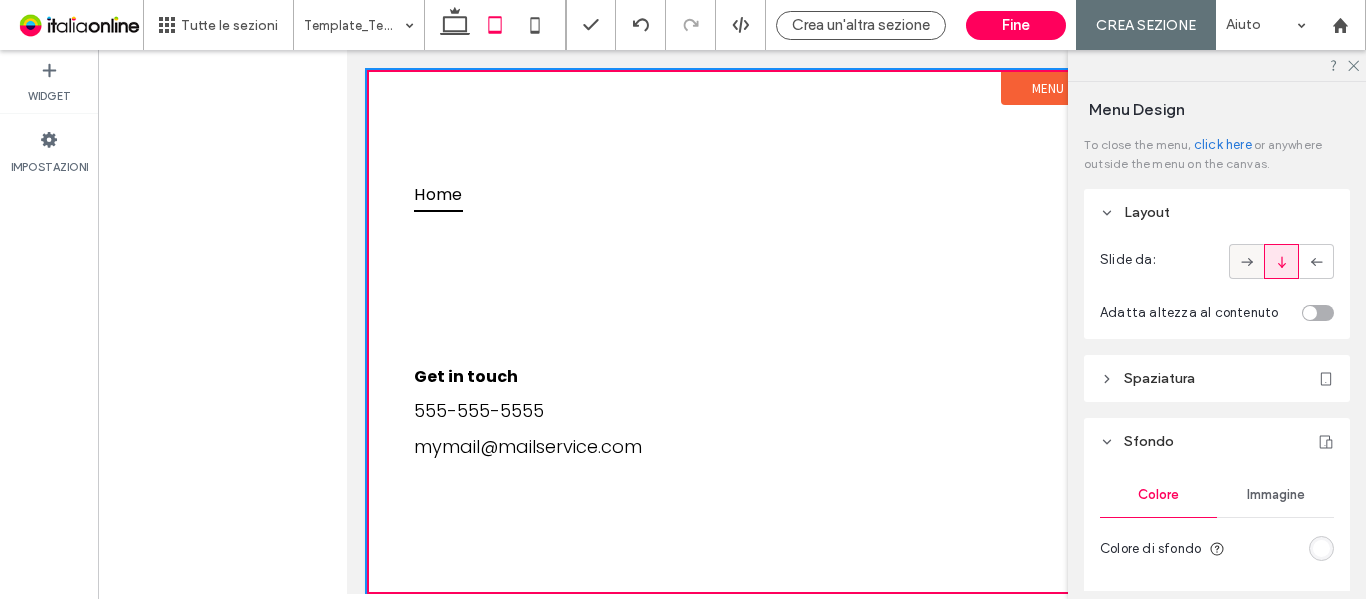 click 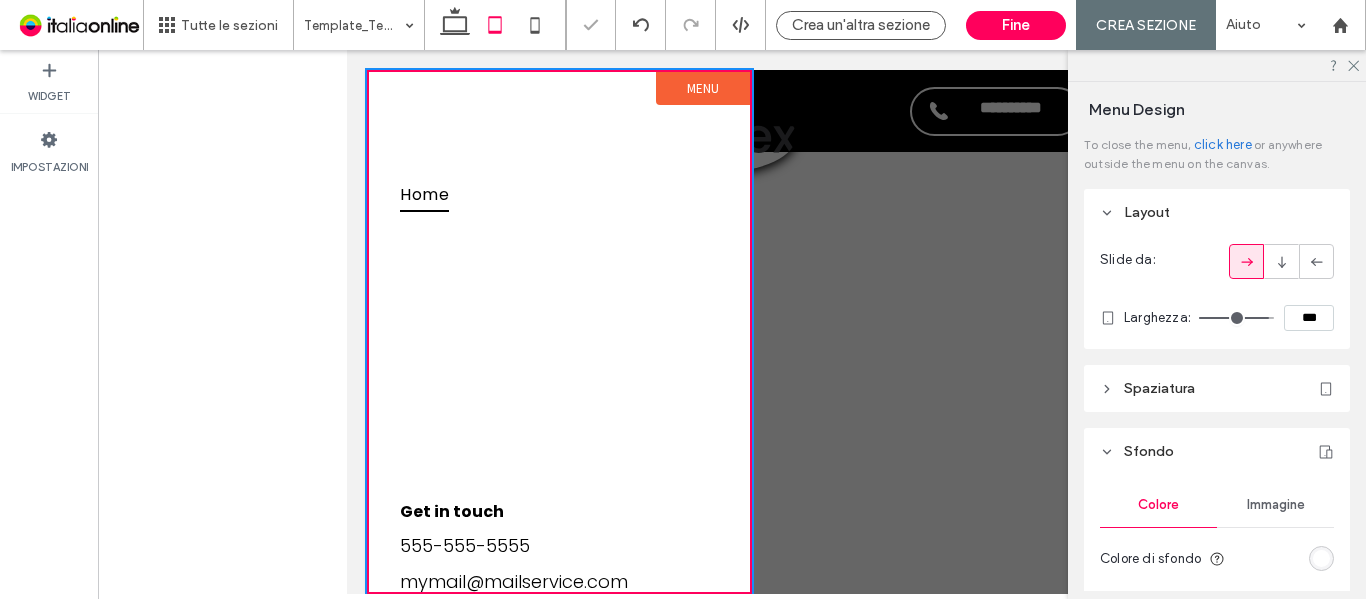 type on "**" 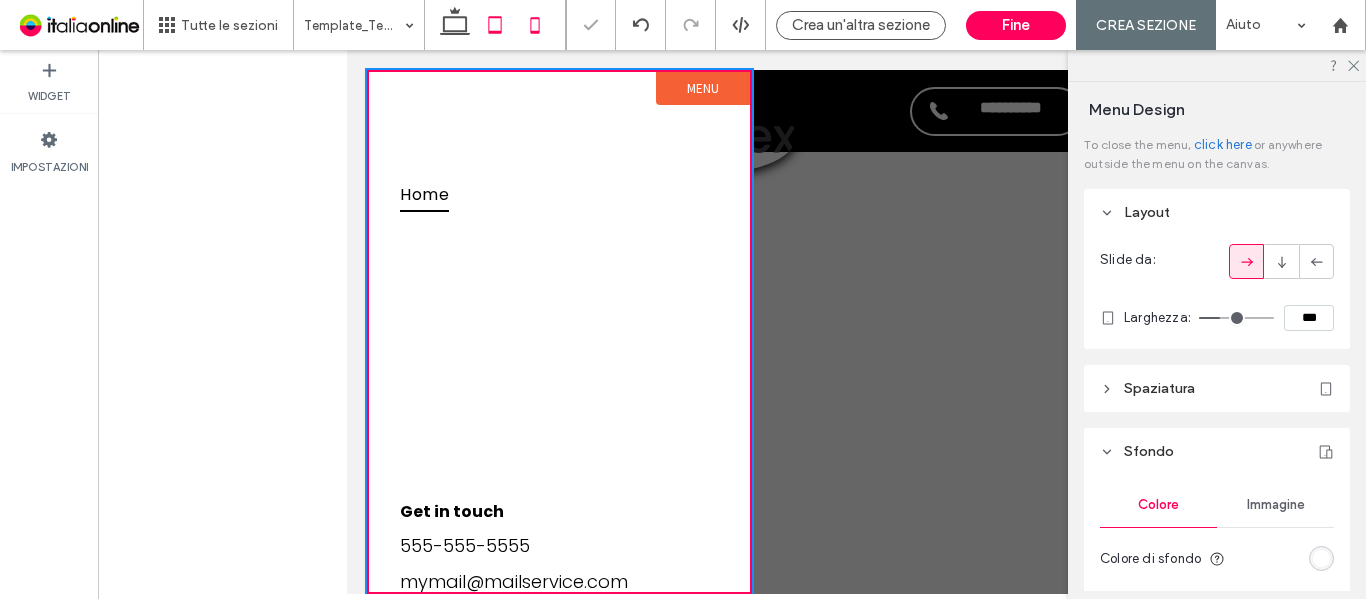 click 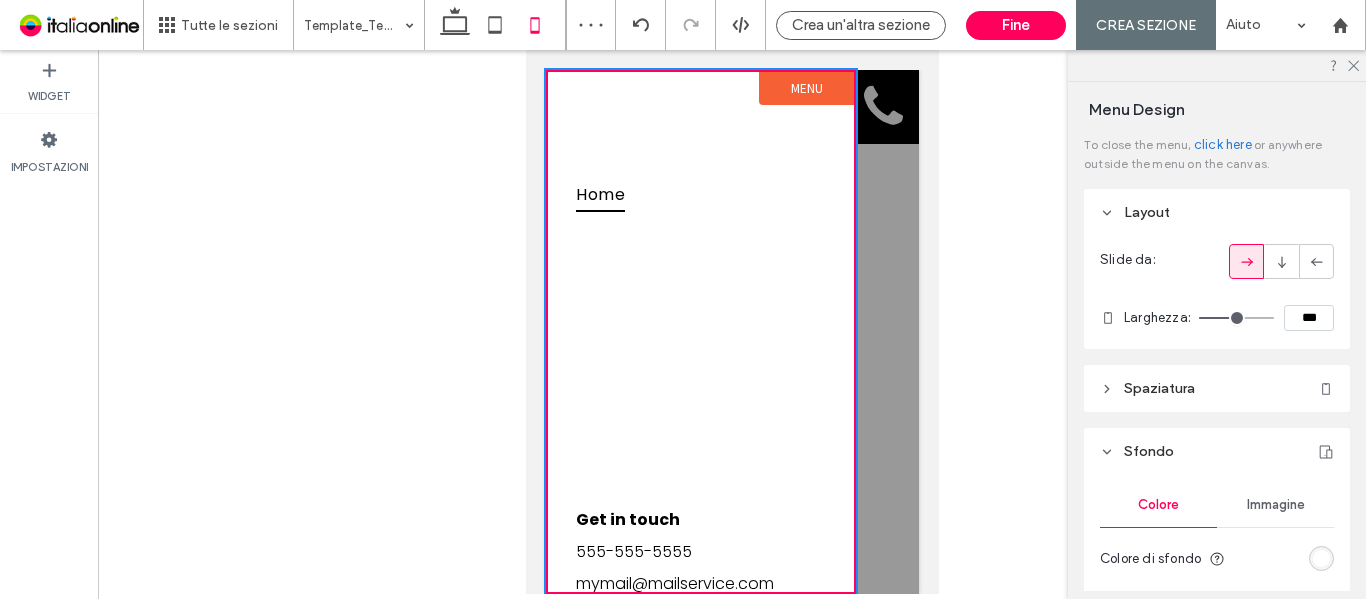click on "Menu" at bounding box center [805, 88] 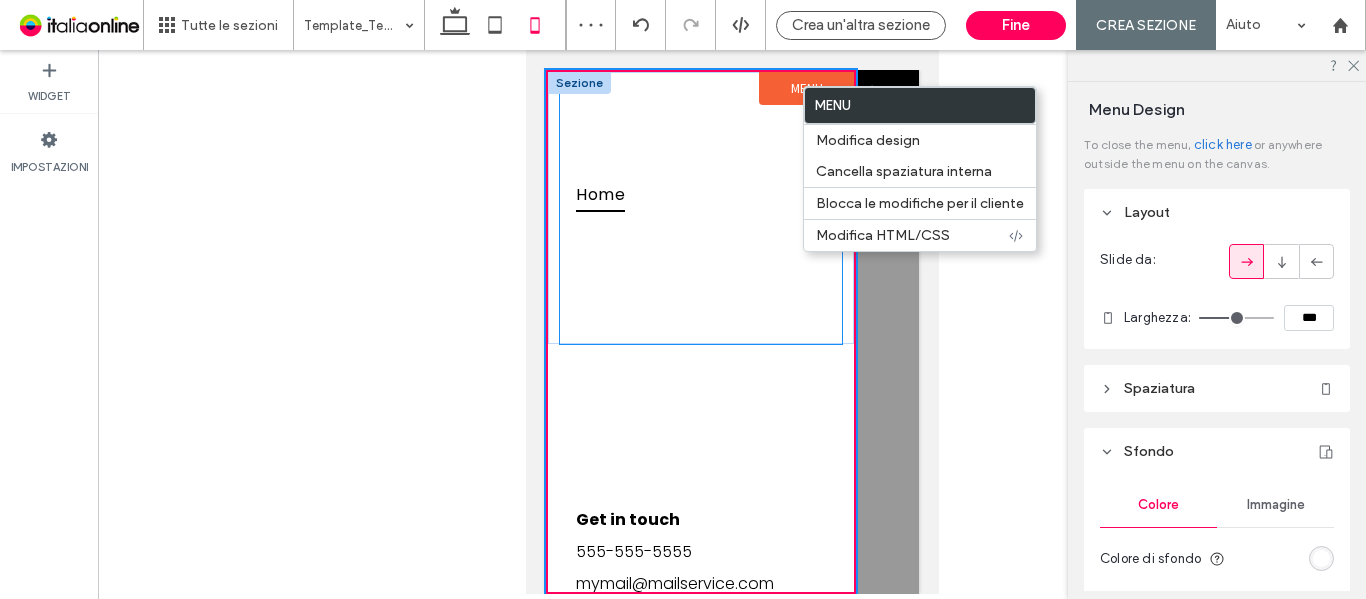 click on "Home" at bounding box center [699, 208] 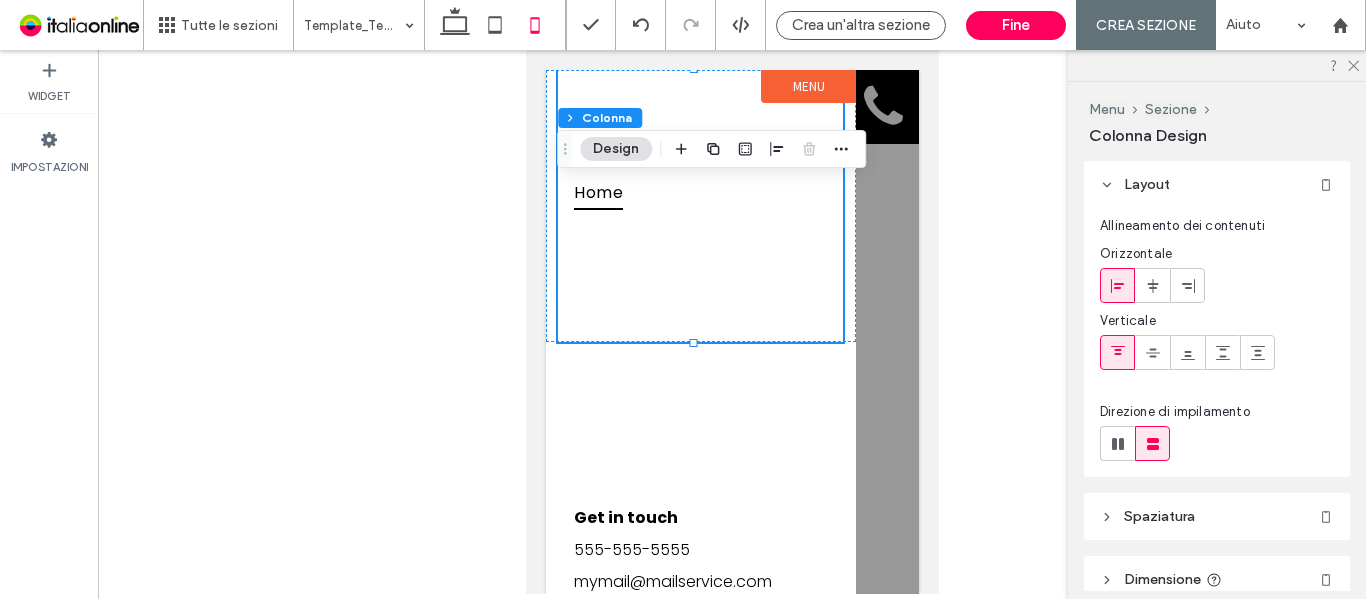click on "Menu" at bounding box center [807, 86] 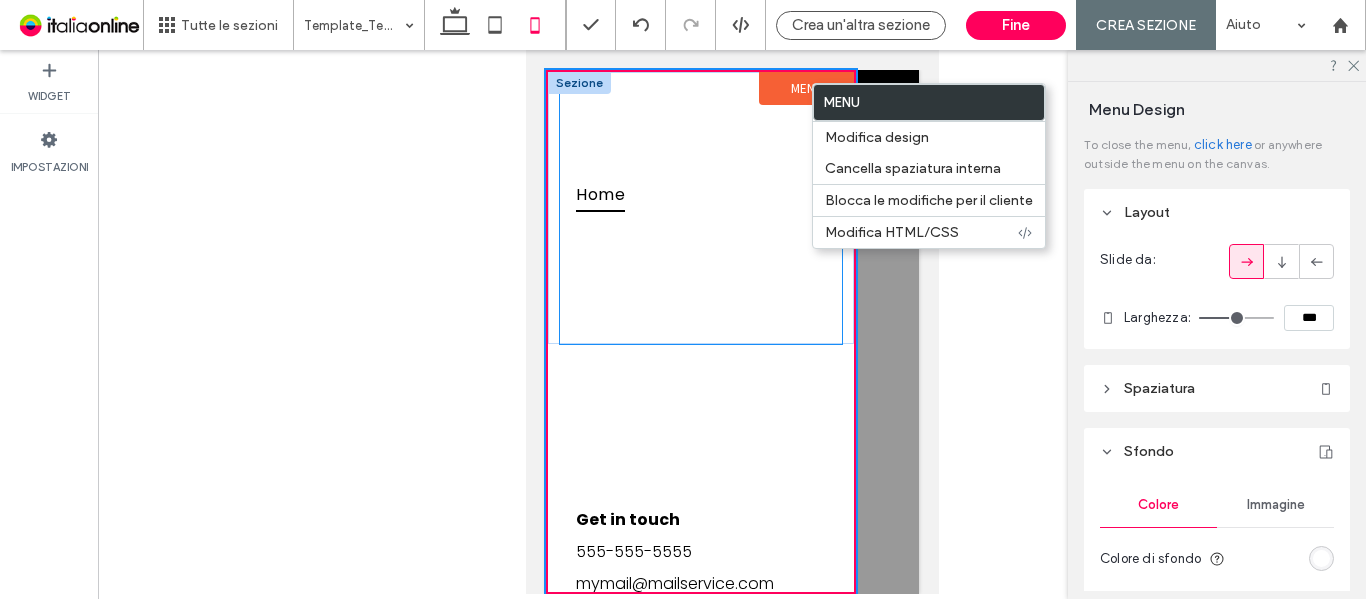 click on "Home" at bounding box center [699, 208] 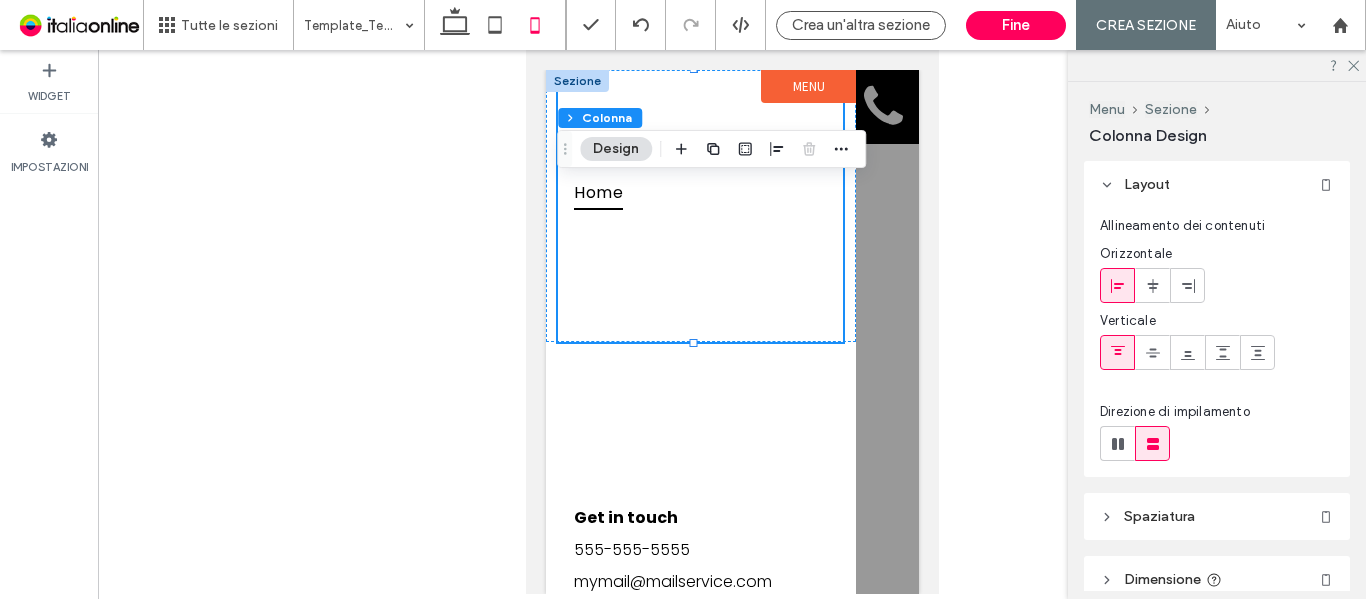 click on "Home" at bounding box center [699, 206] 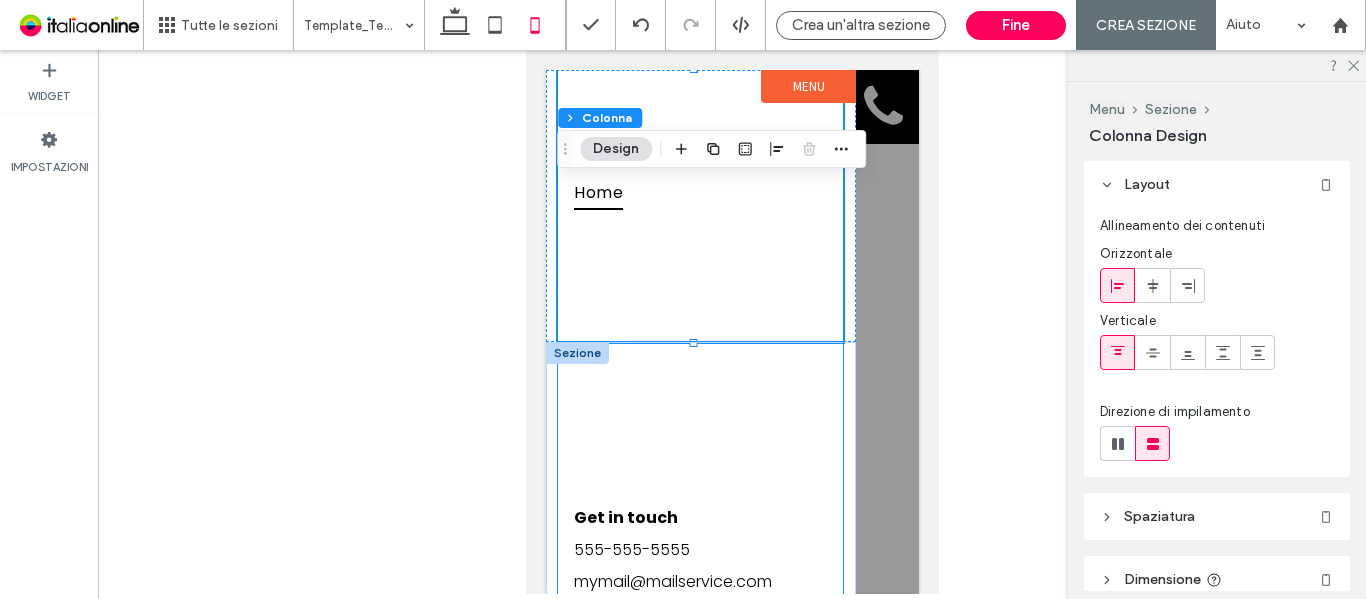 click on "Get in touch
555-555-5555 mymail@mailservice.com" at bounding box center [699, 478] 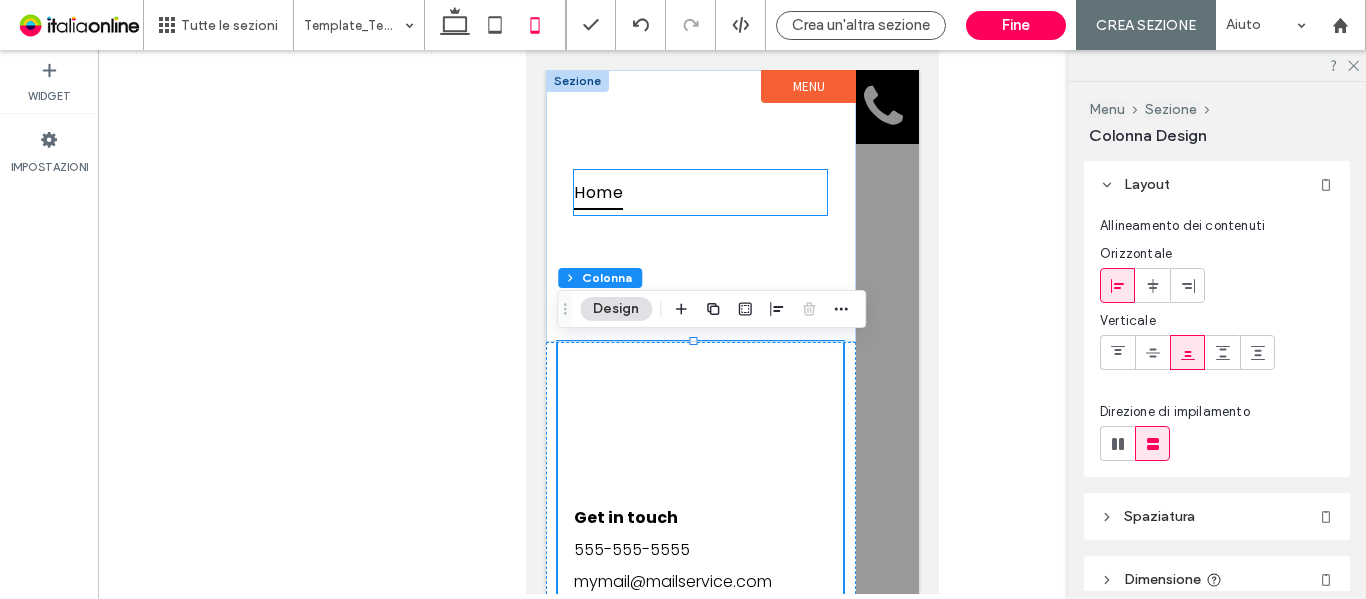 scroll, scrollTop: 0, scrollLeft: 0, axis: both 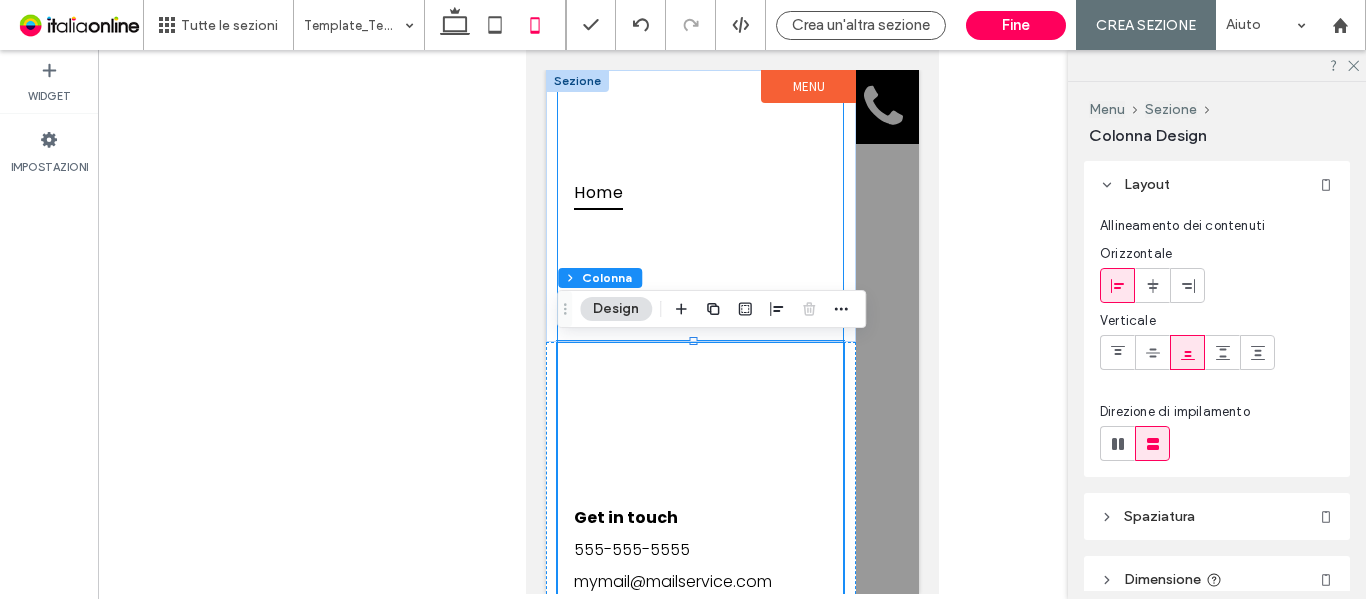 click on "Home" at bounding box center [699, 206] 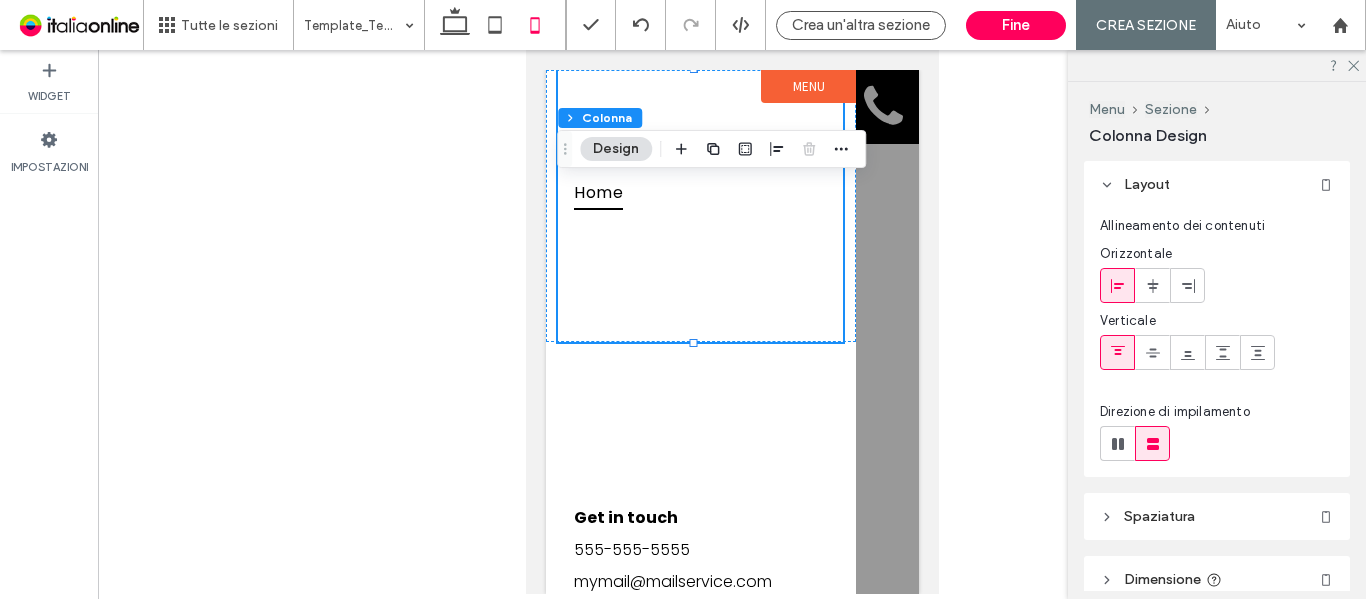 click on "Menu" at bounding box center (807, 86) 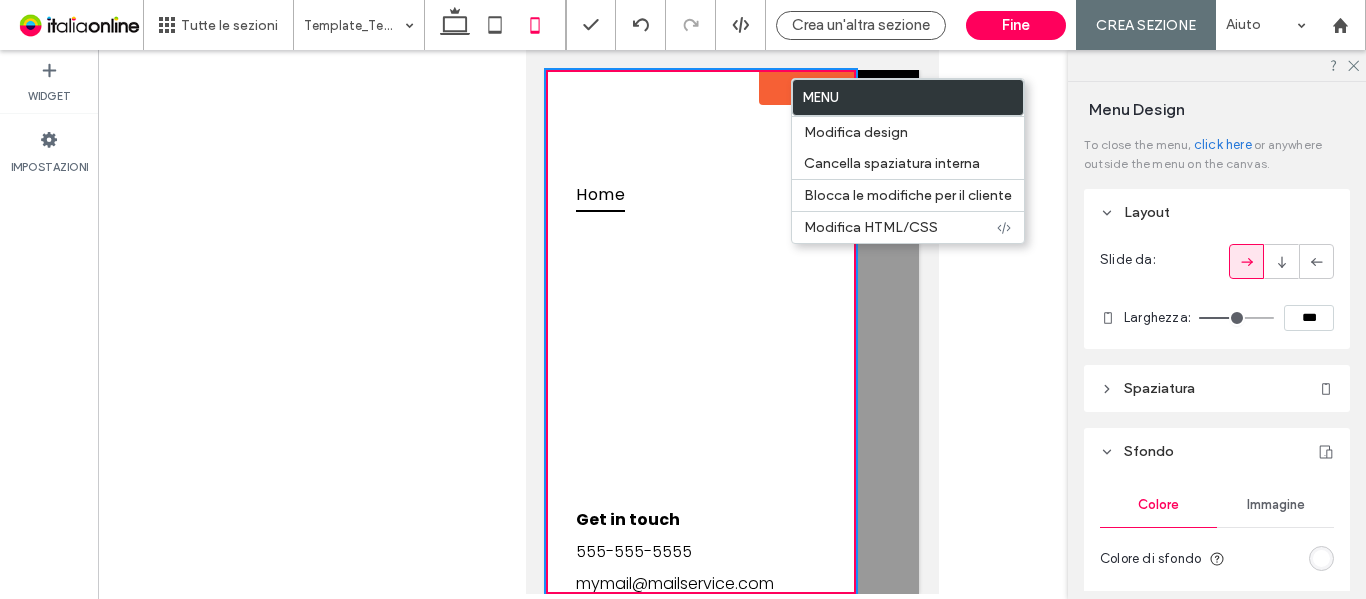 click at bounding box center (731, 332) 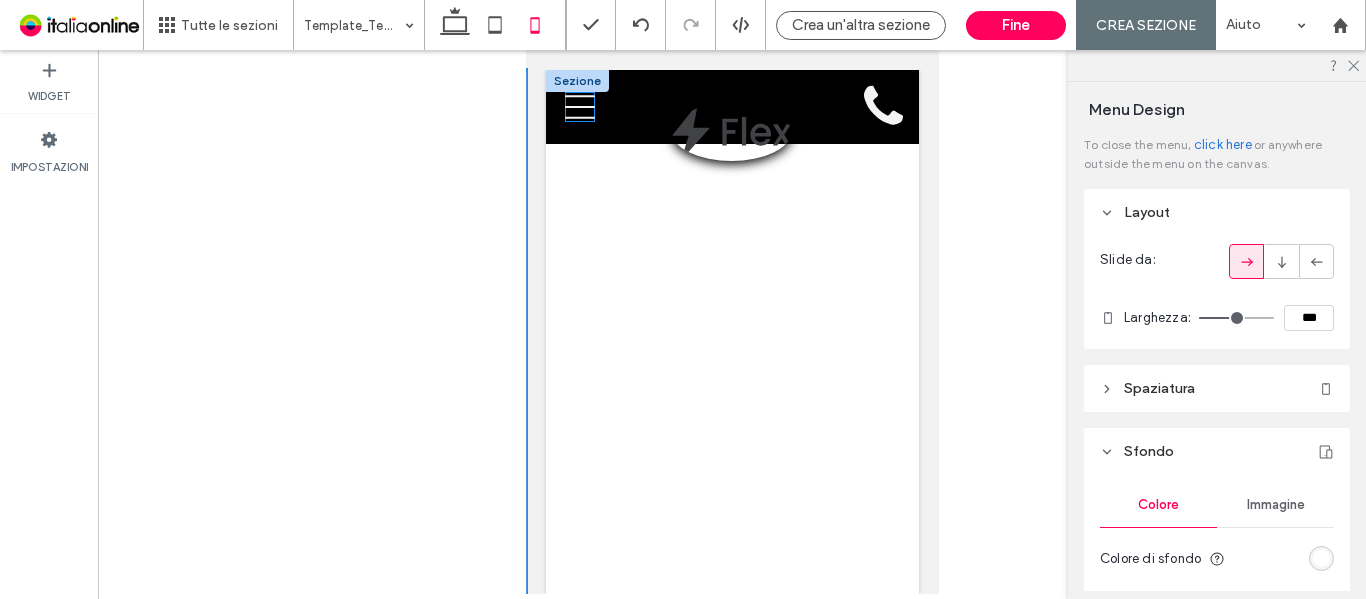 click 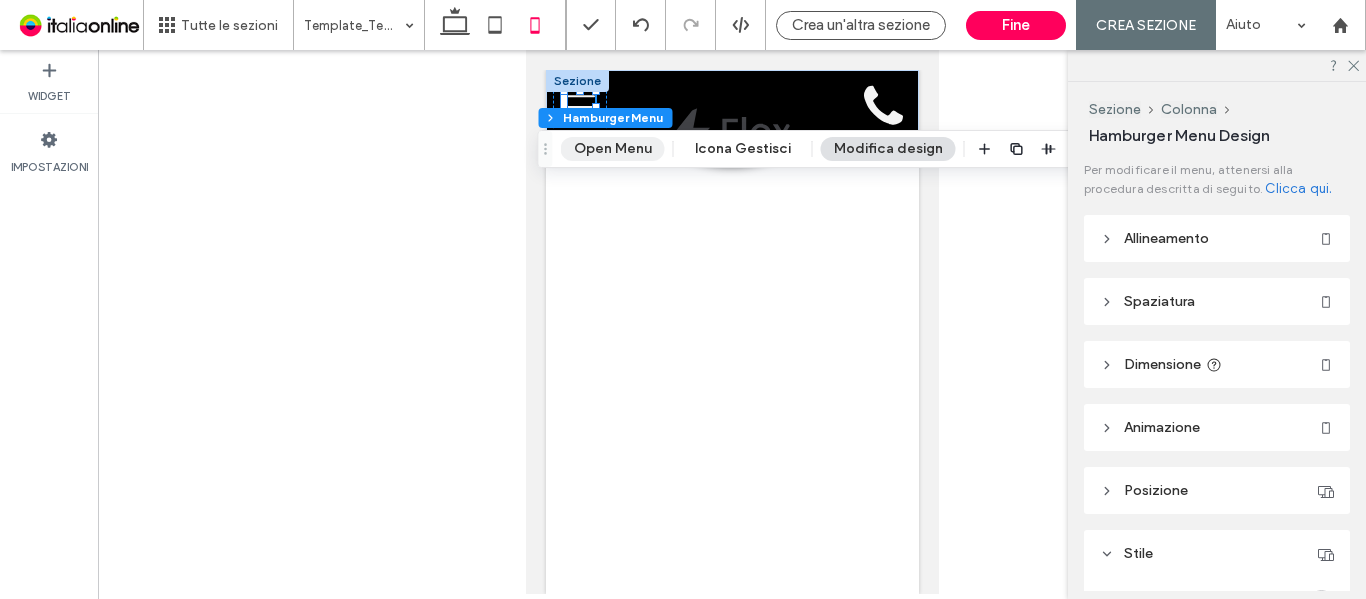 click on "Open Menu" at bounding box center (613, 149) 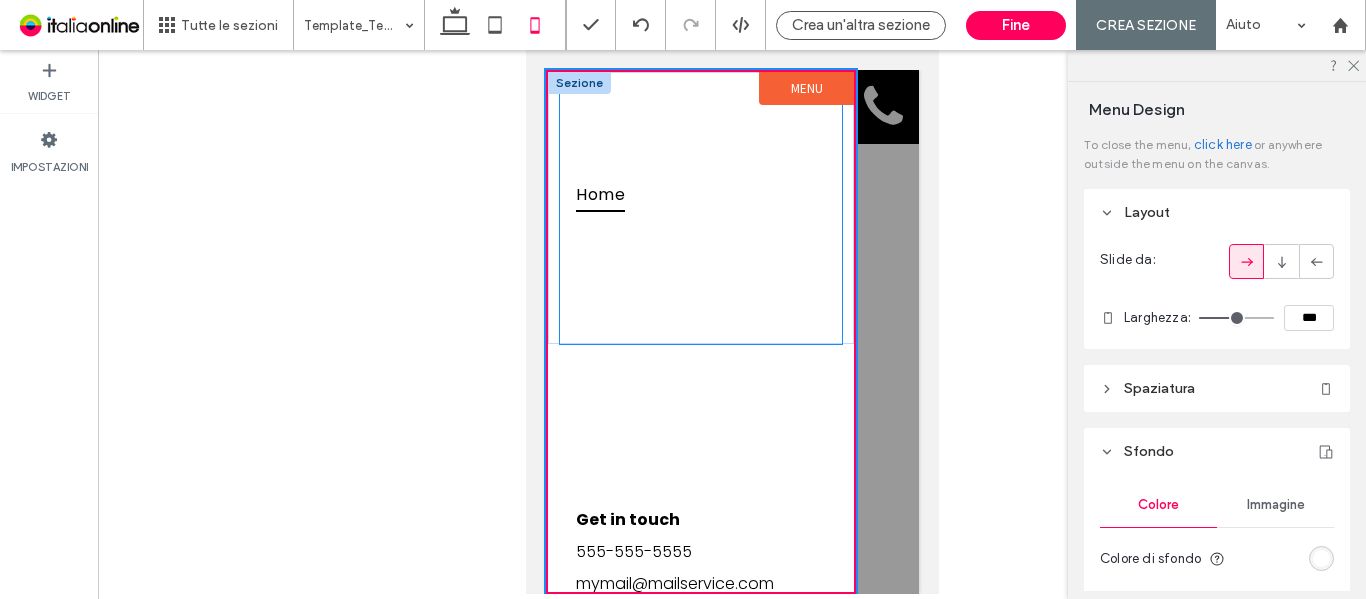 click on "Home" at bounding box center (699, 208) 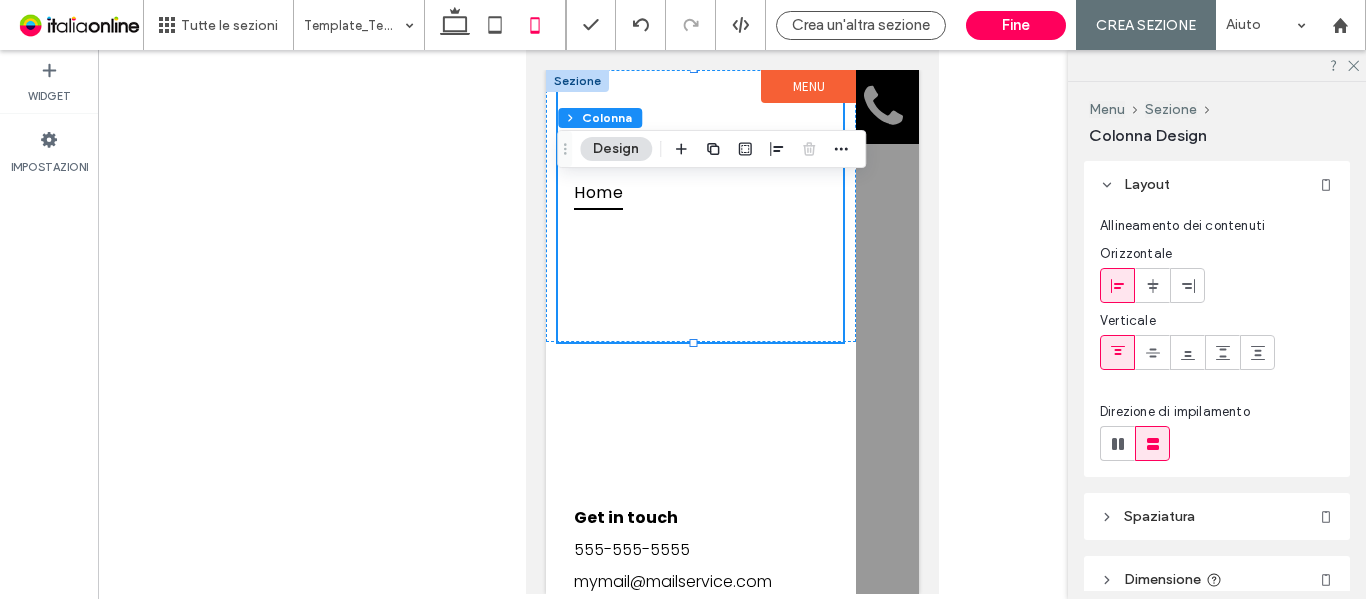 click on "Home" at bounding box center (699, 206) 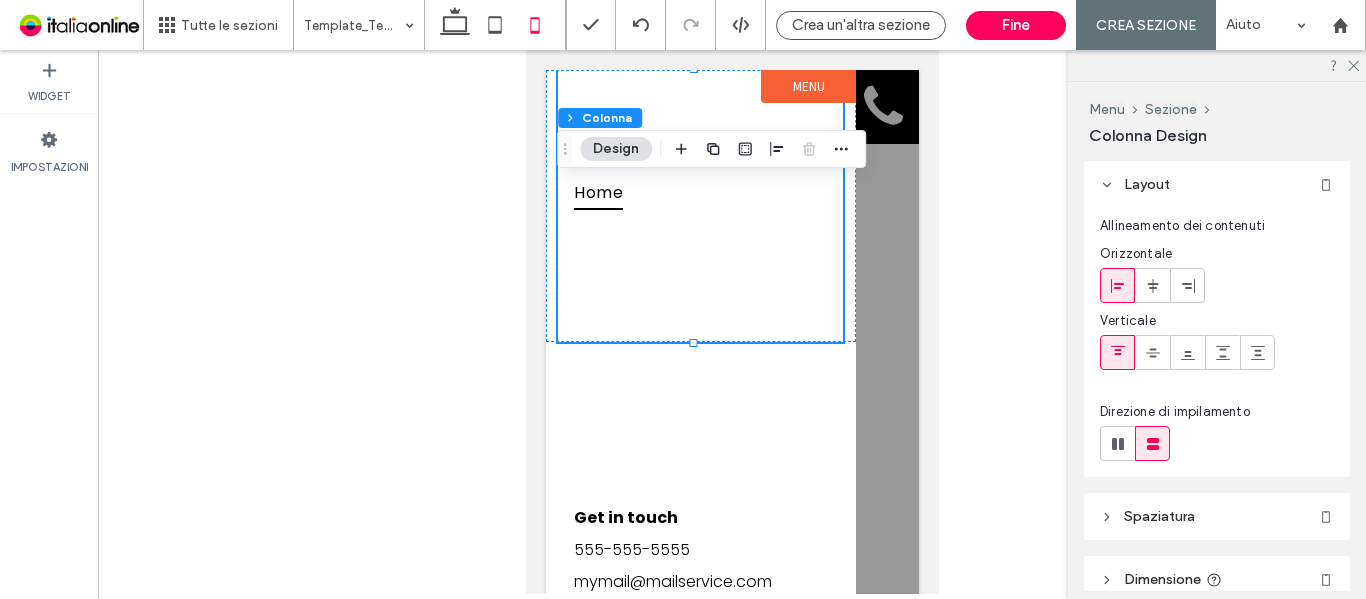 click at bounding box center [732, 322] 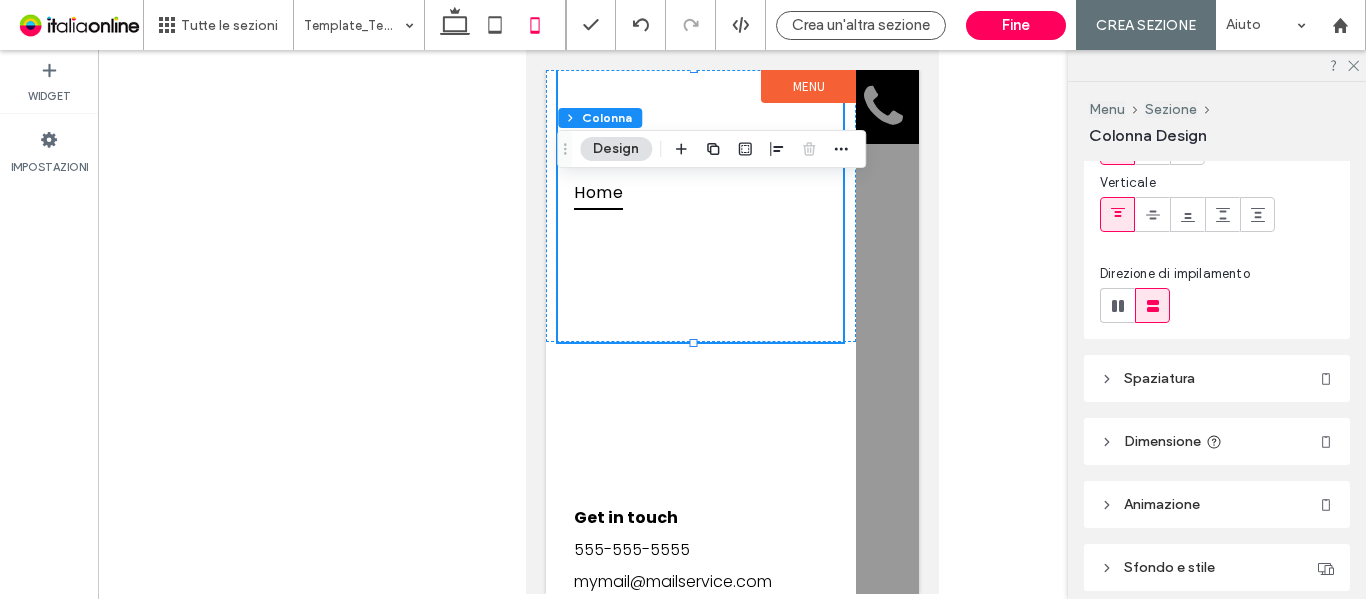 scroll, scrollTop: 218, scrollLeft: 0, axis: vertical 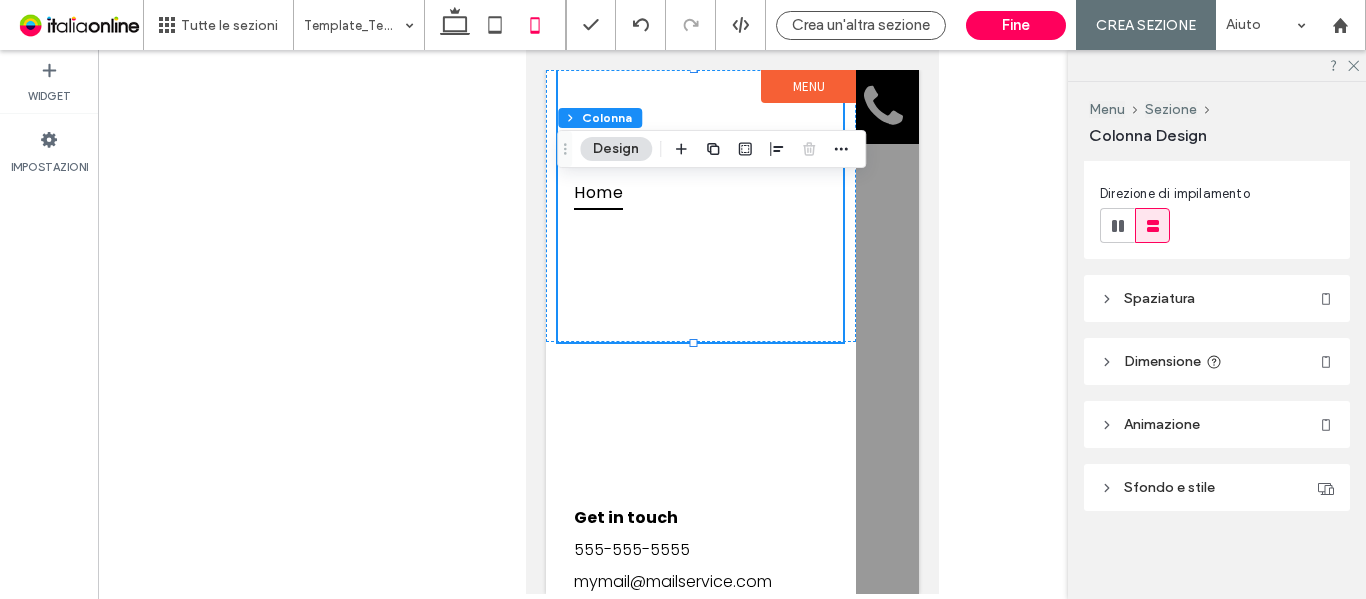 click on "Sfondo e stile" at bounding box center (1217, 487) 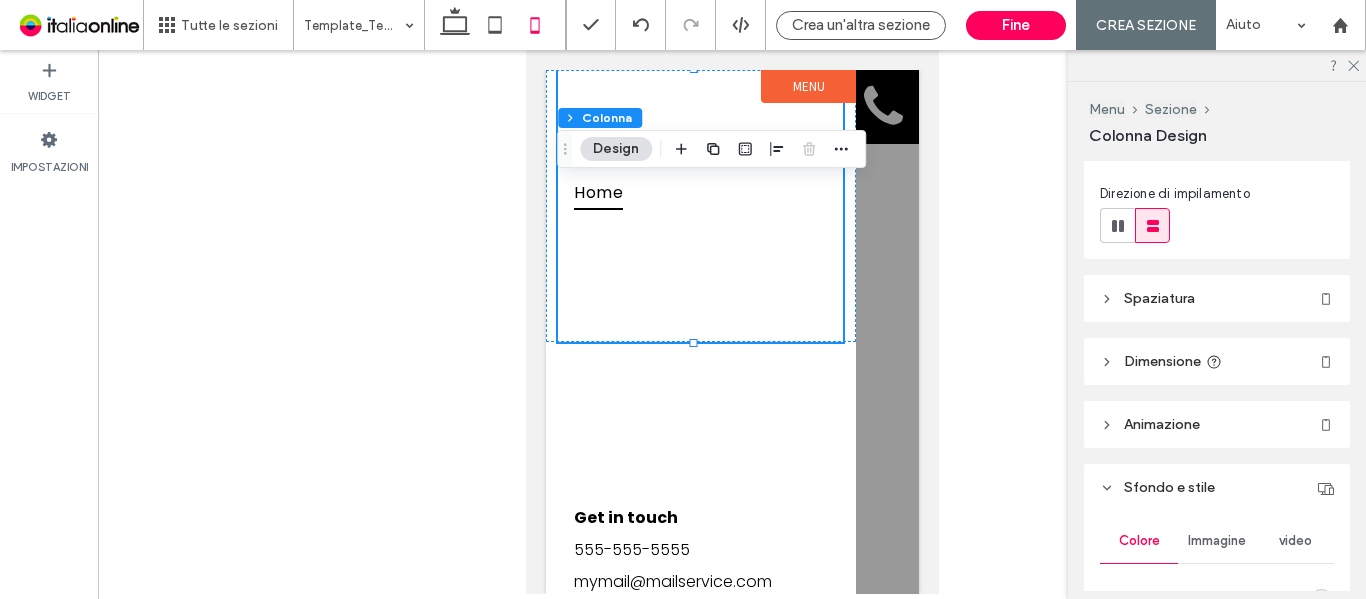 scroll, scrollTop: 418, scrollLeft: 0, axis: vertical 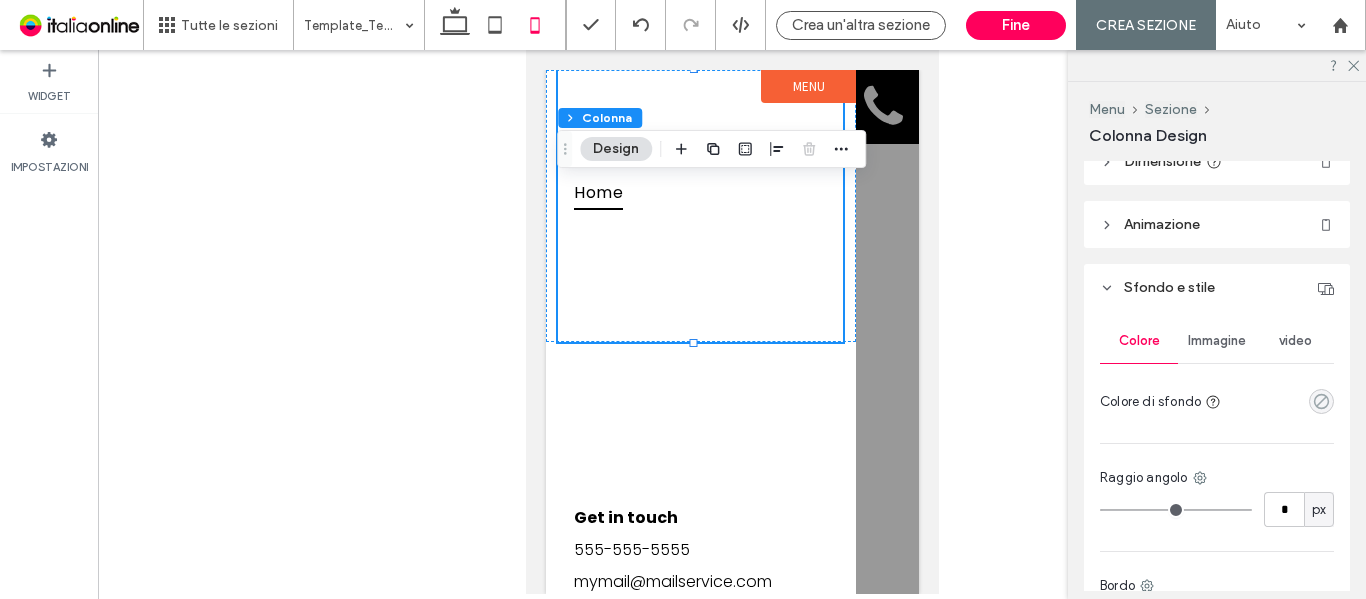 click 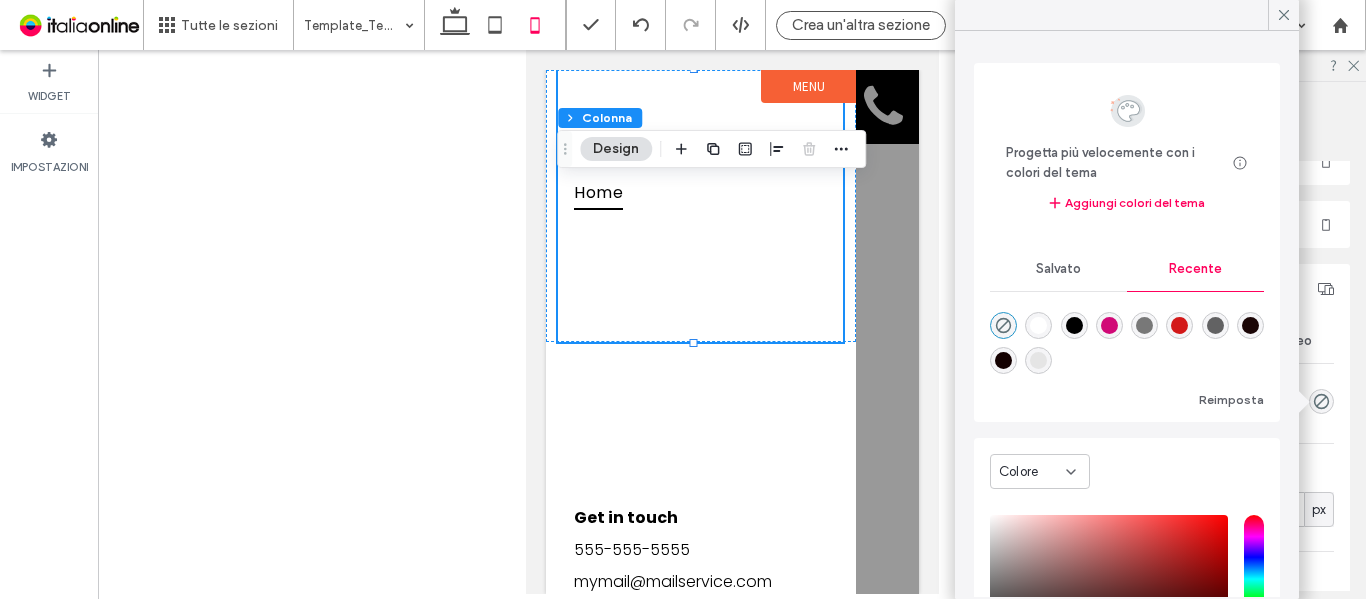 click at bounding box center [1074, 325] 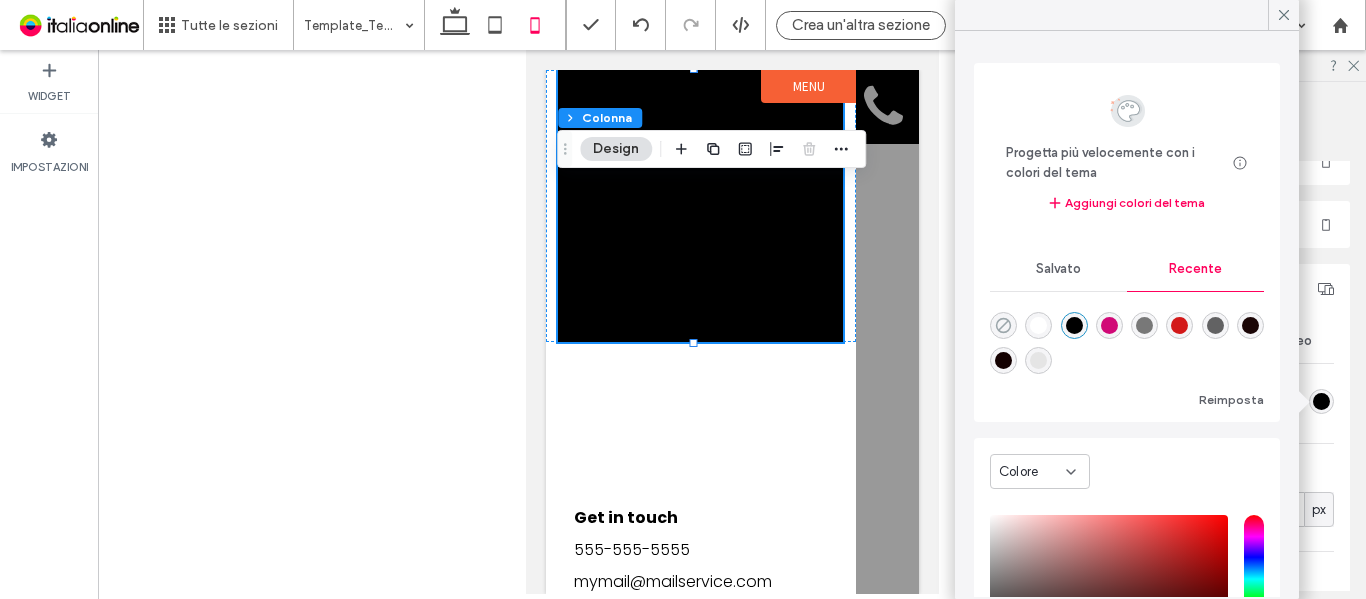 click 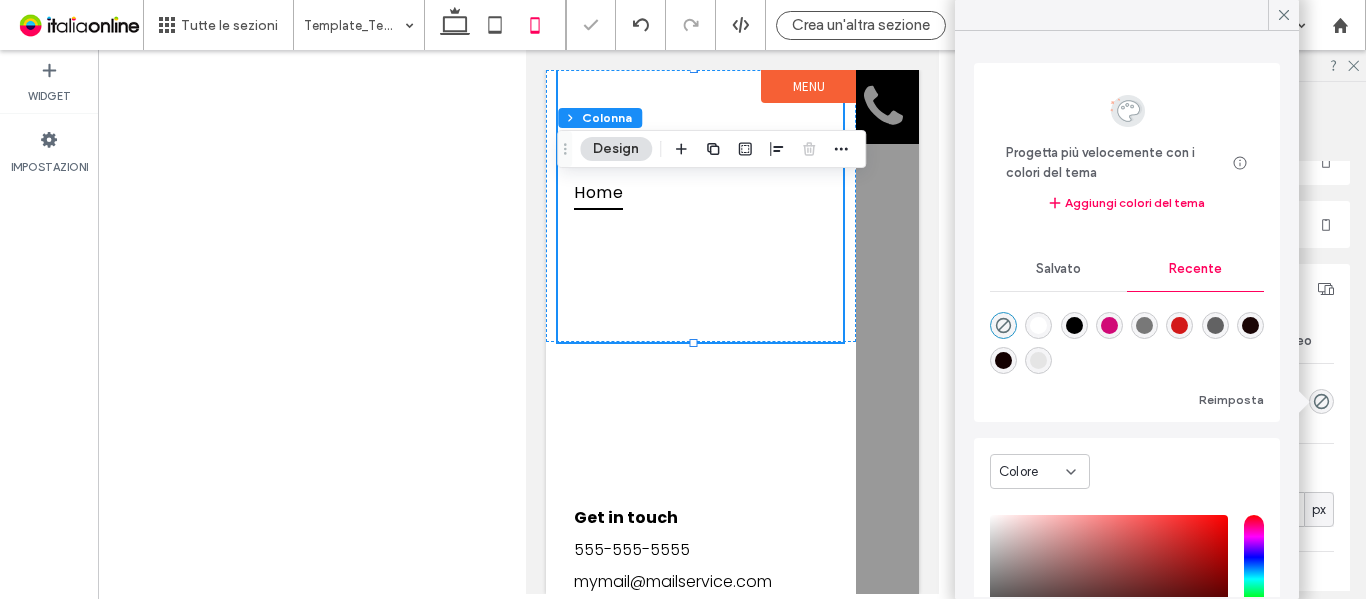 click at bounding box center (1038, 325) 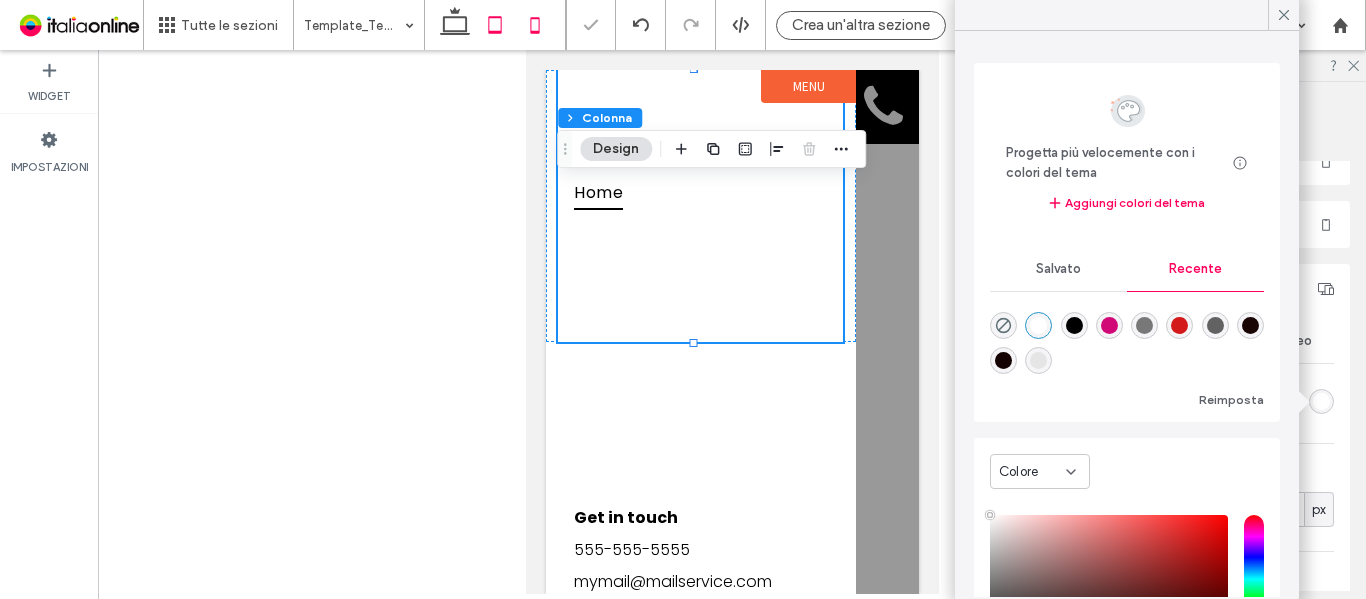 click 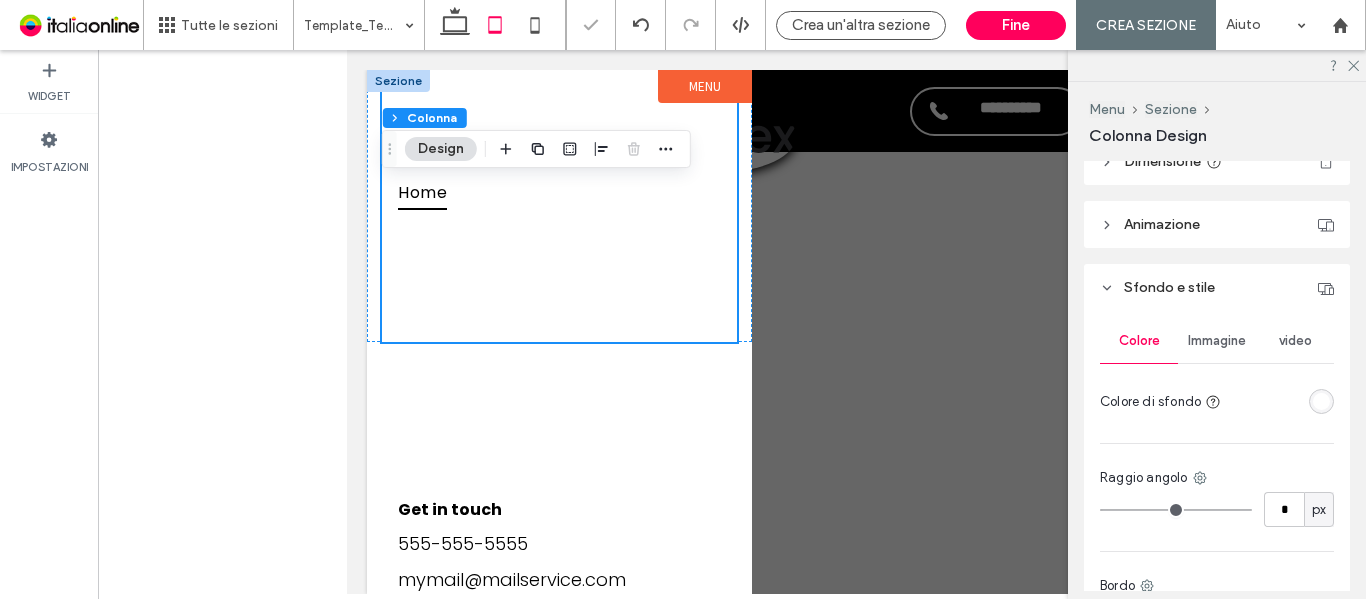 click on "Home" at bounding box center (559, 206) 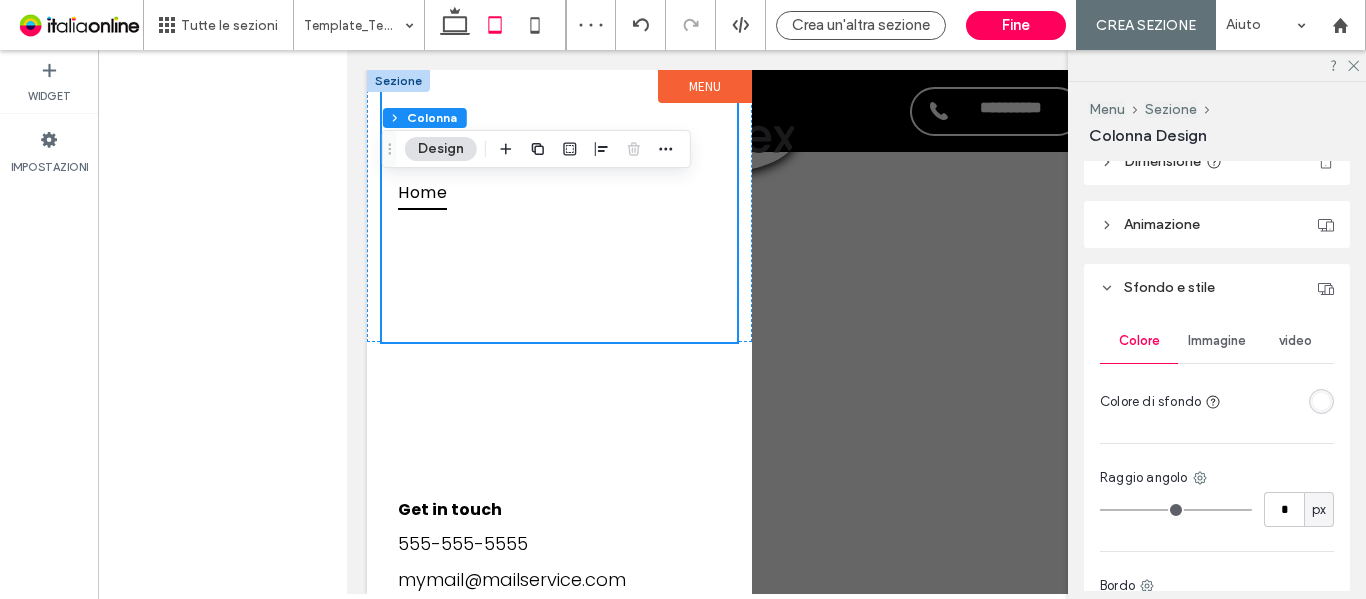 click on "Home" at bounding box center (559, 206) 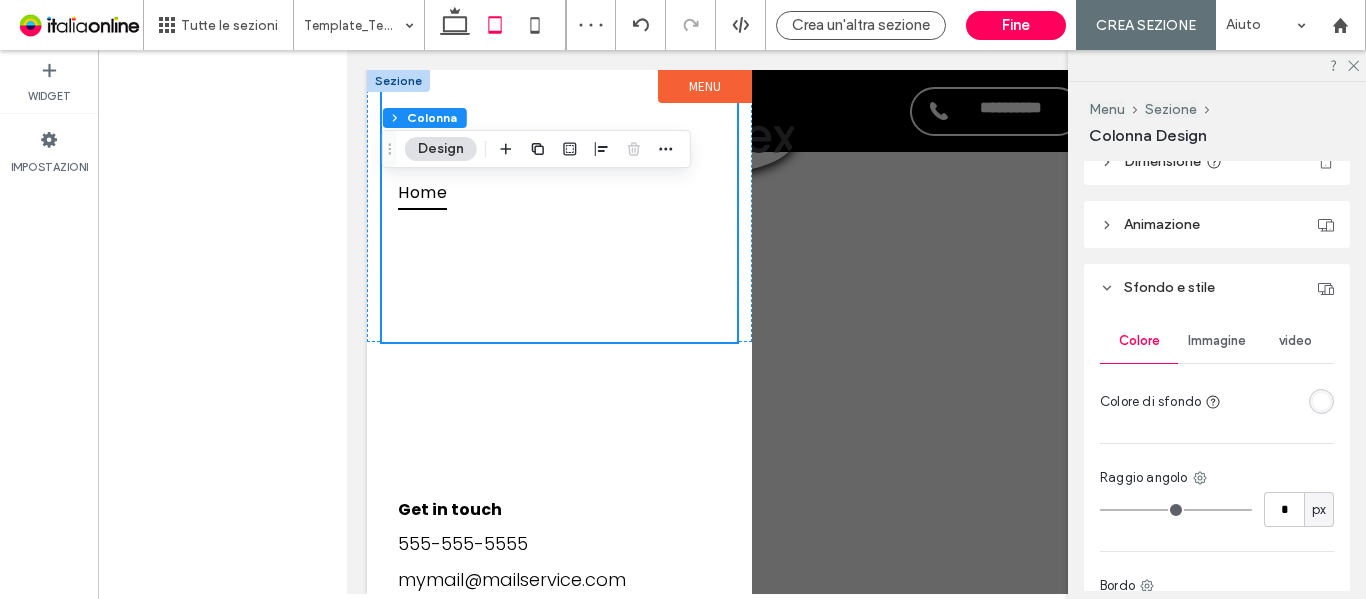 click on "Home" at bounding box center [559, 206] 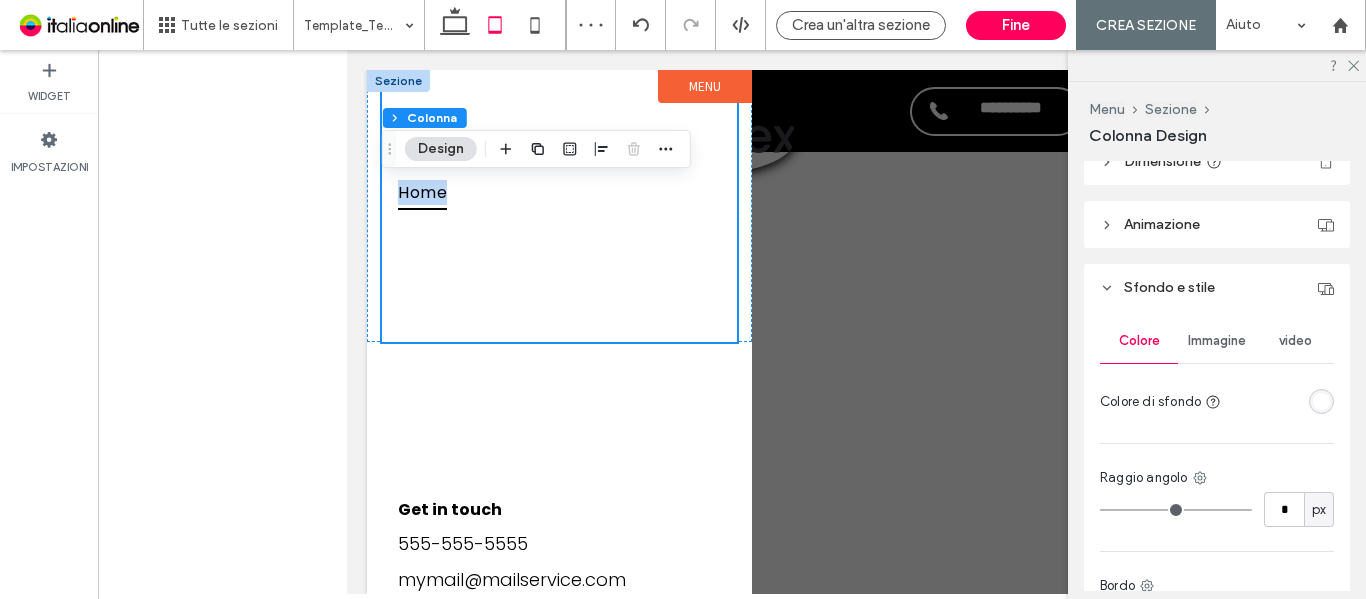 click on "Home" at bounding box center (559, 206) 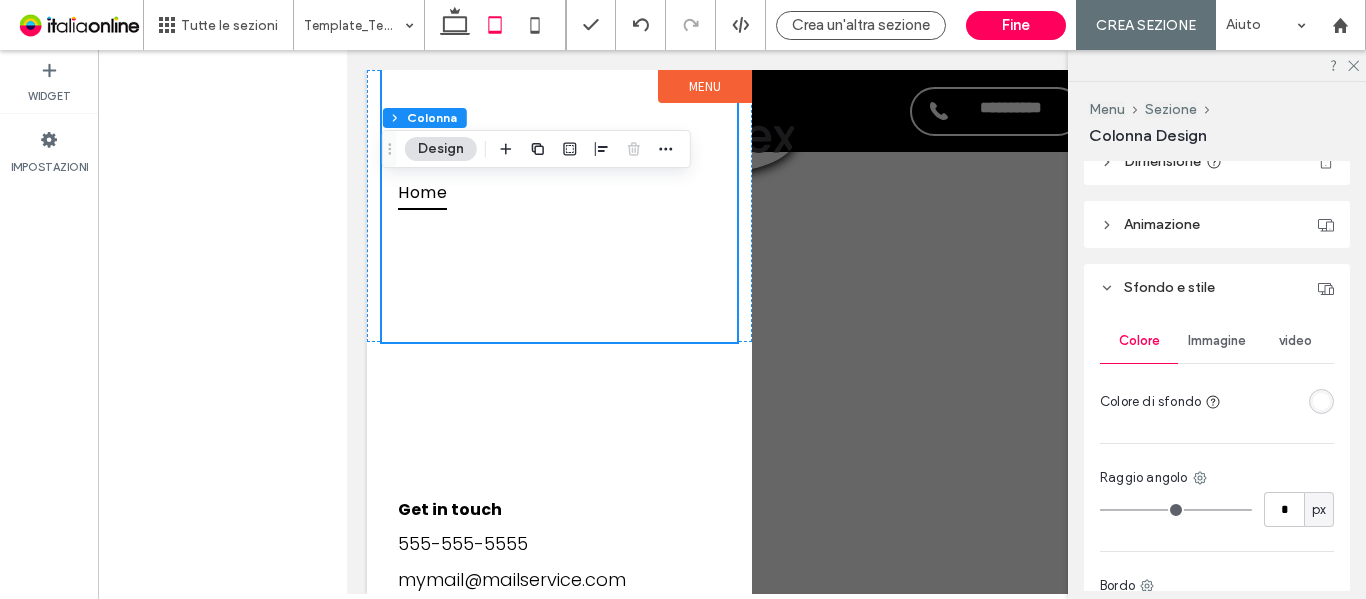 click on "Menu" at bounding box center [705, 86] 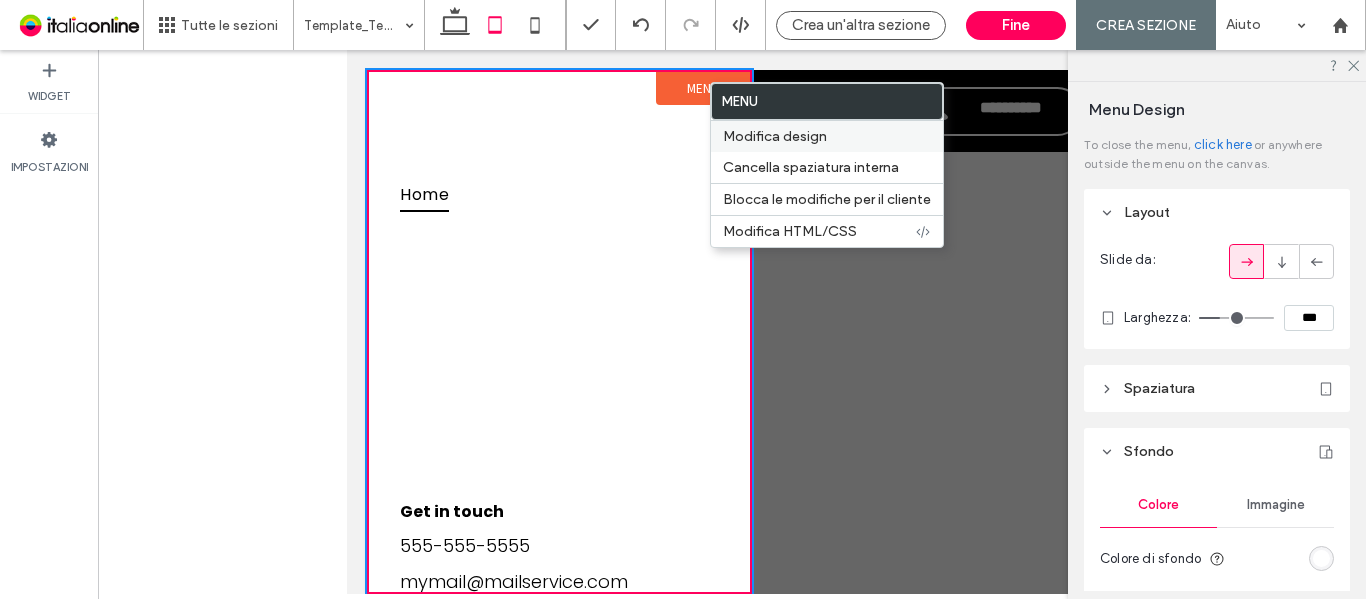 click on "Modifica design" at bounding box center (775, 136) 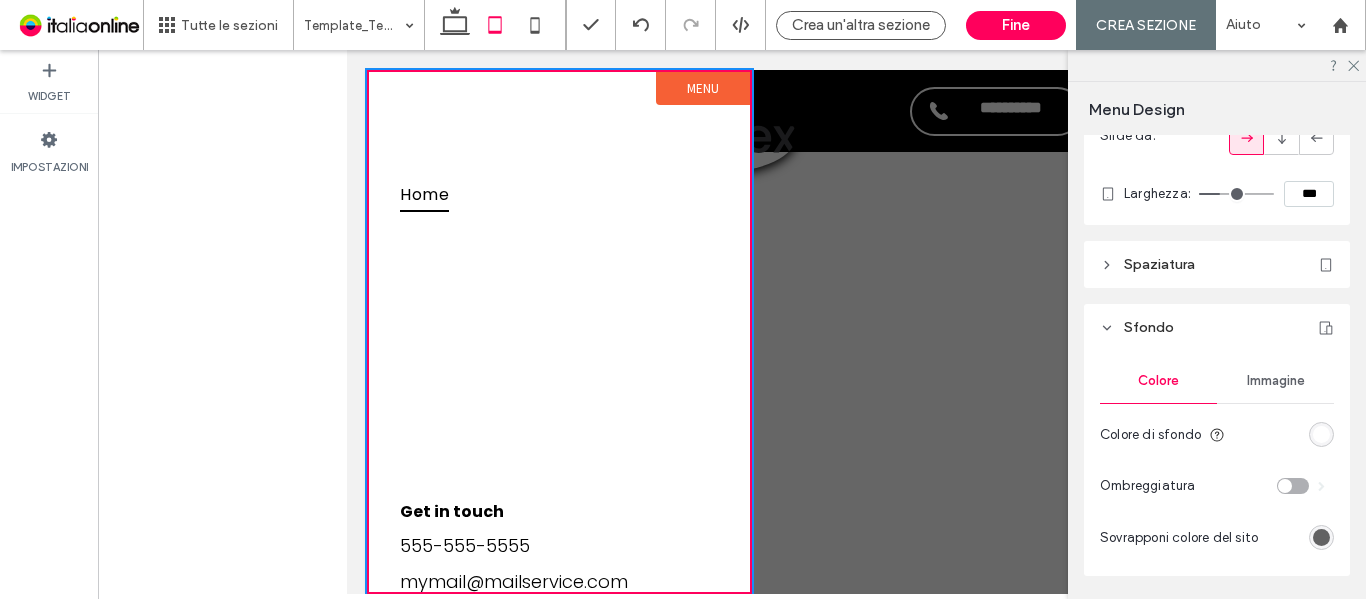 scroll, scrollTop: 189, scrollLeft: 0, axis: vertical 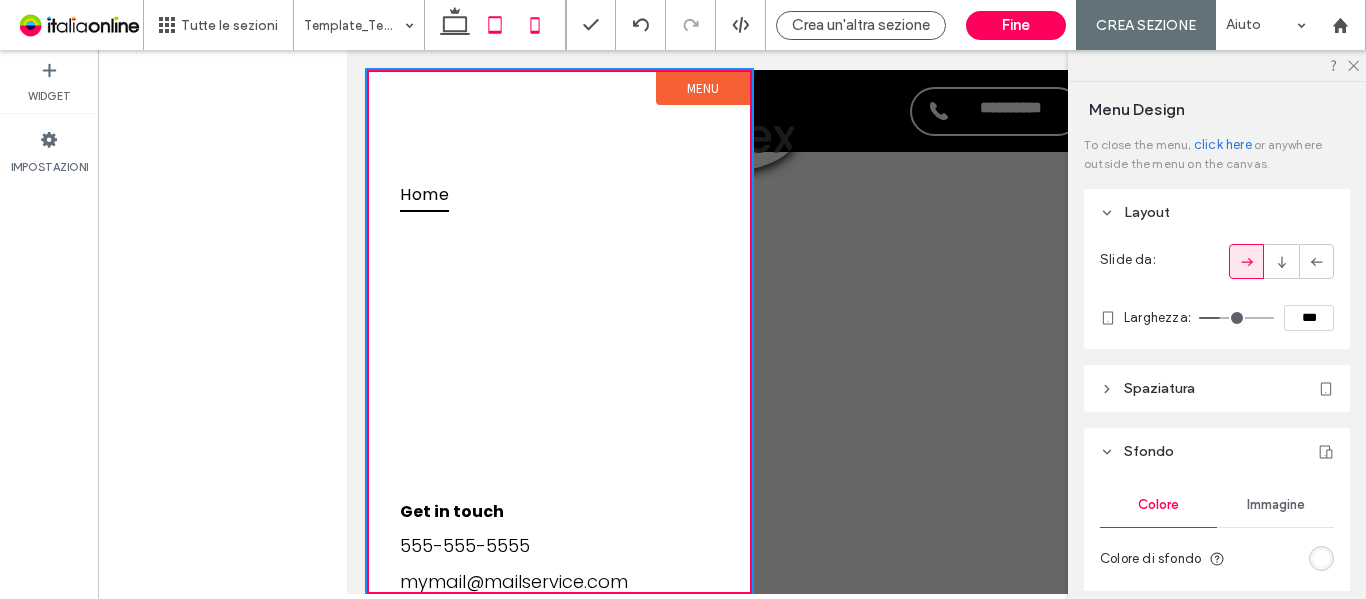click 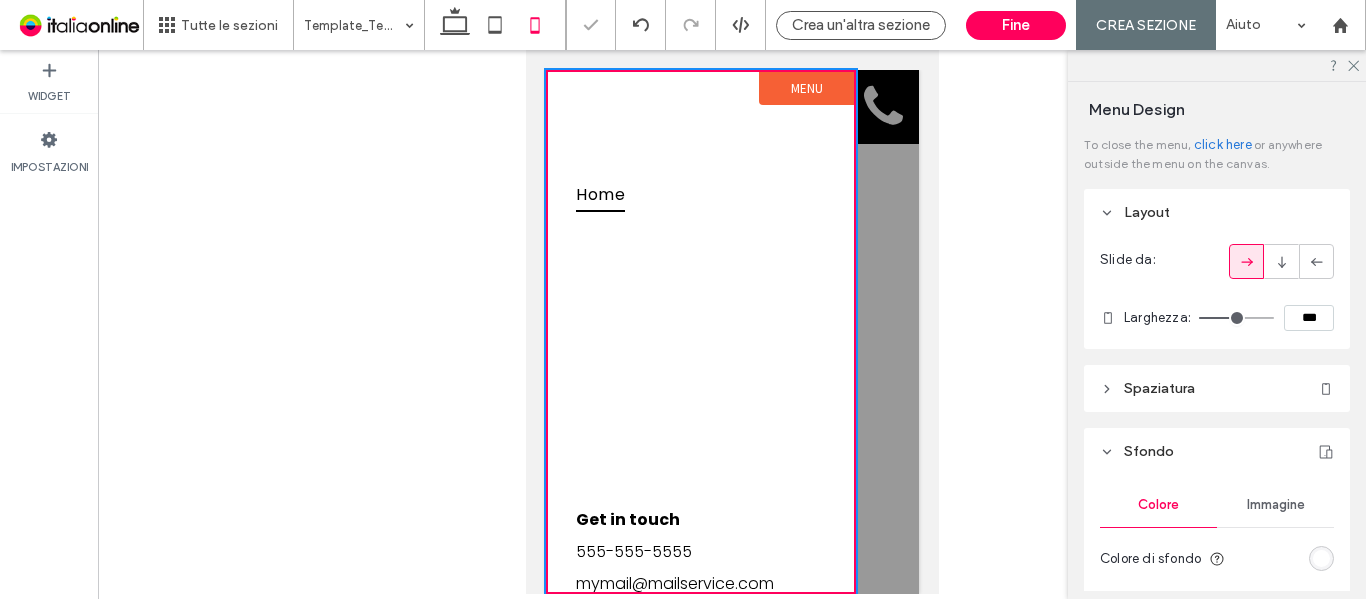 scroll, scrollTop: 189, scrollLeft: 0, axis: vertical 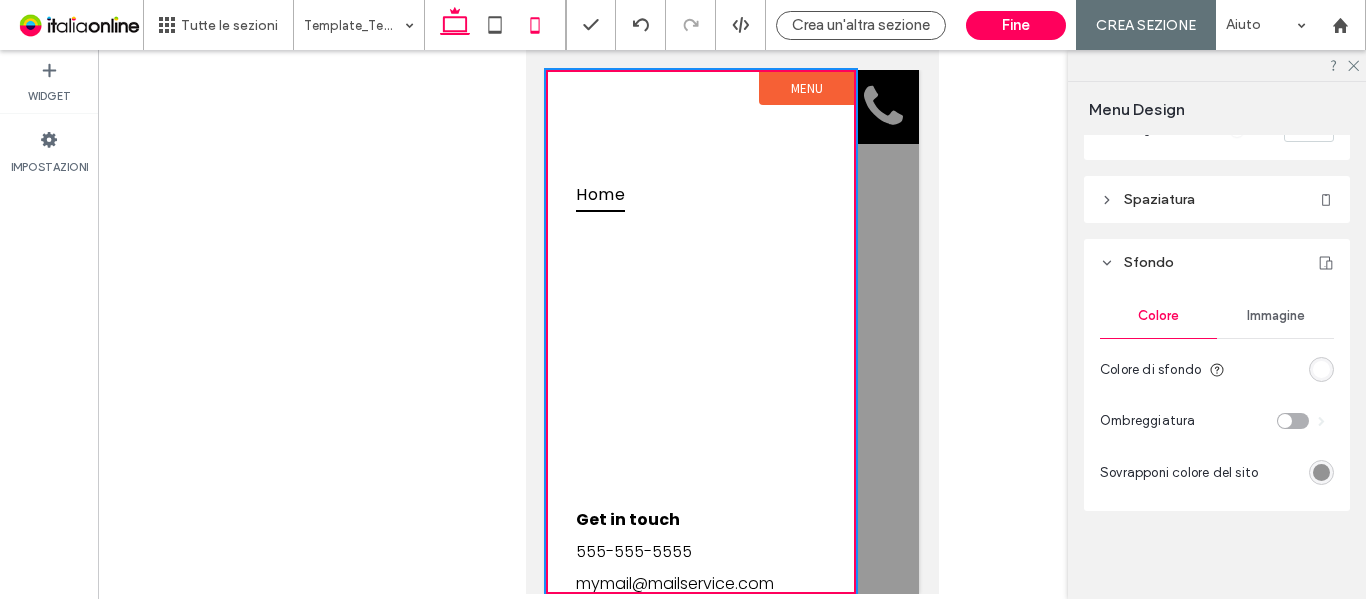 click 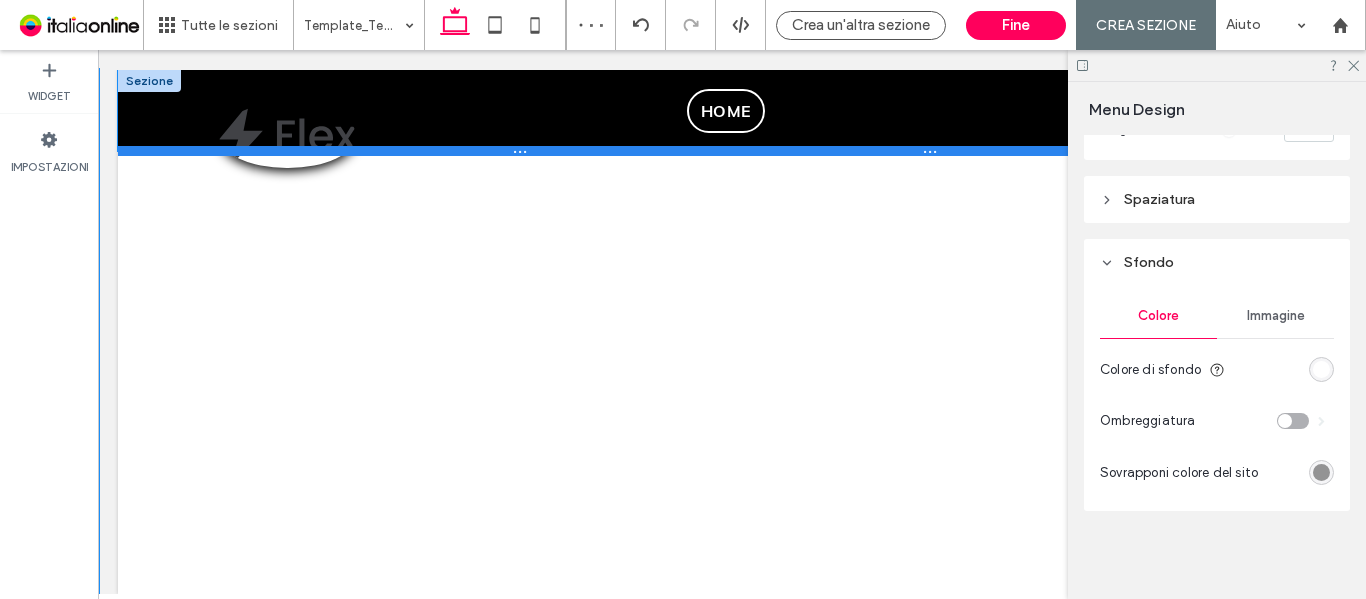 click at bounding box center [732, 151] 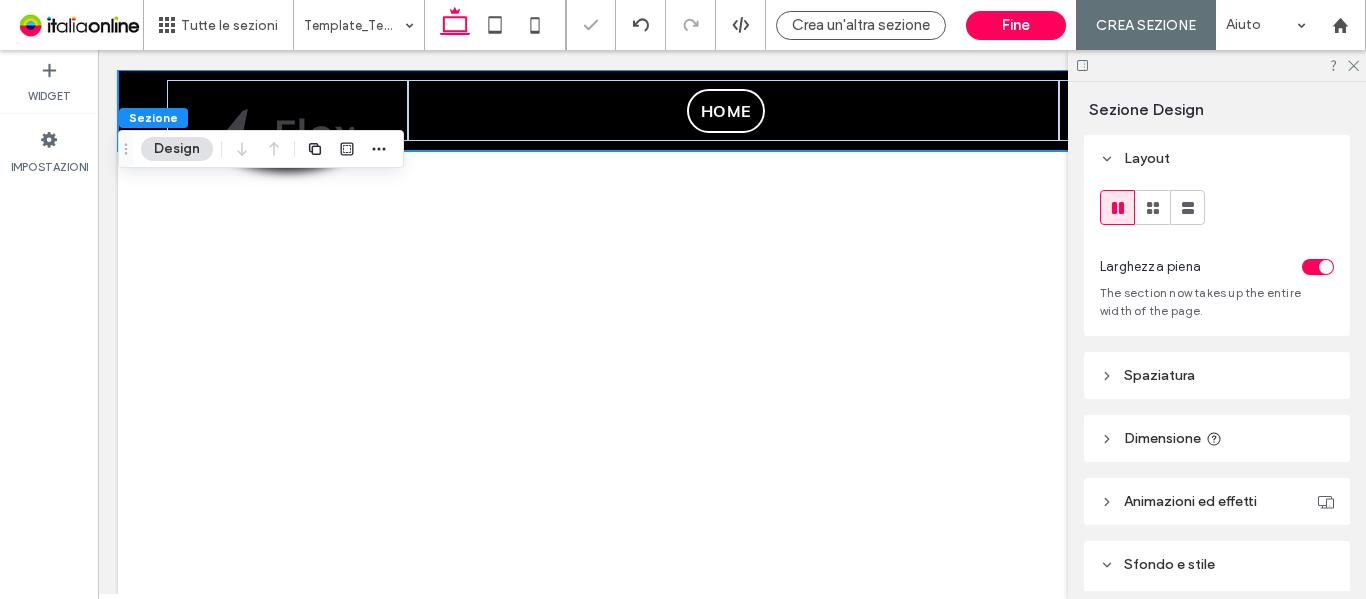 click on "**********" at bounding box center (732, 332) 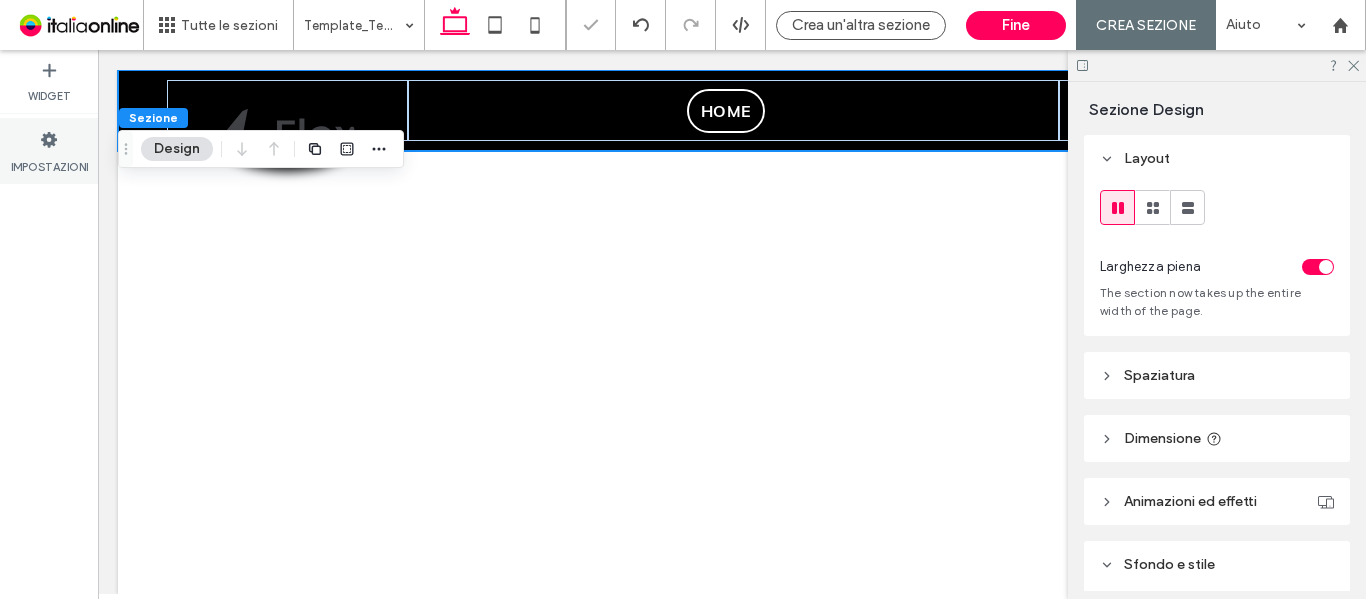 click 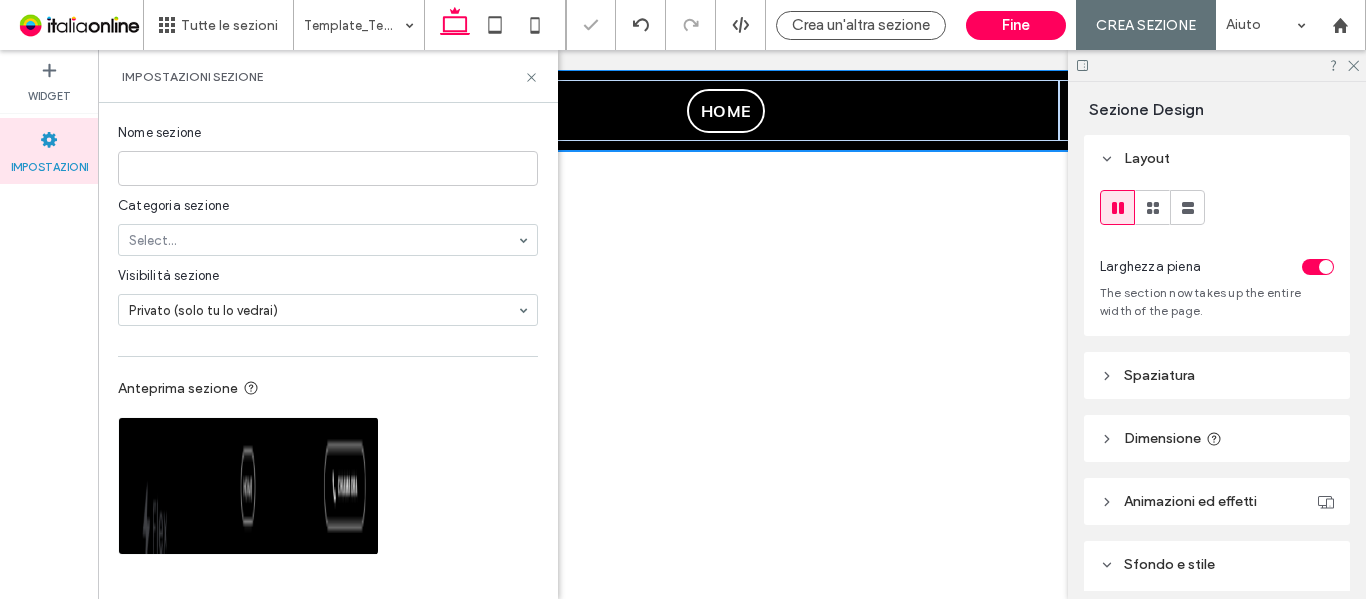 type on "**********" 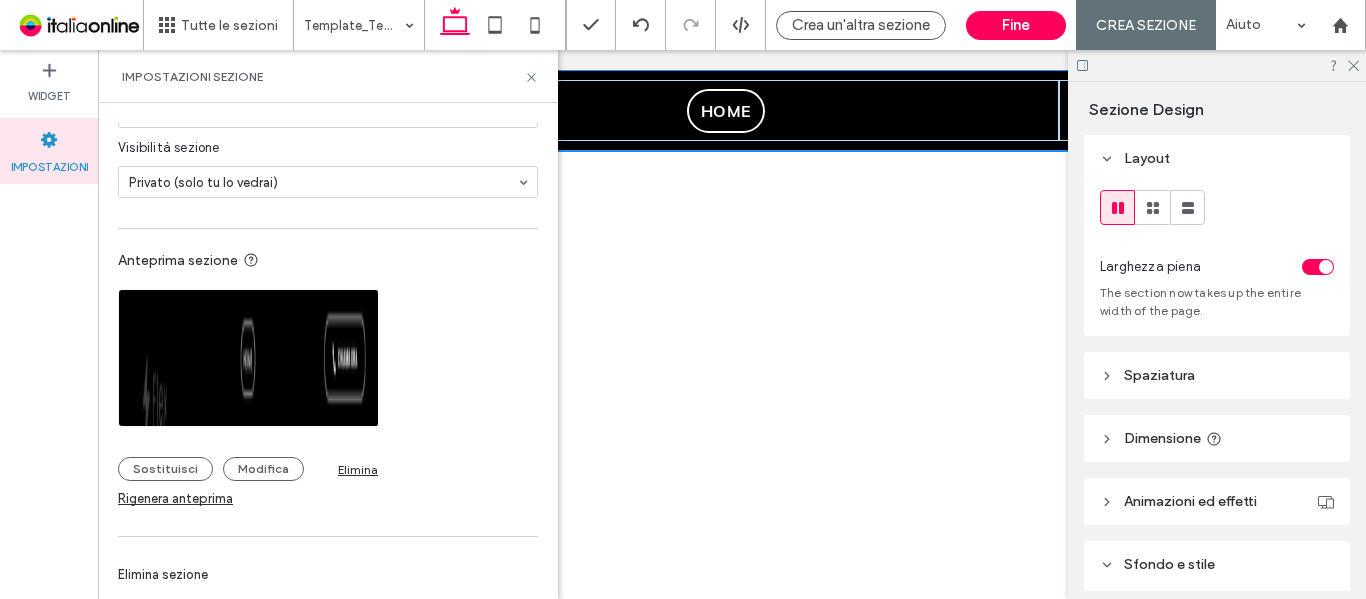 scroll, scrollTop: 134, scrollLeft: 0, axis: vertical 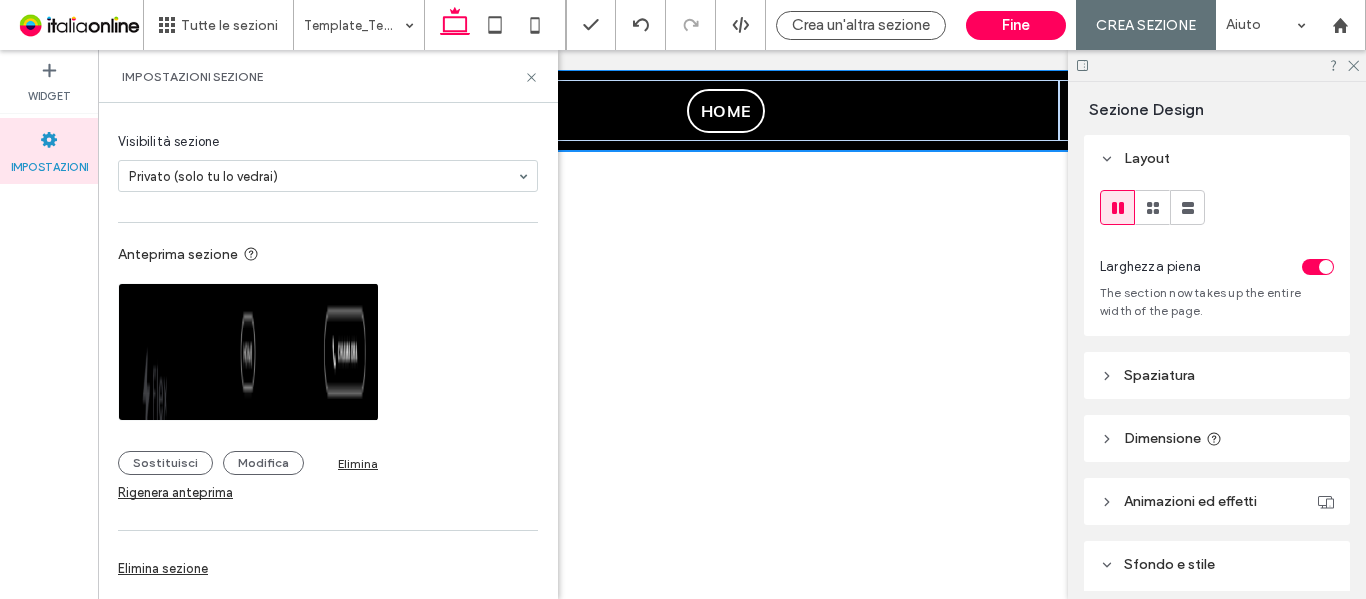 click on "Elimina" at bounding box center [358, 463] 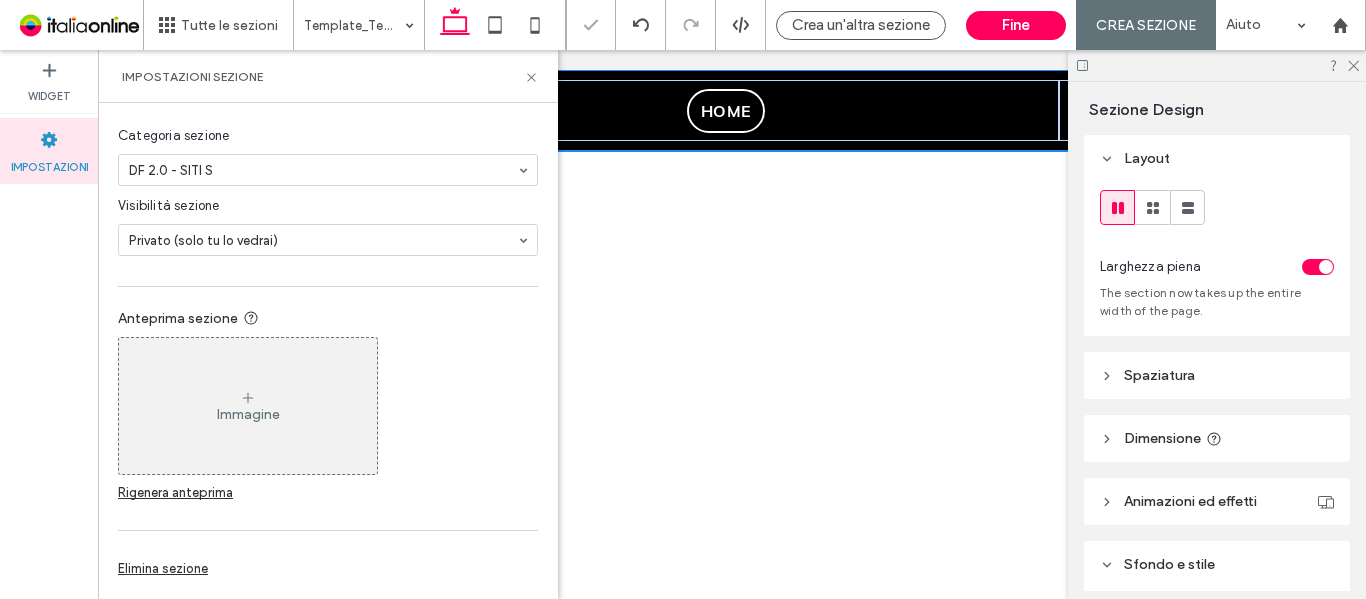 click on "Rigenera anteprima" at bounding box center (175, 492) 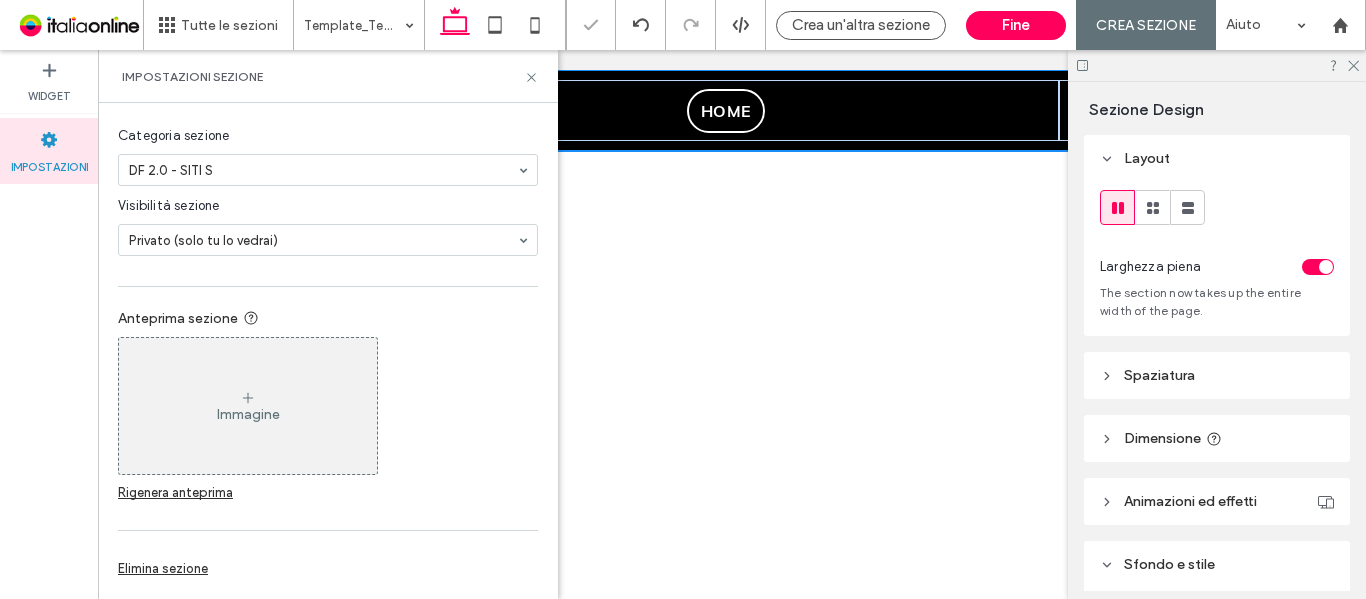 scroll, scrollTop: 134, scrollLeft: 0, axis: vertical 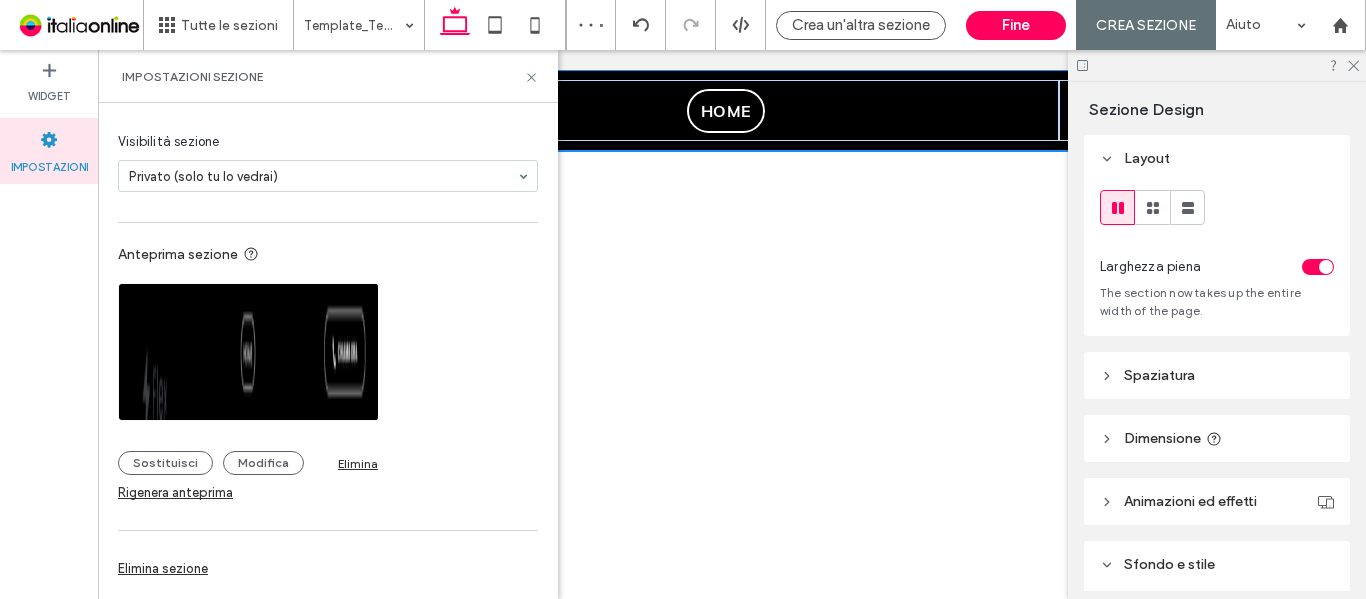 click on "Elimina" at bounding box center (358, 463) 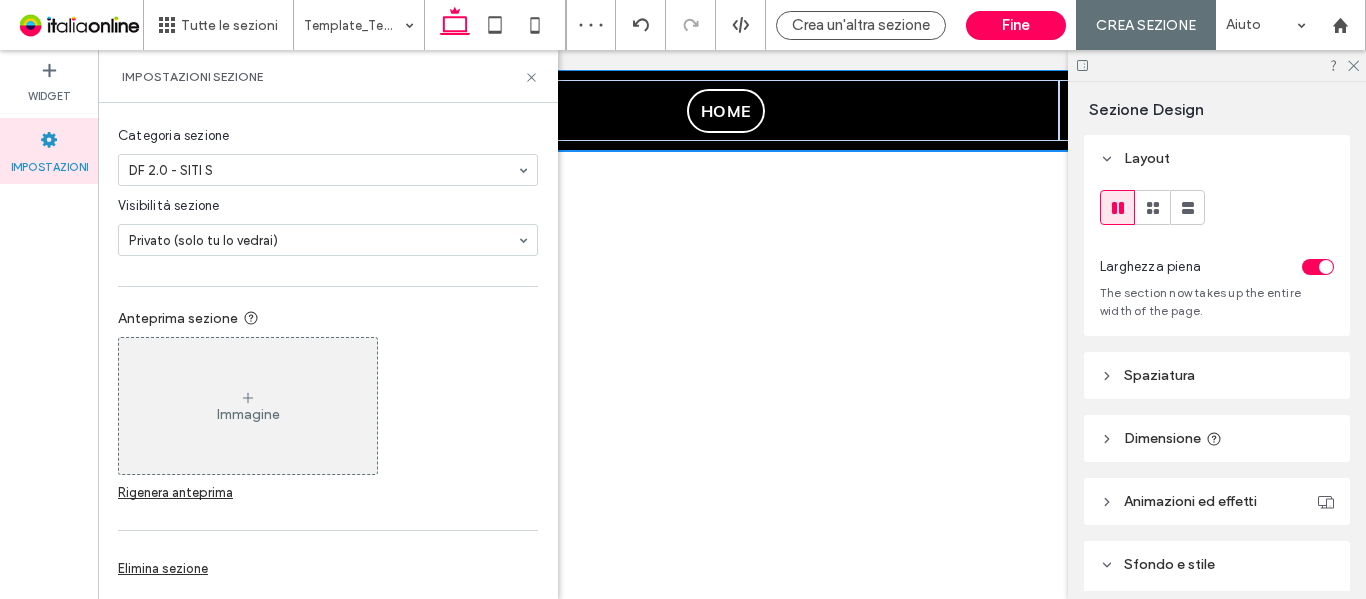 scroll, scrollTop: 70, scrollLeft: 0, axis: vertical 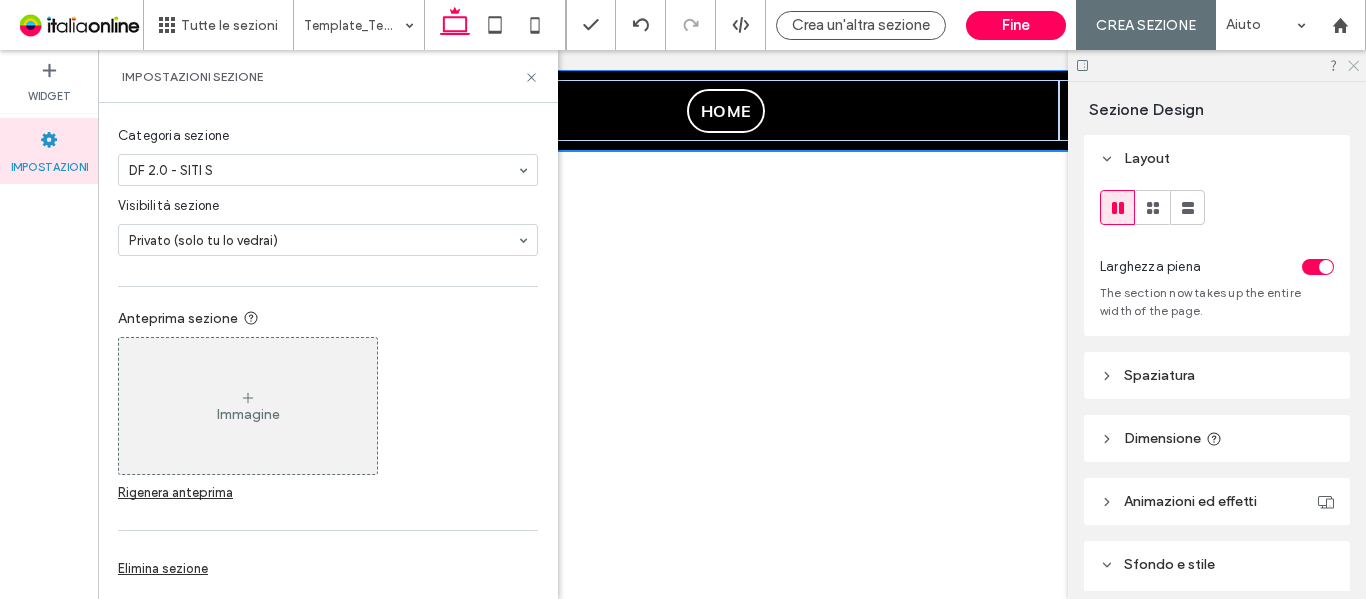 click 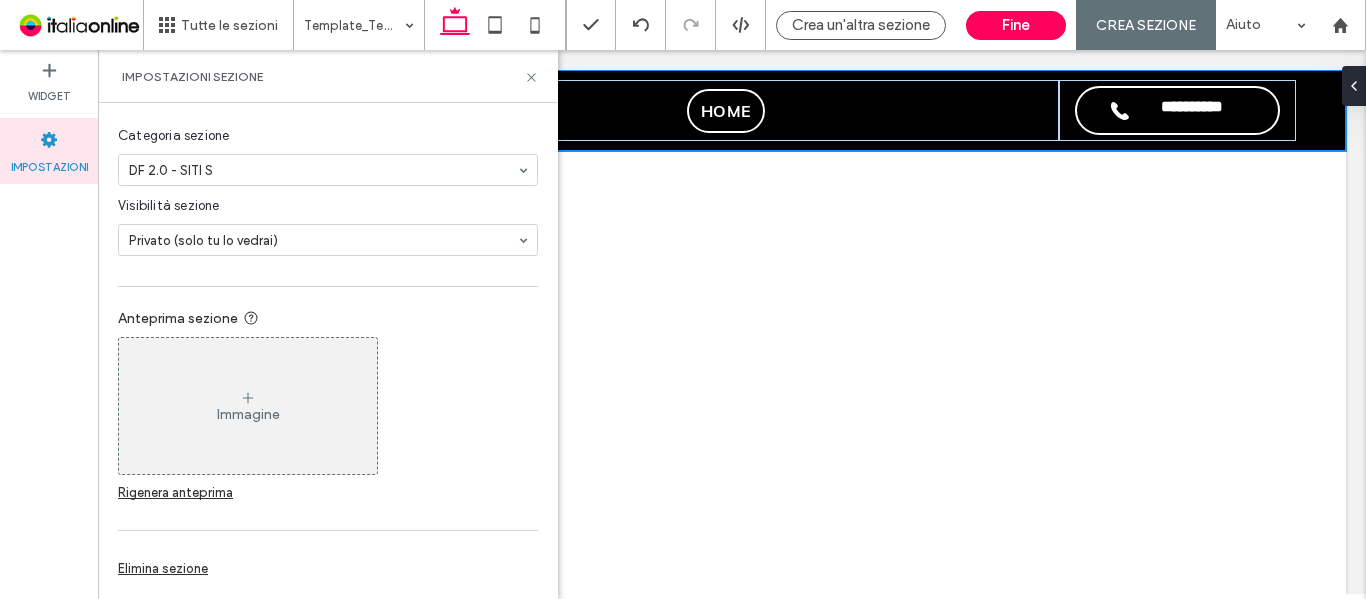 click on "**********" at bounding box center [732, 332] 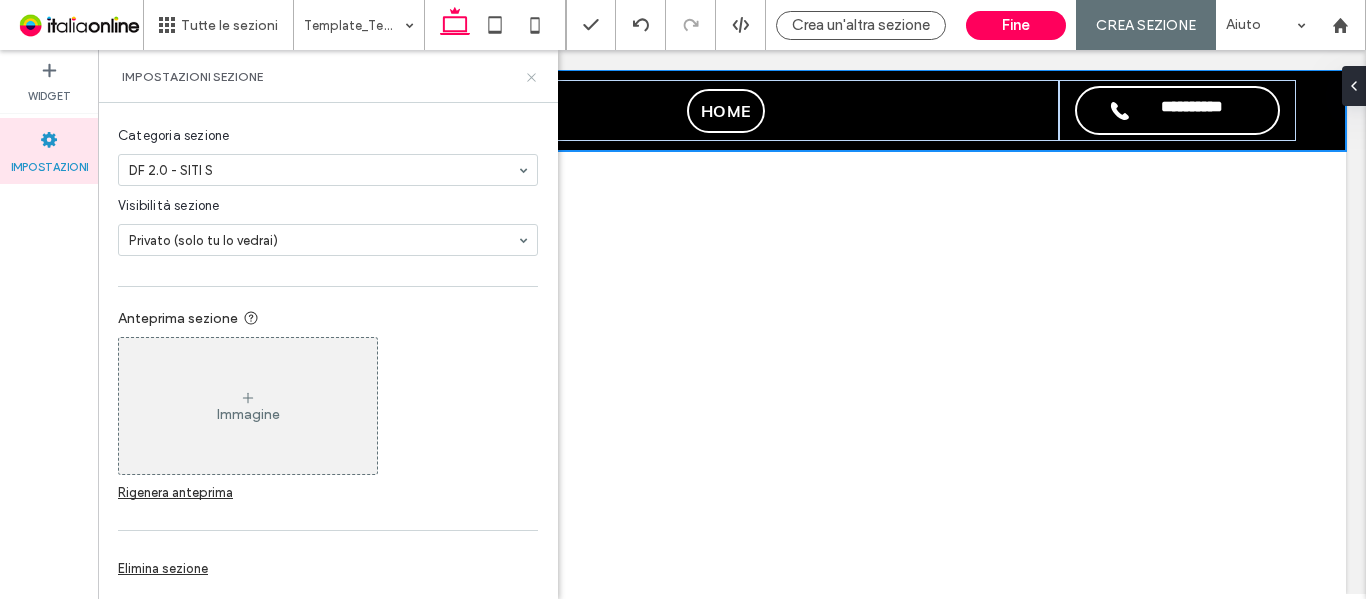 click 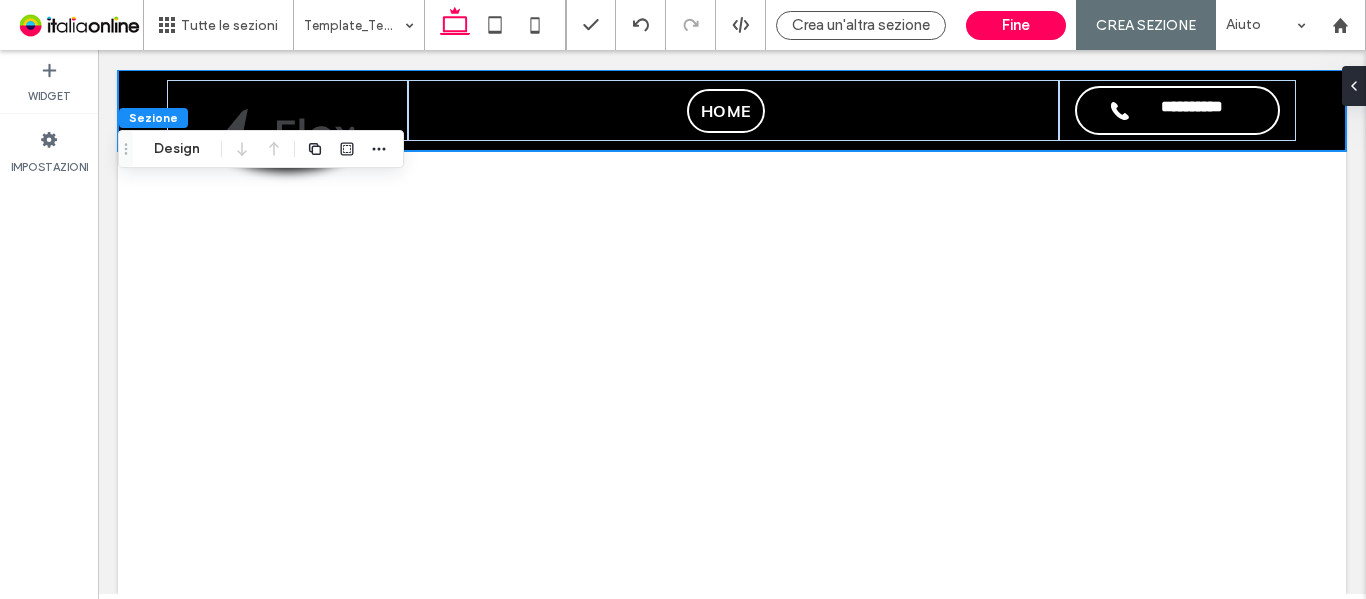 click on "**********" at bounding box center [732, 332] 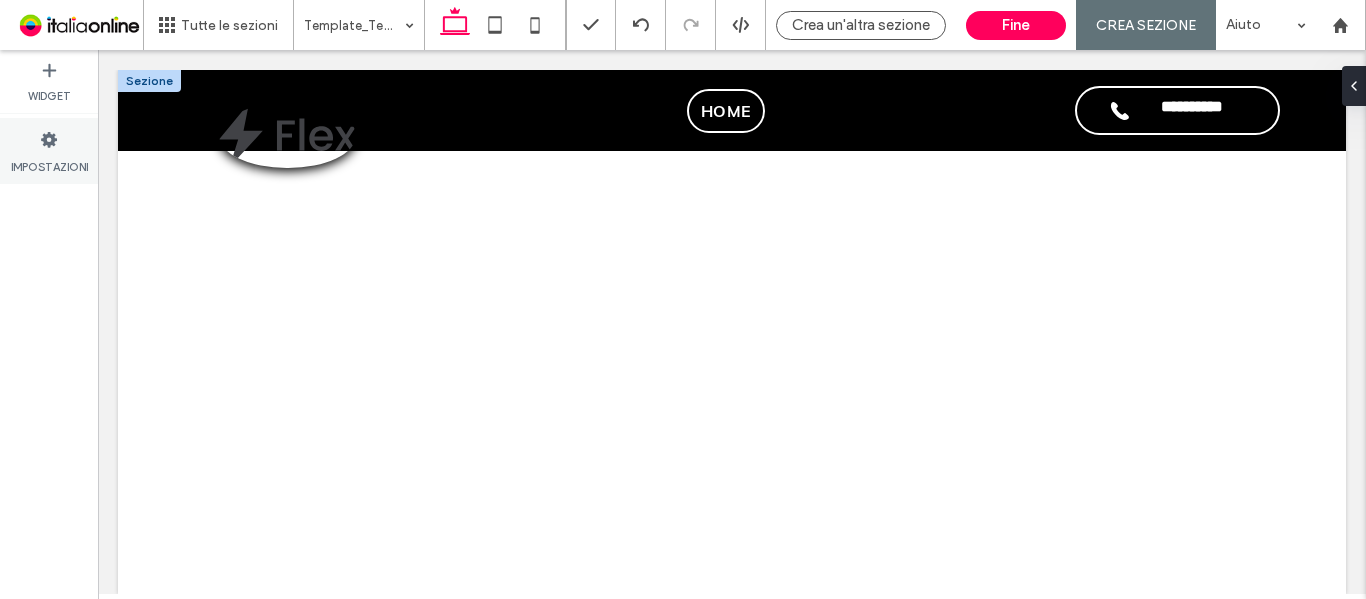 click on "Impostazioni" at bounding box center (49, 162) 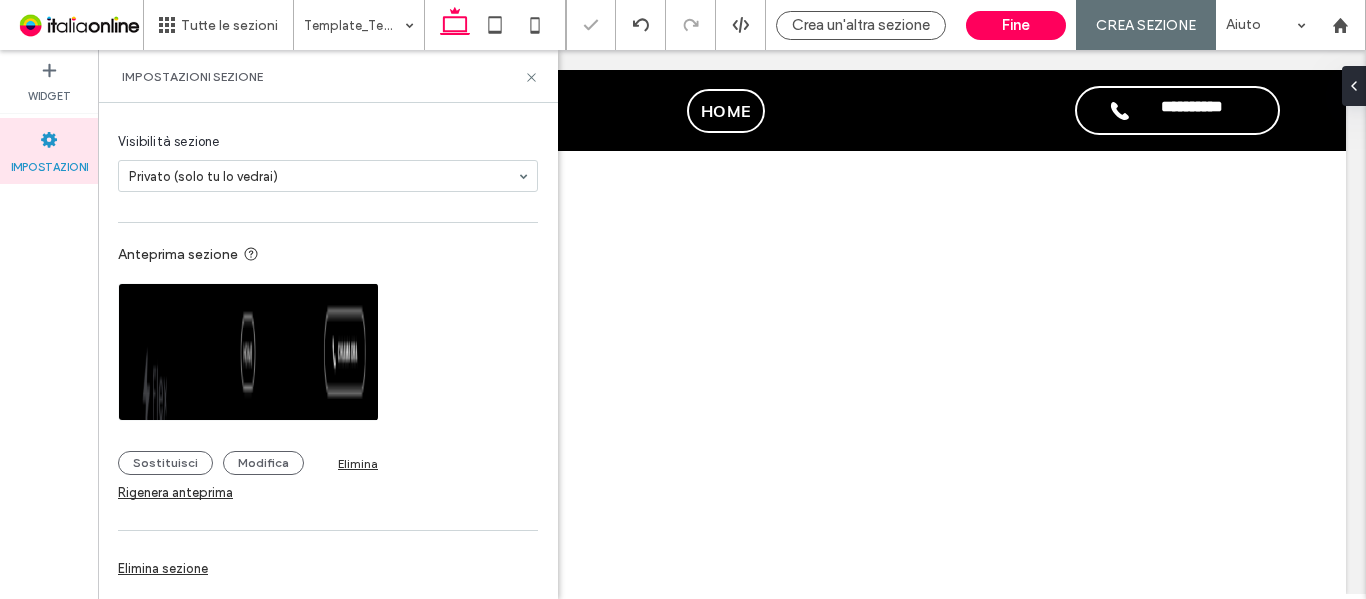 click on "Elimina" at bounding box center [358, 463] 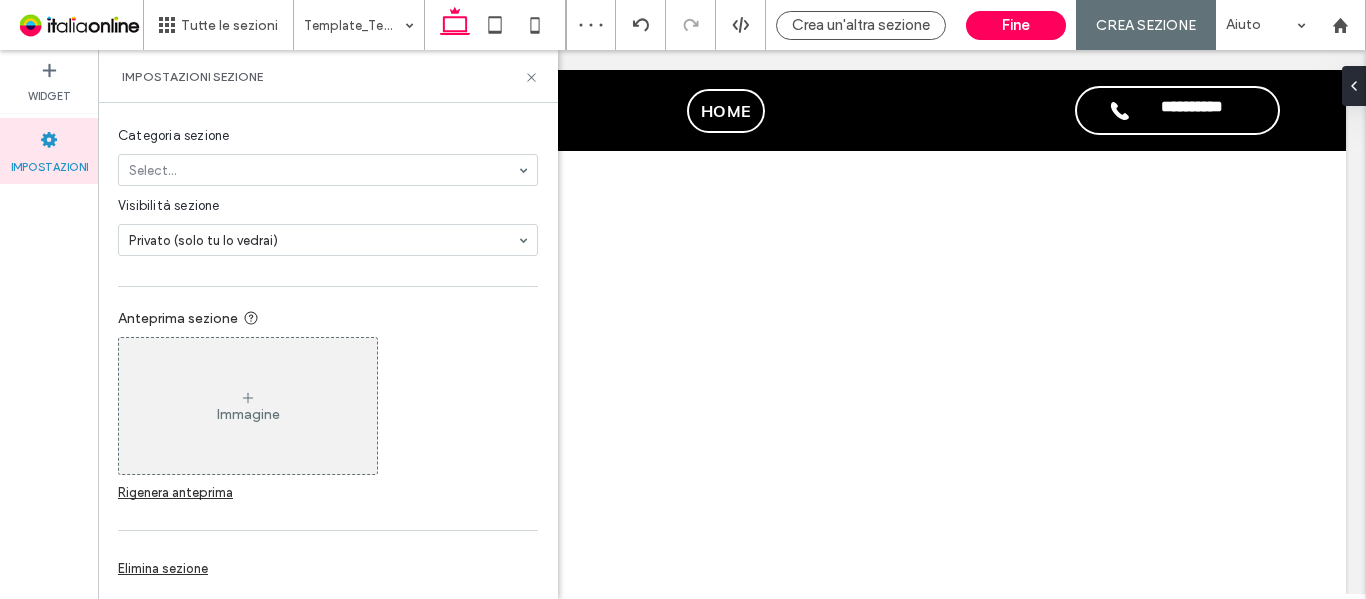 click on "Immagine" at bounding box center (248, 406) 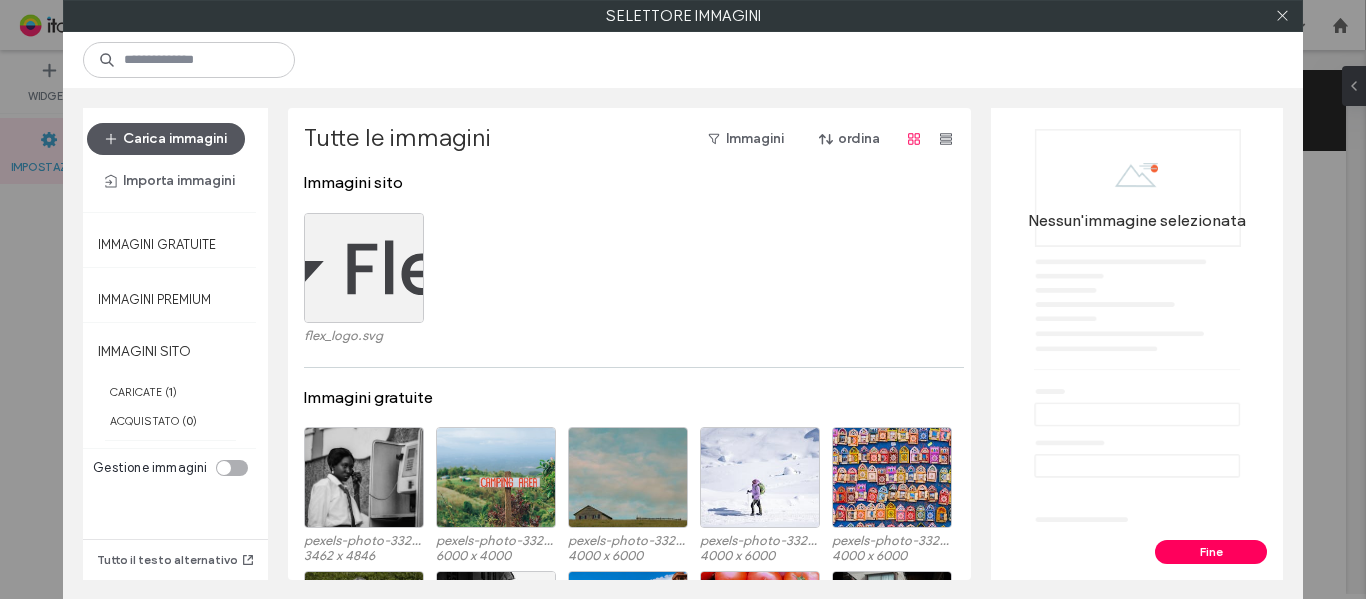 click on "Carica immagini" at bounding box center (166, 139) 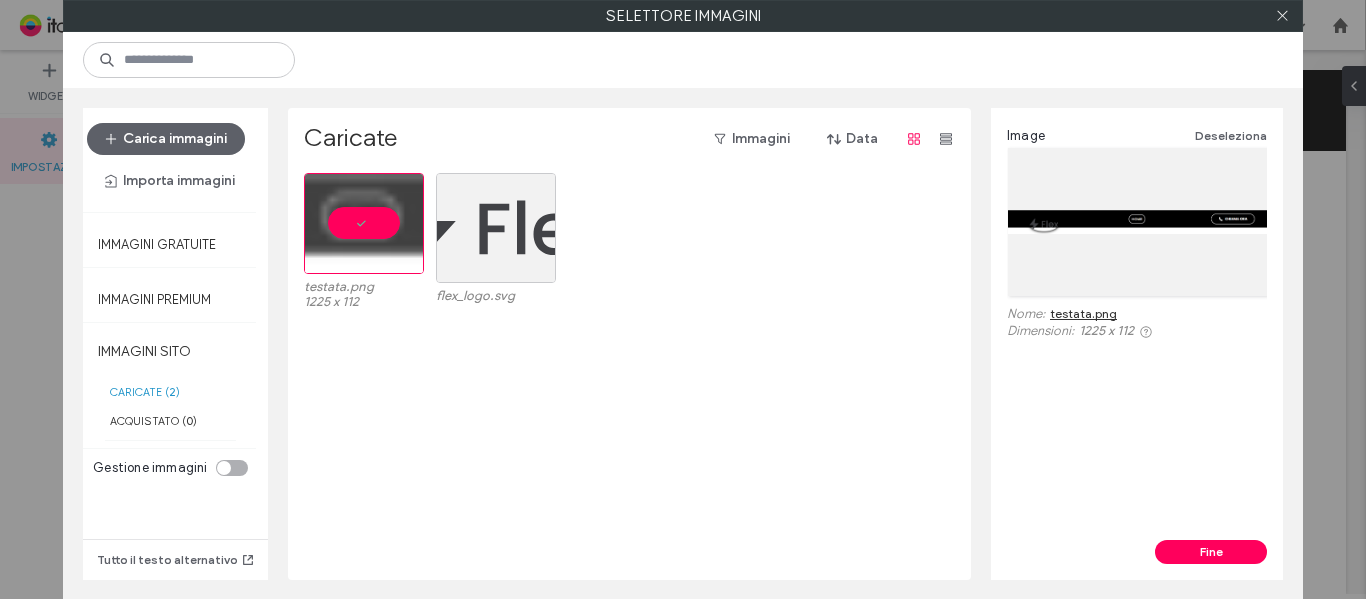 click on "Fine" at bounding box center (1137, 560) 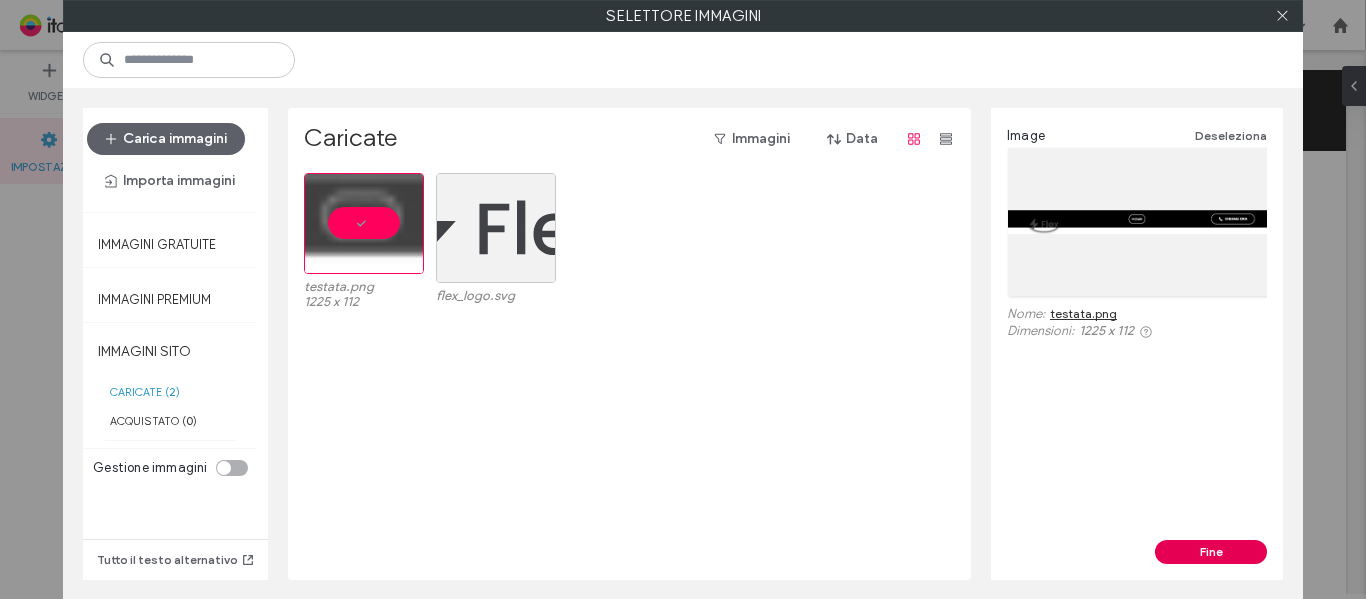 click on "Fine" at bounding box center (1211, 552) 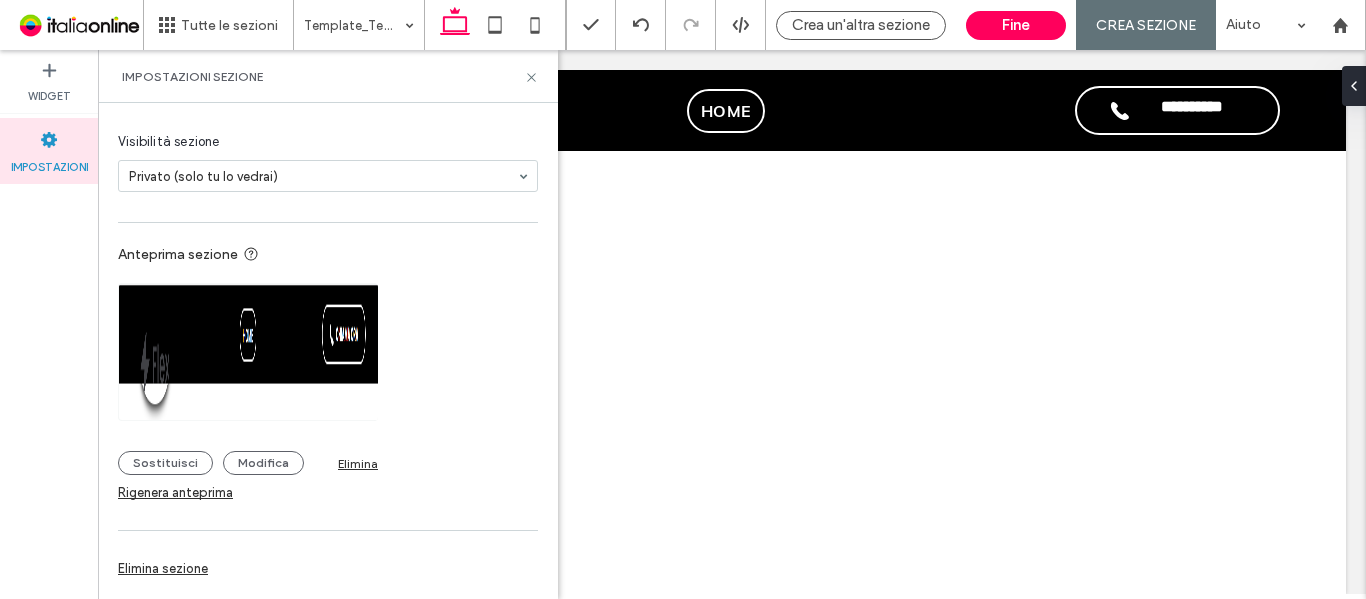 scroll, scrollTop: 0, scrollLeft: 0, axis: both 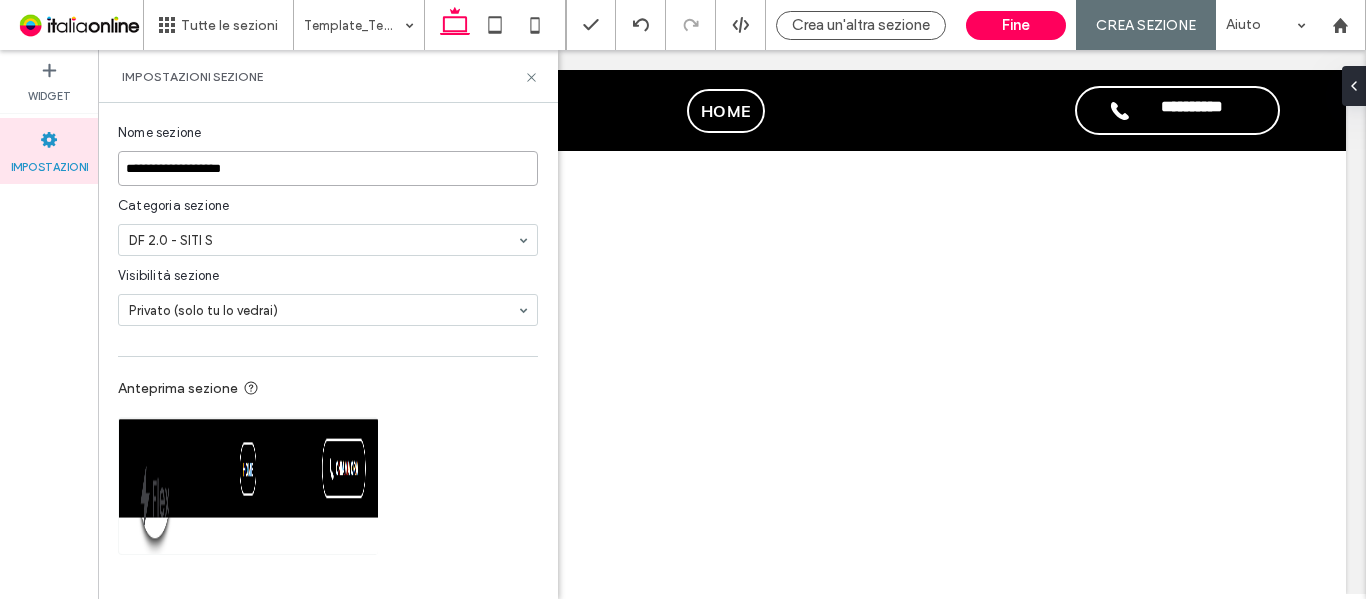 click on "**********" at bounding box center (328, 168) 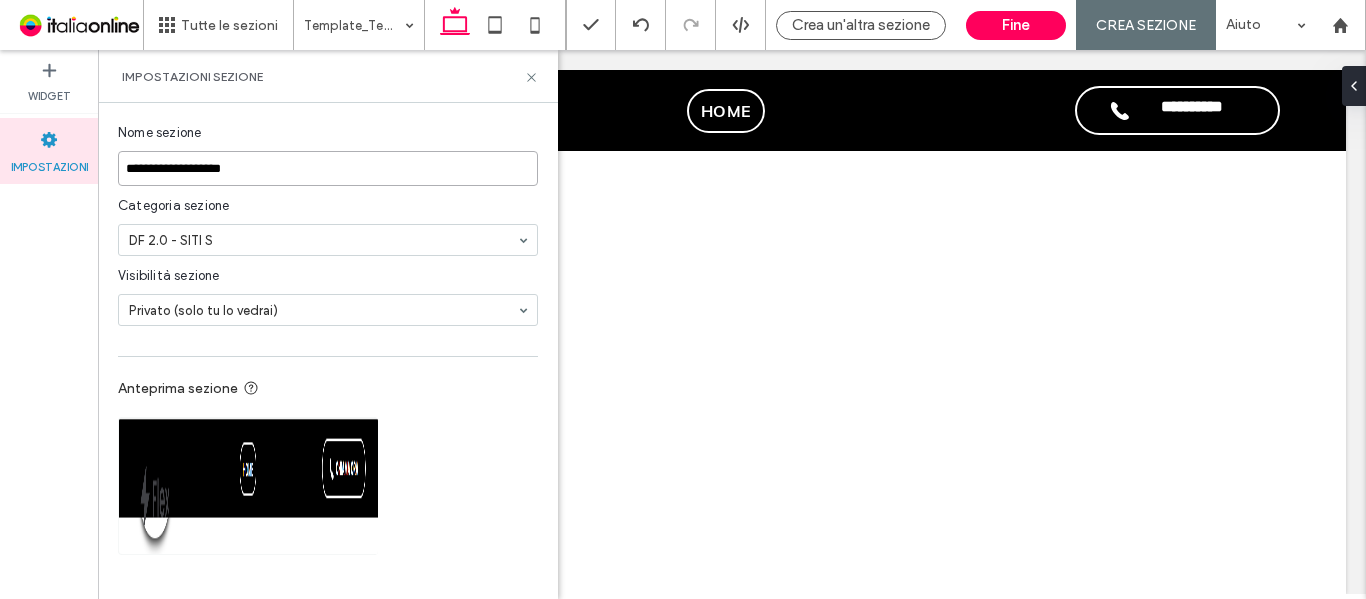 drag, startPoint x: 189, startPoint y: 169, endPoint x: 26, endPoint y: 172, distance: 163.0276 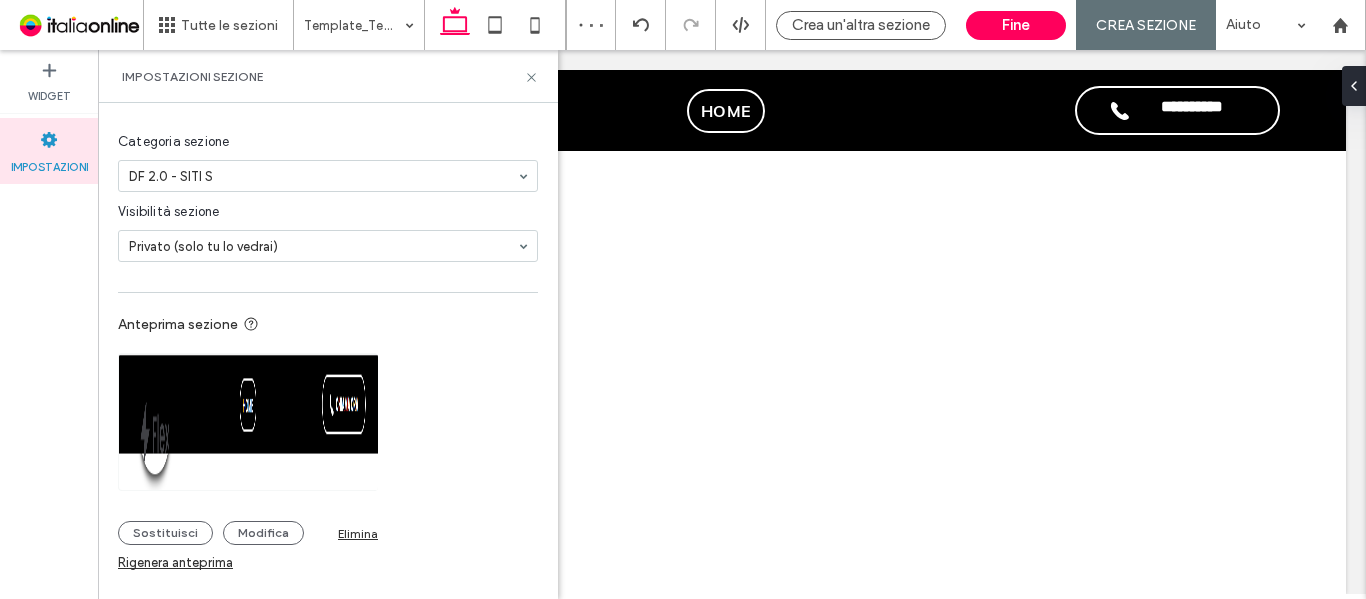 scroll, scrollTop: 134, scrollLeft: 0, axis: vertical 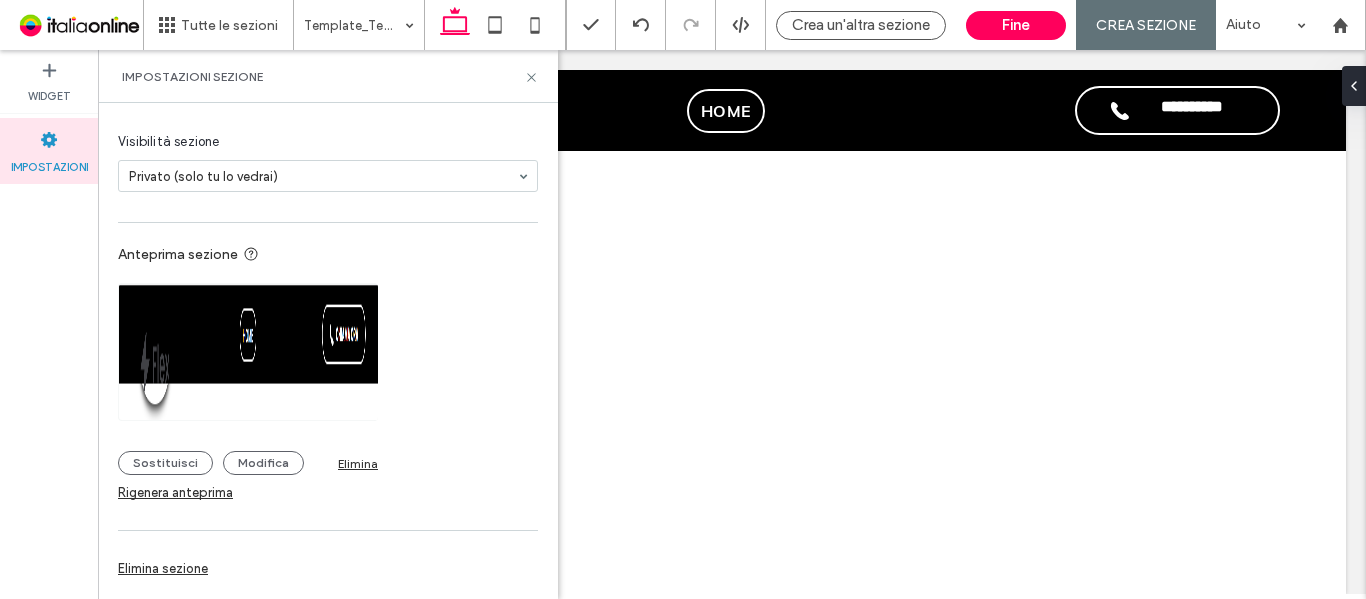 type on "**********" 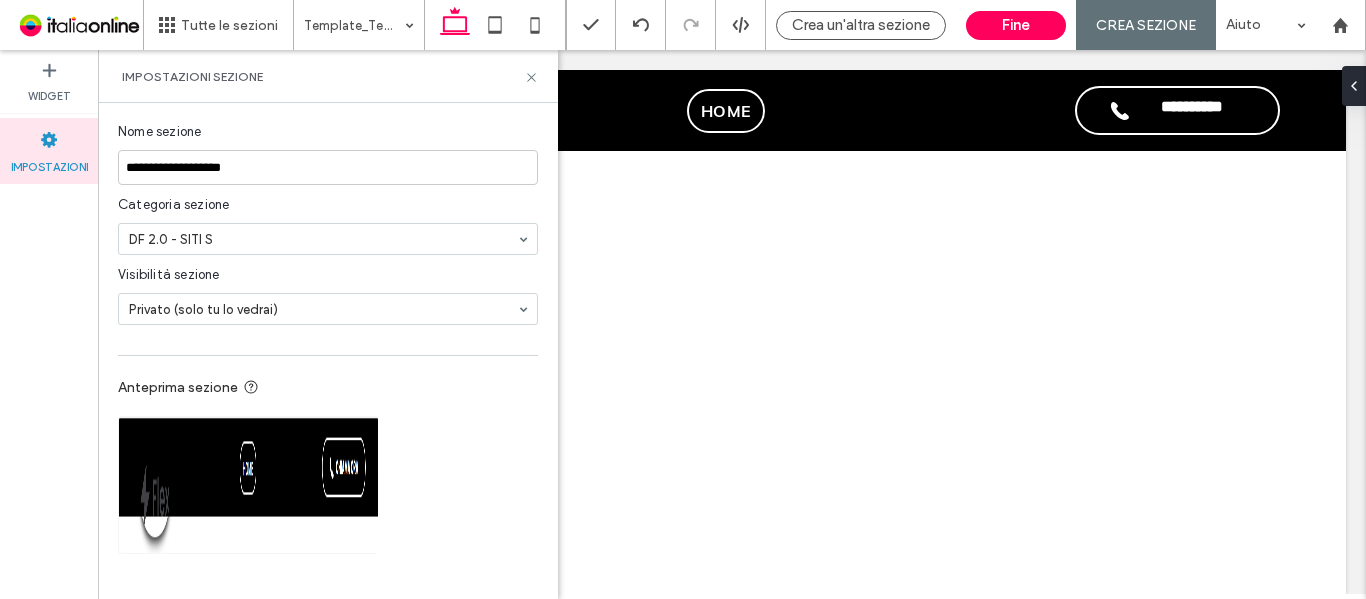 scroll, scrollTop: 0, scrollLeft: 0, axis: both 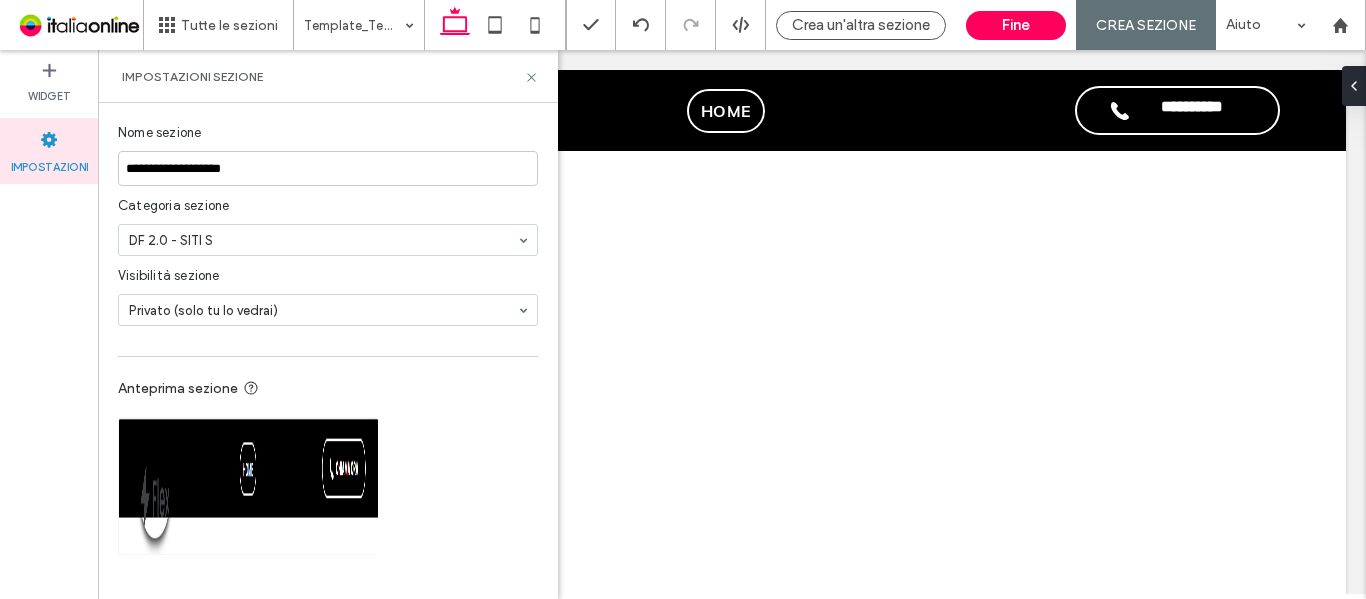 click on "Categoria sezione DF 2.0 - SITI S" at bounding box center [328, 221] 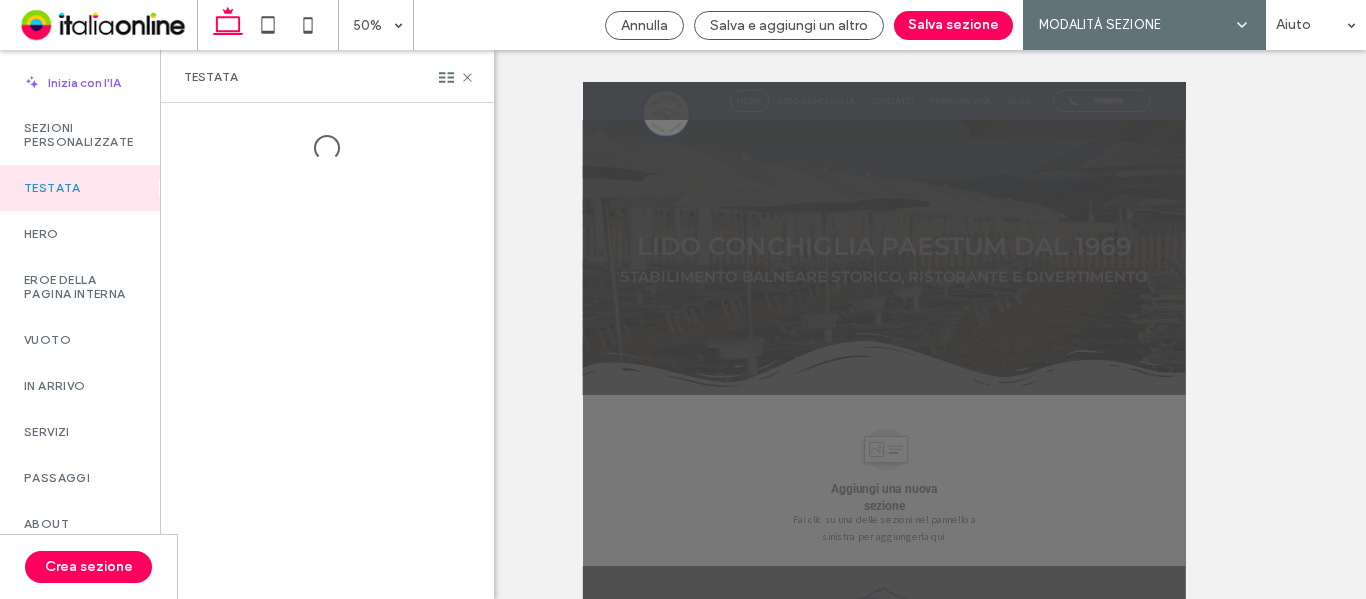 scroll, scrollTop: 466, scrollLeft: 0, axis: vertical 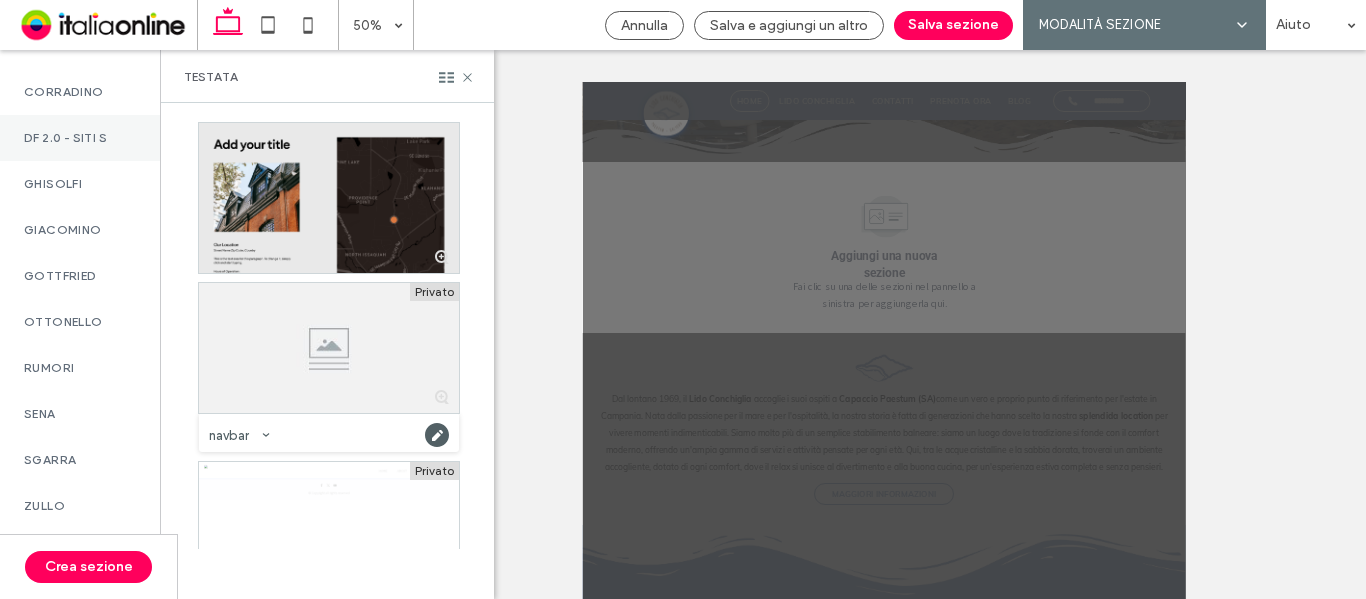 click on "DF 2.0 - SITI S" at bounding box center (80, 138) 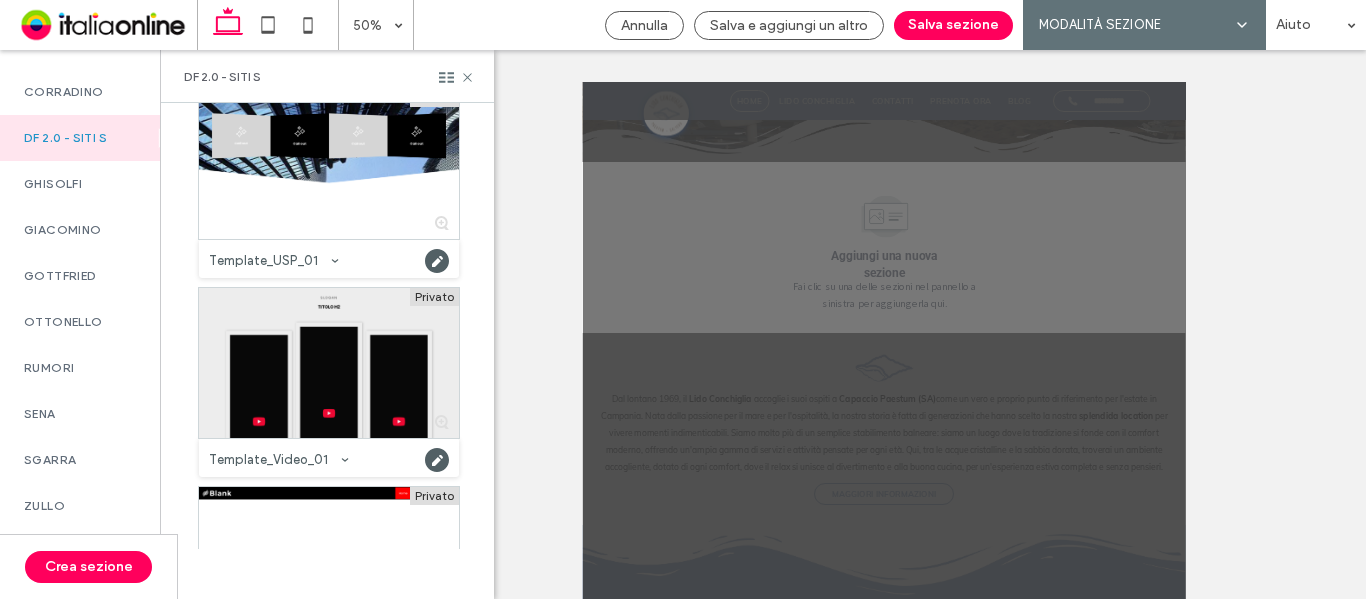 scroll, scrollTop: 3948, scrollLeft: 0, axis: vertical 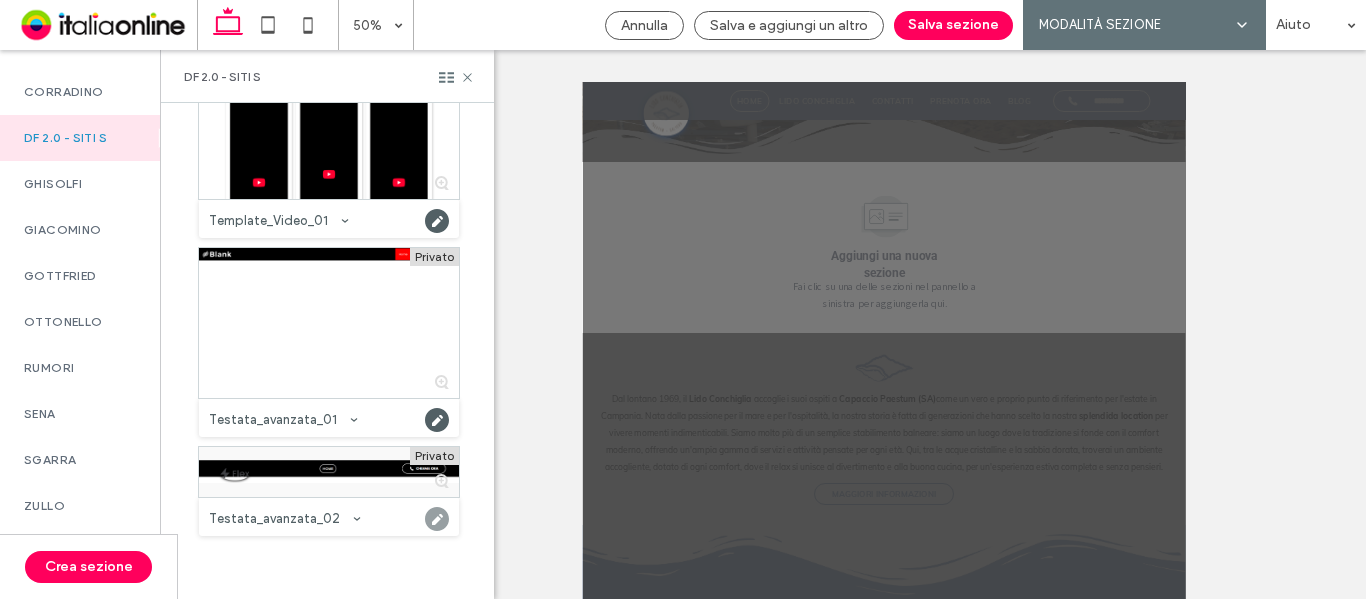 click 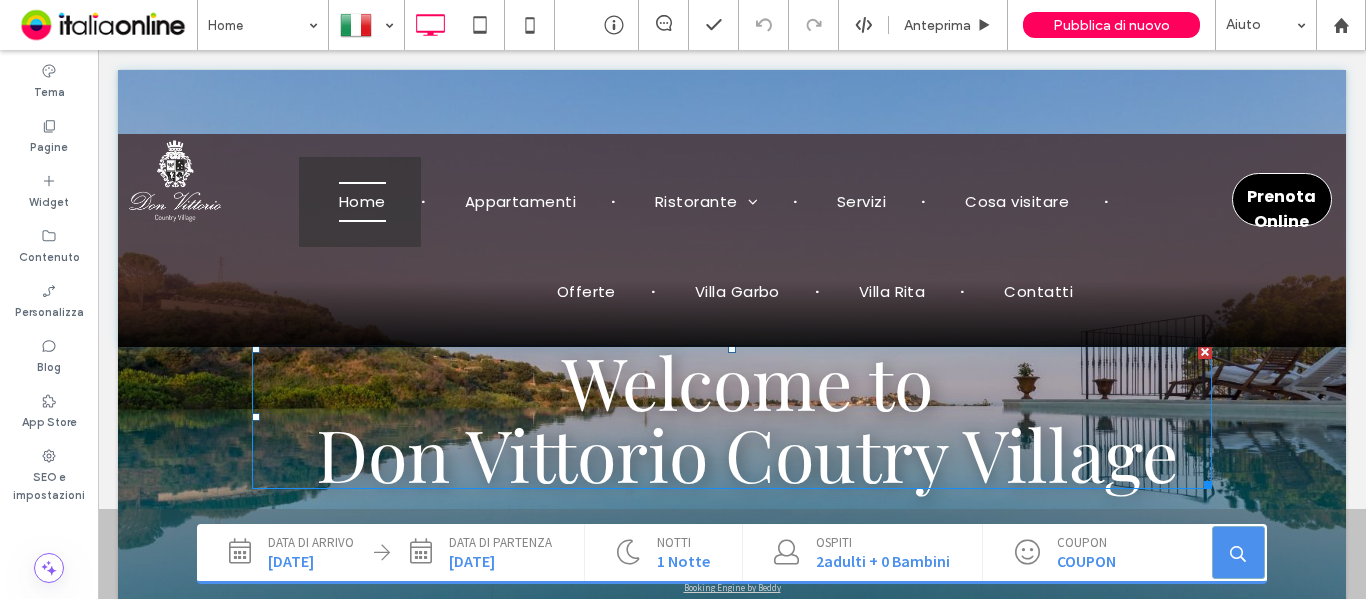 scroll, scrollTop: 0, scrollLeft: 0, axis: both 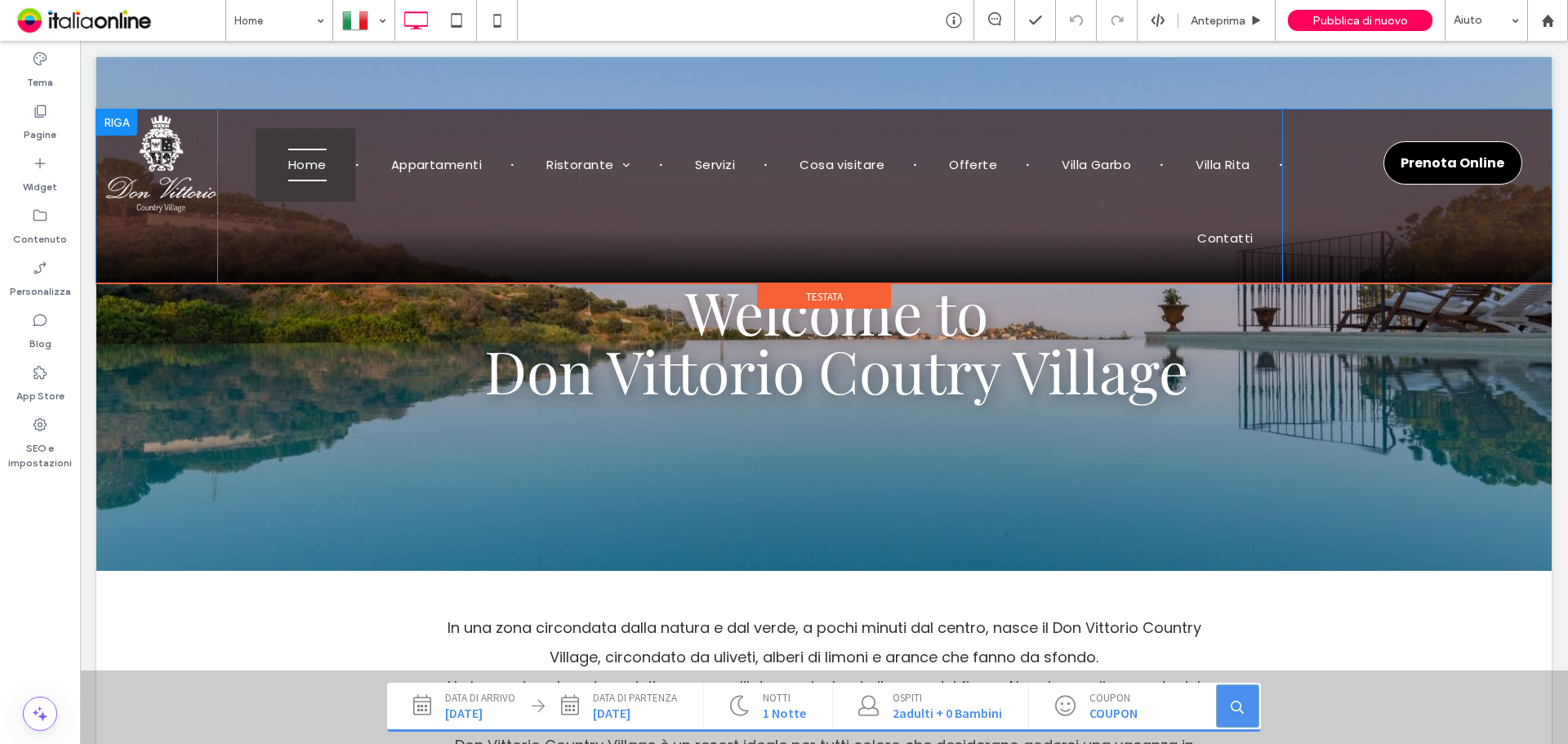 drag, startPoint x: 1271, startPoint y: 180, endPoint x: 1340, endPoint y: 178, distance: 69.02898 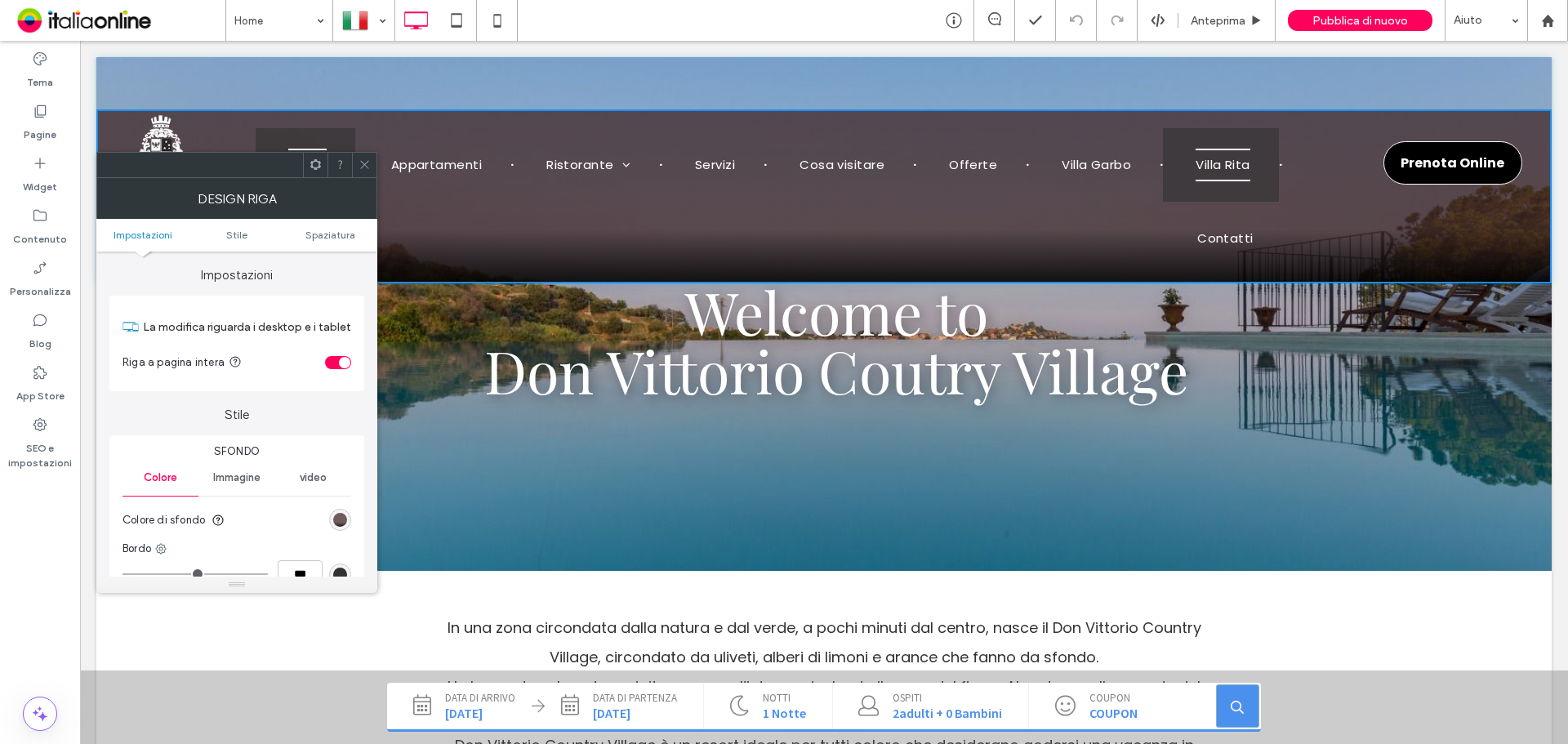 click on "Villa Rita" at bounding box center (1221, 165) 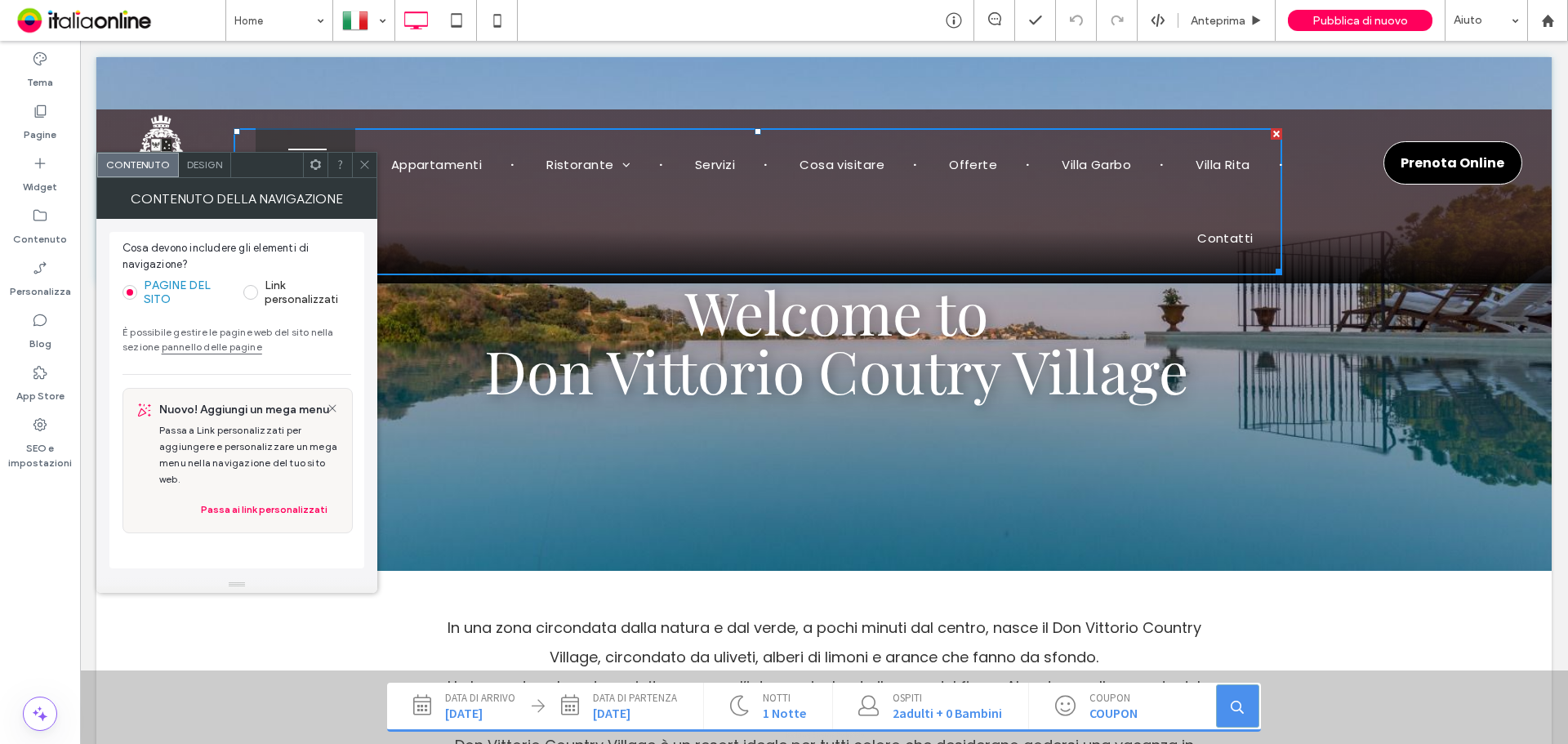click on "Click To Paste
Home
Appartamenti
Ristorante
Vini
Servizi
Cosa visitare
Offerte
Villa Garbo
Villa Rita
Contatti
Click To Paste
Prenota Online
Click To Paste" at bounding box center (824, 196) 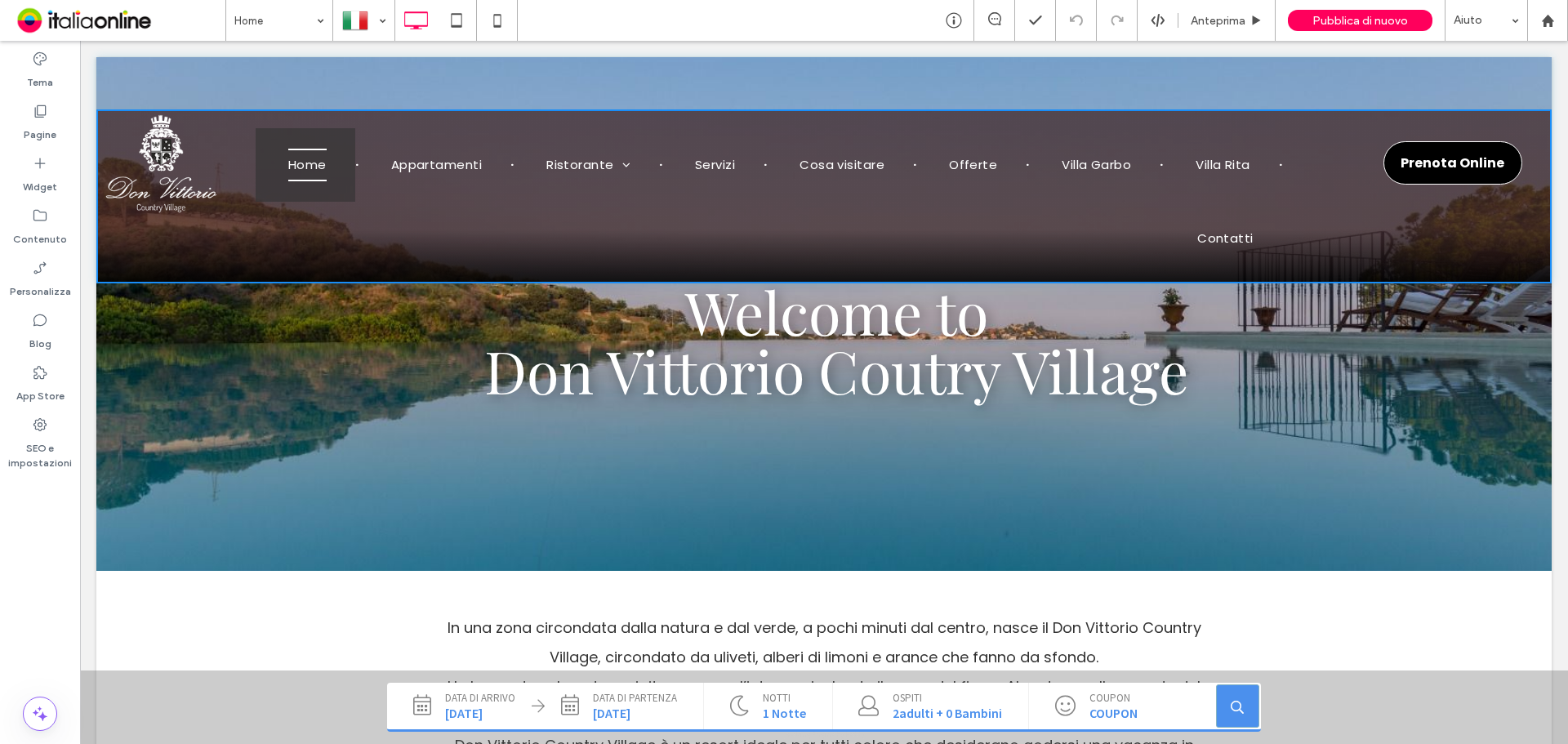 click on "Prenota Online
Click To Paste" at bounding box center [1423, 196] 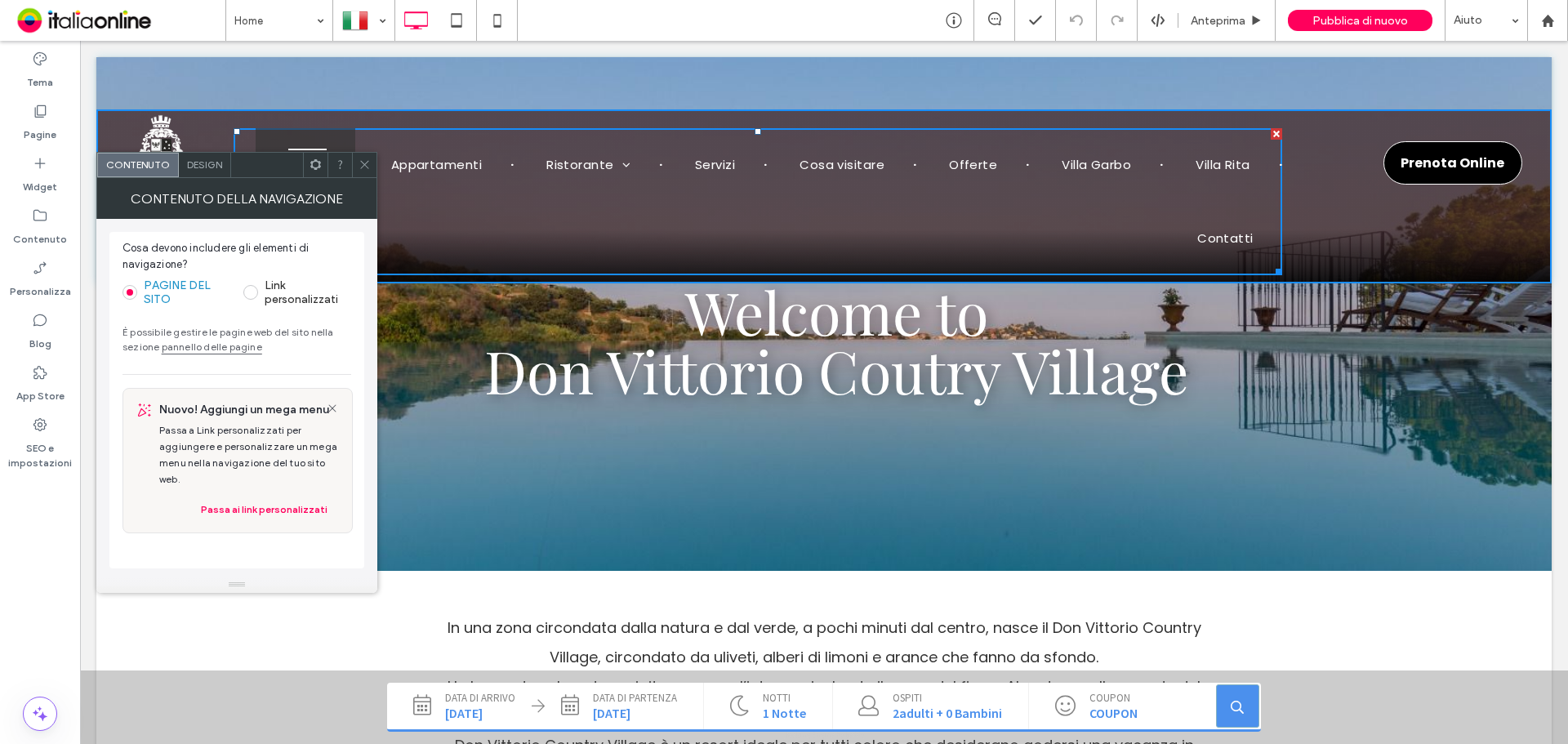 click on "Design" at bounding box center (204, 164) 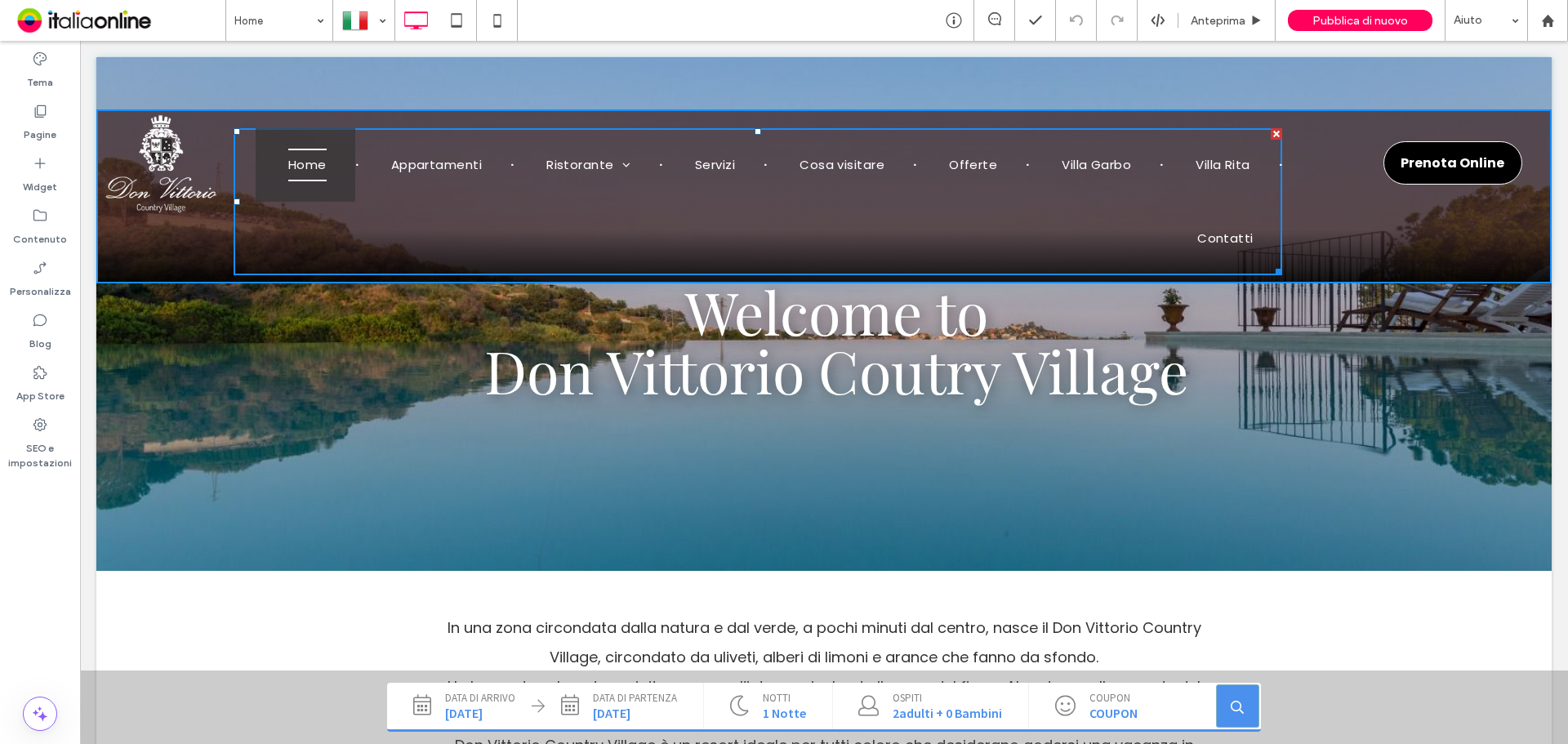 click on "Home
Appartamenti
Ristorante
Vini
Servizi
Cosa visitare
Offerte
Villa Garbo
Villa Rita
Contatti" at bounding box center [758, 202] 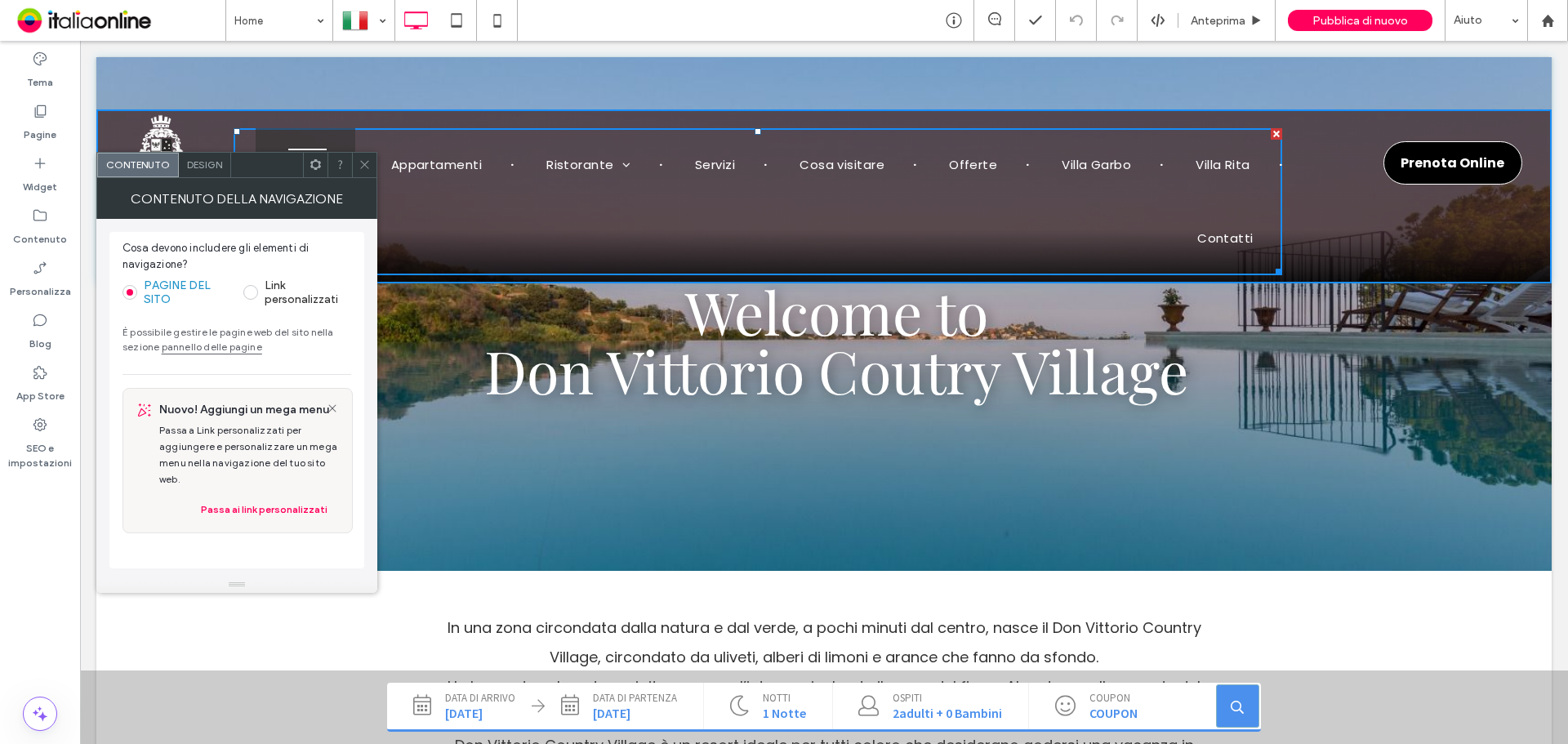 click on "Design" at bounding box center [204, 164] 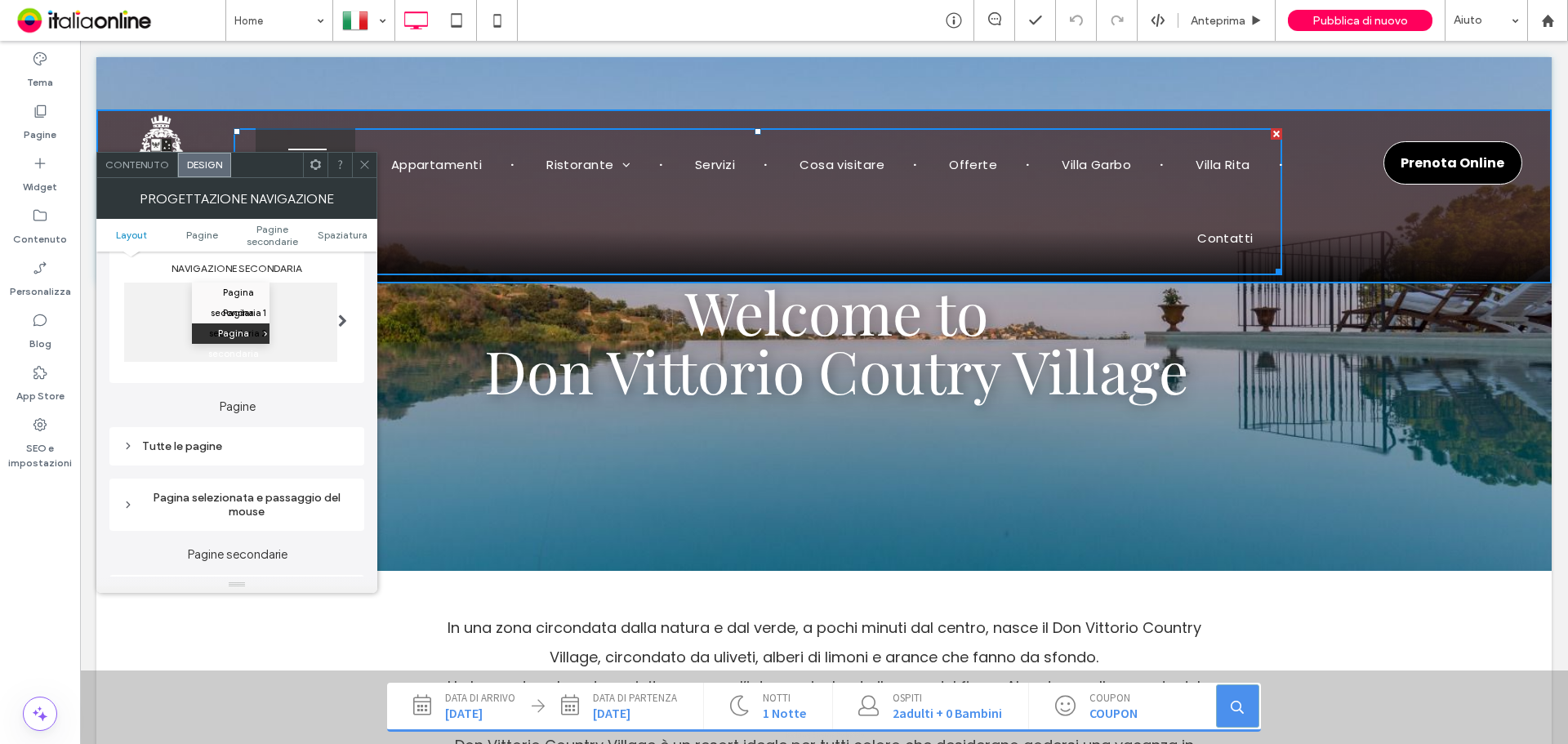 scroll, scrollTop: 327, scrollLeft: 0, axis: vertical 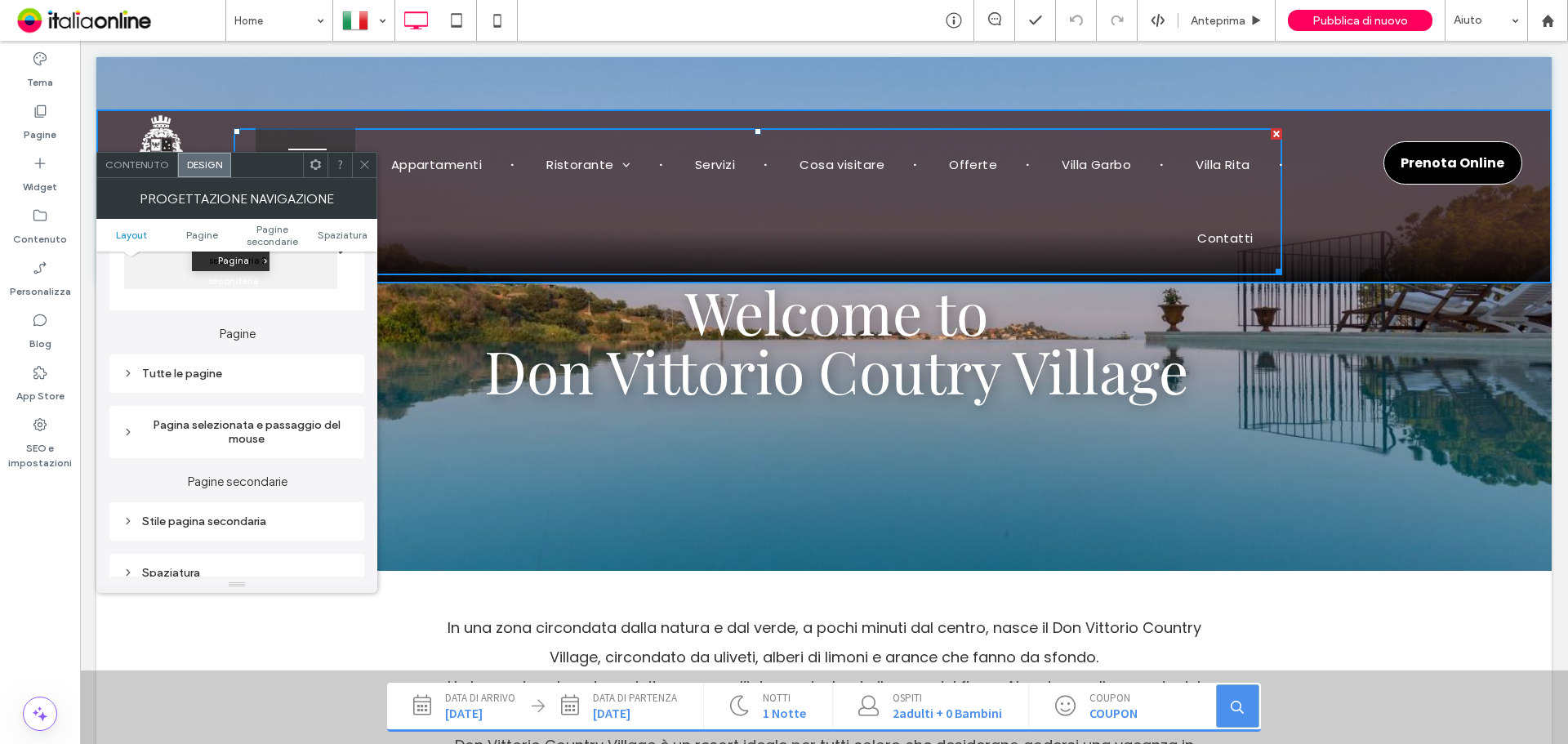 click on "Tutte le pagine" at bounding box center (237, 373) 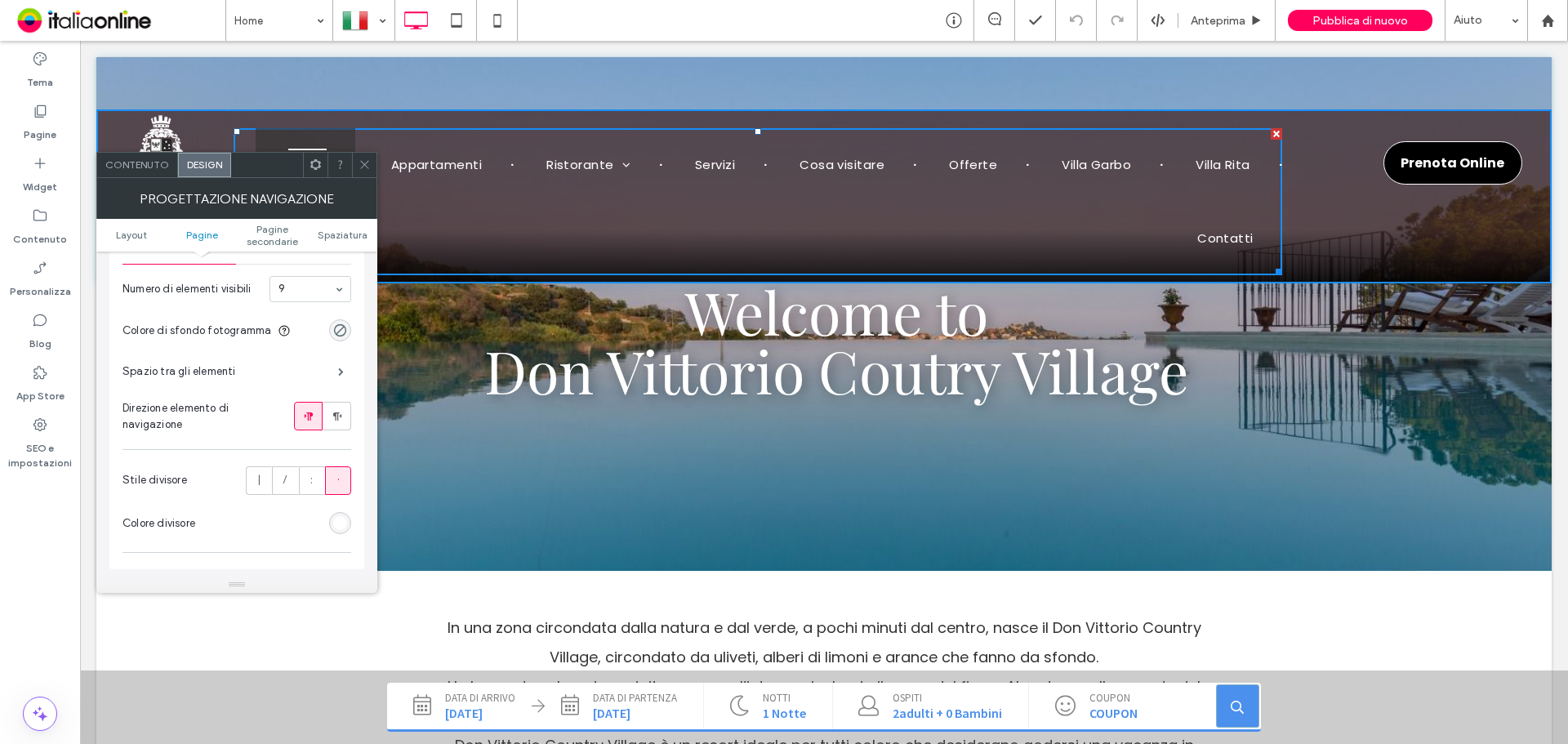 scroll, scrollTop: 490, scrollLeft: 0, axis: vertical 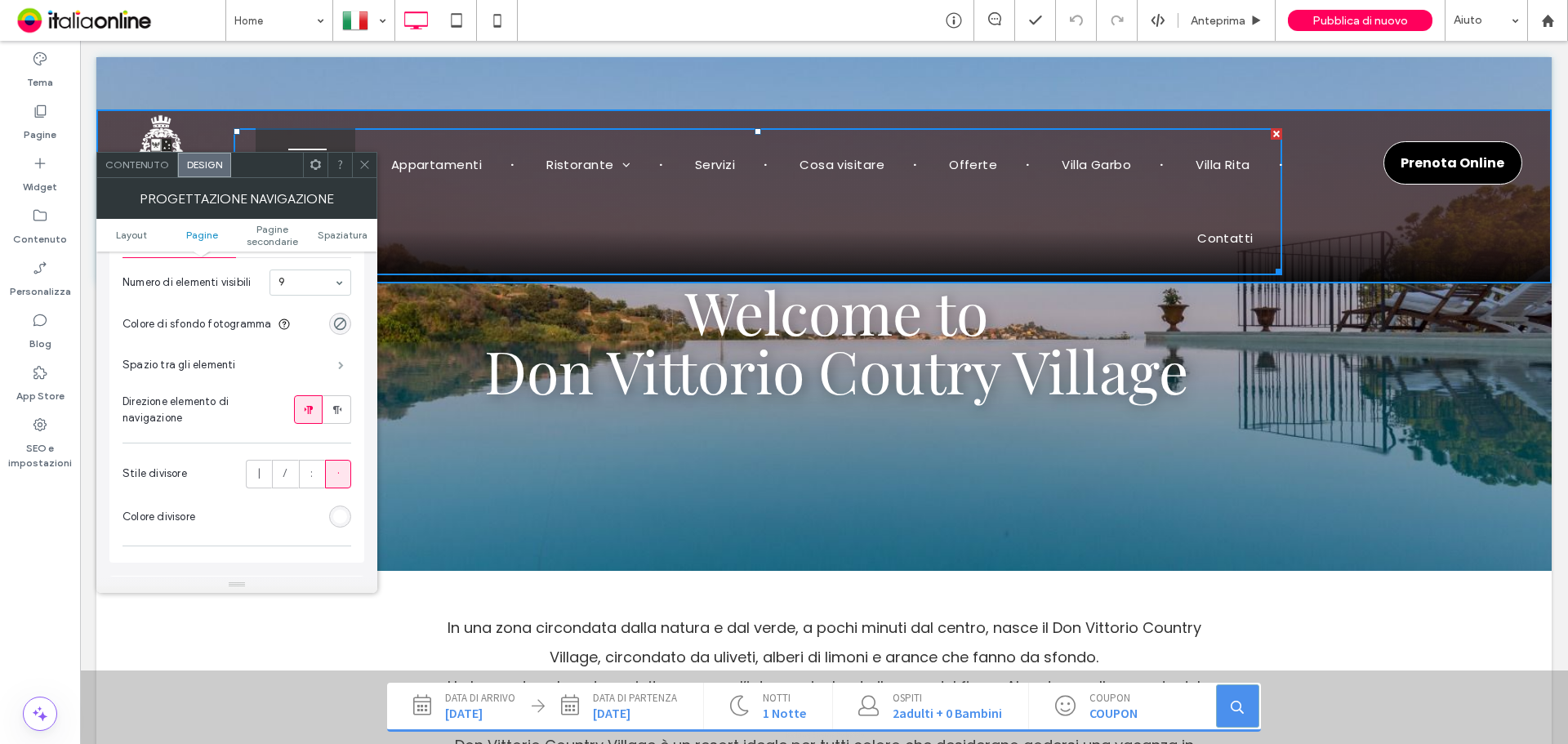 click at bounding box center [341, 365] 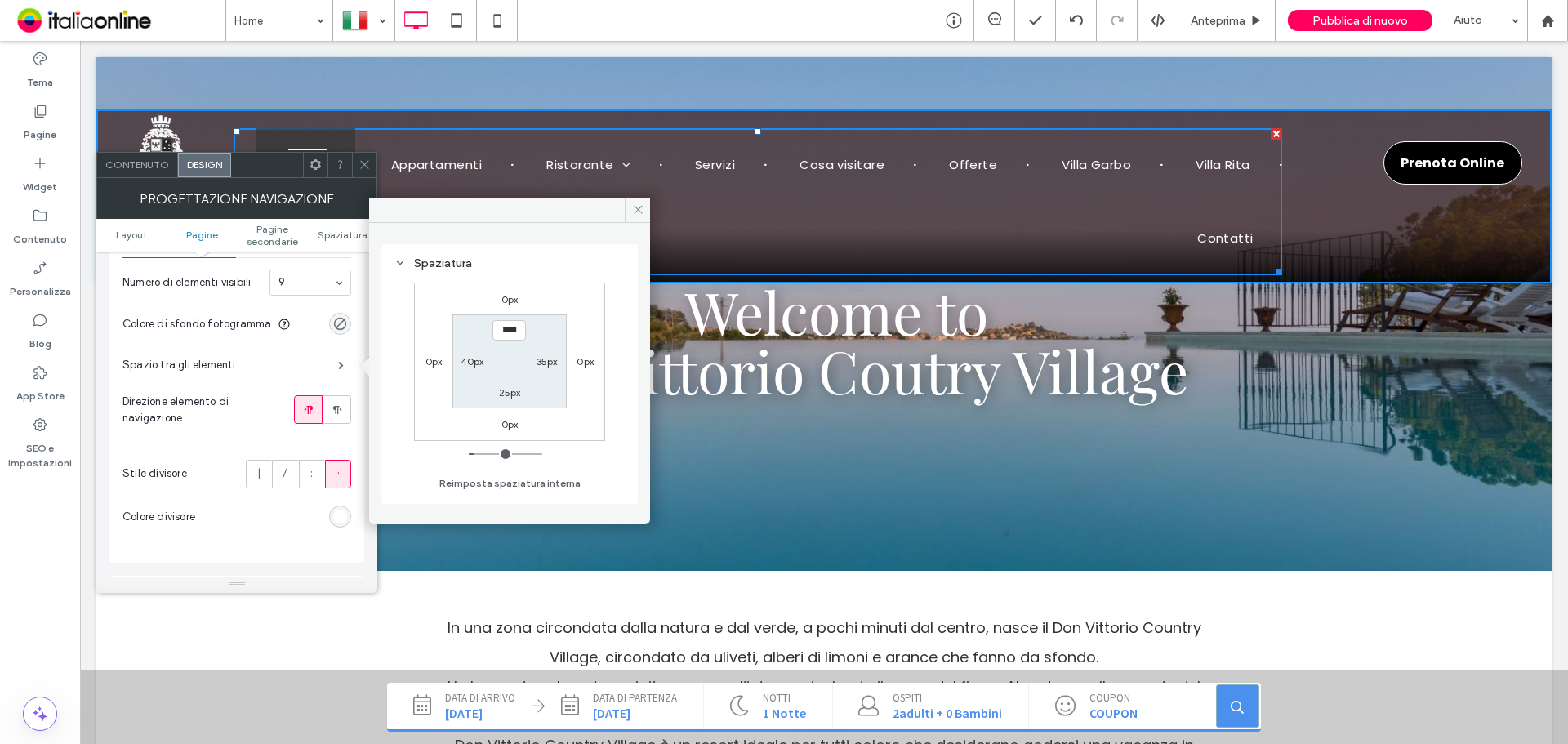 click on "40px" at bounding box center [472, 361] 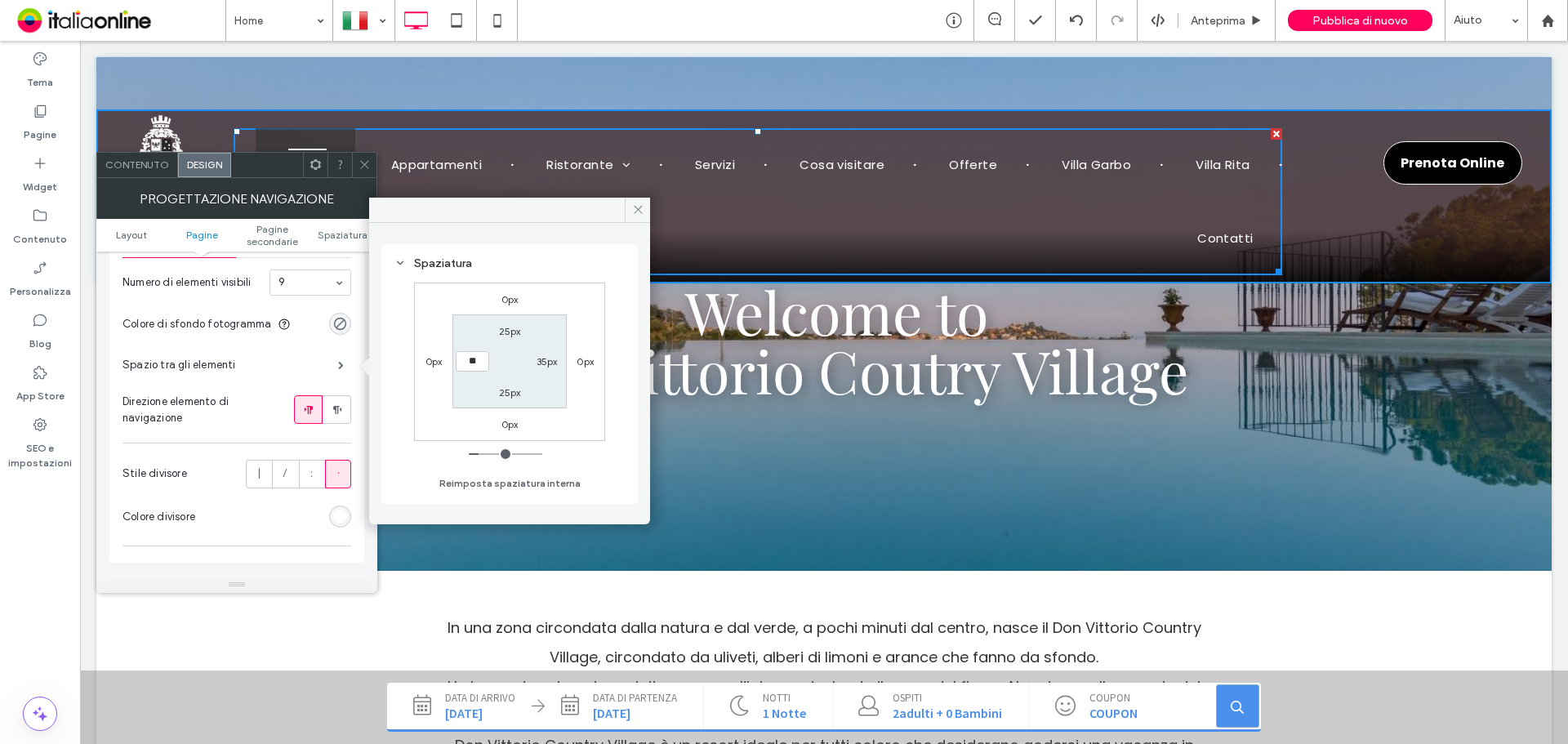 type on "**" 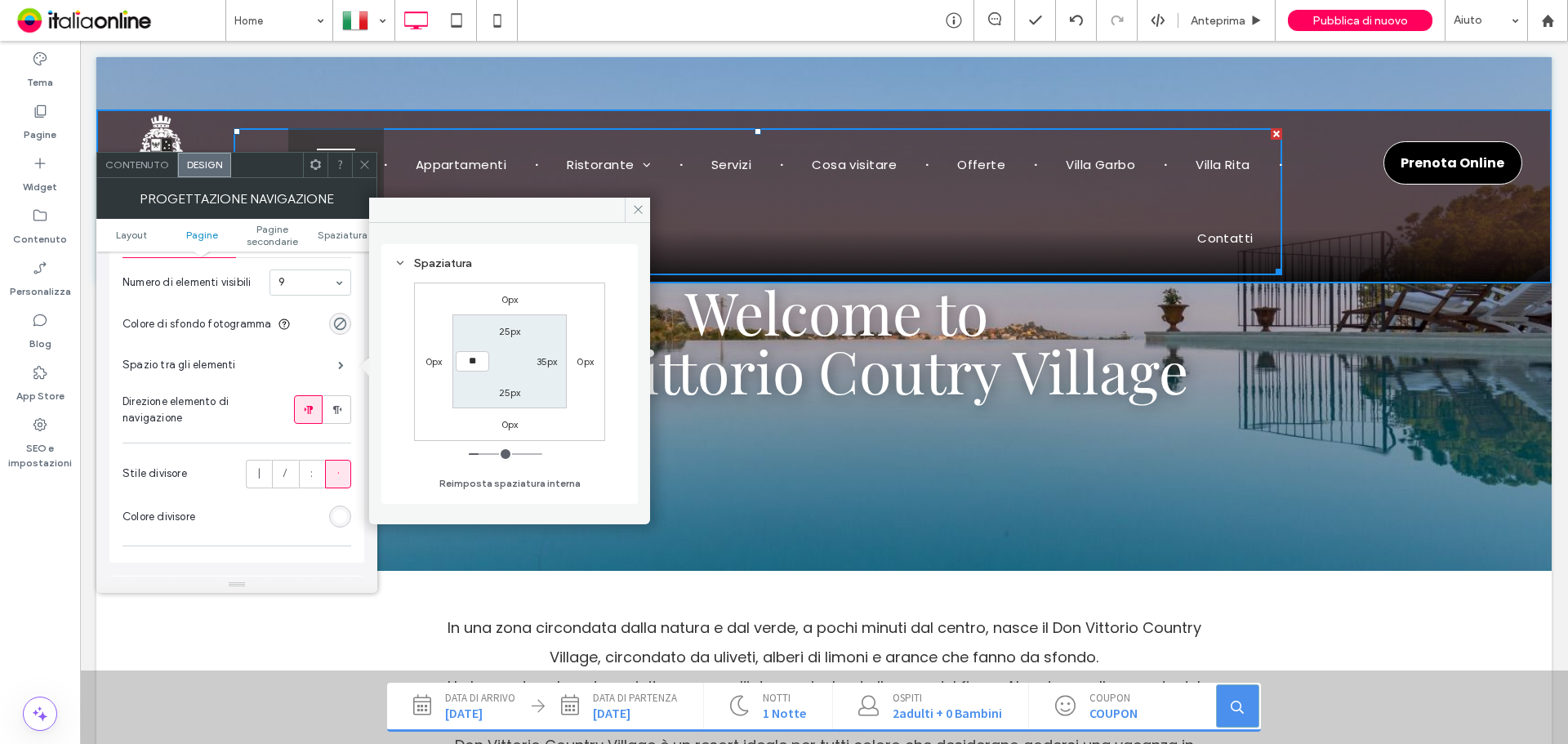 type on "**" 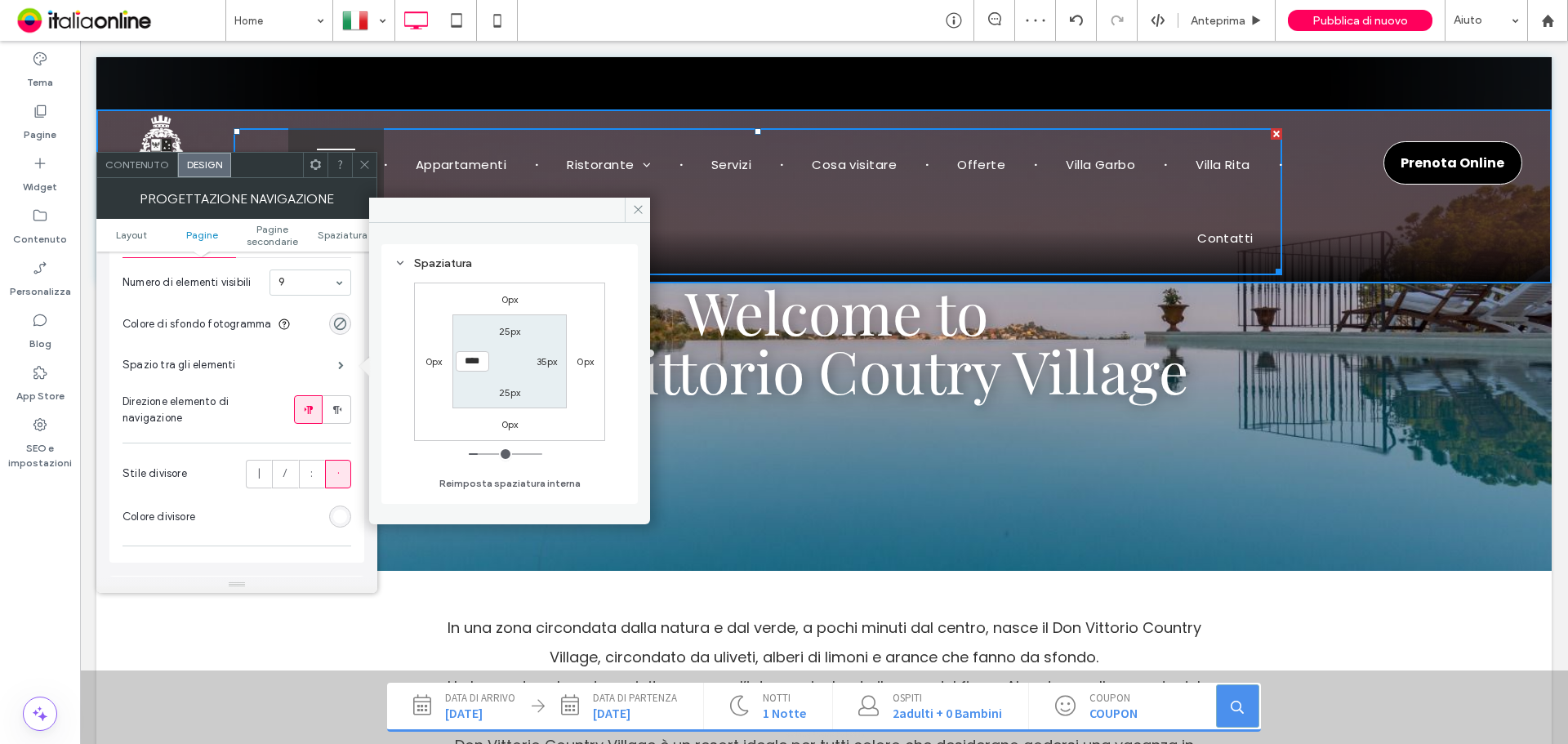 click on "****" at bounding box center [472, 361] 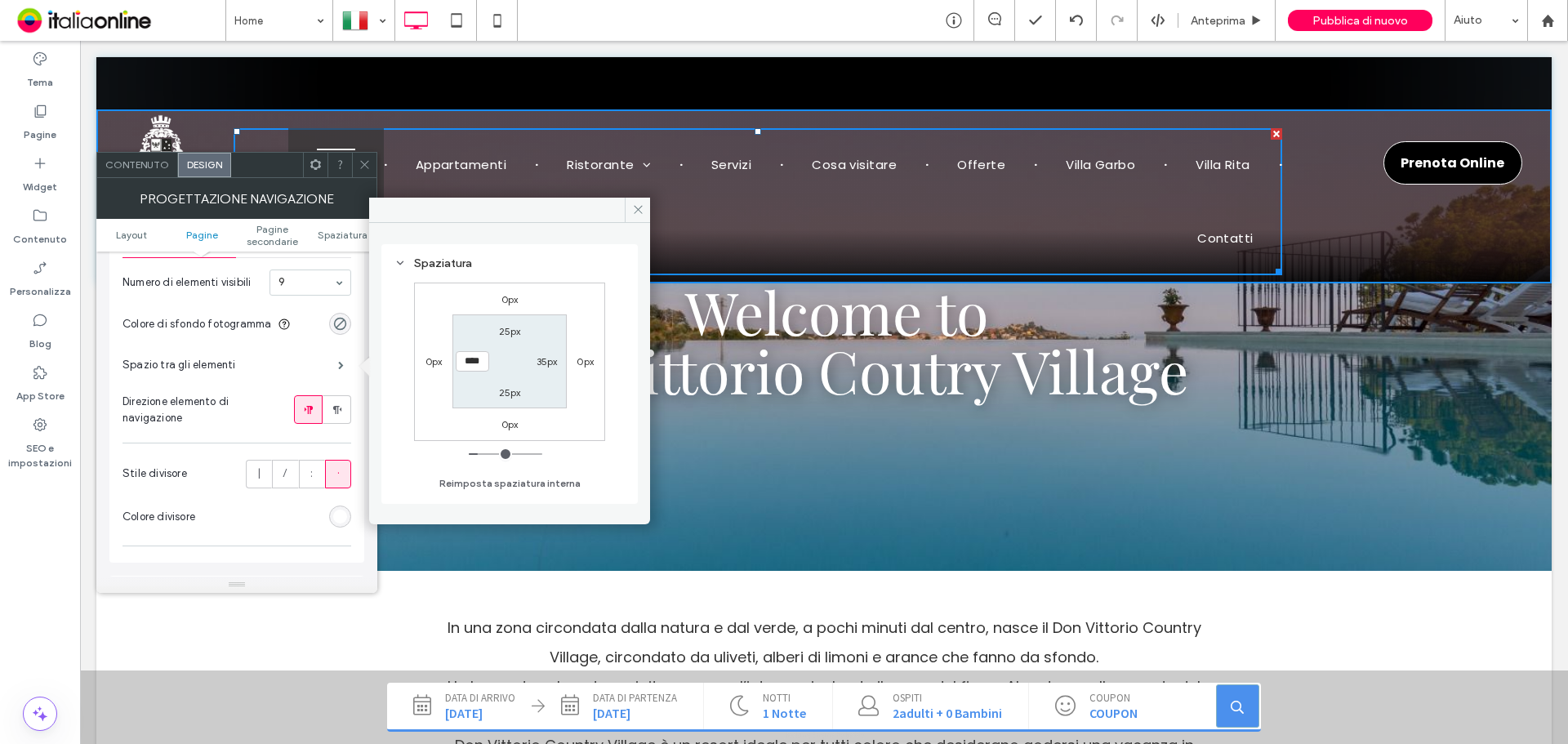 type on "****" 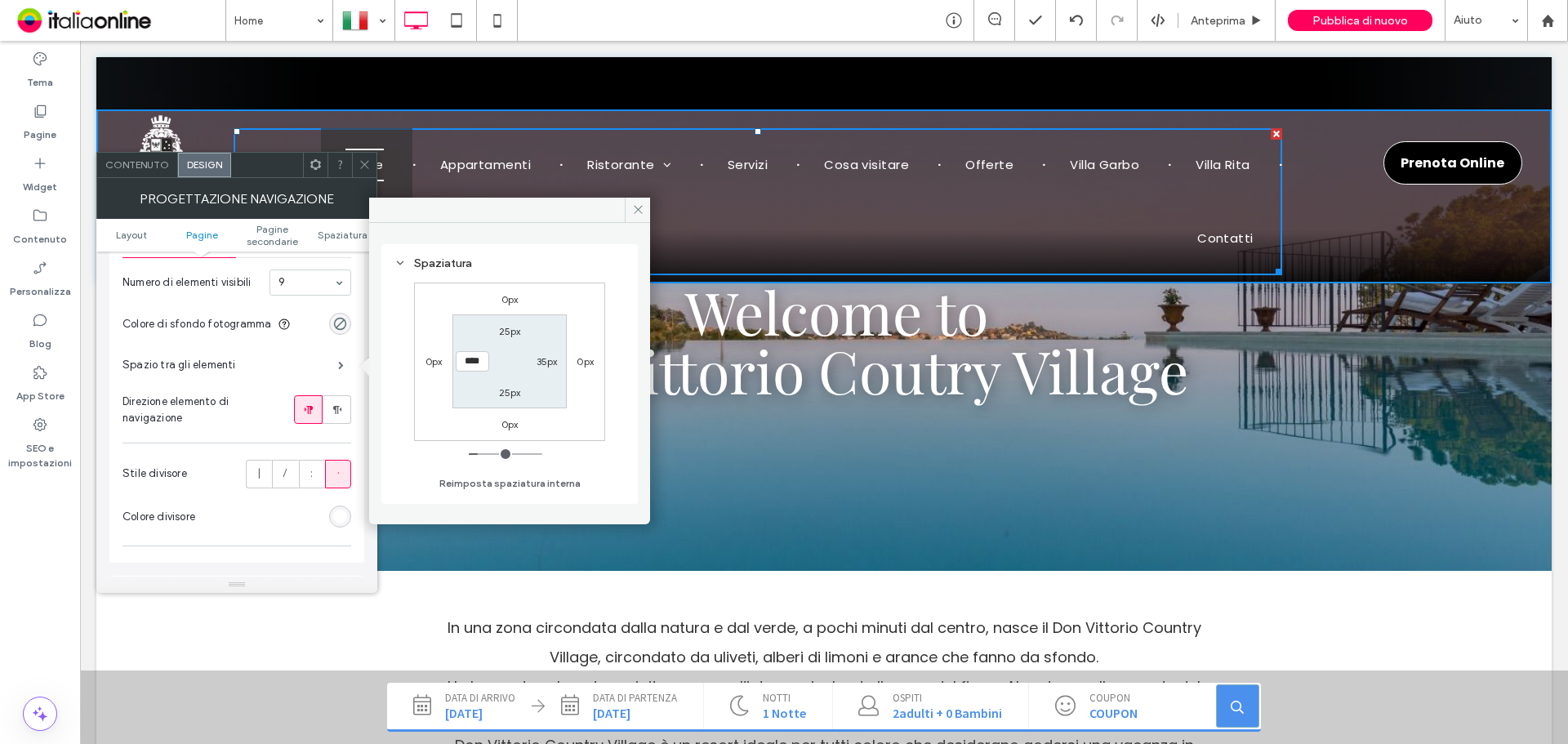click on "35px" at bounding box center [547, 361] 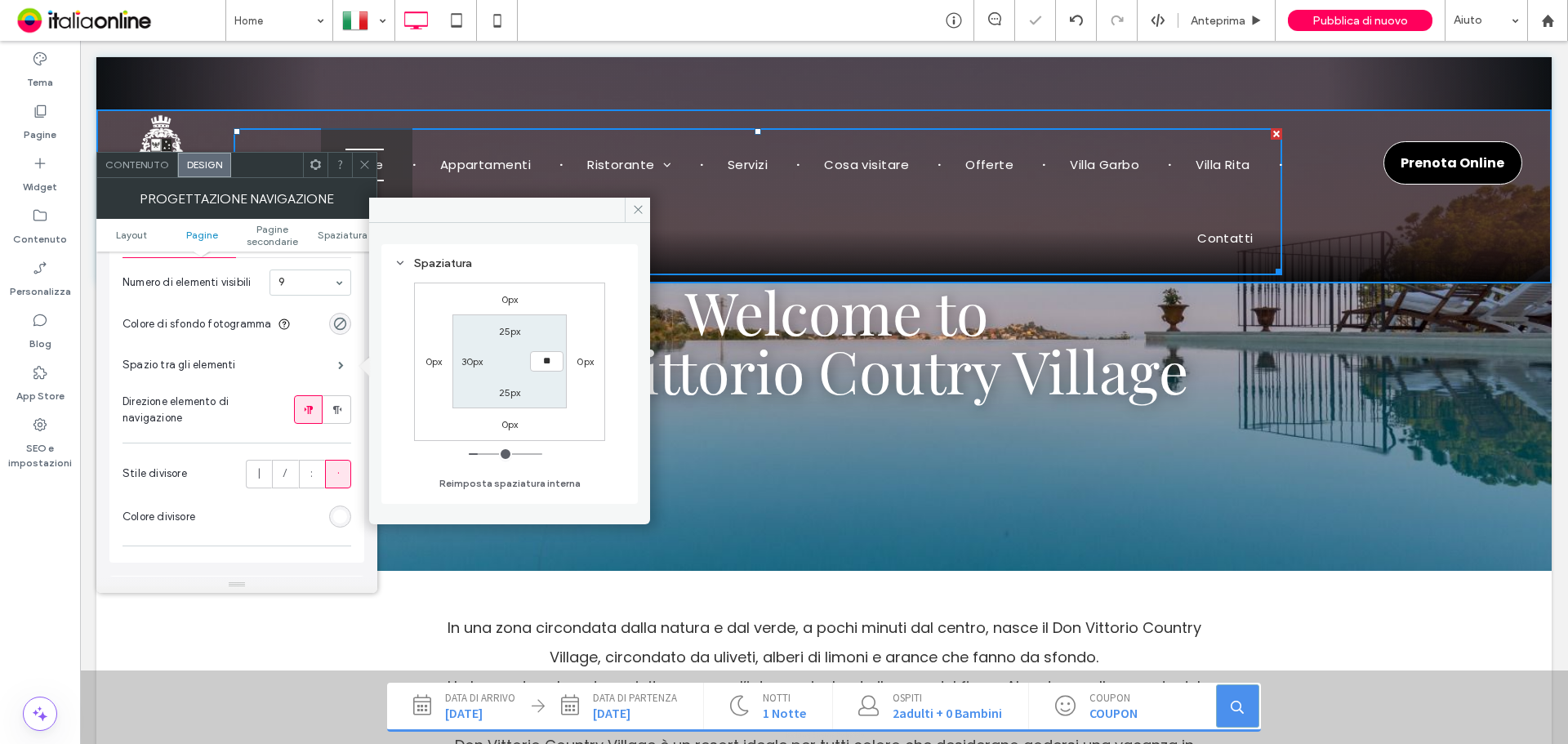 type on "**" 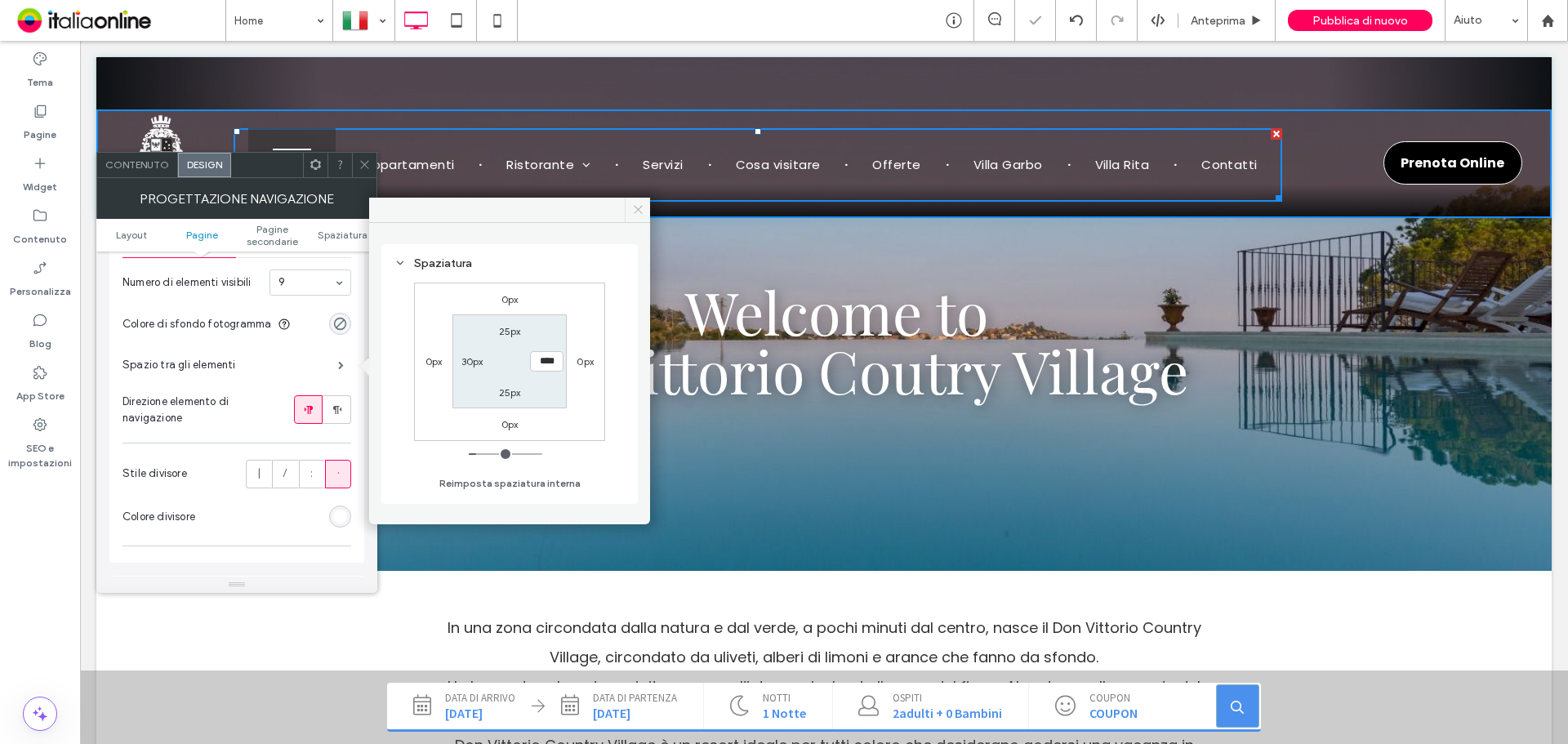 click at bounding box center [637, 210] 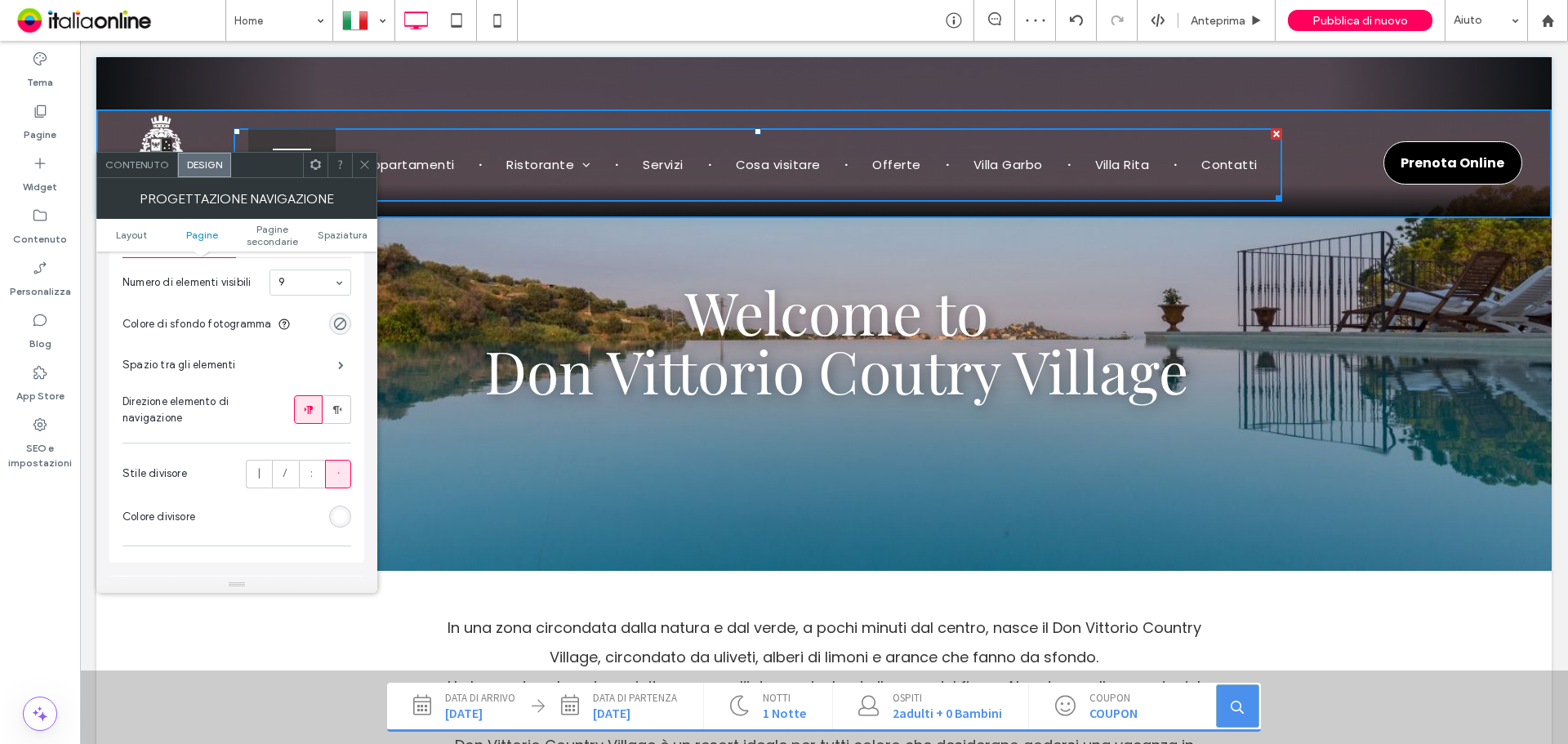 click 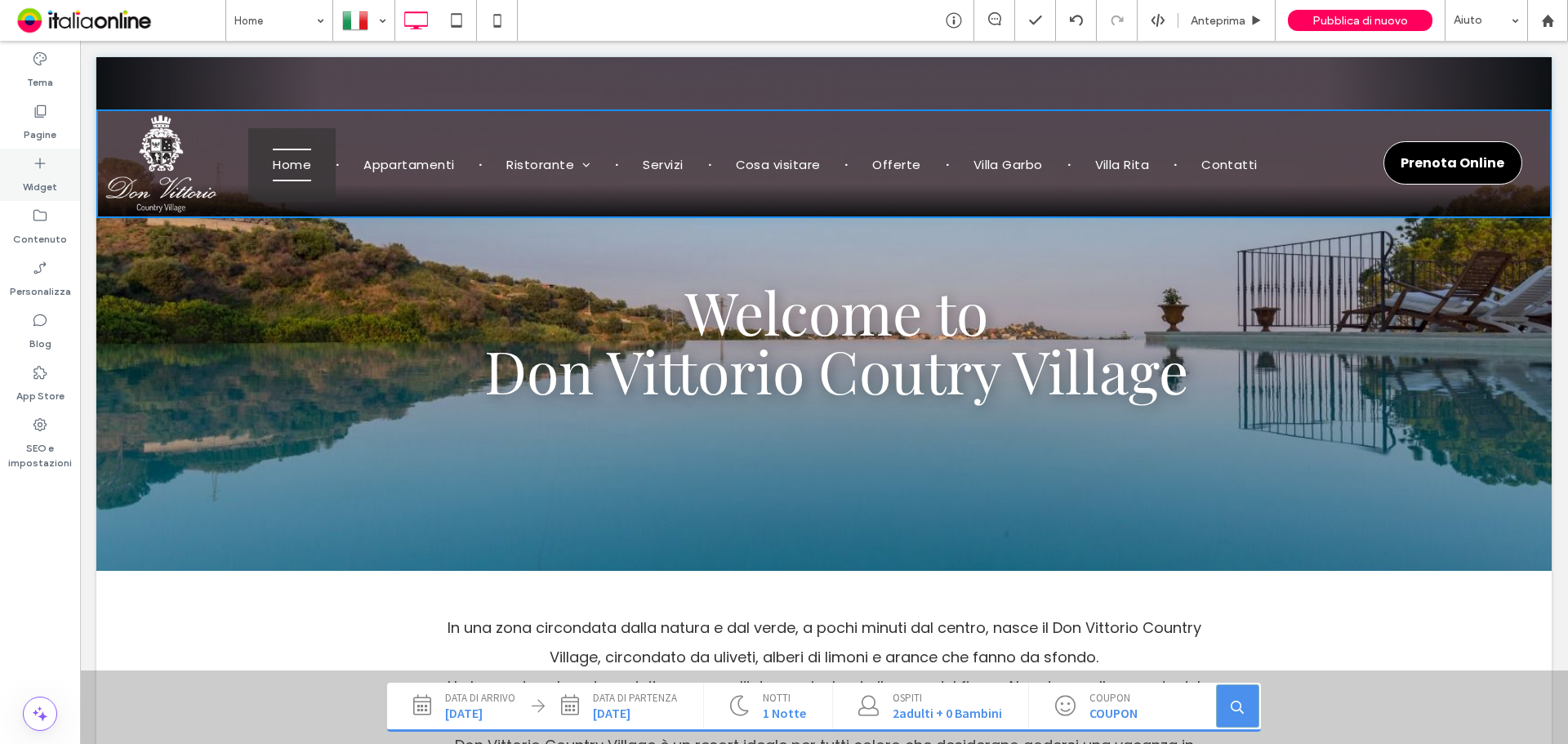 drag, startPoint x: 37, startPoint y: 161, endPoint x: 61, endPoint y: 200, distance: 45.793013 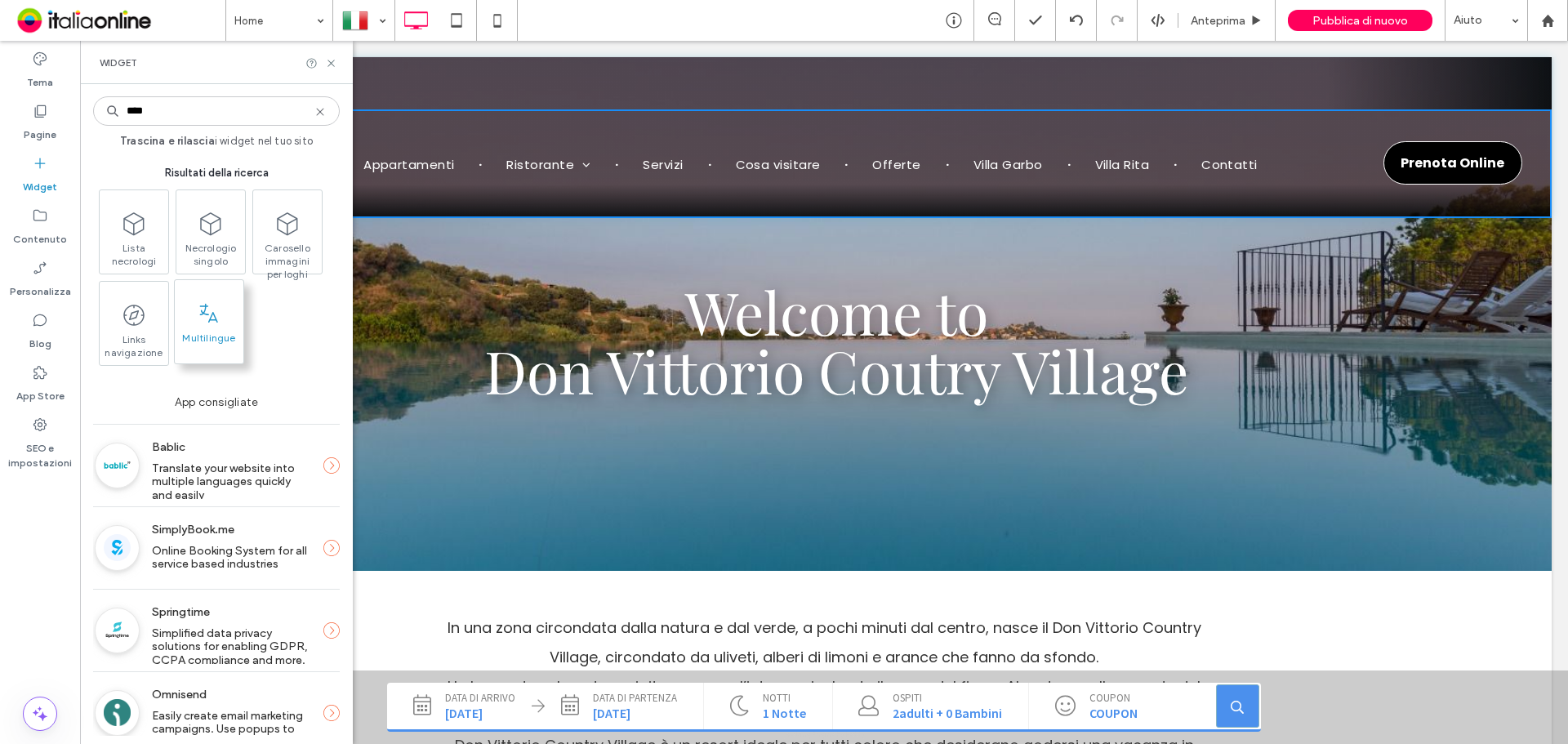 type on "****" 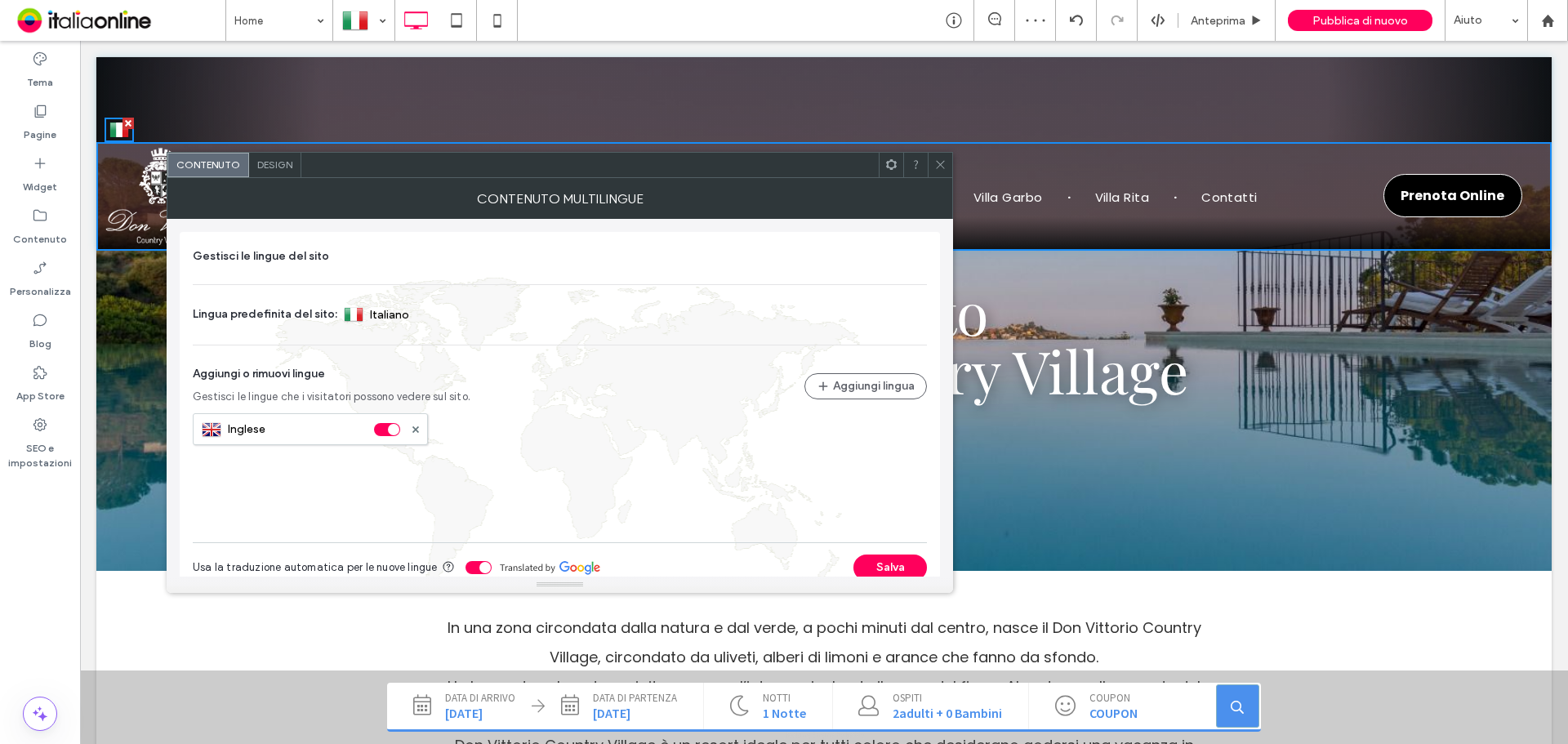 click at bounding box center (119, 130) 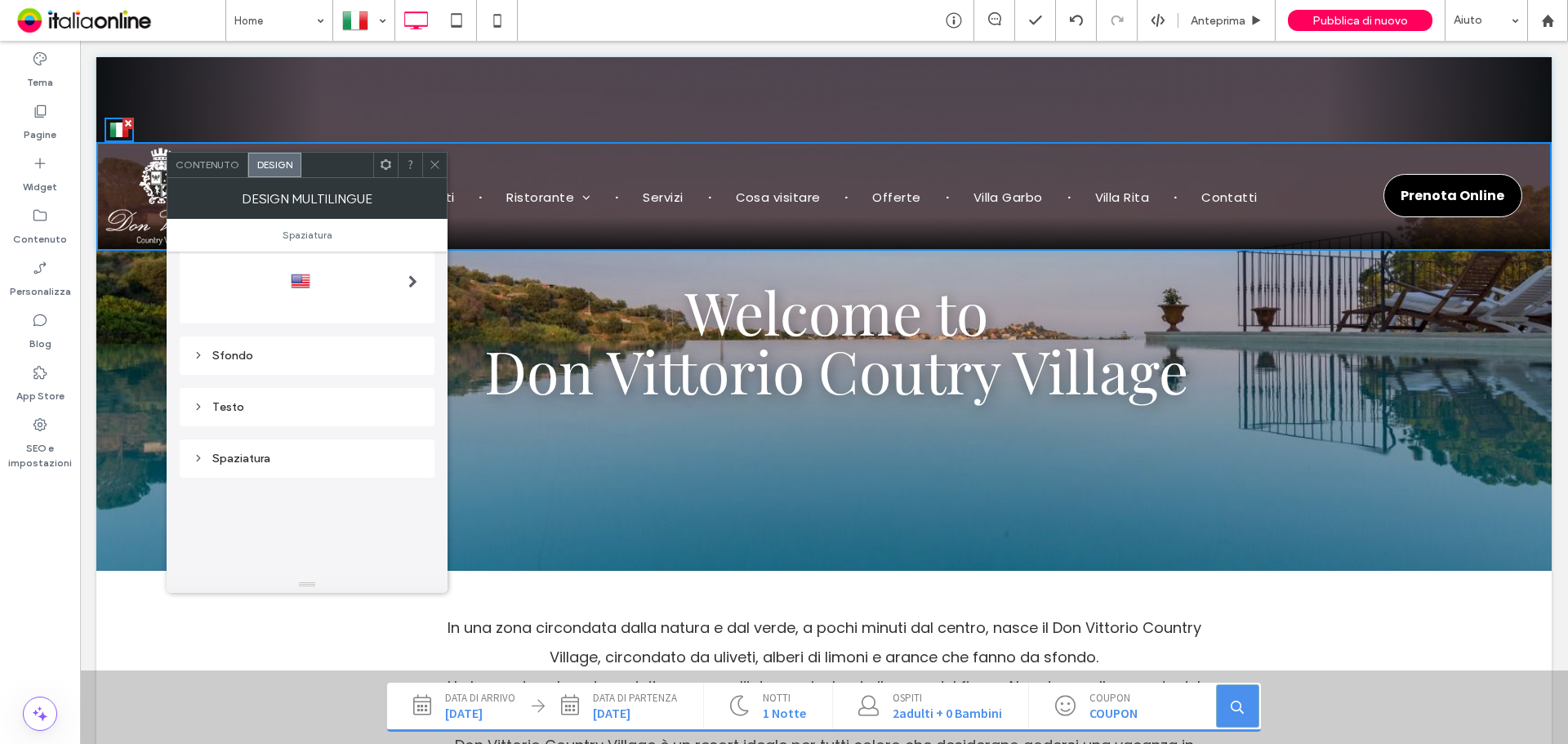 scroll, scrollTop: 0, scrollLeft: 0, axis: both 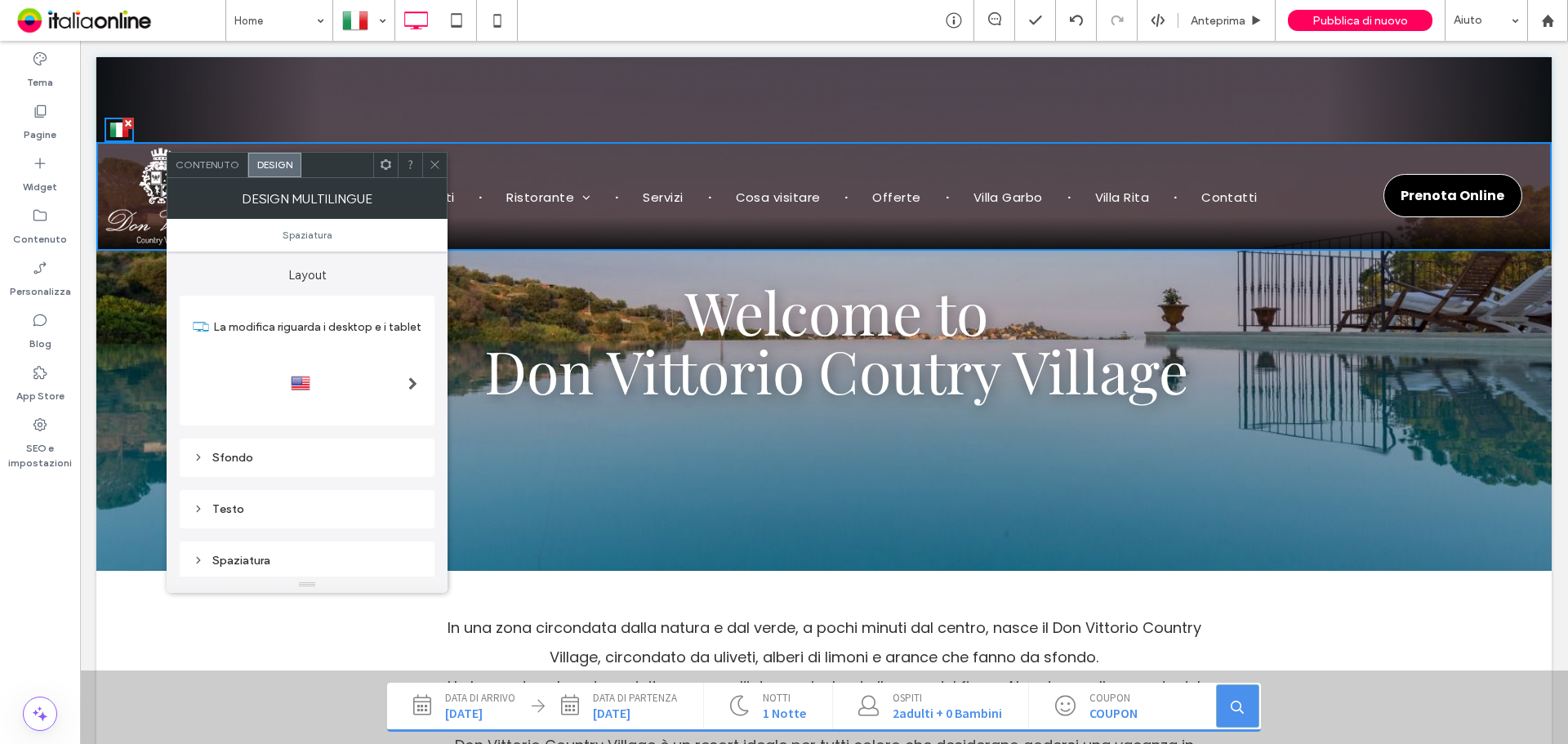 click at bounding box center [307, 384] 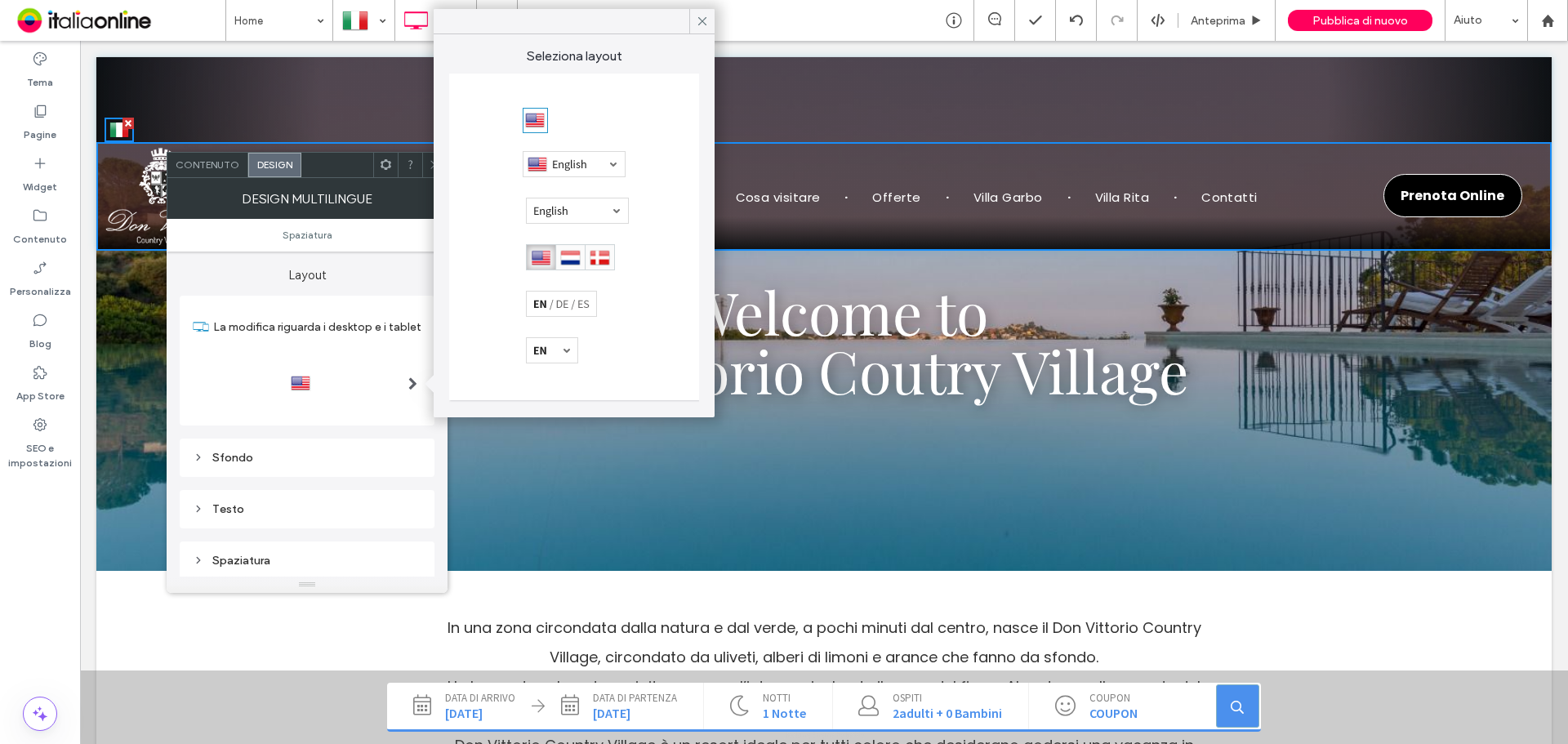 click at bounding box center (570, 257) 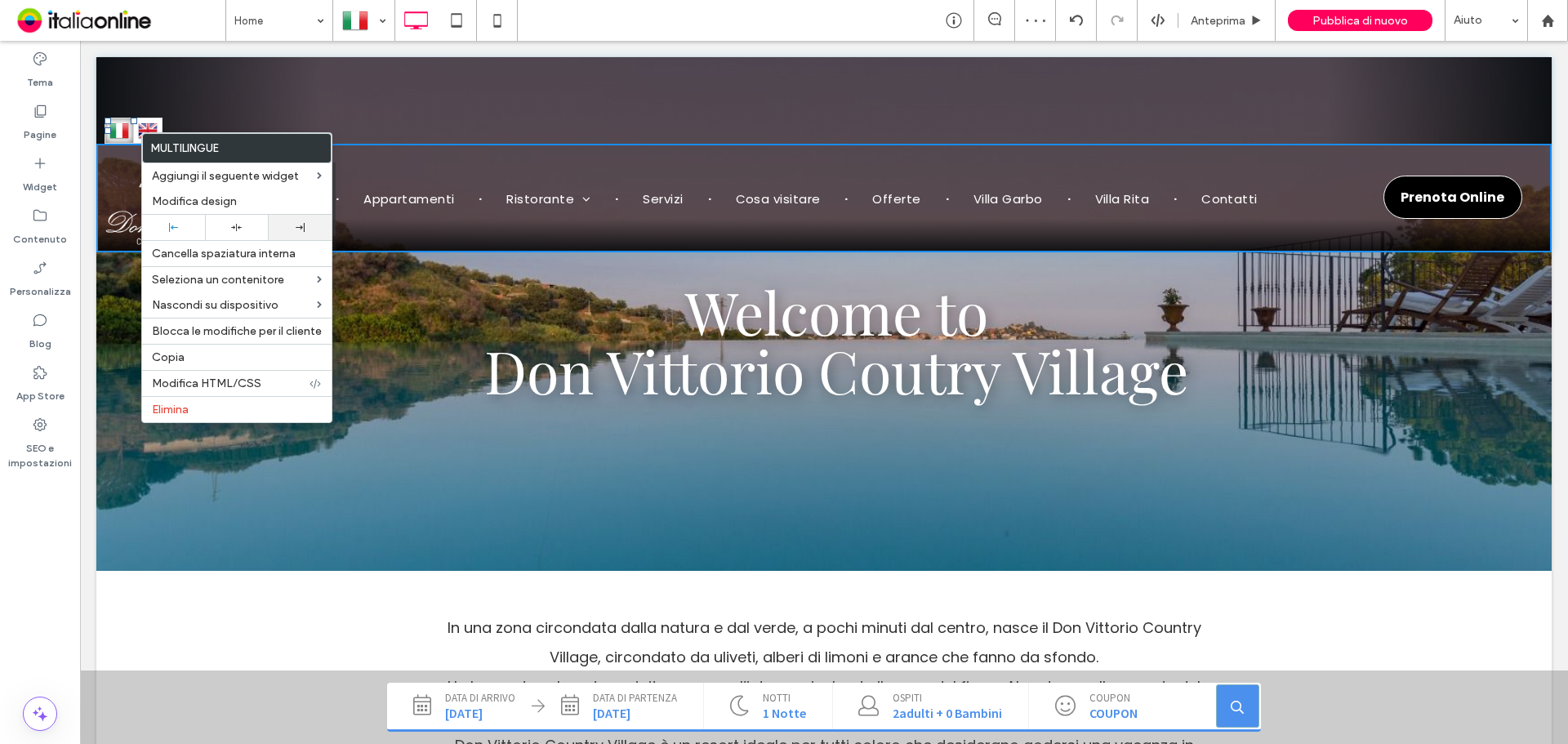 click at bounding box center [300, 227] 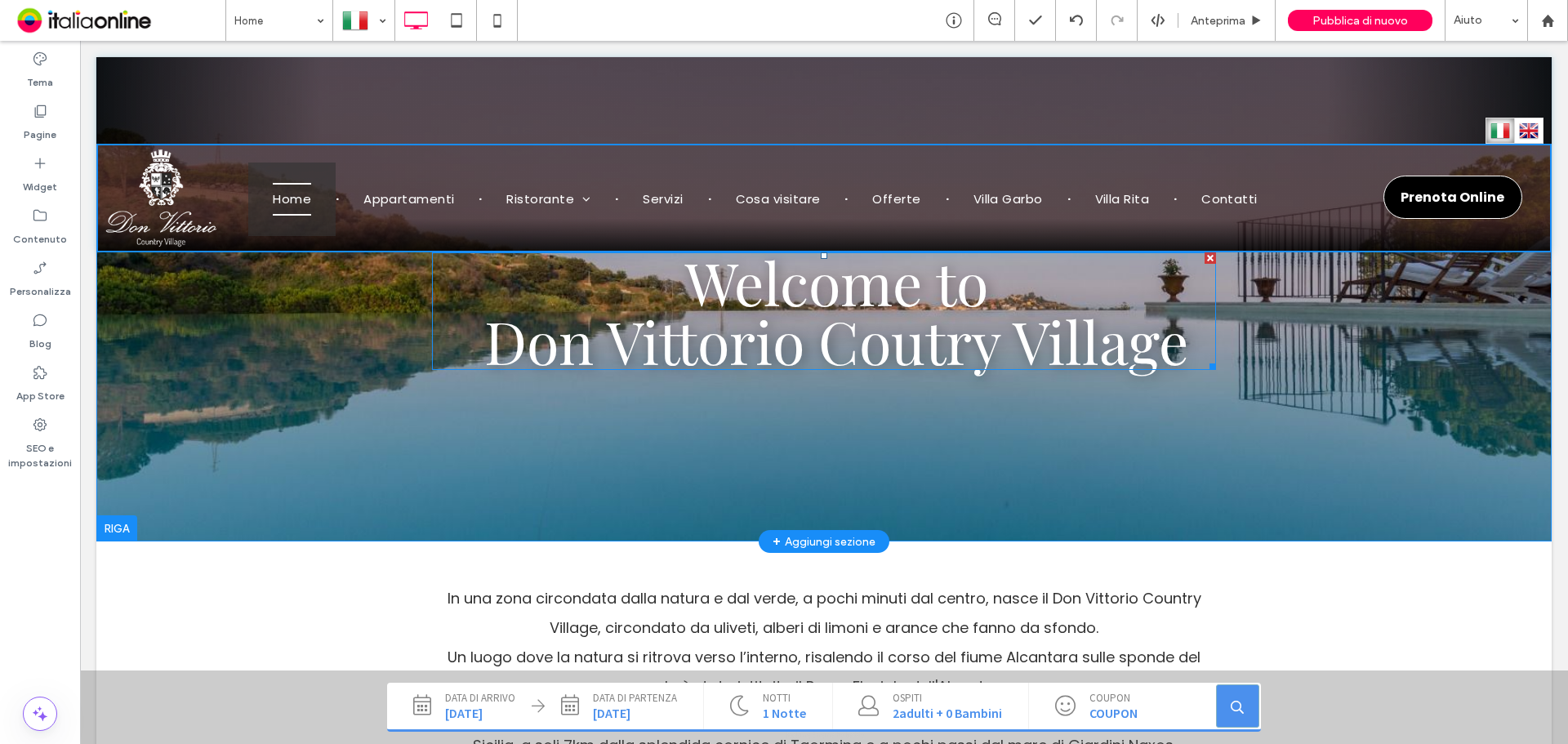 scroll, scrollTop: 0, scrollLeft: 0, axis: both 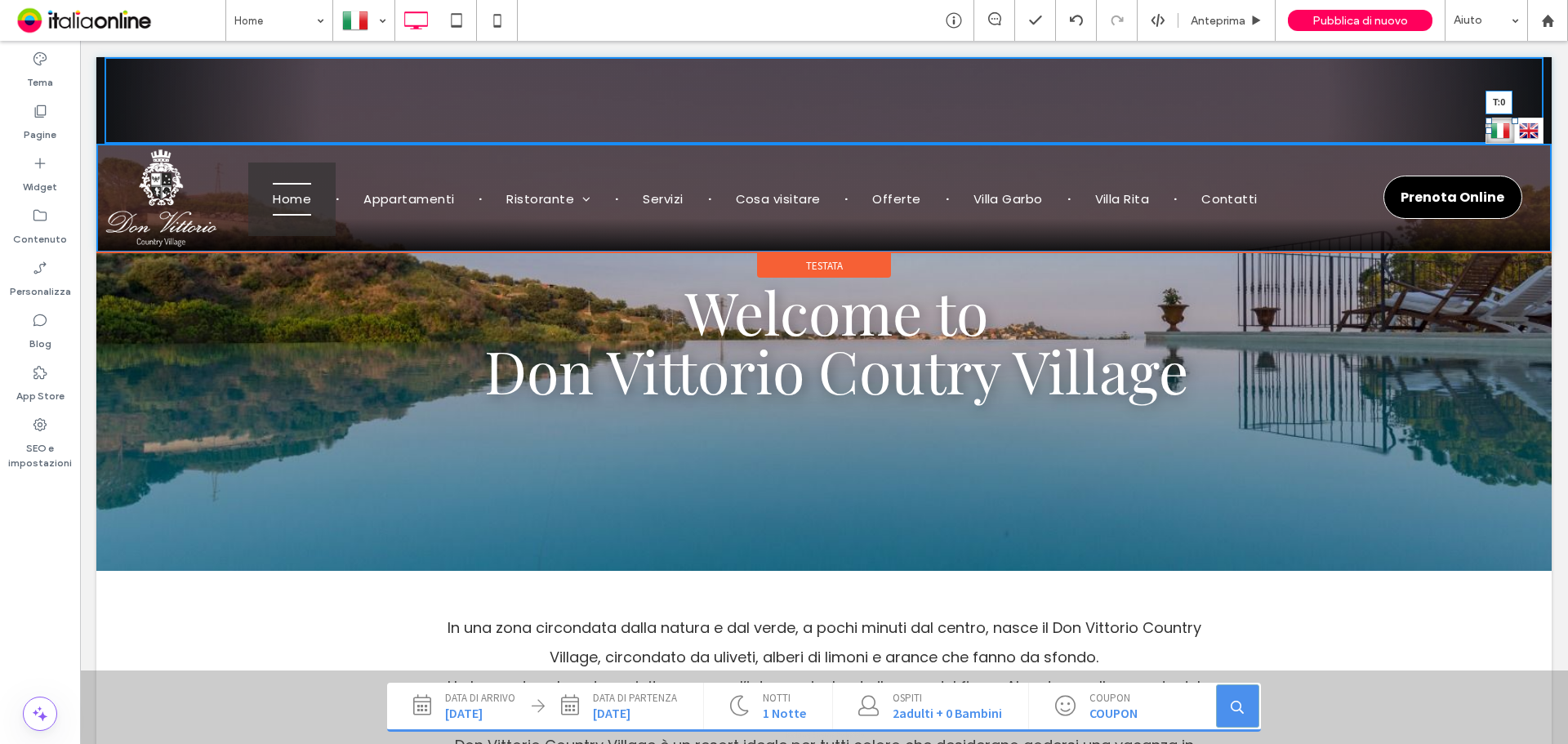 drag, startPoint x: 1500, startPoint y: 118, endPoint x: 1583, endPoint y: 119, distance: 83.00602 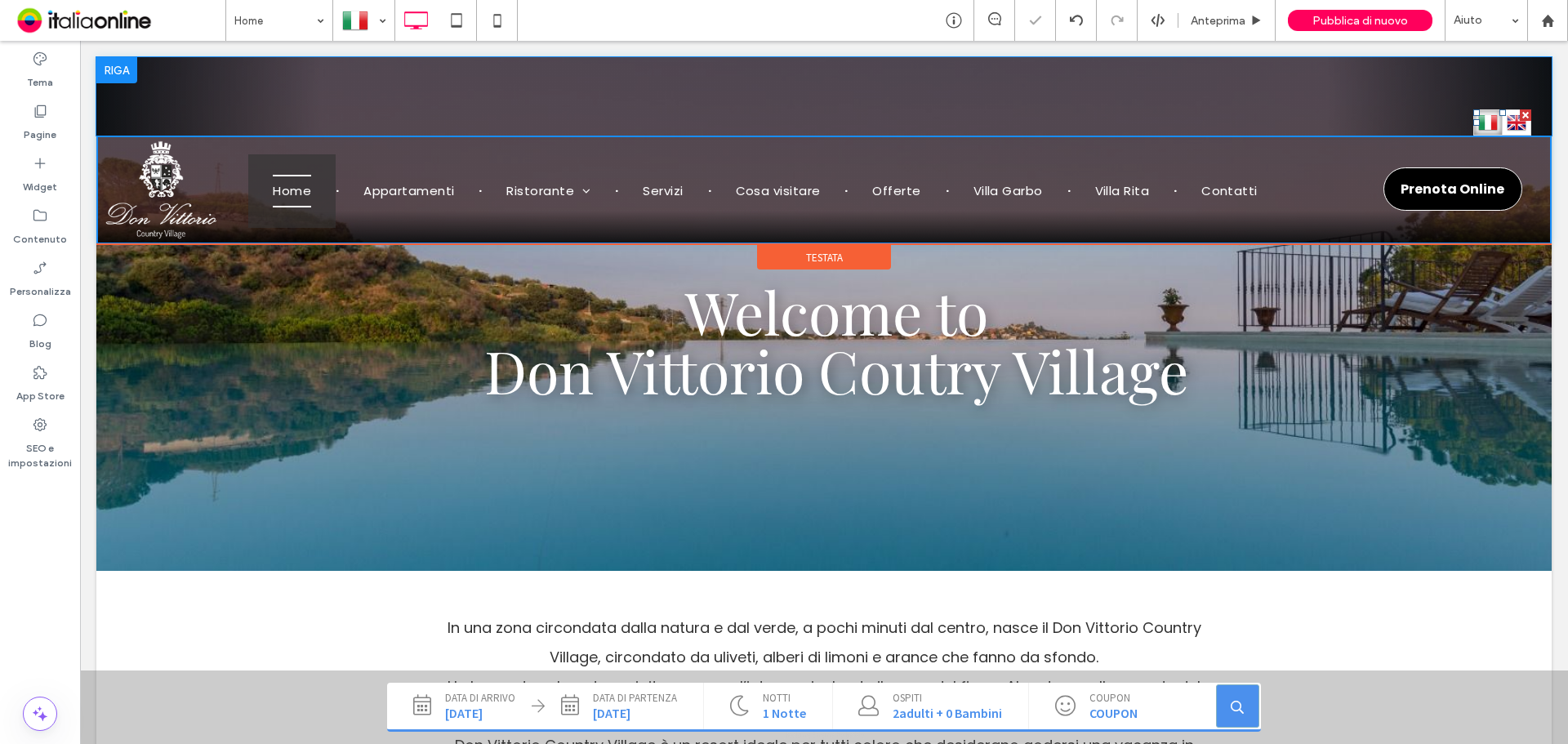 click on "Italiano
it
English
en
Click To Paste             Italiano
it
English
en" at bounding box center (824, 96) 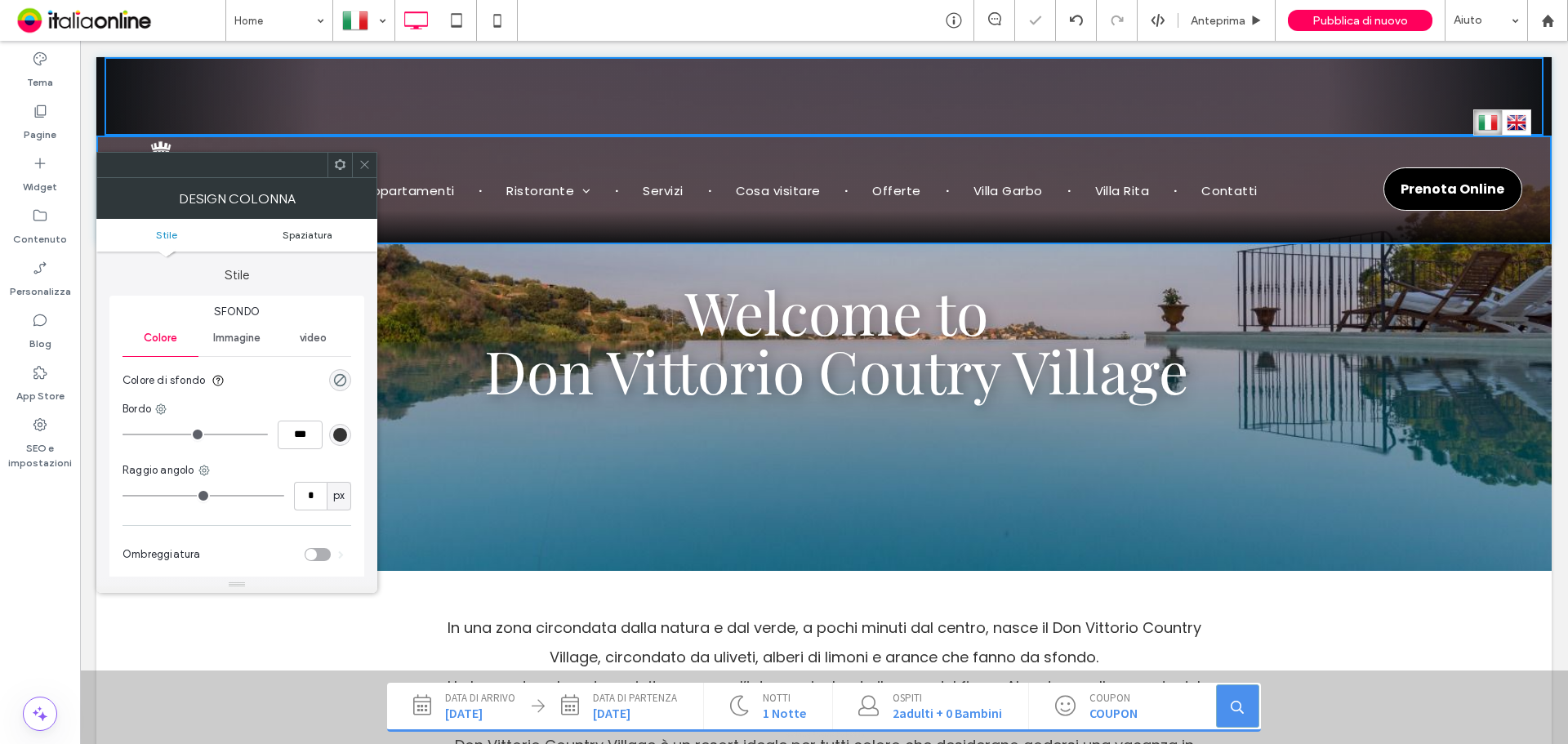 click on "Spaziatura" at bounding box center [307, 234] 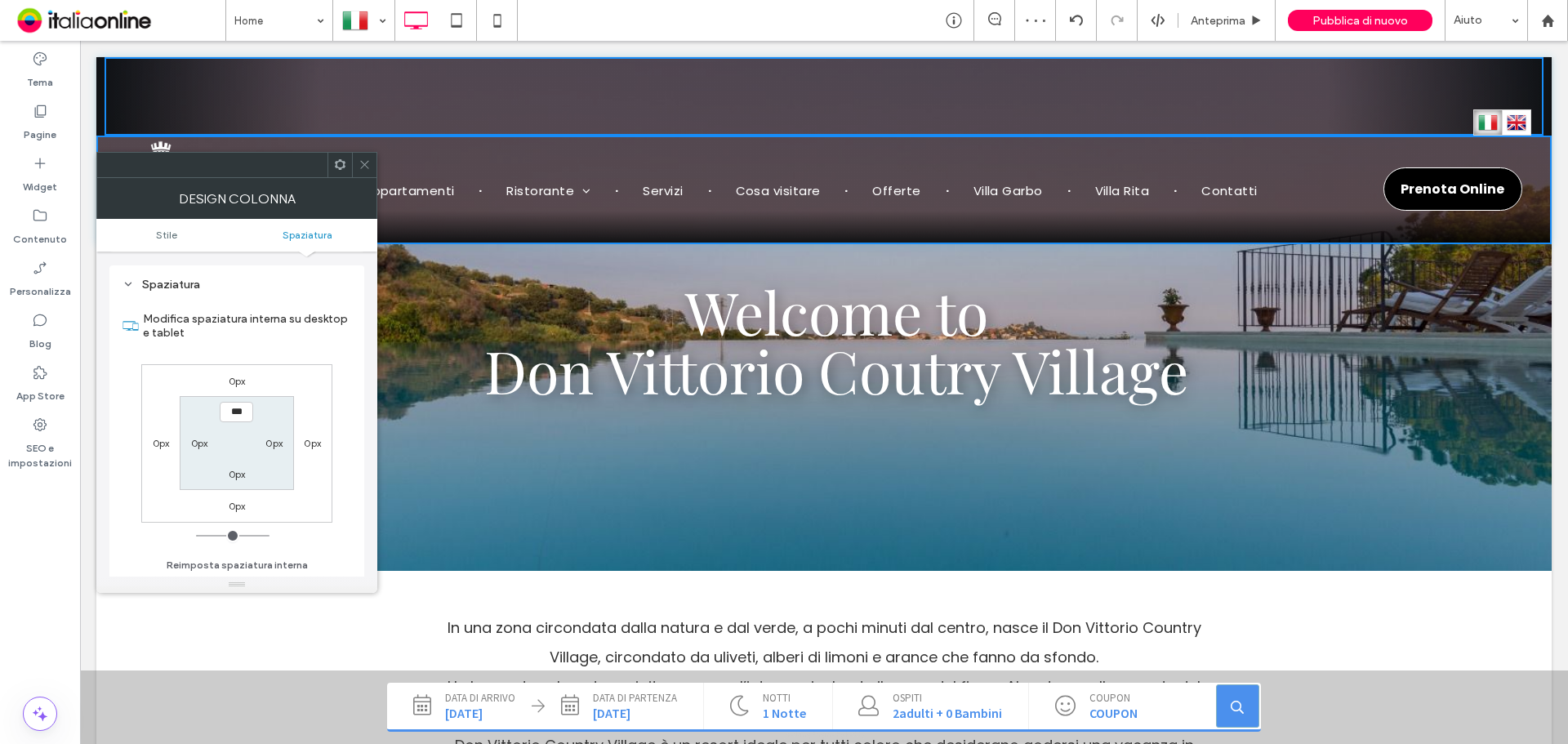 scroll, scrollTop: 332, scrollLeft: 0, axis: vertical 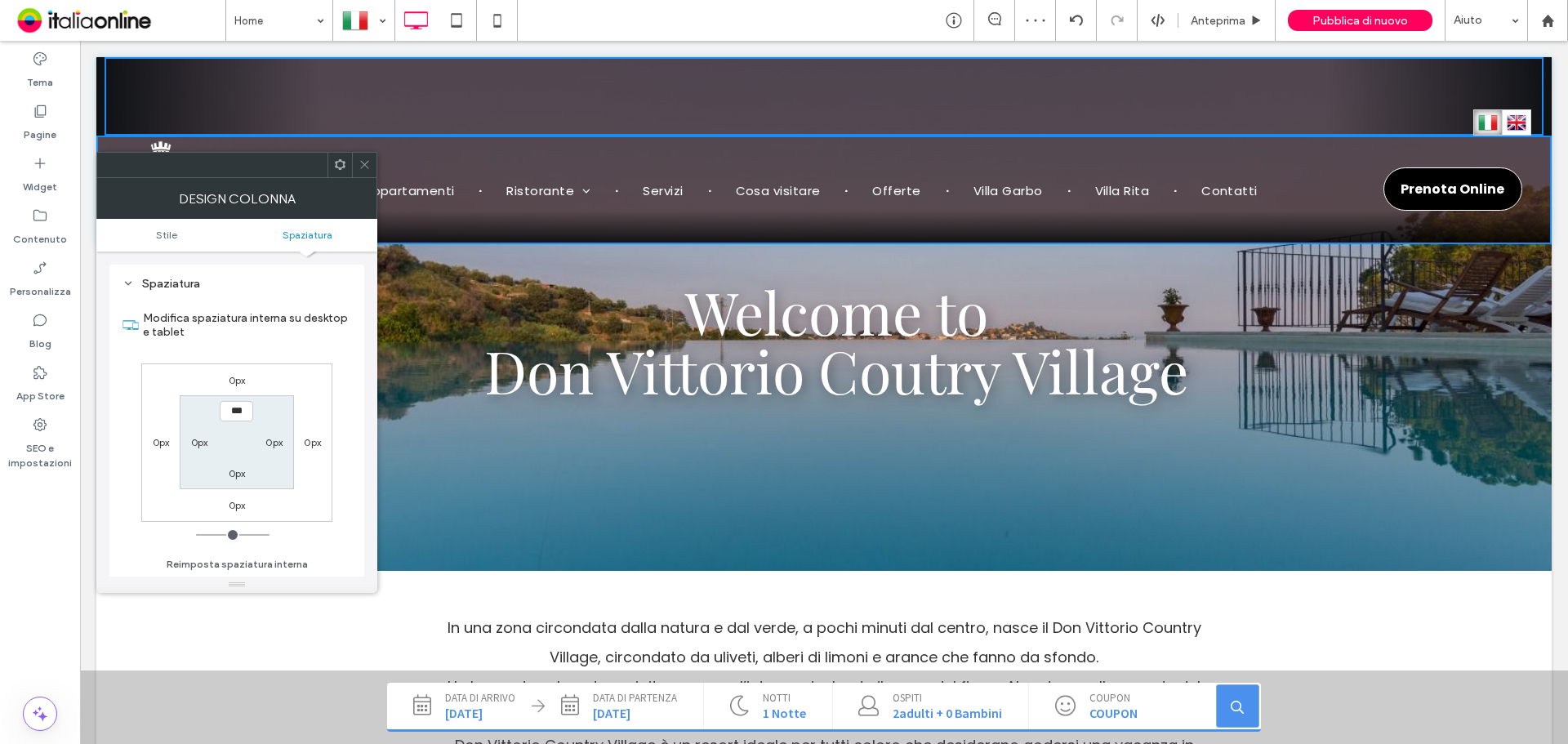 click at bounding box center [364, 165] 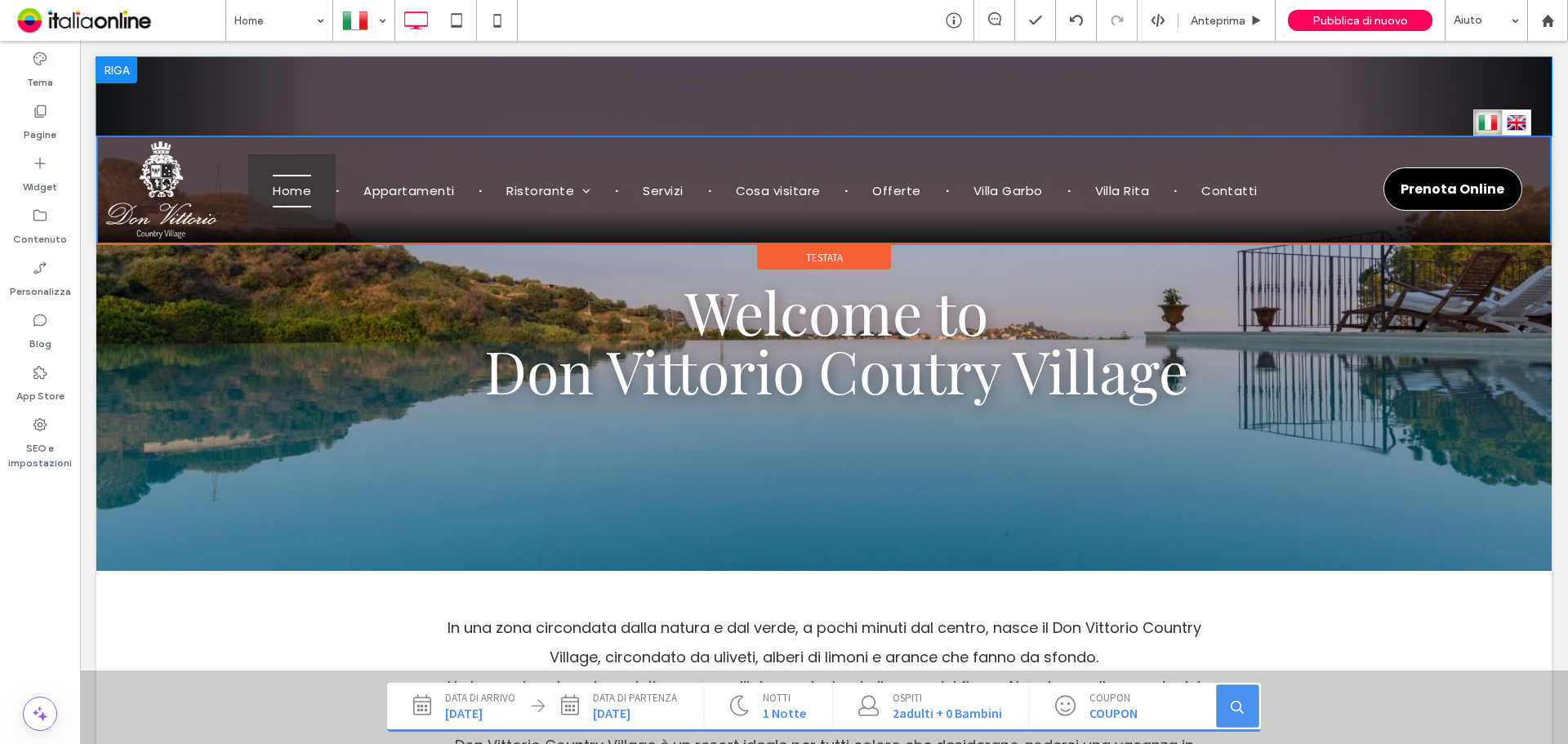 click at bounding box center (117, 70) 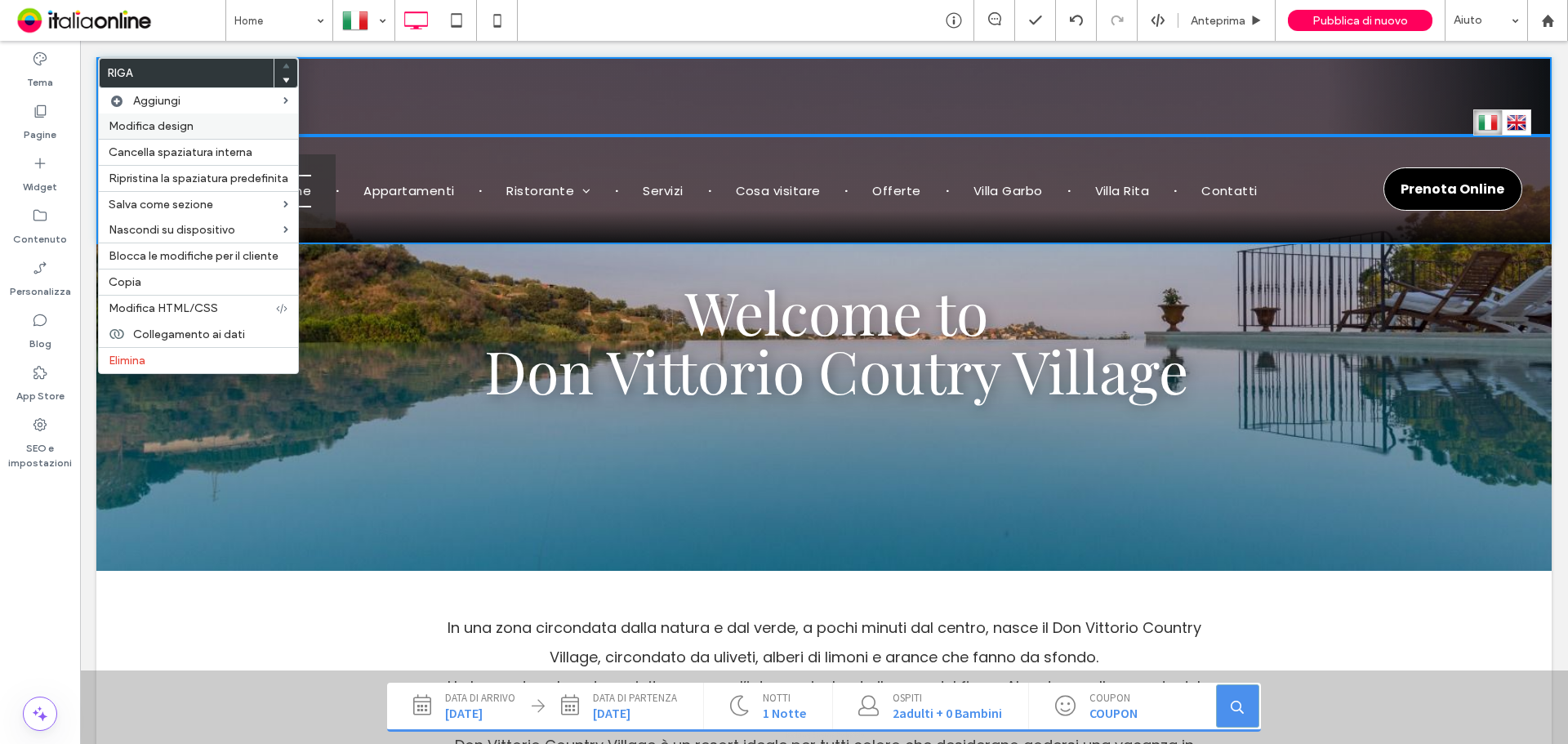 click on "Modifica design" at bounding box center (151, 126) 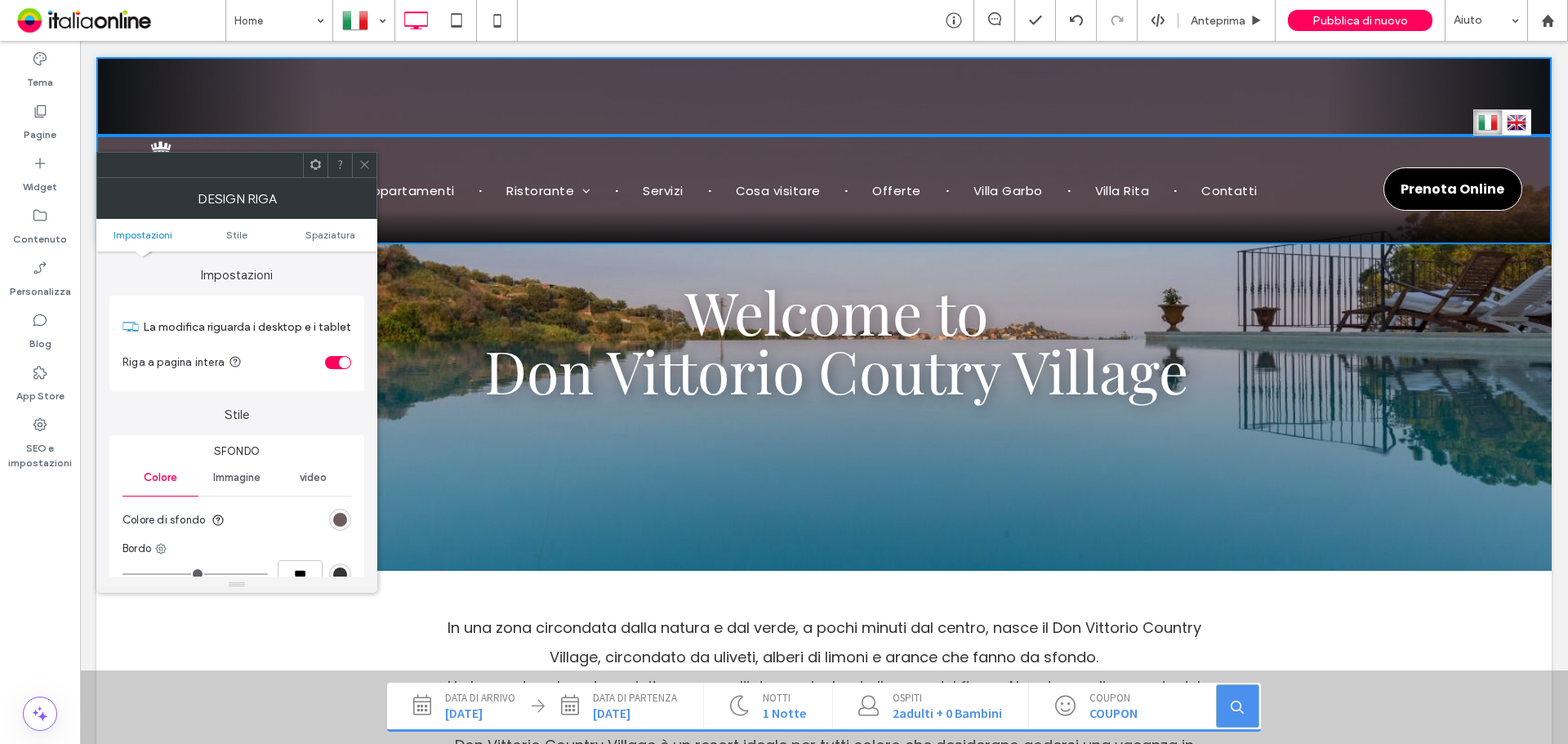 scroll, scrollTop: 82, scrollLeft: 0, axis: vertical 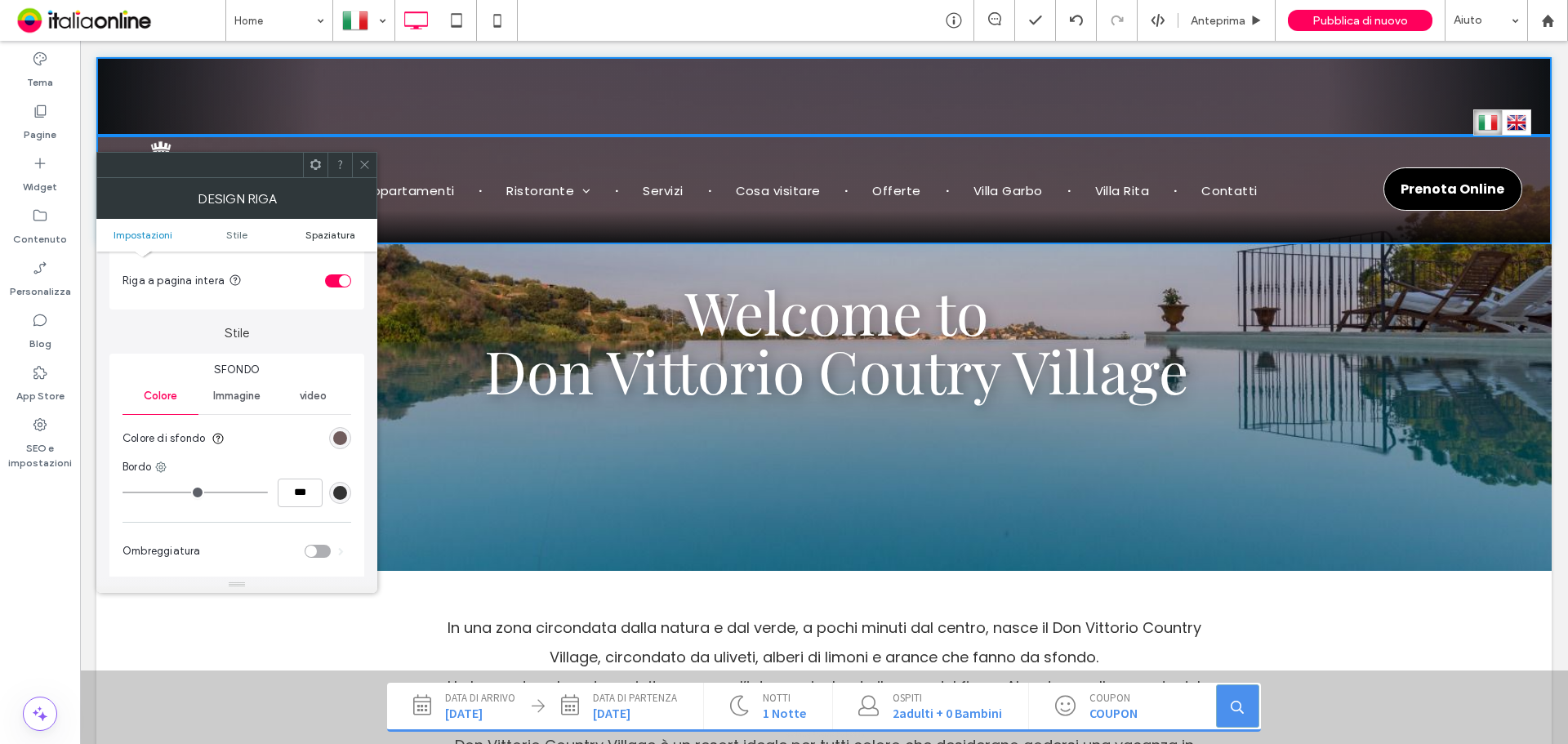 click on "Spaziatura" at bounding box center [330, 234] 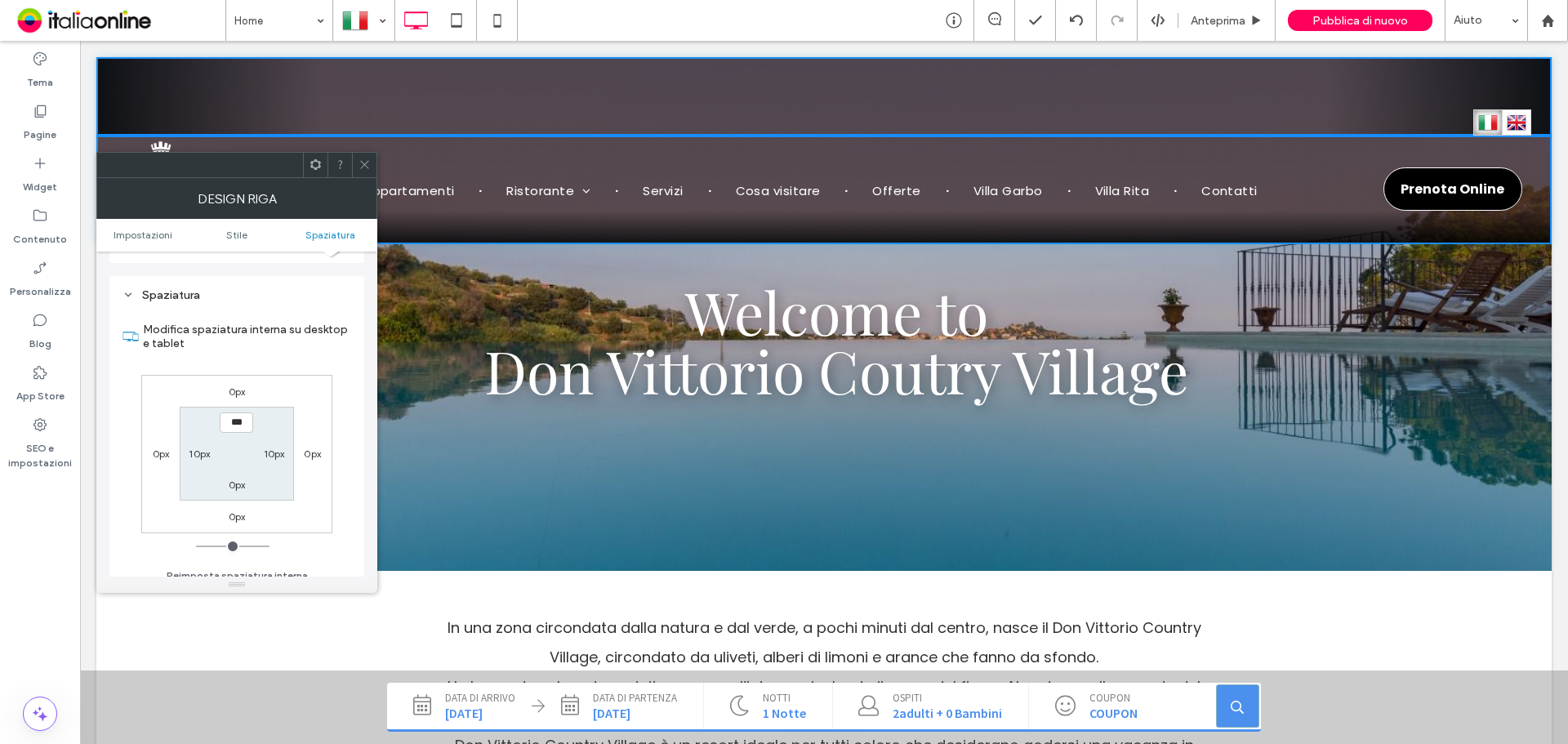 scroll, scrollTop: 410, scrollLeft: 0, axis: vertical 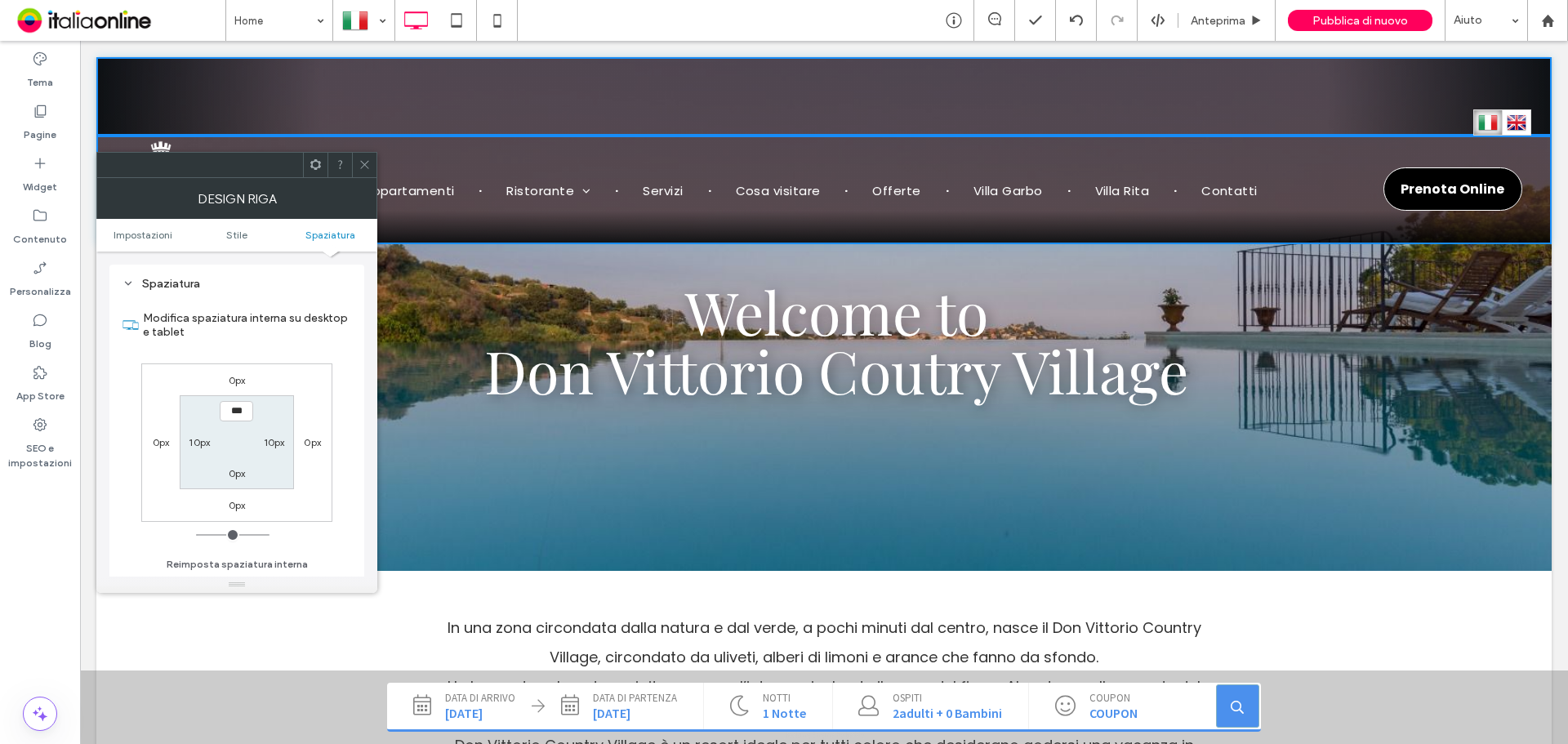 click at bounding box center [364, 165] 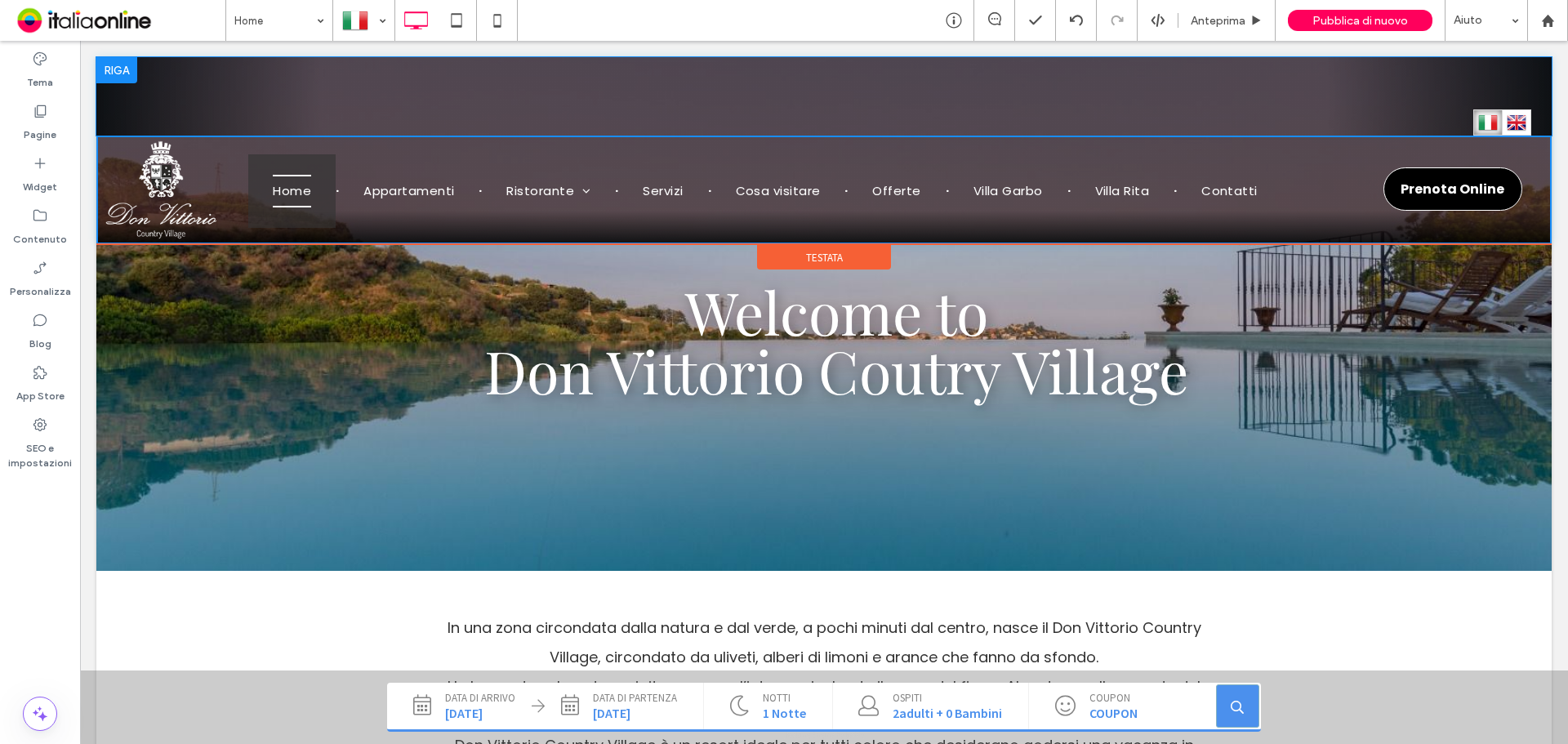 click on "Italiano
it
English
en
Click To Paste             Italiano
it
English
en" at bounding box center [824, 96] 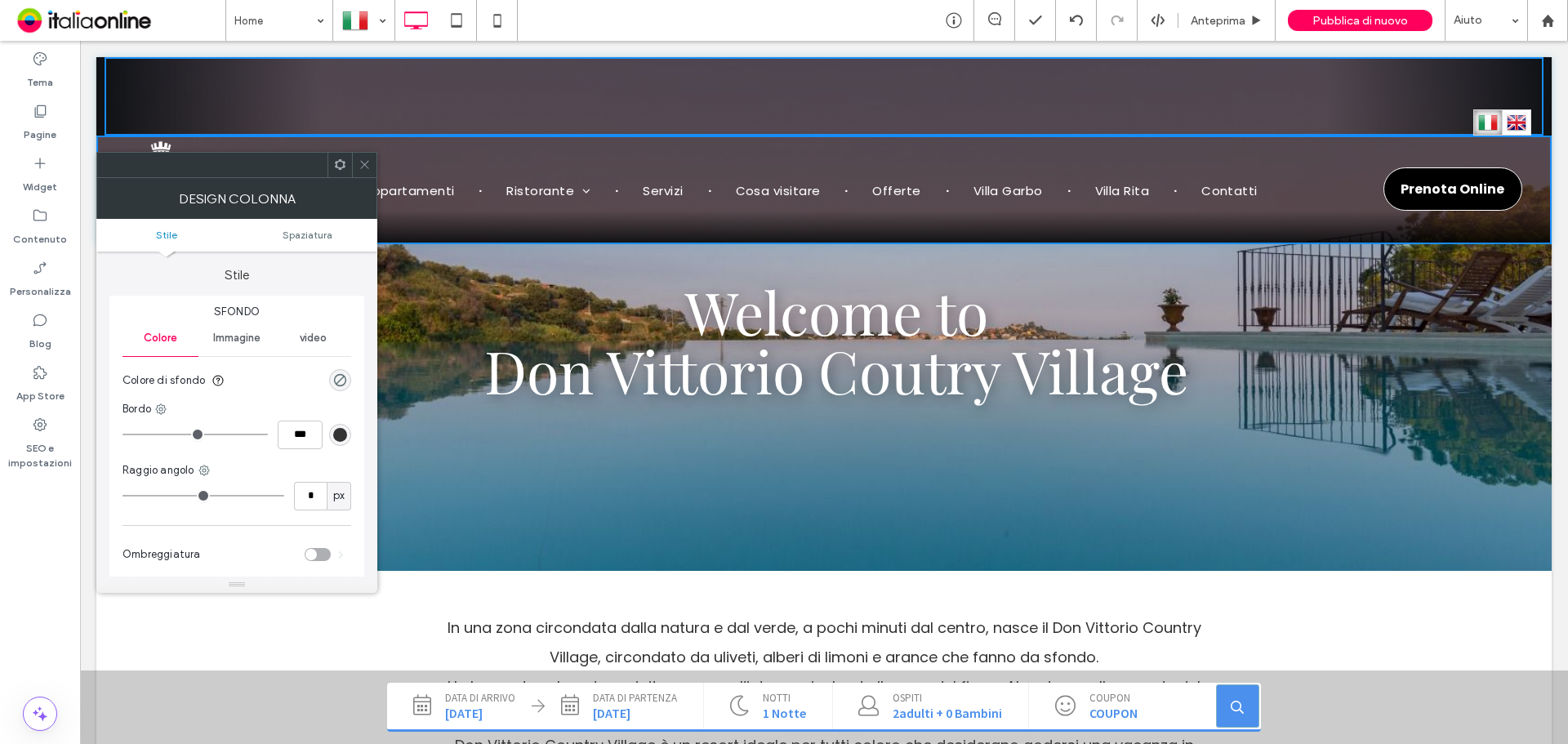 click on "Italiano
it
English
en
Click To Paste             Italiano
it
English
en" at bounding box center [824, 96] 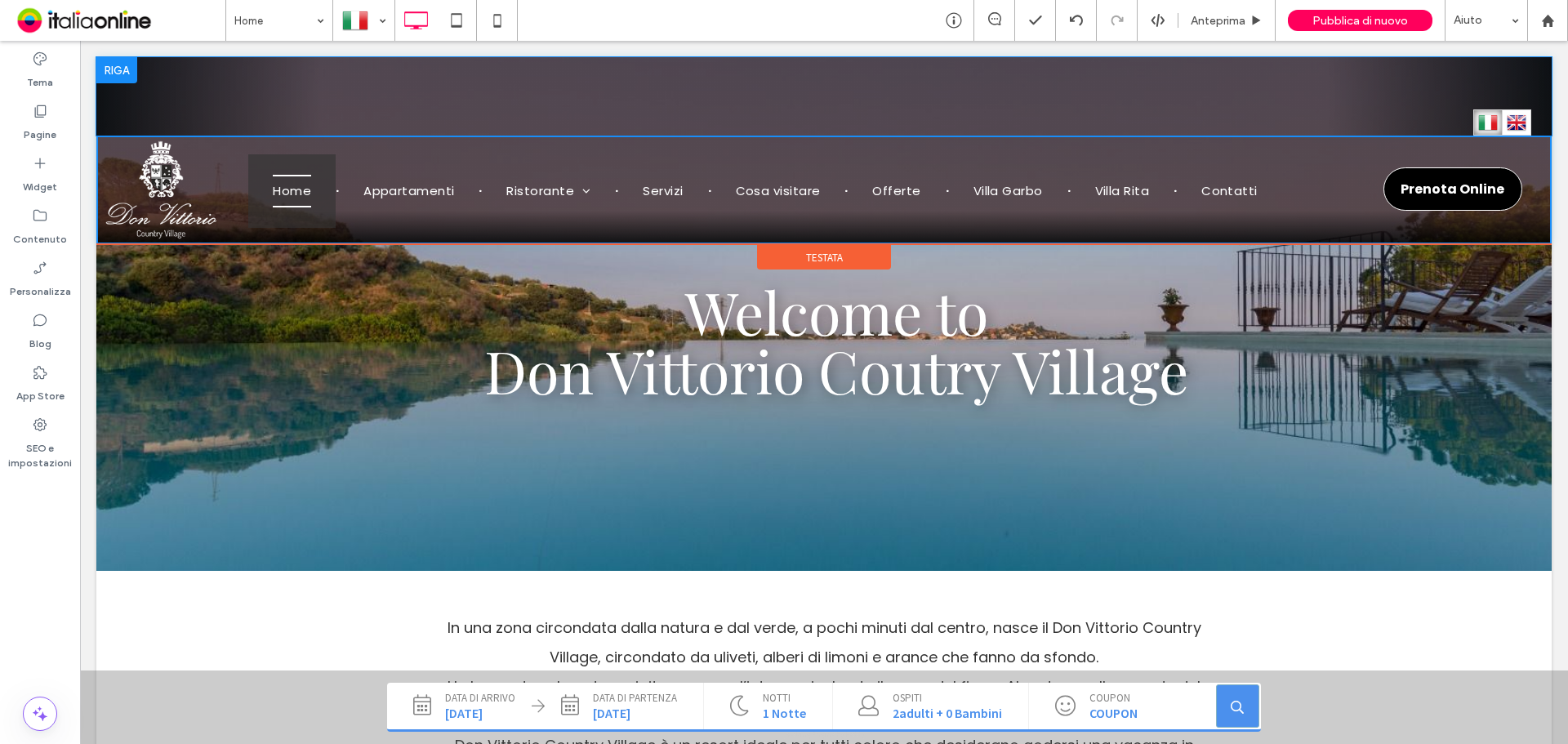 click at bounding box center [117, 70] 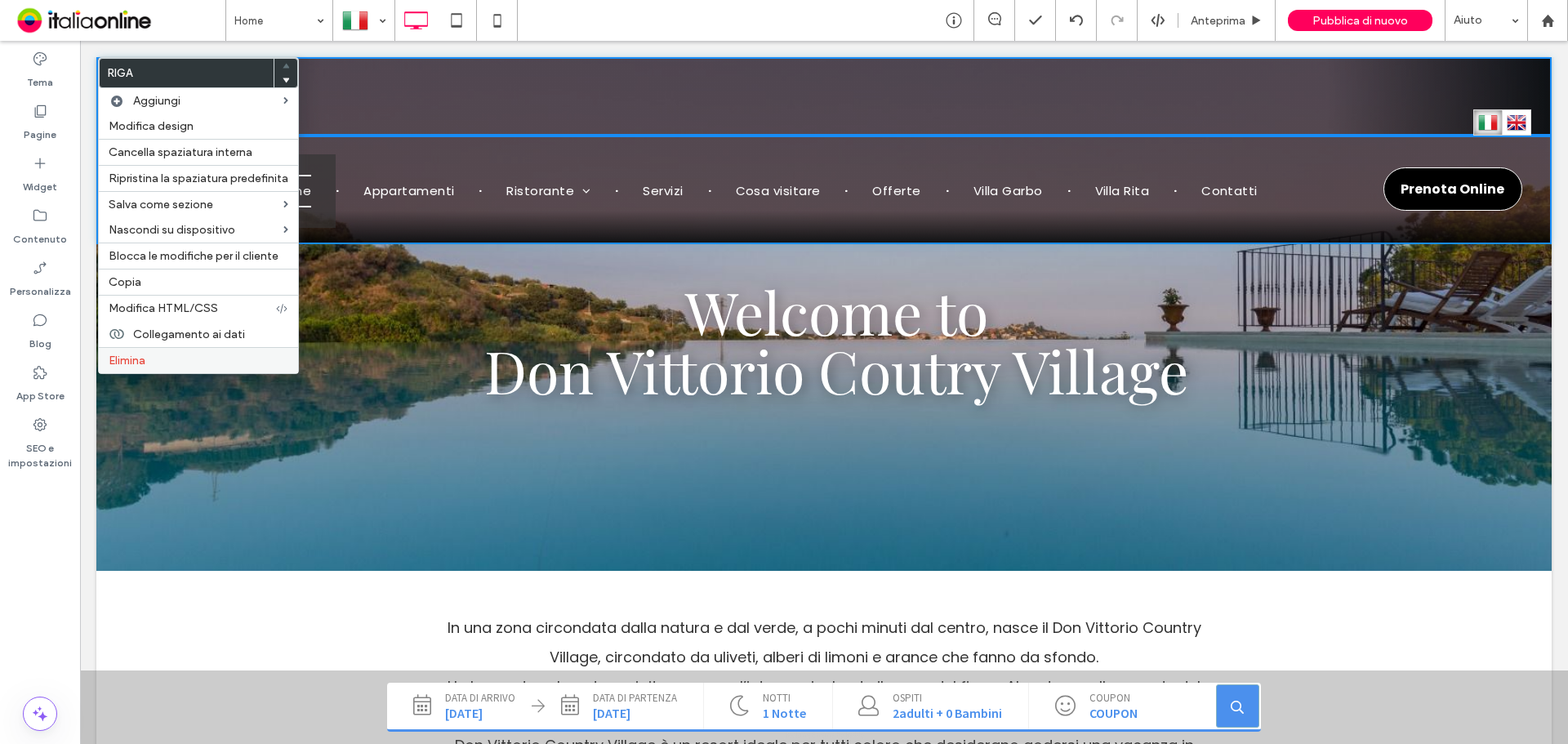 click on "Elimina" at bounding box center [198, 360] 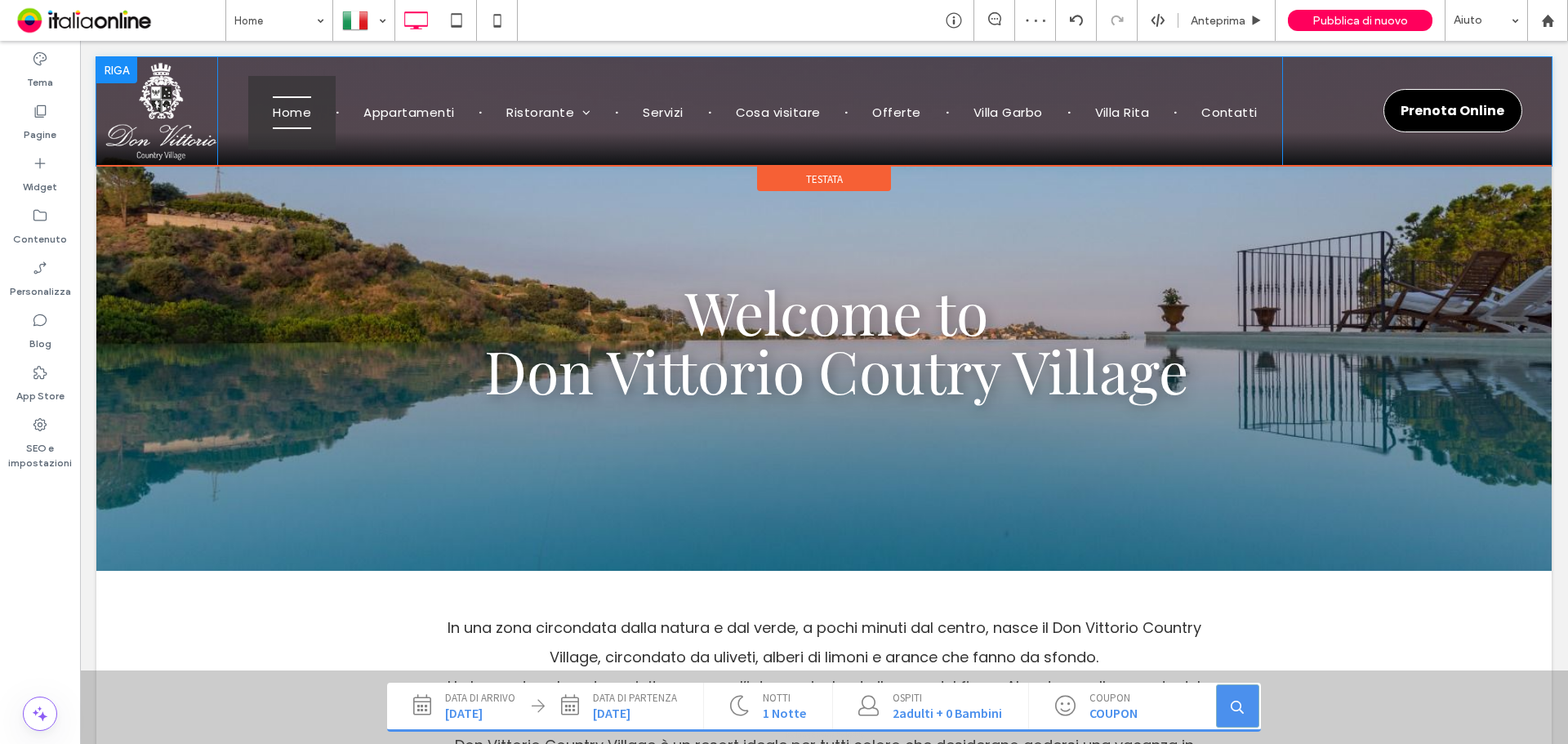 click at bounding box center [117, 70] 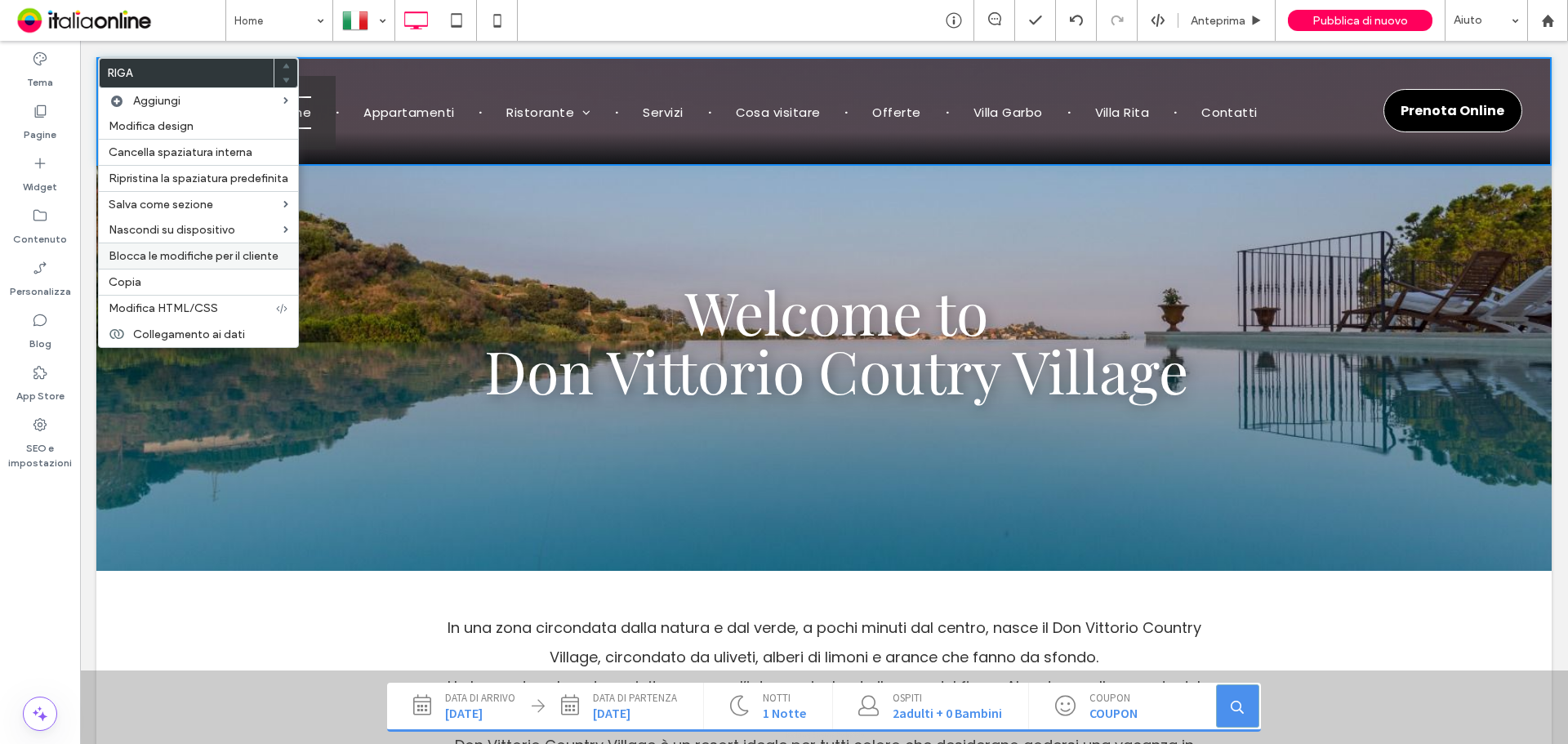 click on "Copia" at bounding box center [198, 282] 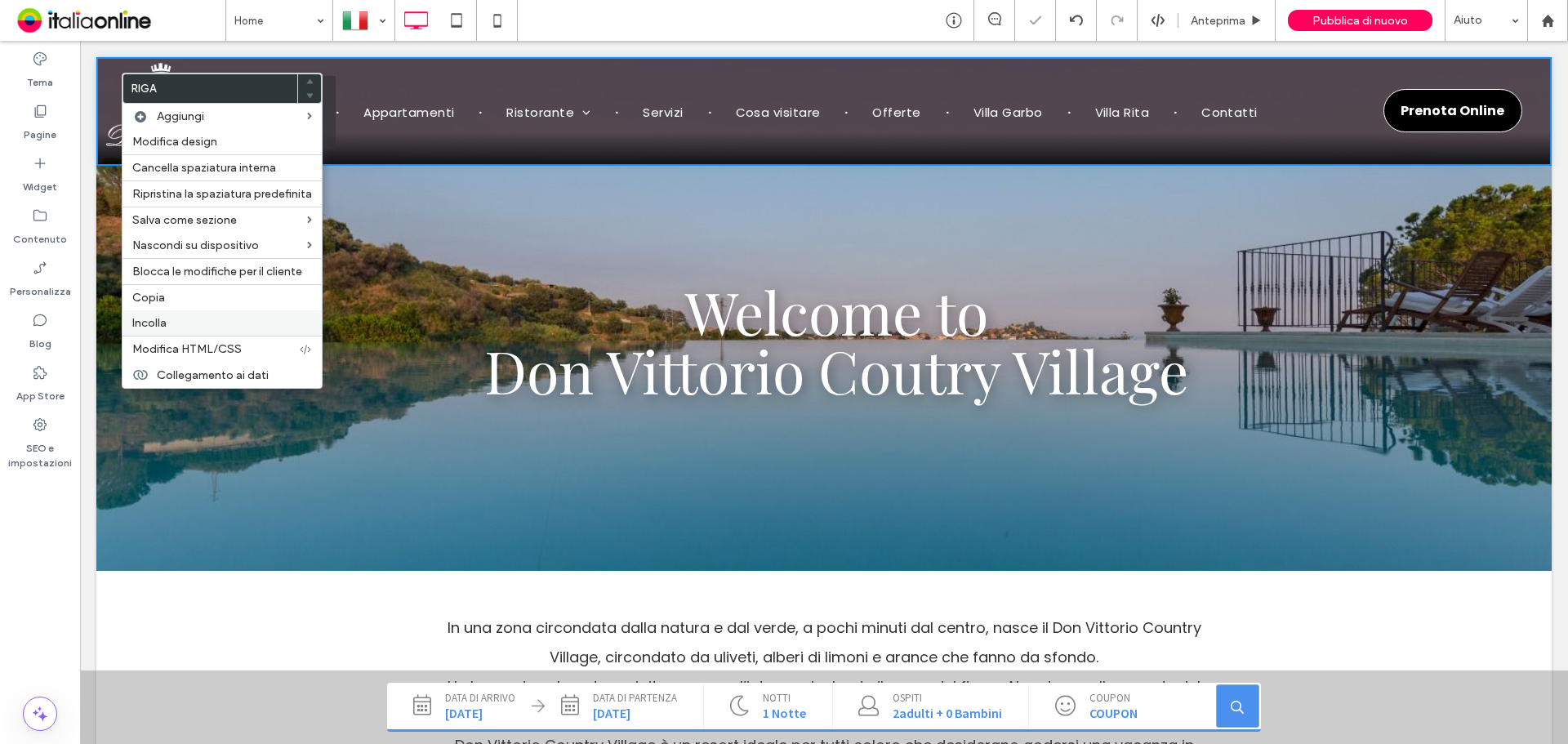 click on "Incolla" at bounding box center [149, 323] 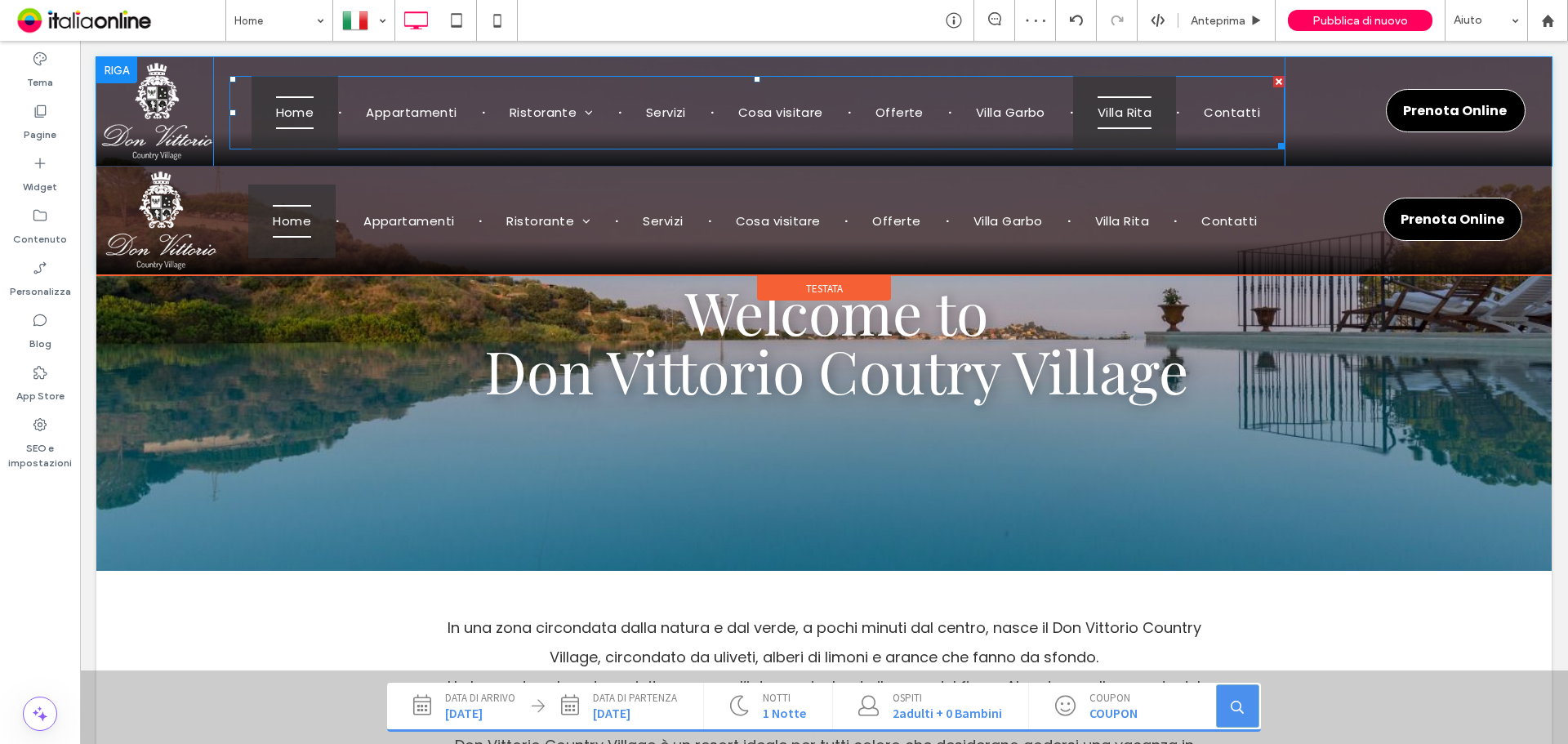 click on "Villa Rita" at bounding box center [1125, 113] 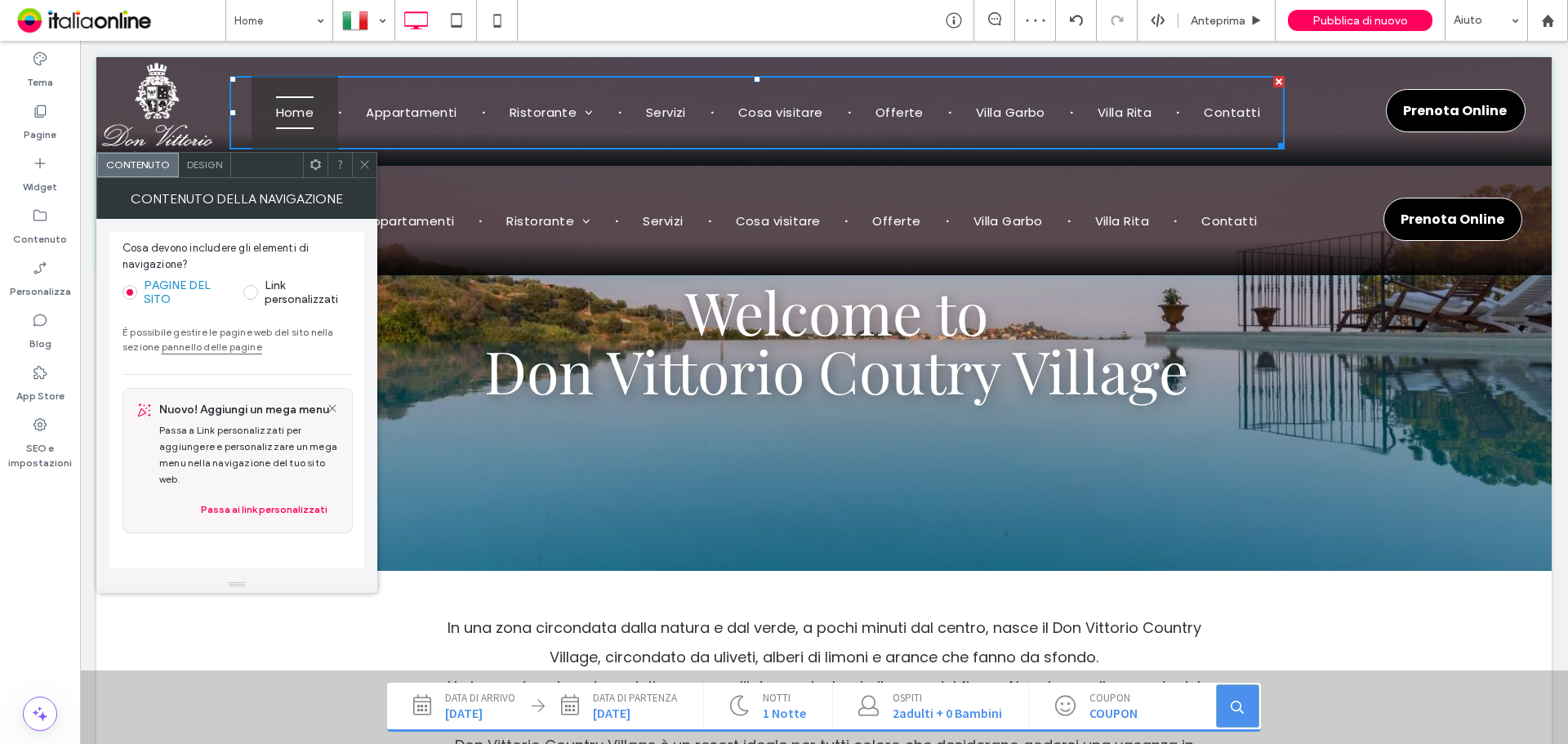 drag, startPoint x: 1267, startPoint y: 82, endPoint x: 1347, endPoint y: 123, distance: 89.89438 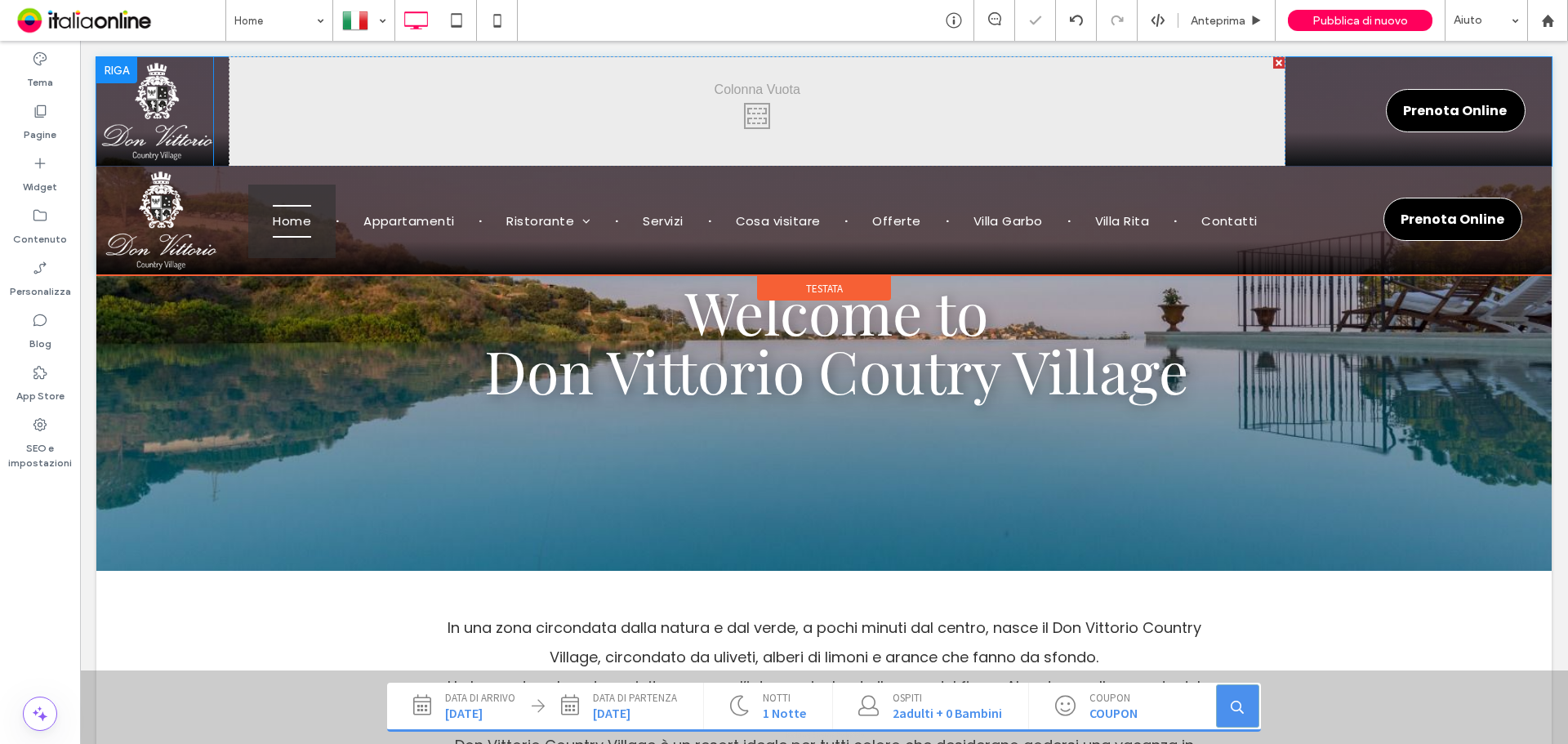 click on "Prenota Online
Click To Paste     Click To Paste" at bounding box center [1426, 111] 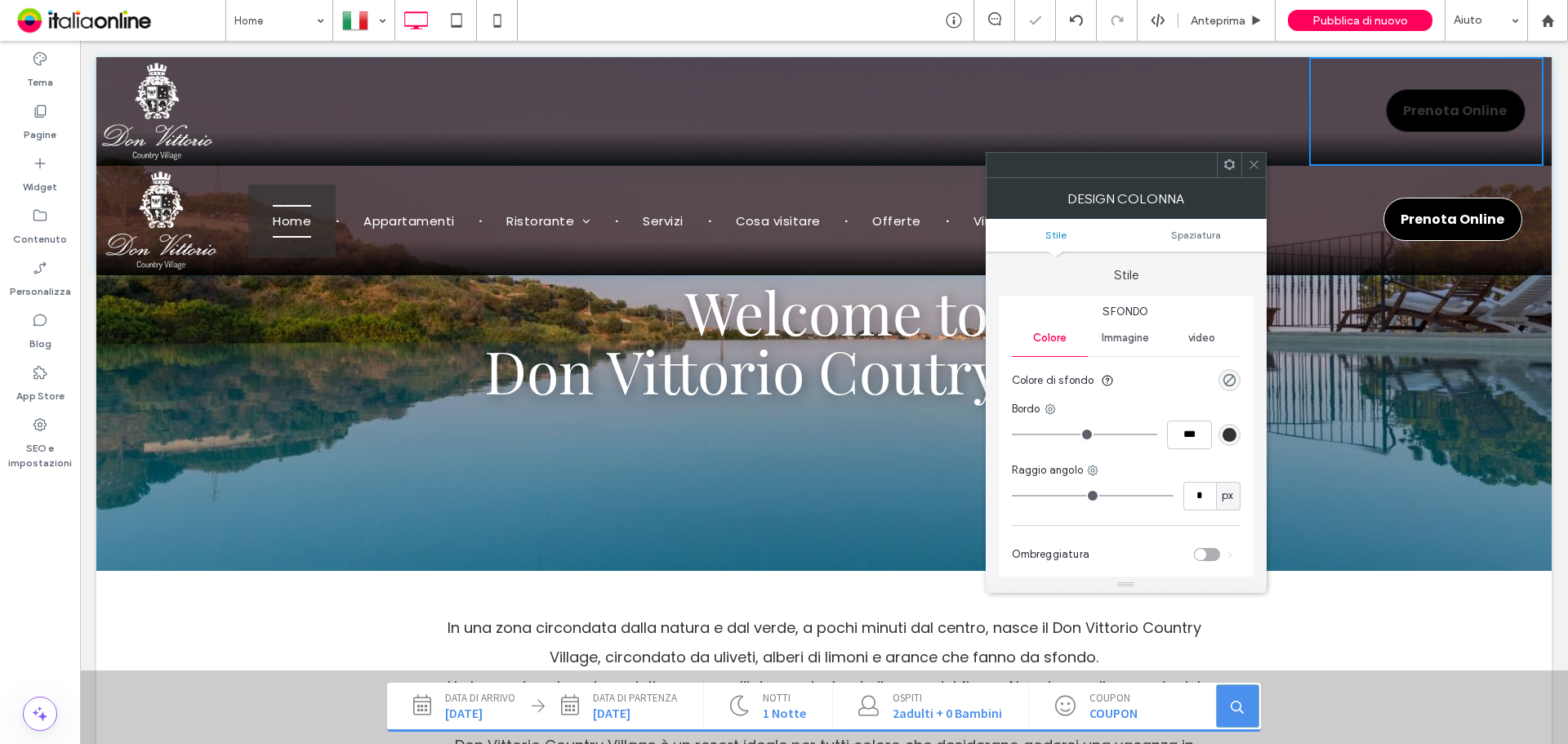 click on "Prenota Online" at bounding box center [1455, 110] 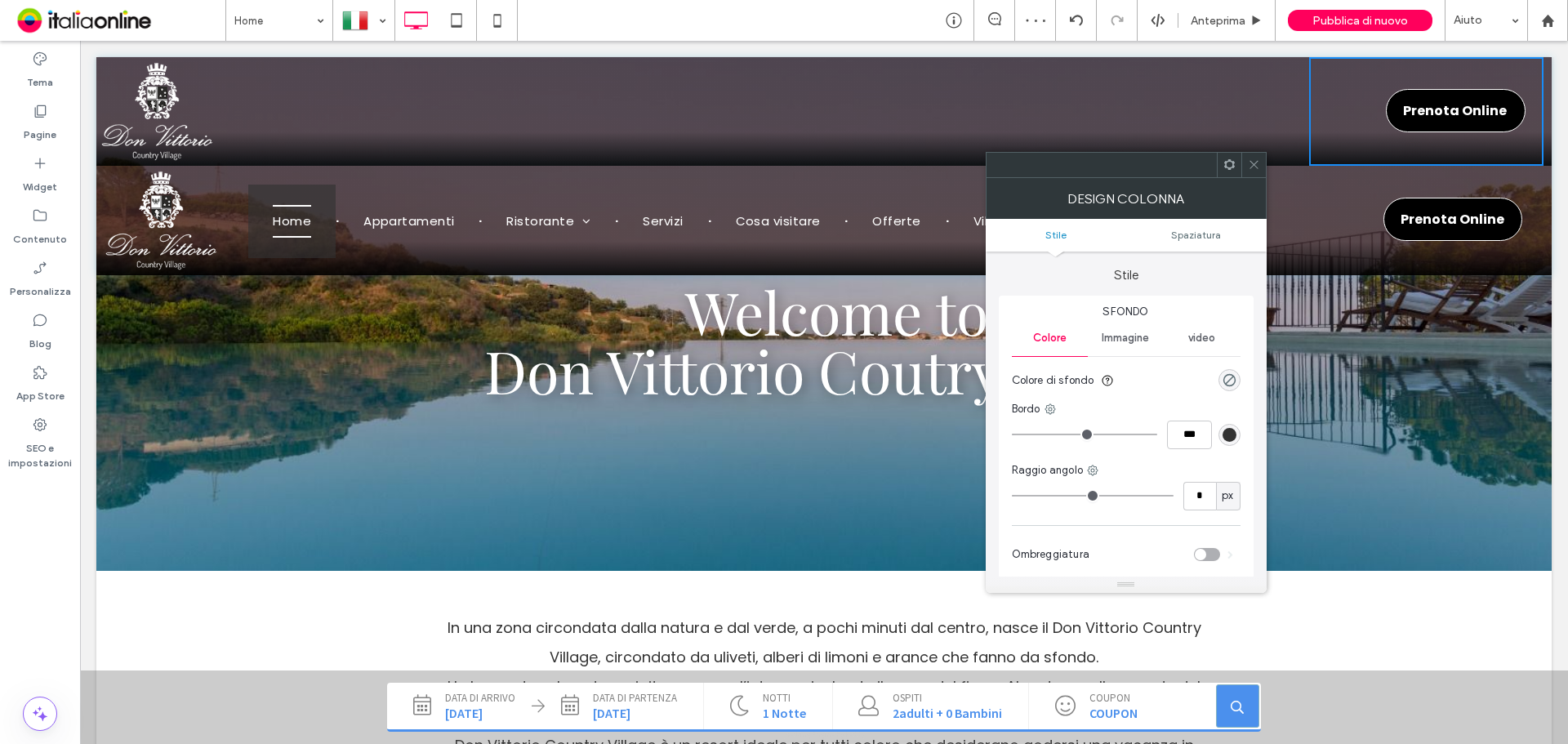 click at bounding box center [1254, 165] 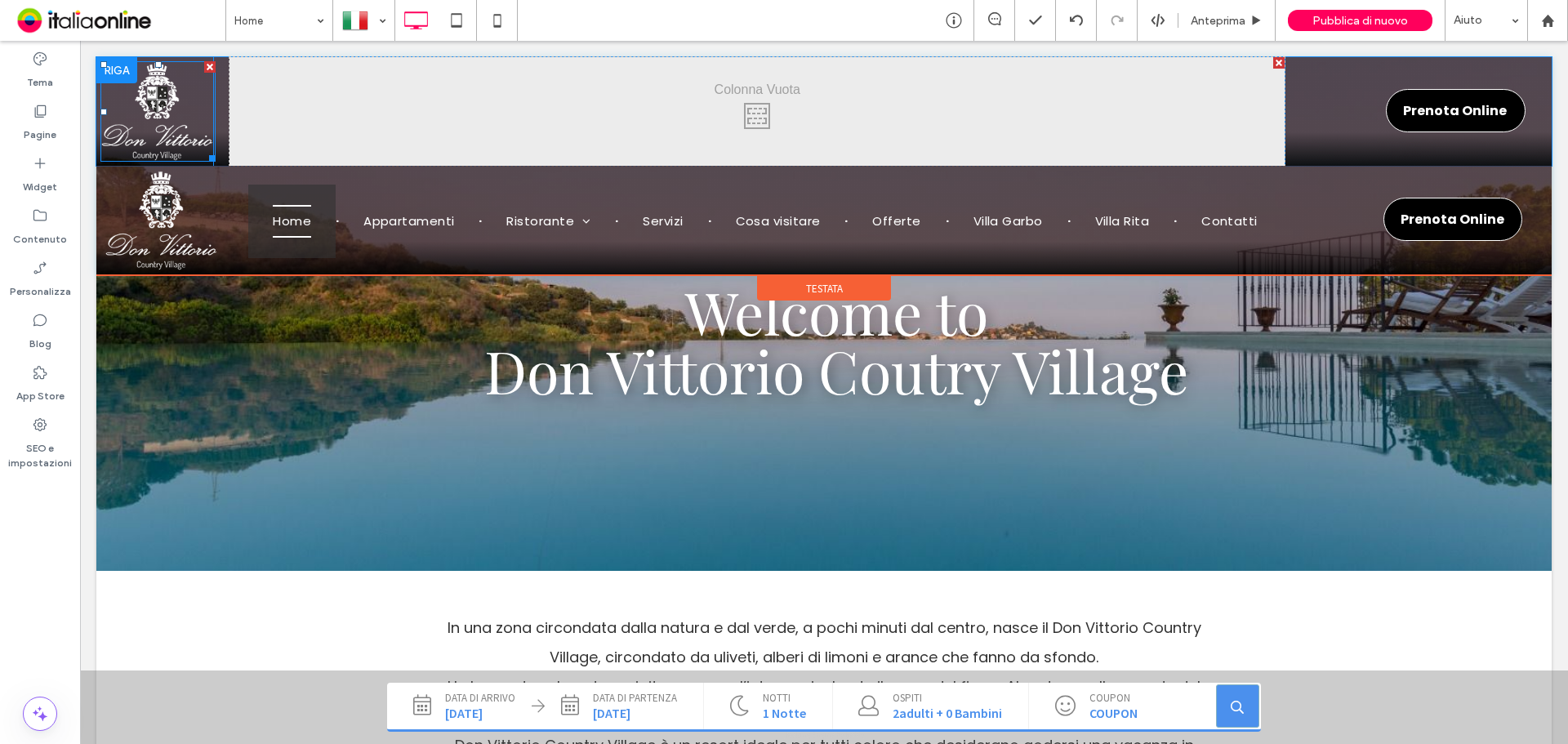 drag, startPoint x: 192, startPoint y: 78, endPoint x: 208, endPoint y: 76, distance: 16.12452 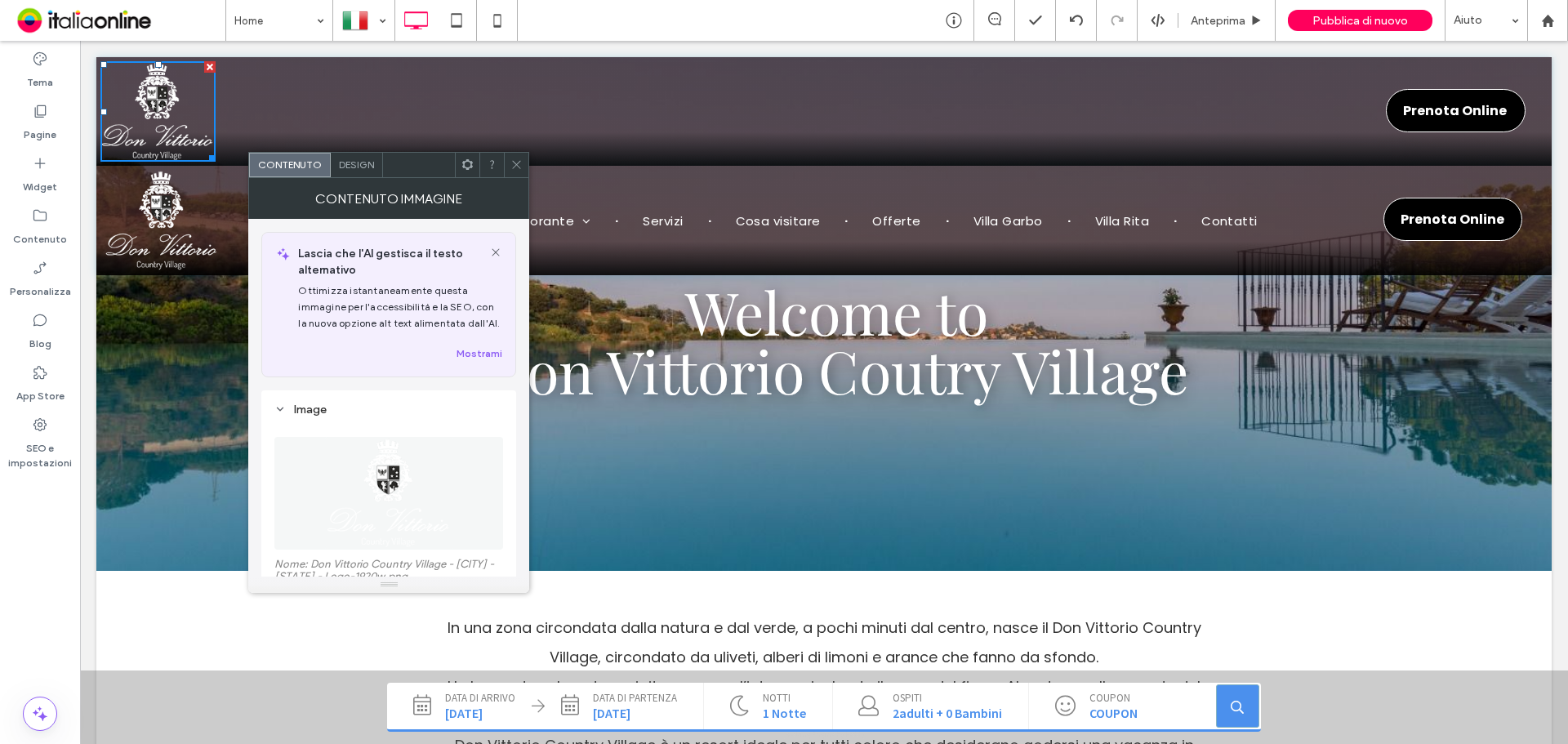 drag, startPoint x: 211, startPoint y: 65, endPoint x: 291, endPoint y: 107, distance: 90.35486 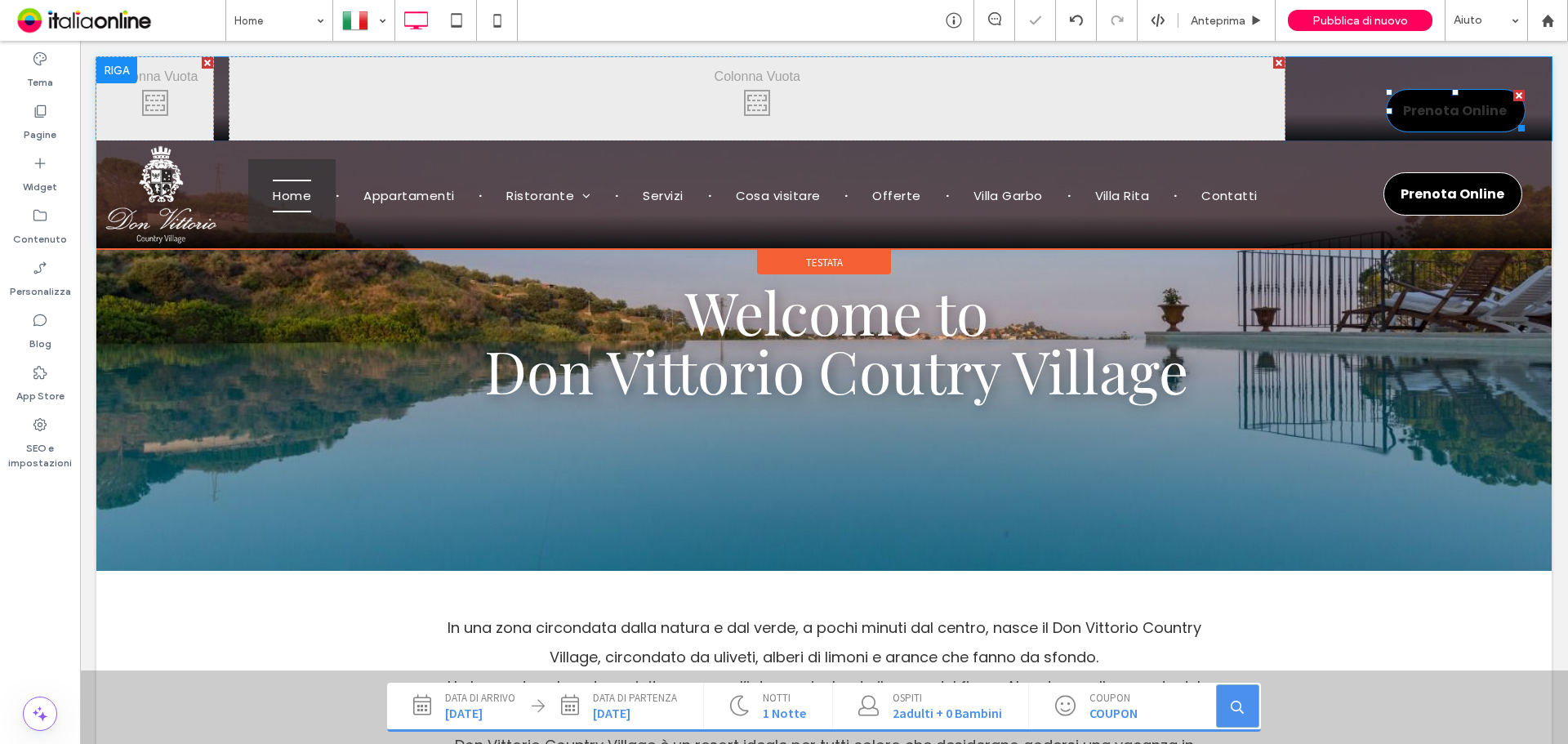 click at bounding box center [1519, 96] 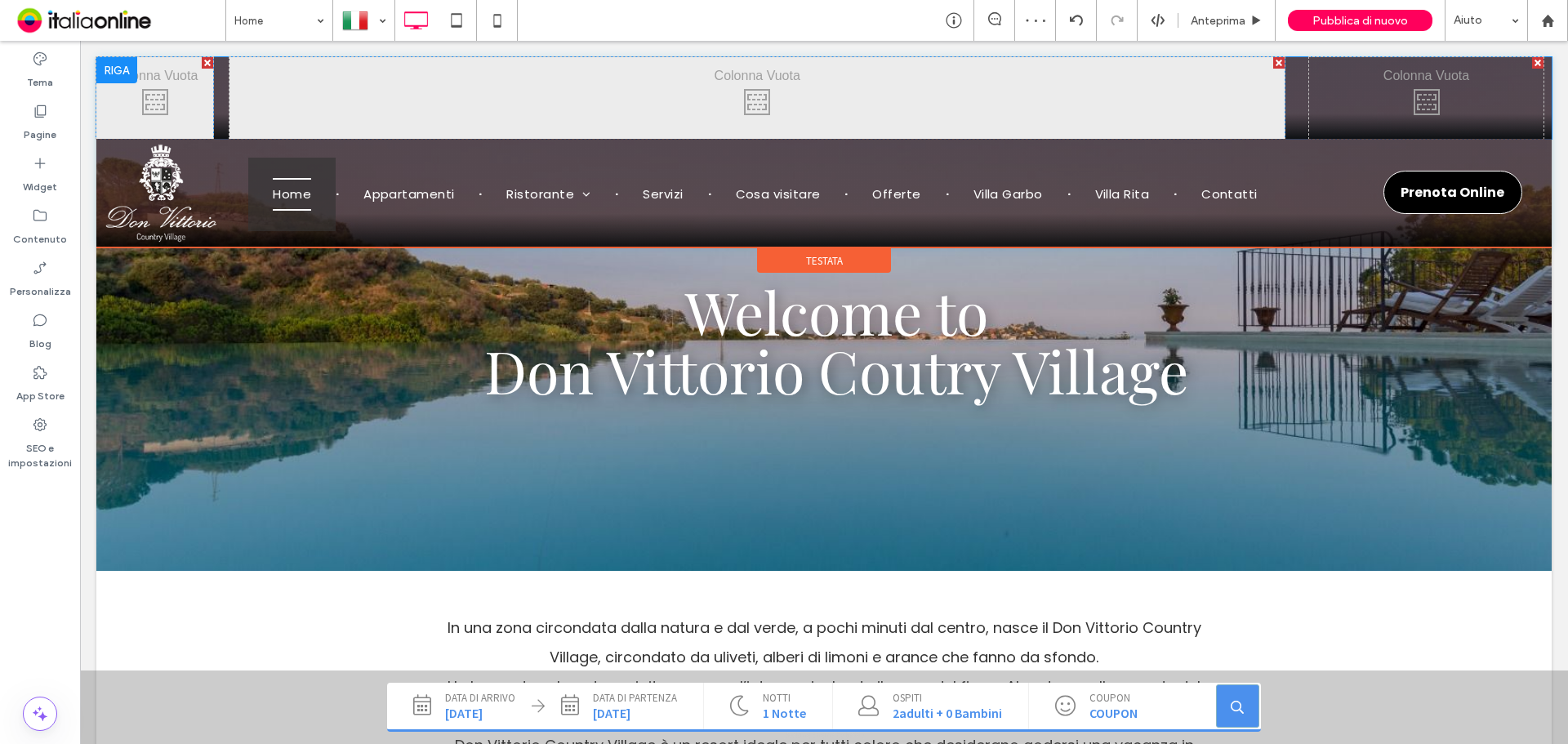 click at bounding box center [207, 63] 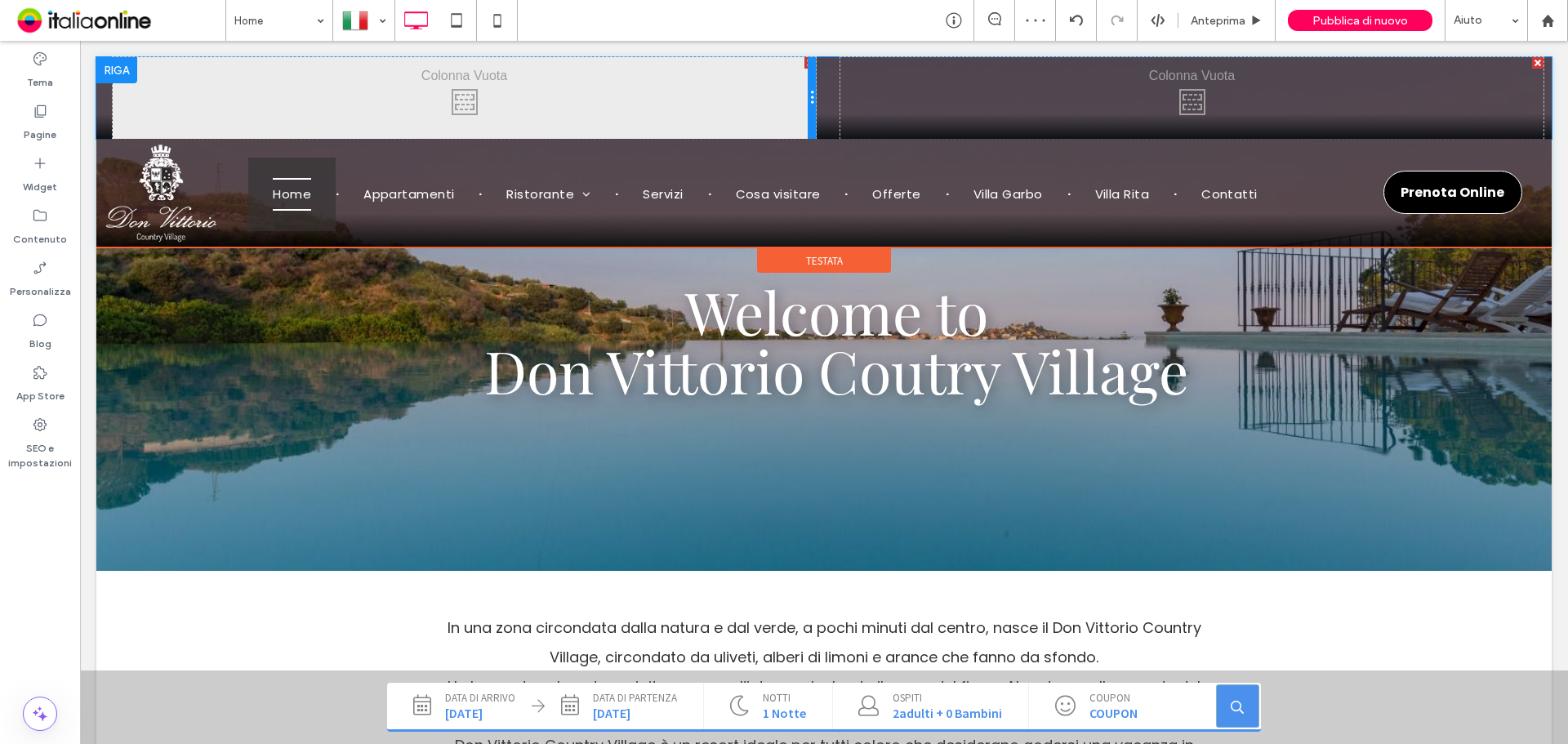 click at bounding box center [812, 98] 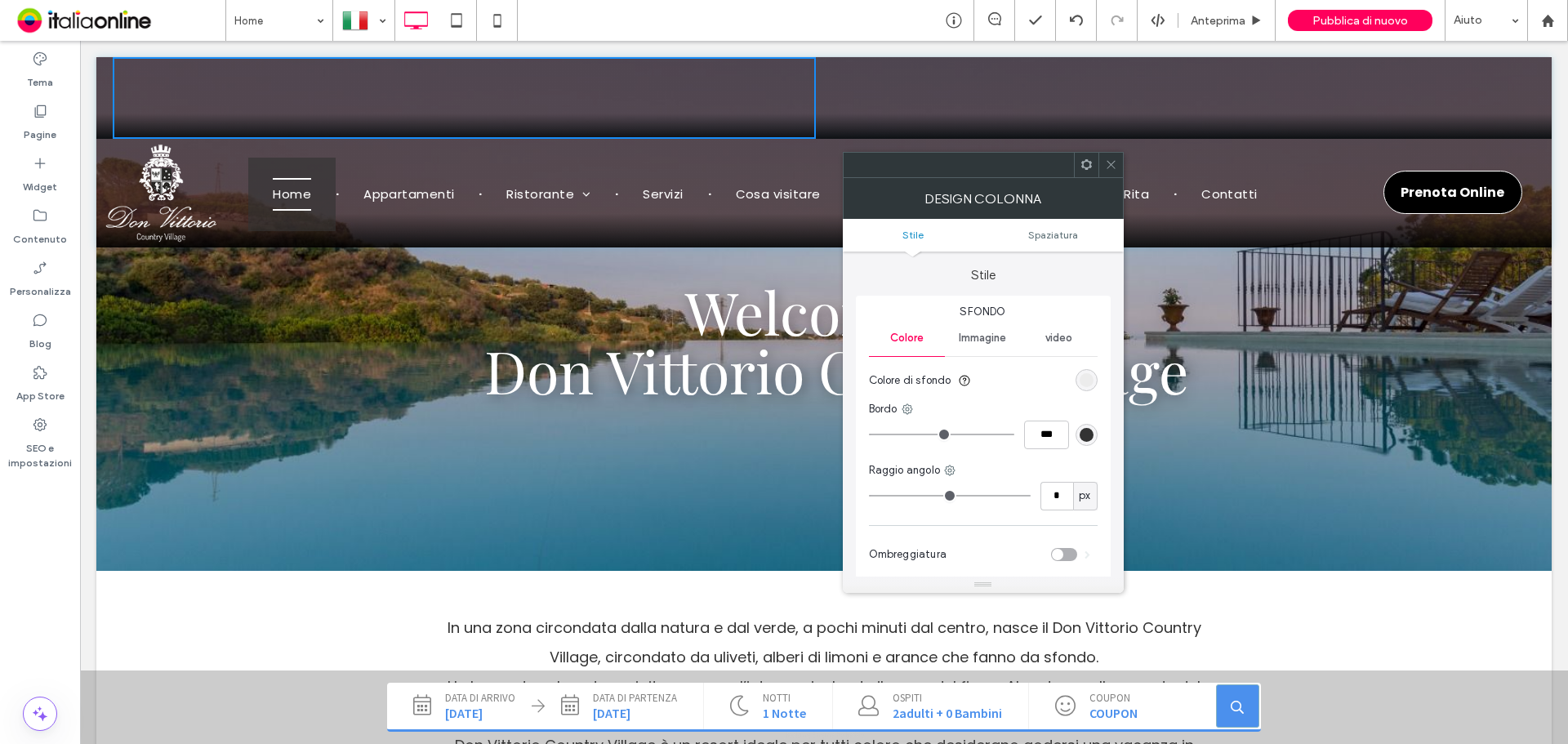 click 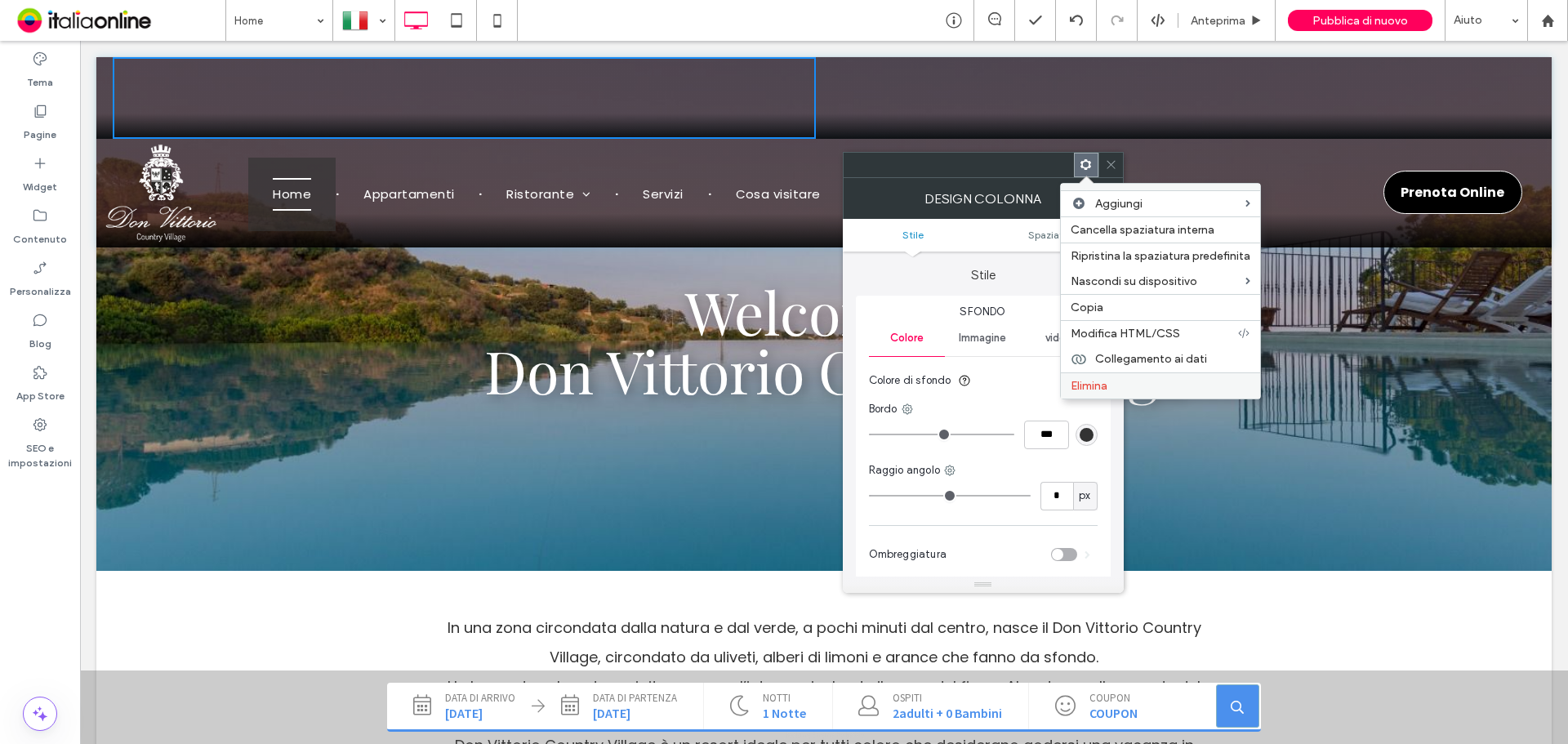 click on "Elimina" at bounding box center (1089, 385) 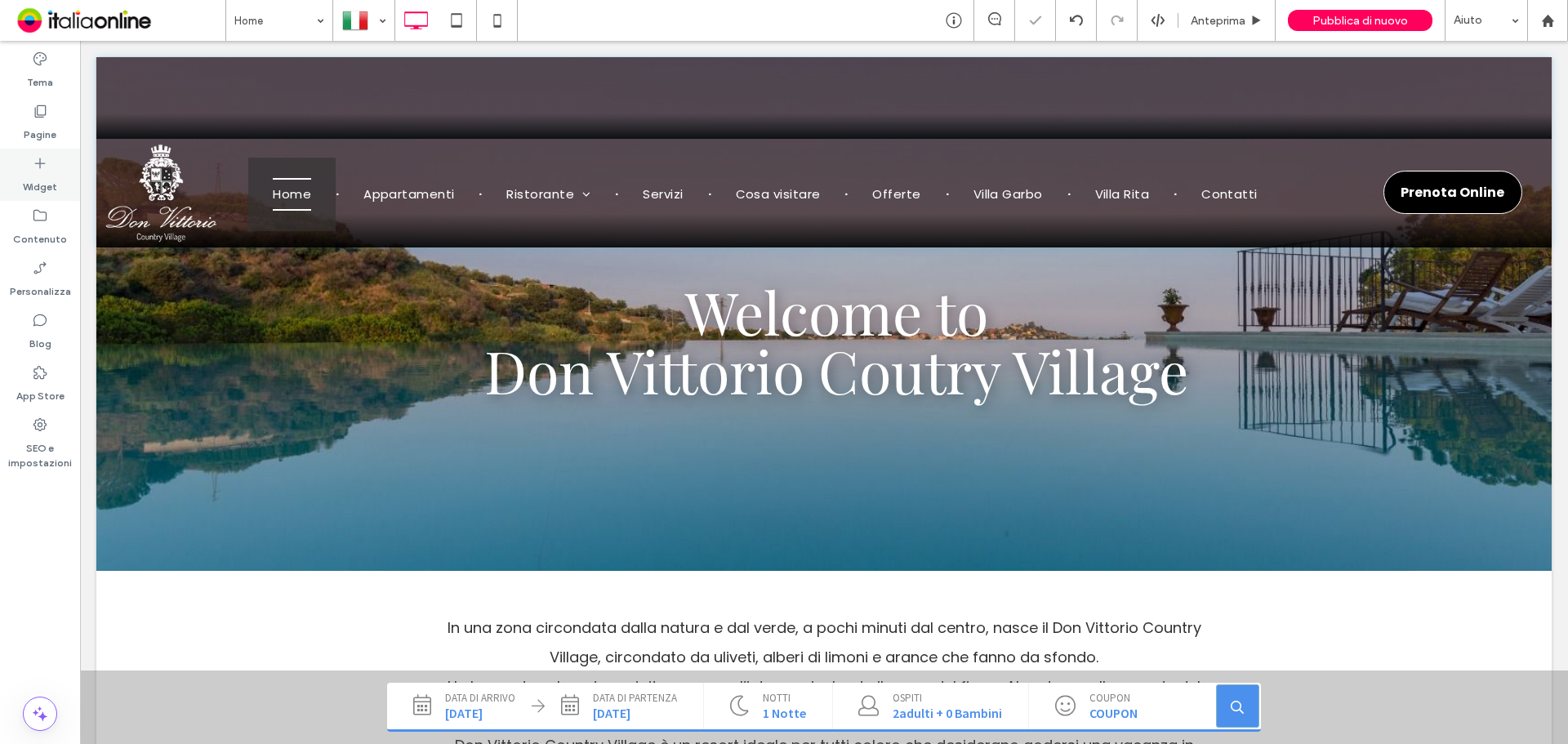 click on "Widget" at bounding box center [40, 175] 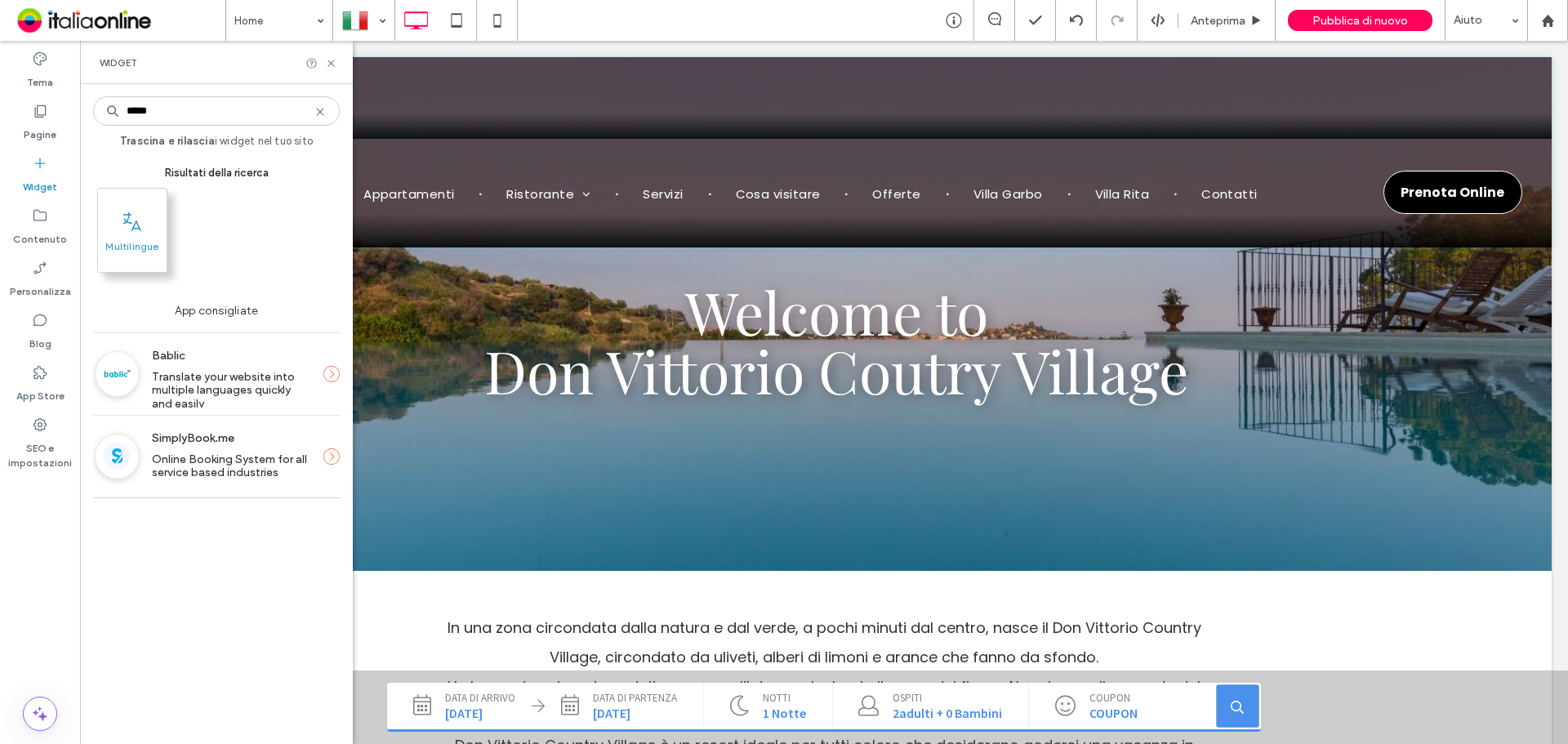 type on "*****" 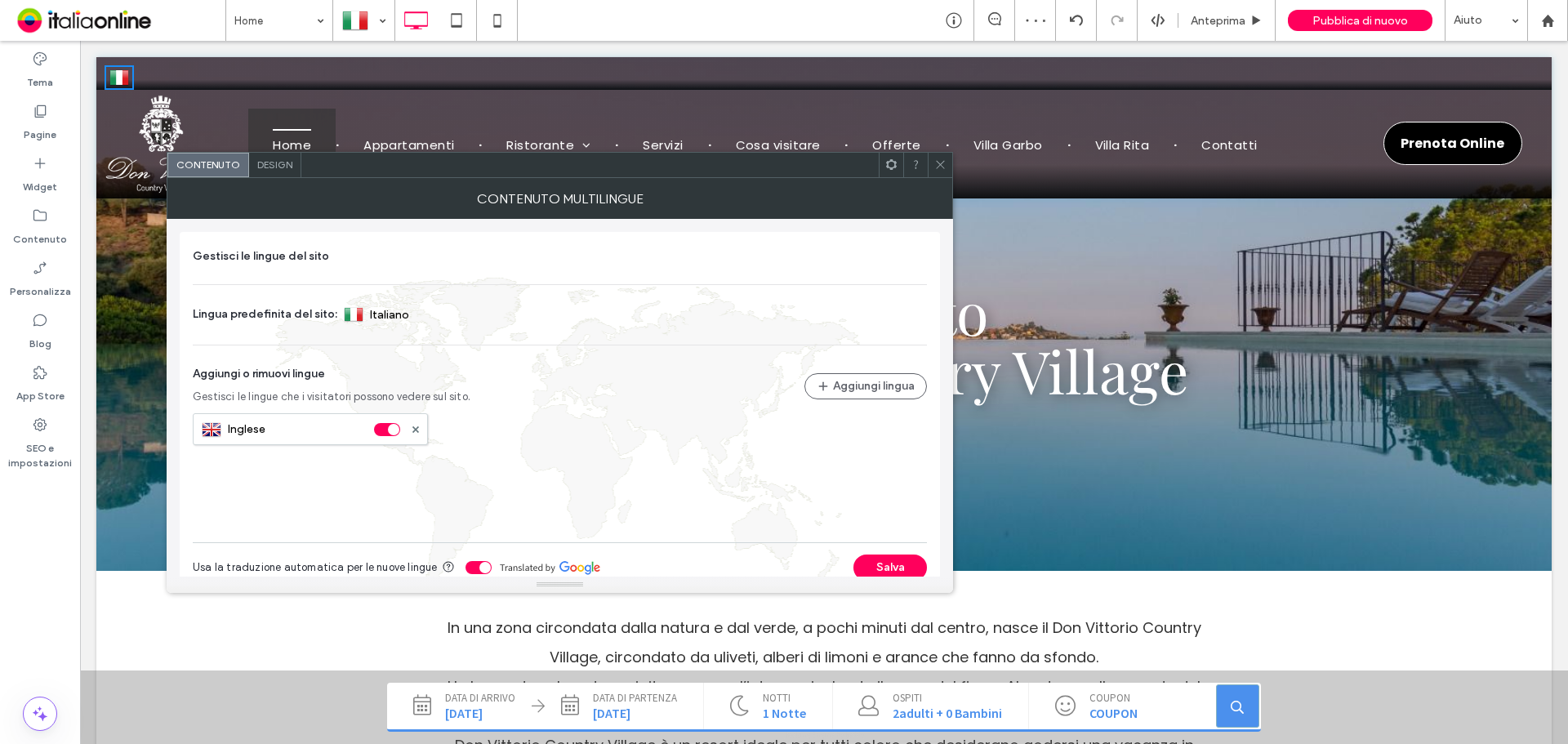 click on "Design" at bounding box center [275, 165] 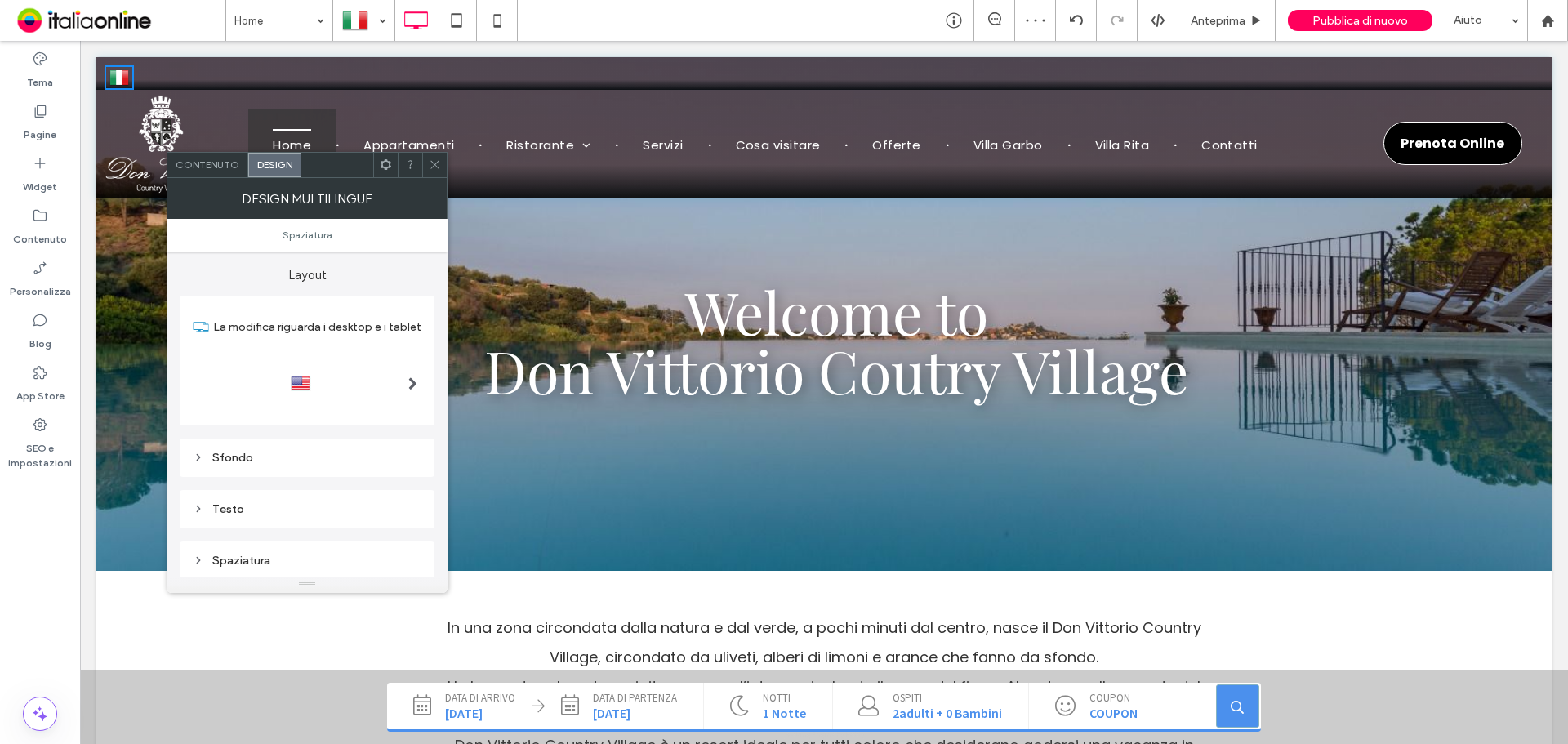 click at bounding box center [307, 384] 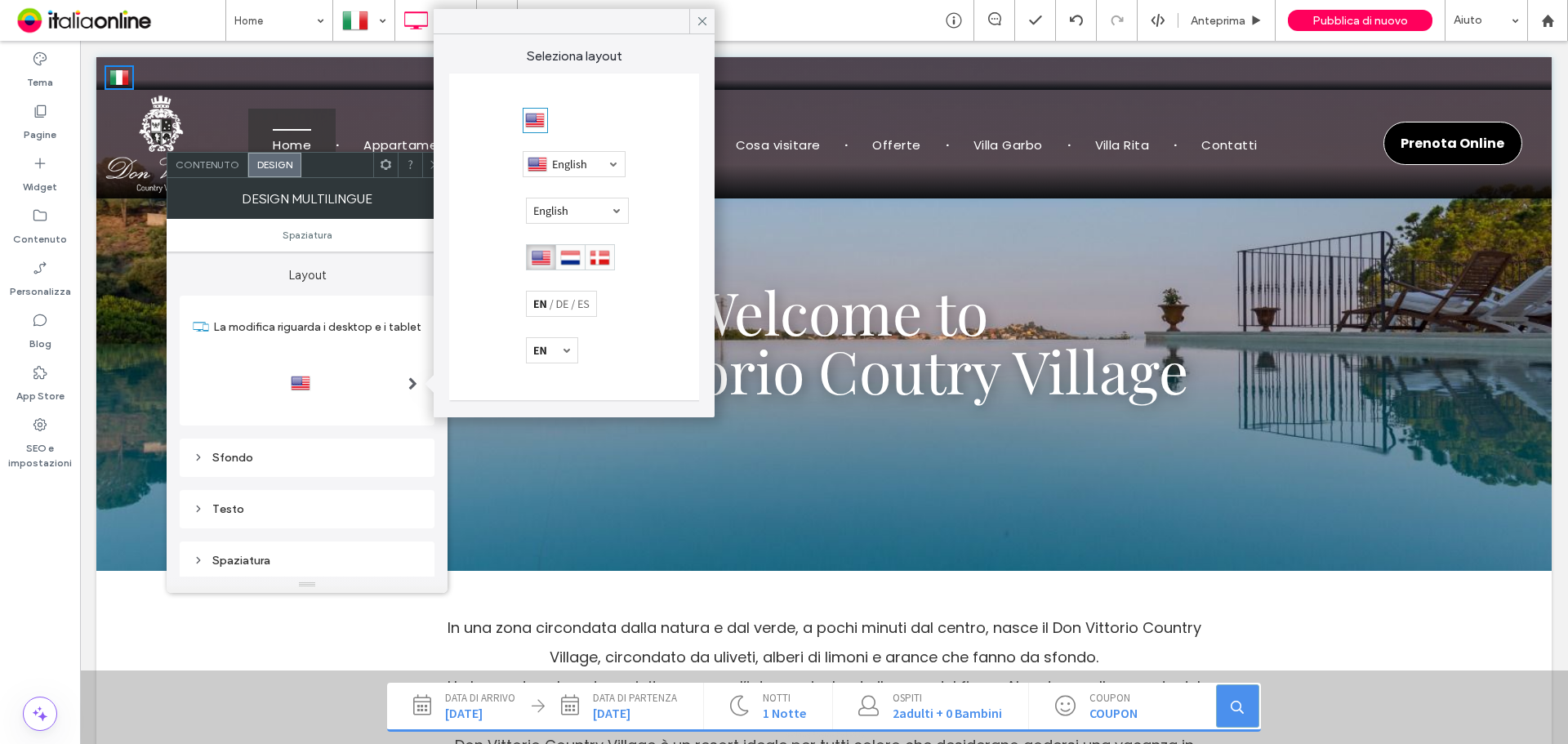 click at bounding box center (570, 257) 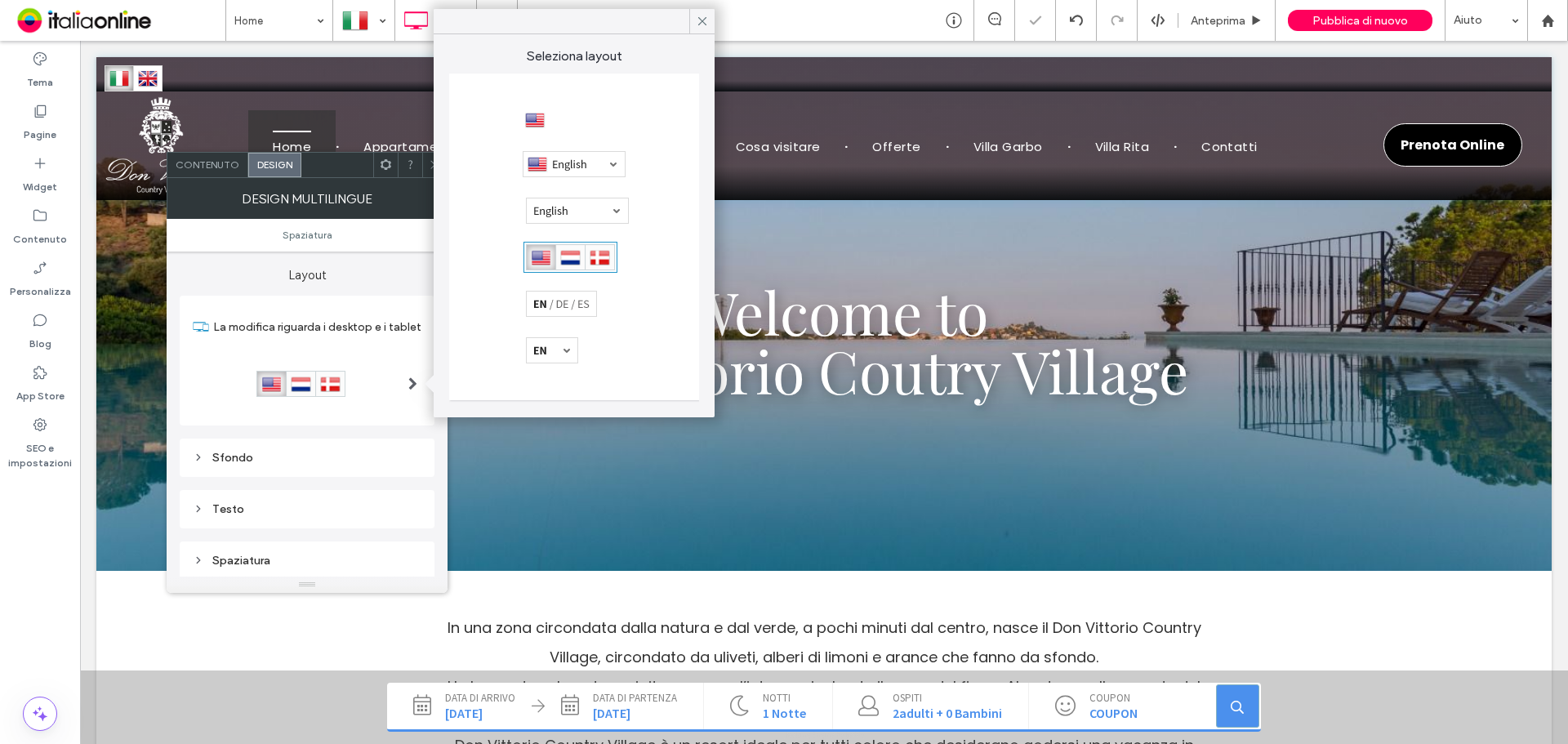 click 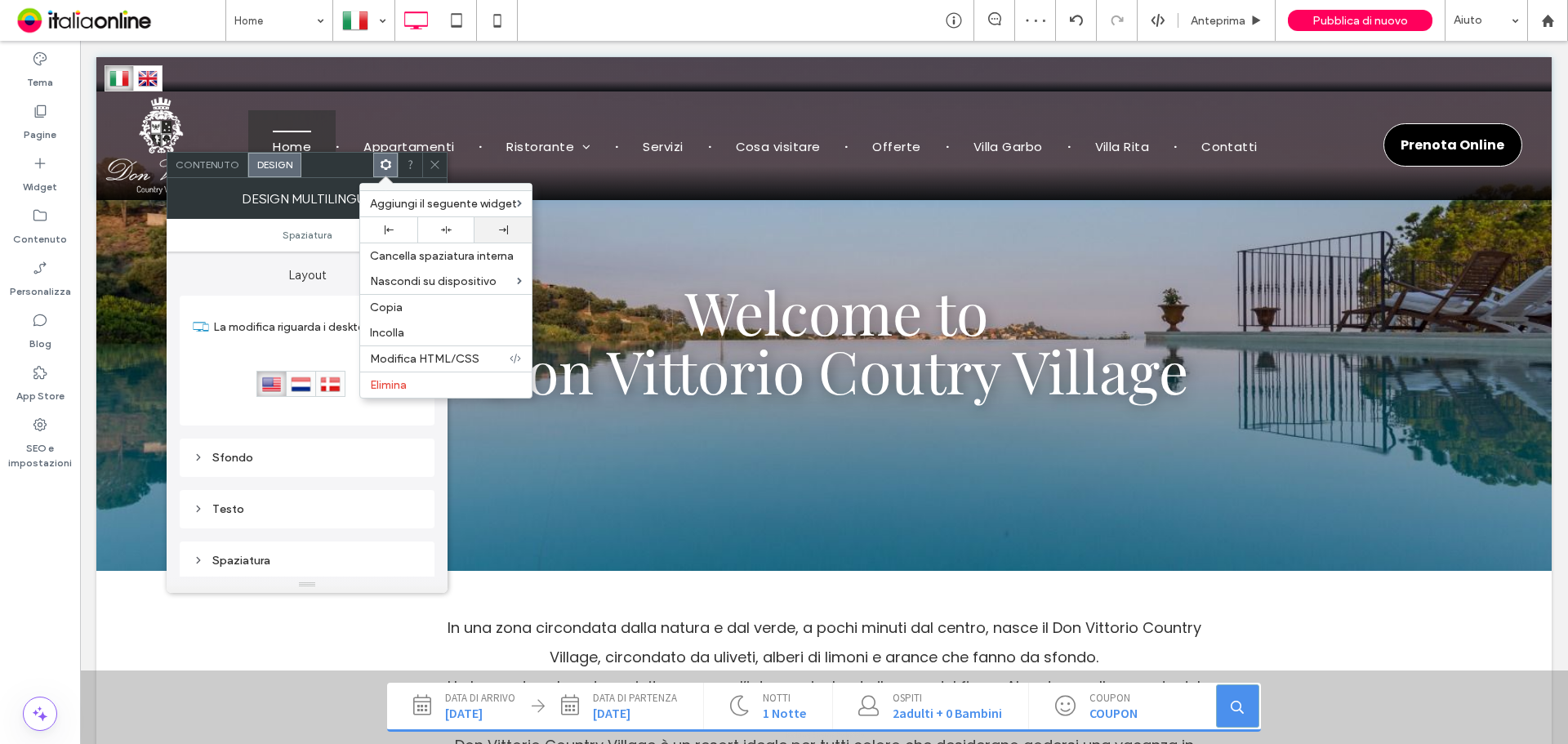 click at bounding box center [503, 229] 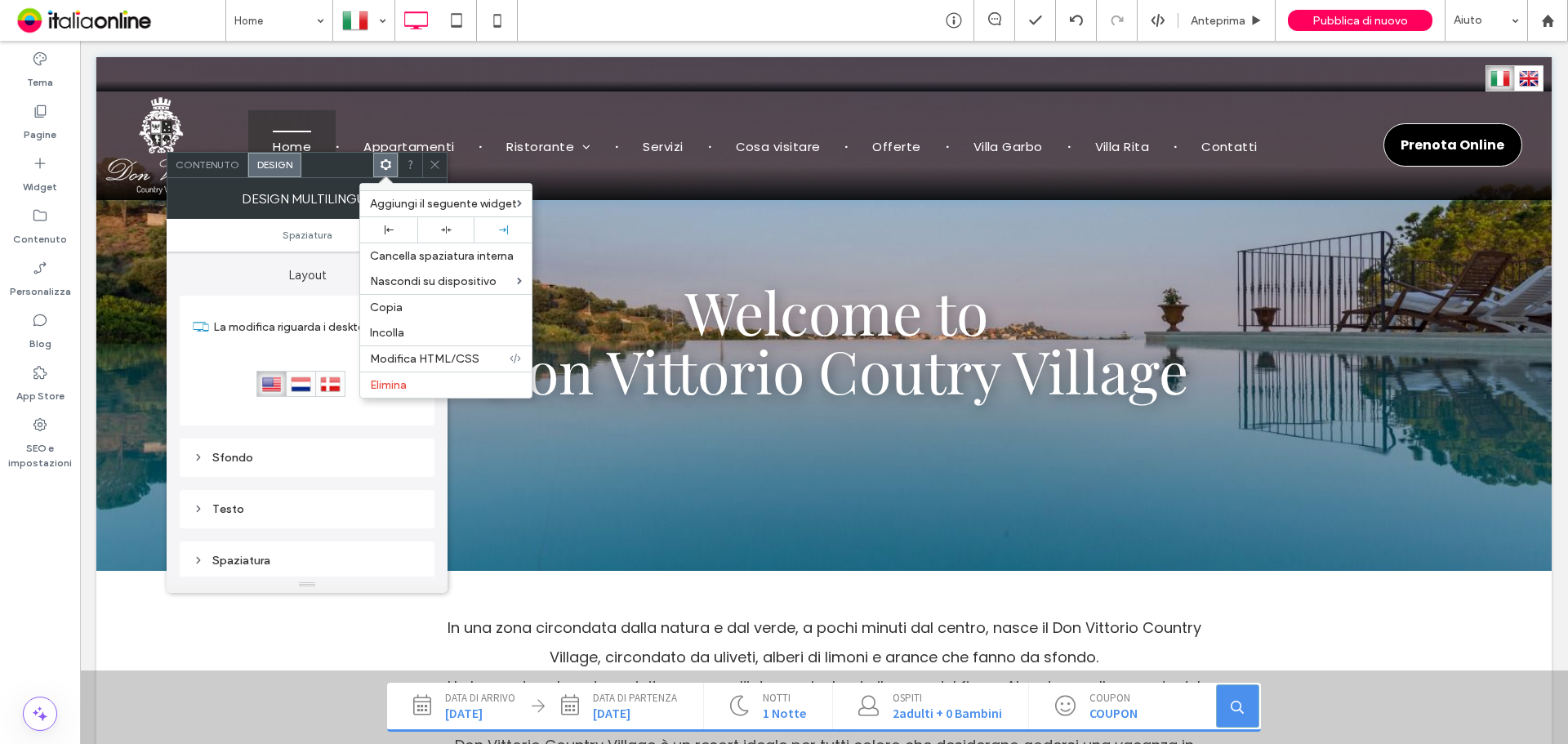 click 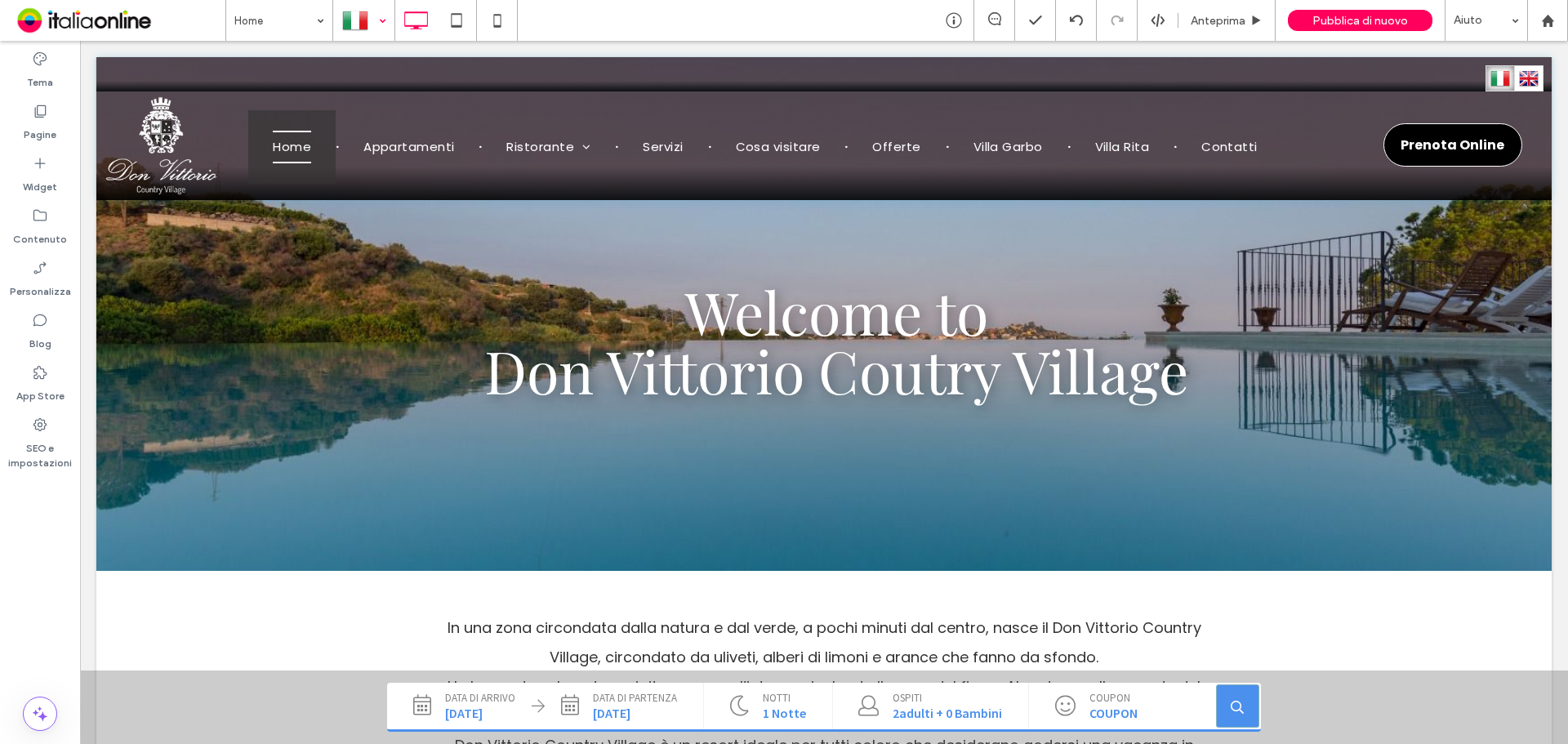 click at bounding box center (363, 20) 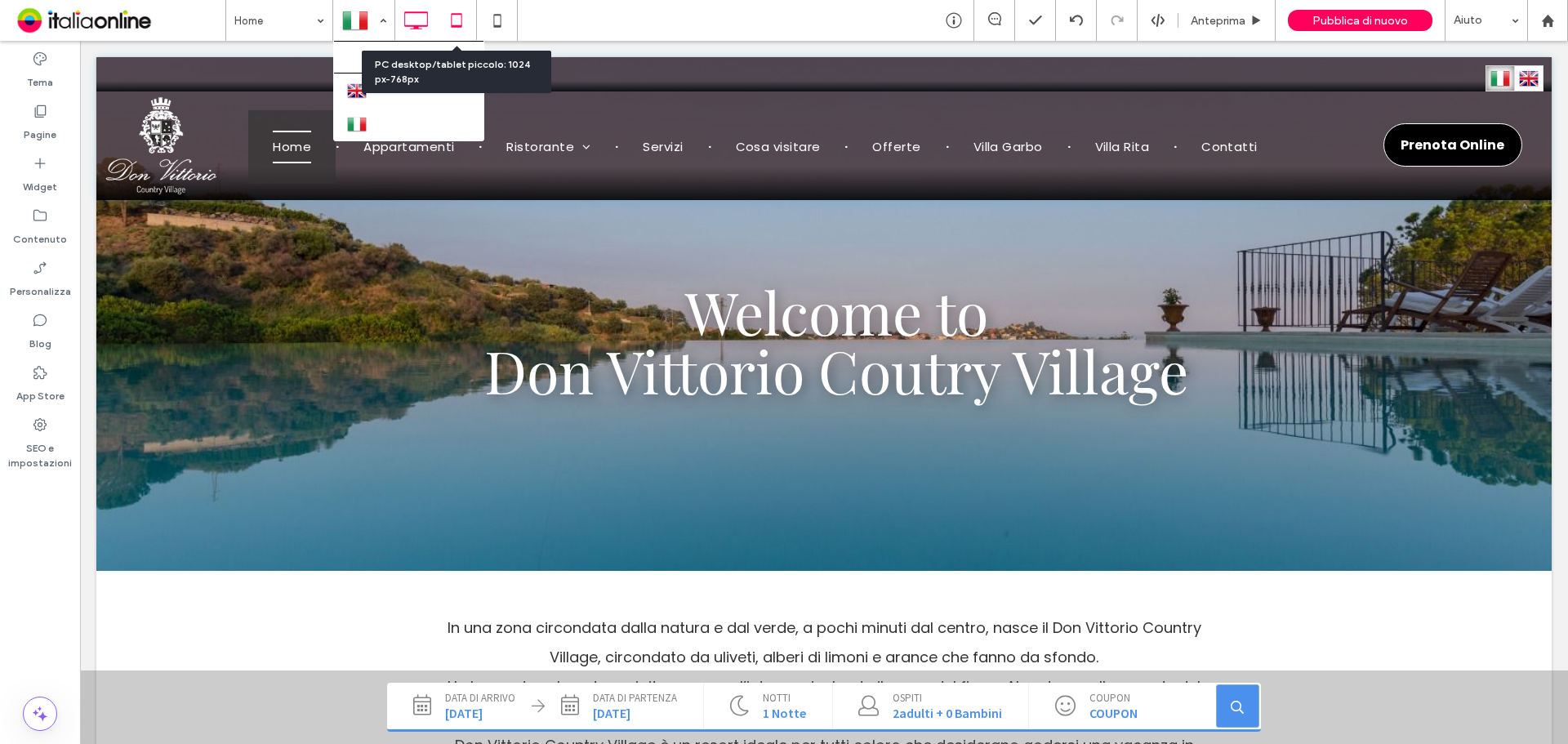 click 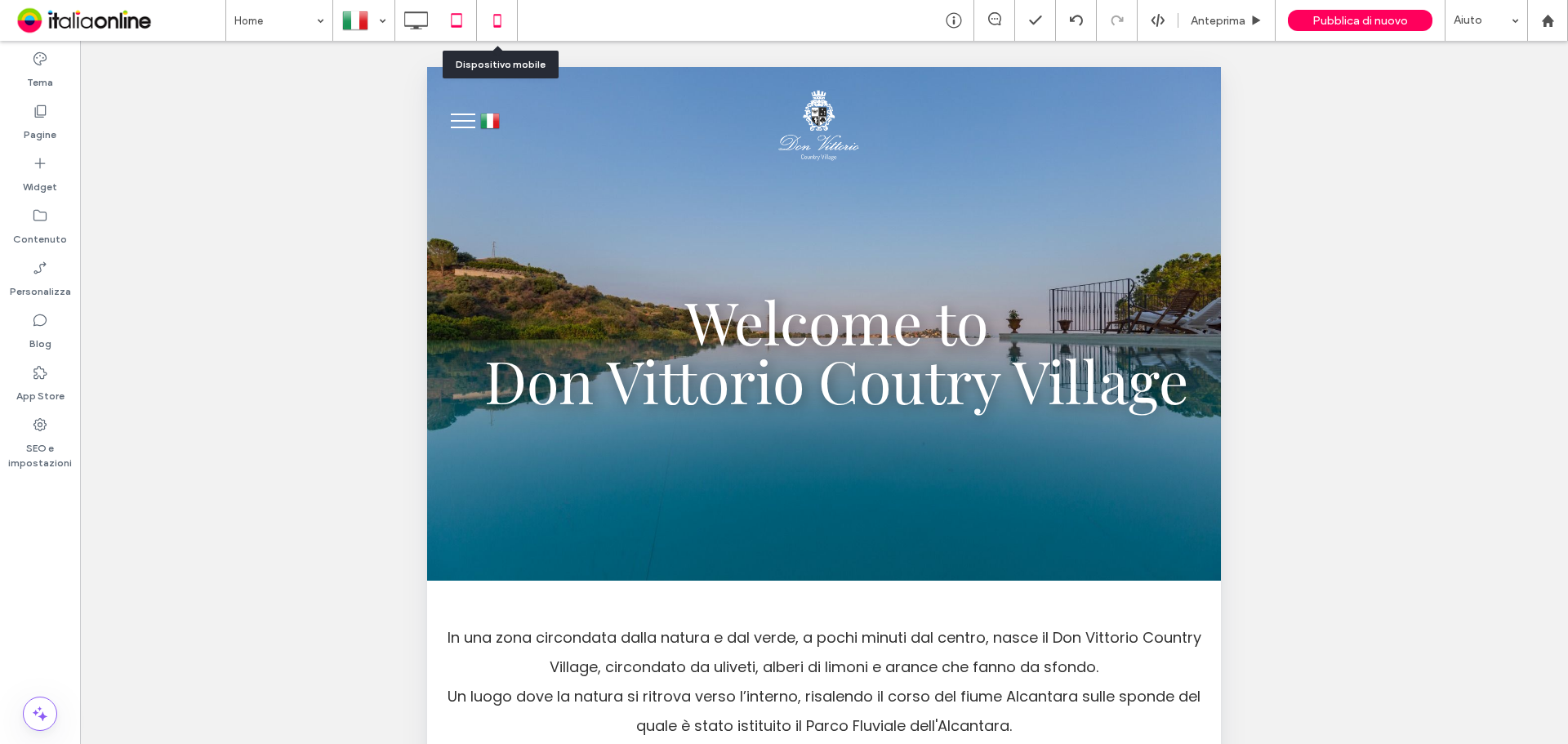 click 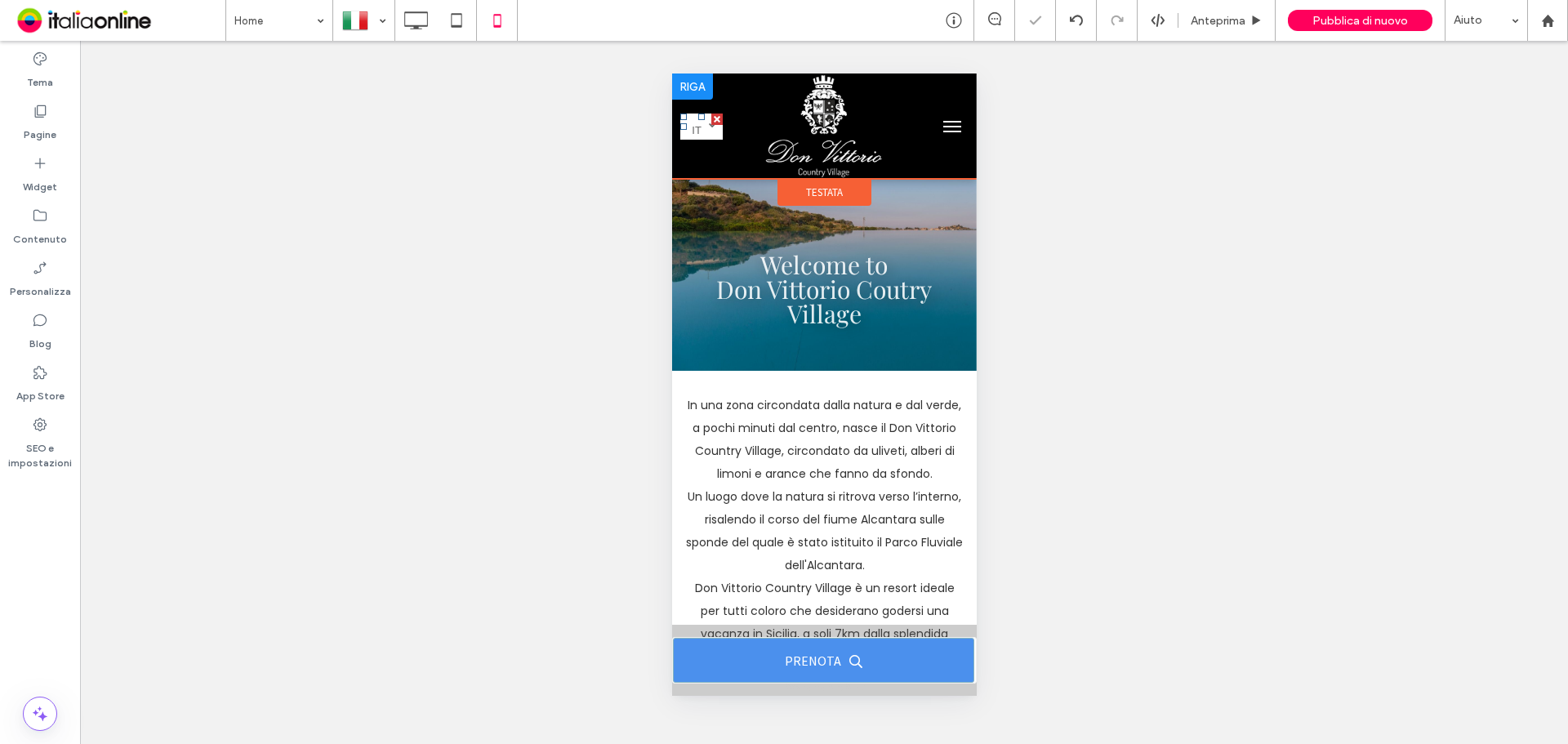scroll, scrollTop: 0, scrollLeft: 0, axis: both 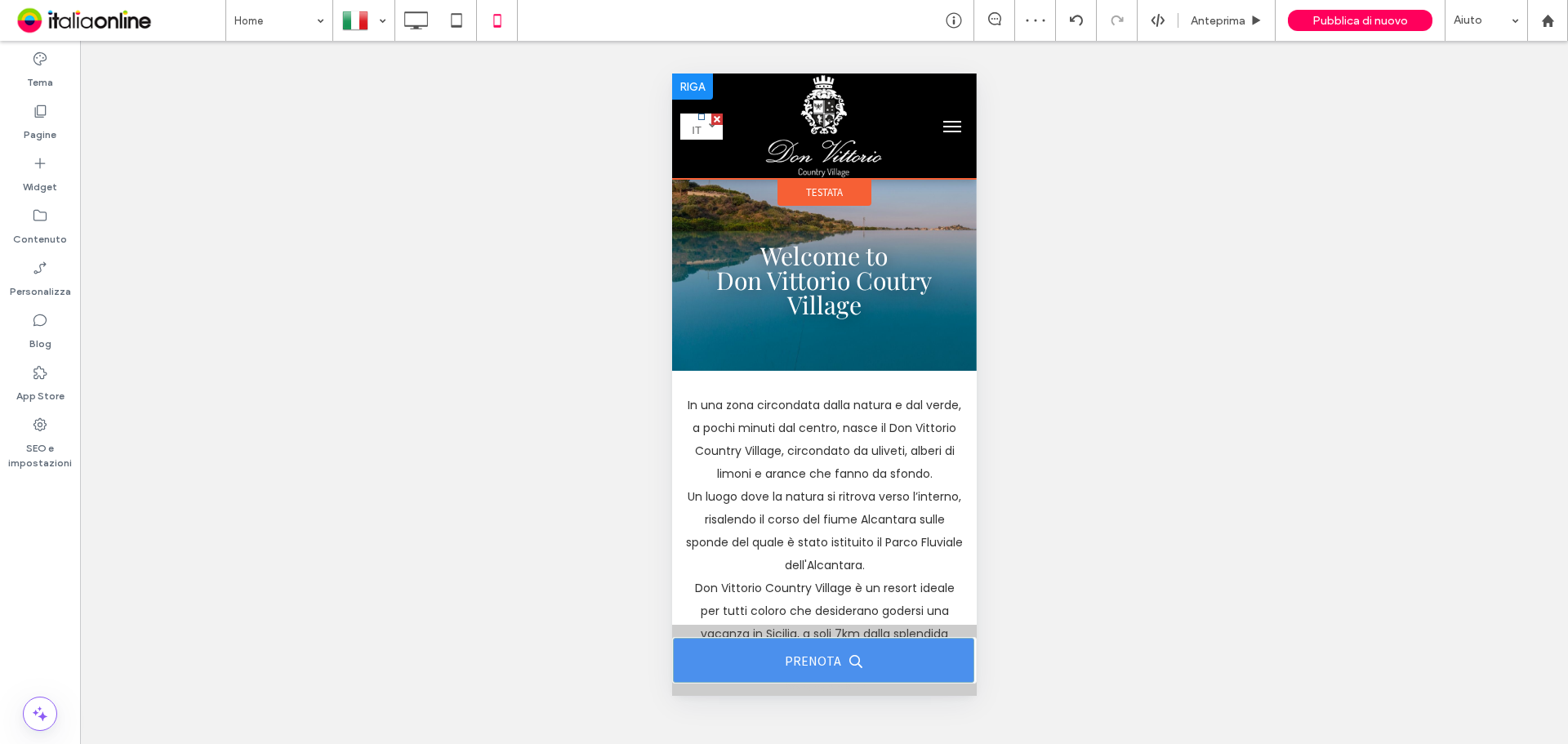 click on "Italiano
it" at bounding box center (701, 127) 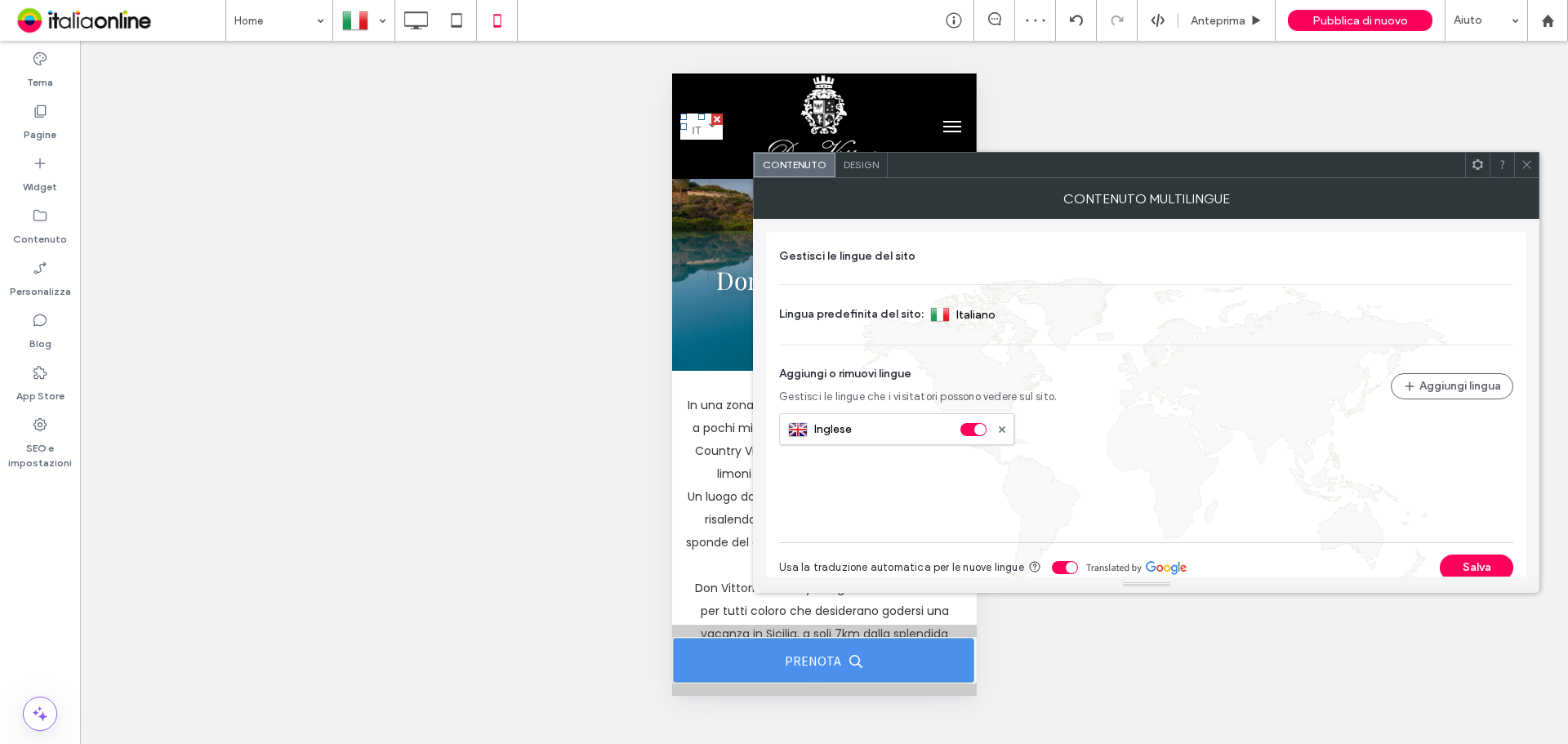 click on "Design" at bounding box center (861, 164) 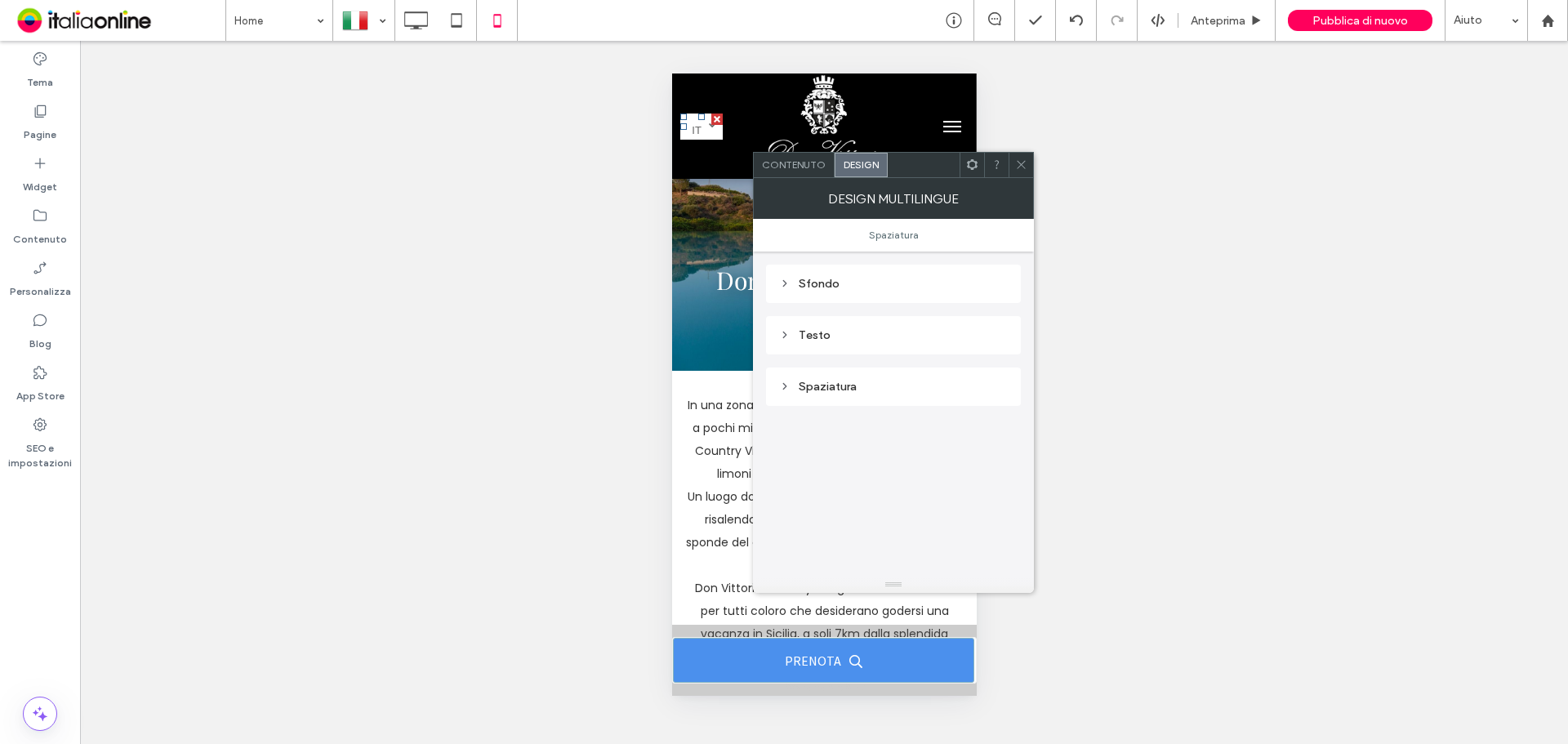 click 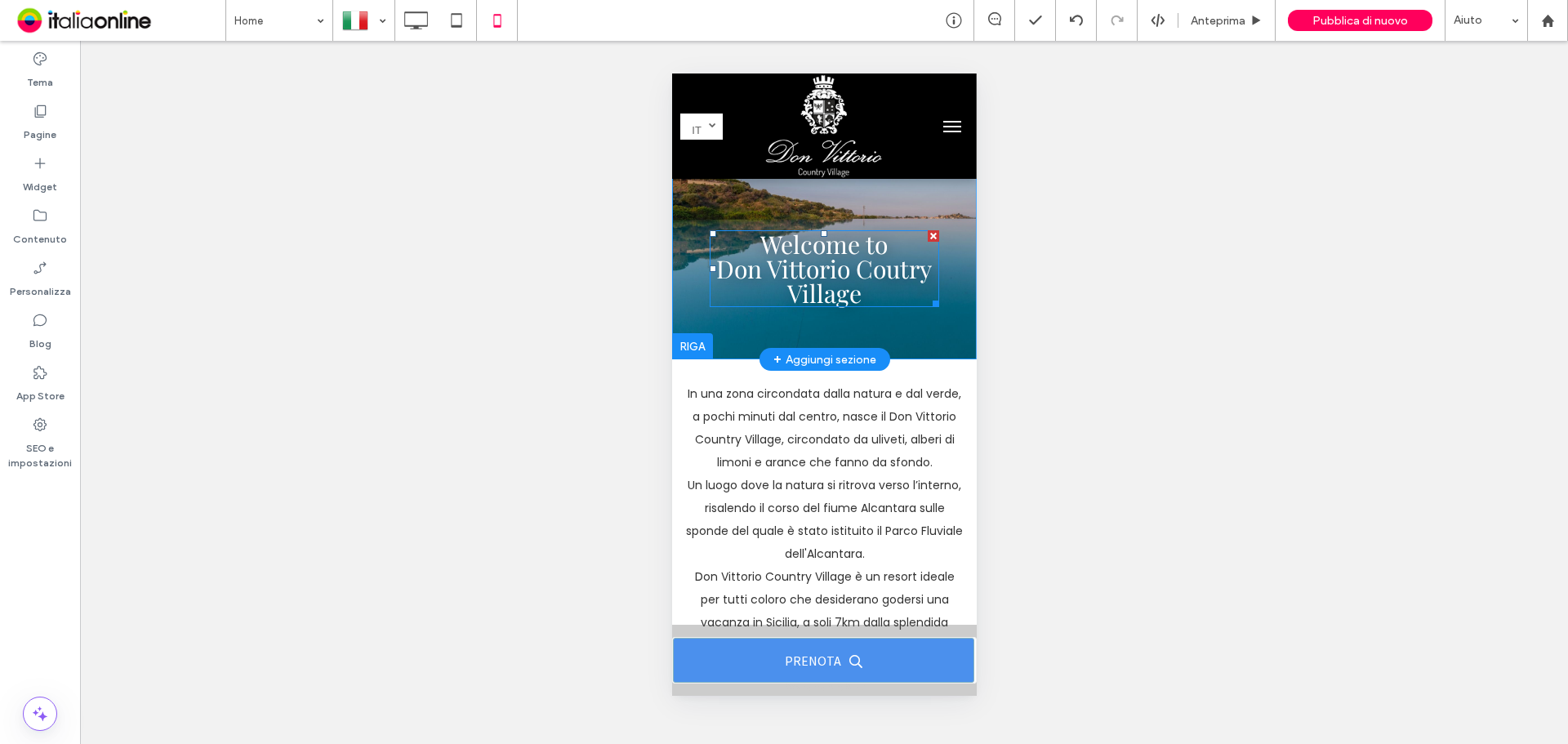 scroll, scrollTop: 0, scrollLeft: 0, axis: both 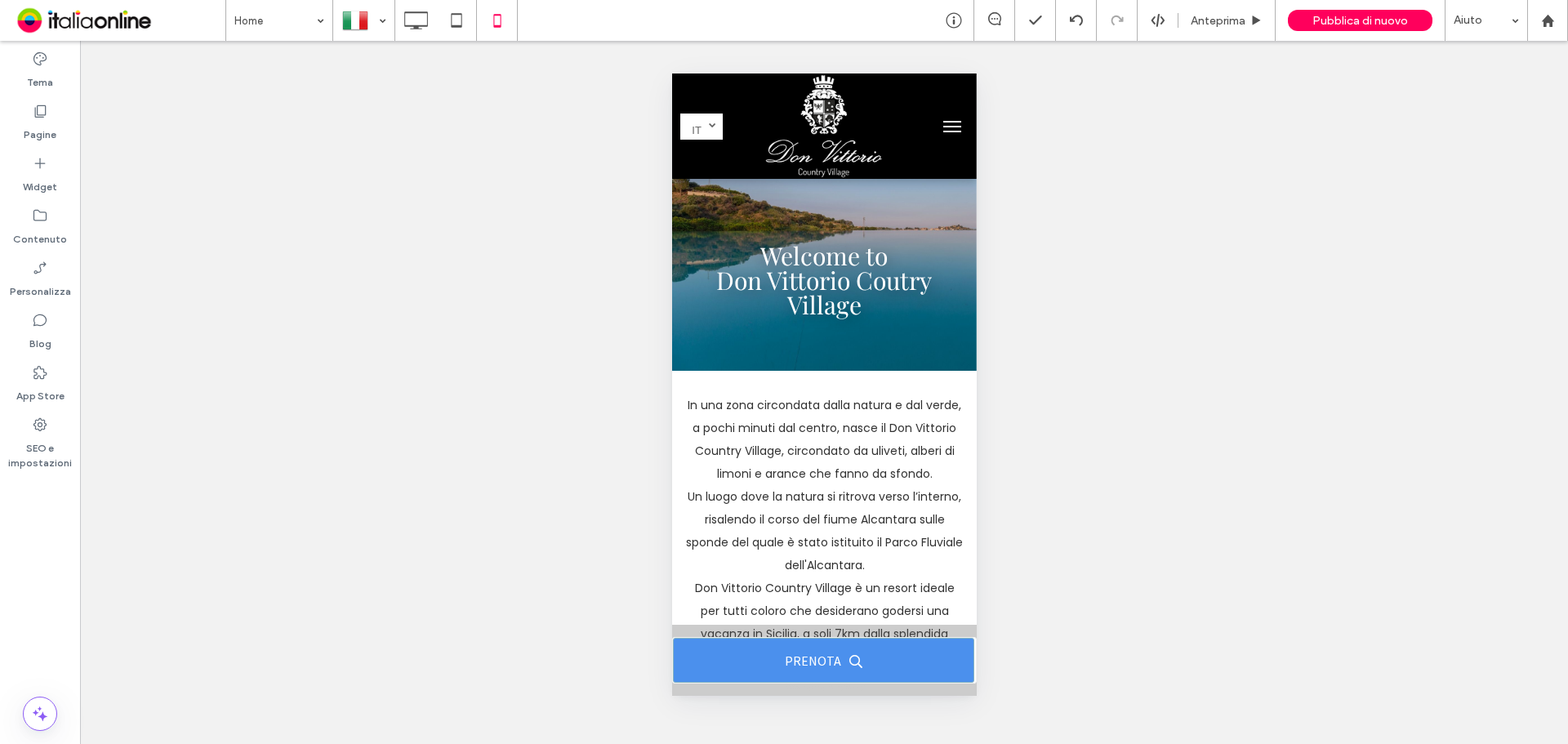 click at bounding box center (951, 127) 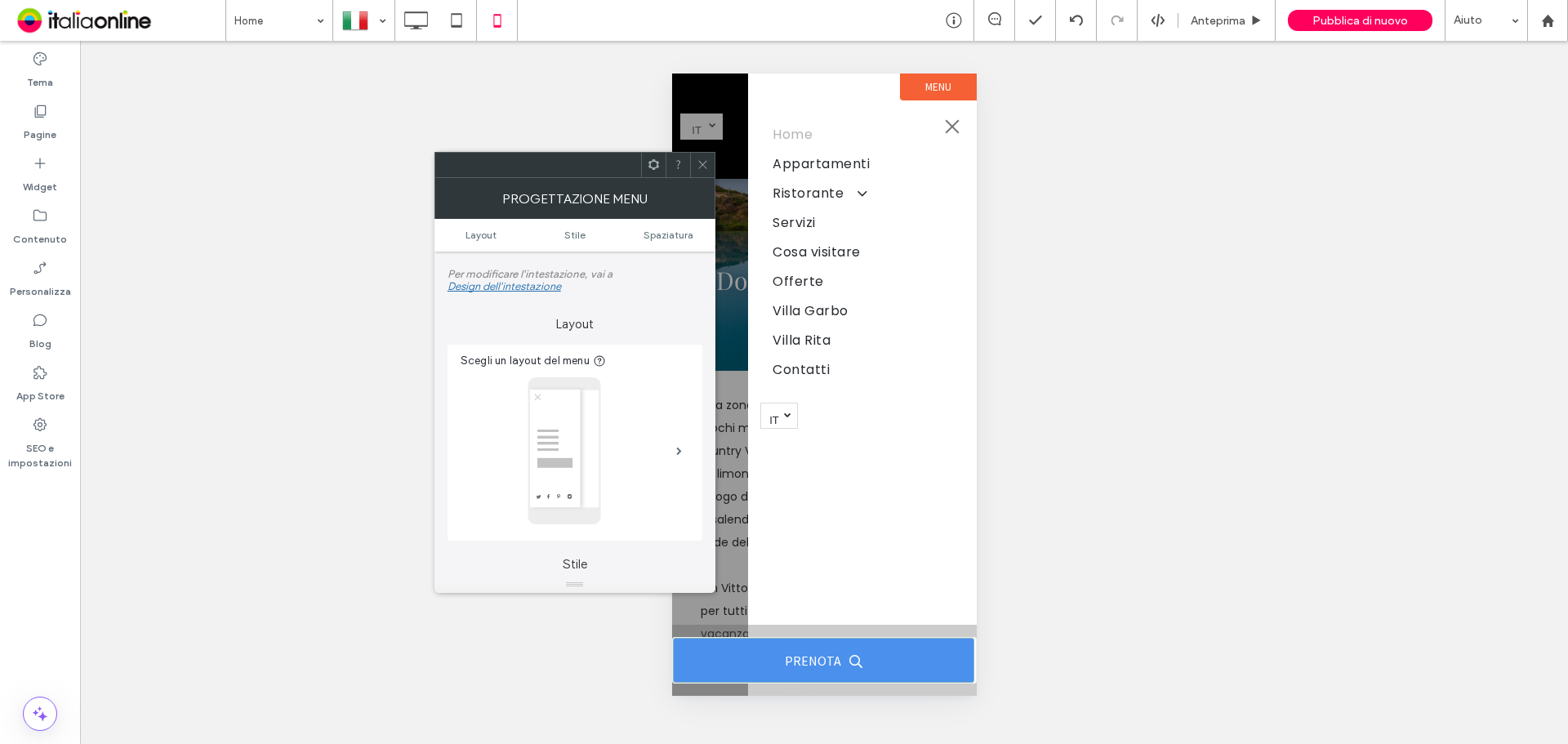 click at bounding box center [951, 127] 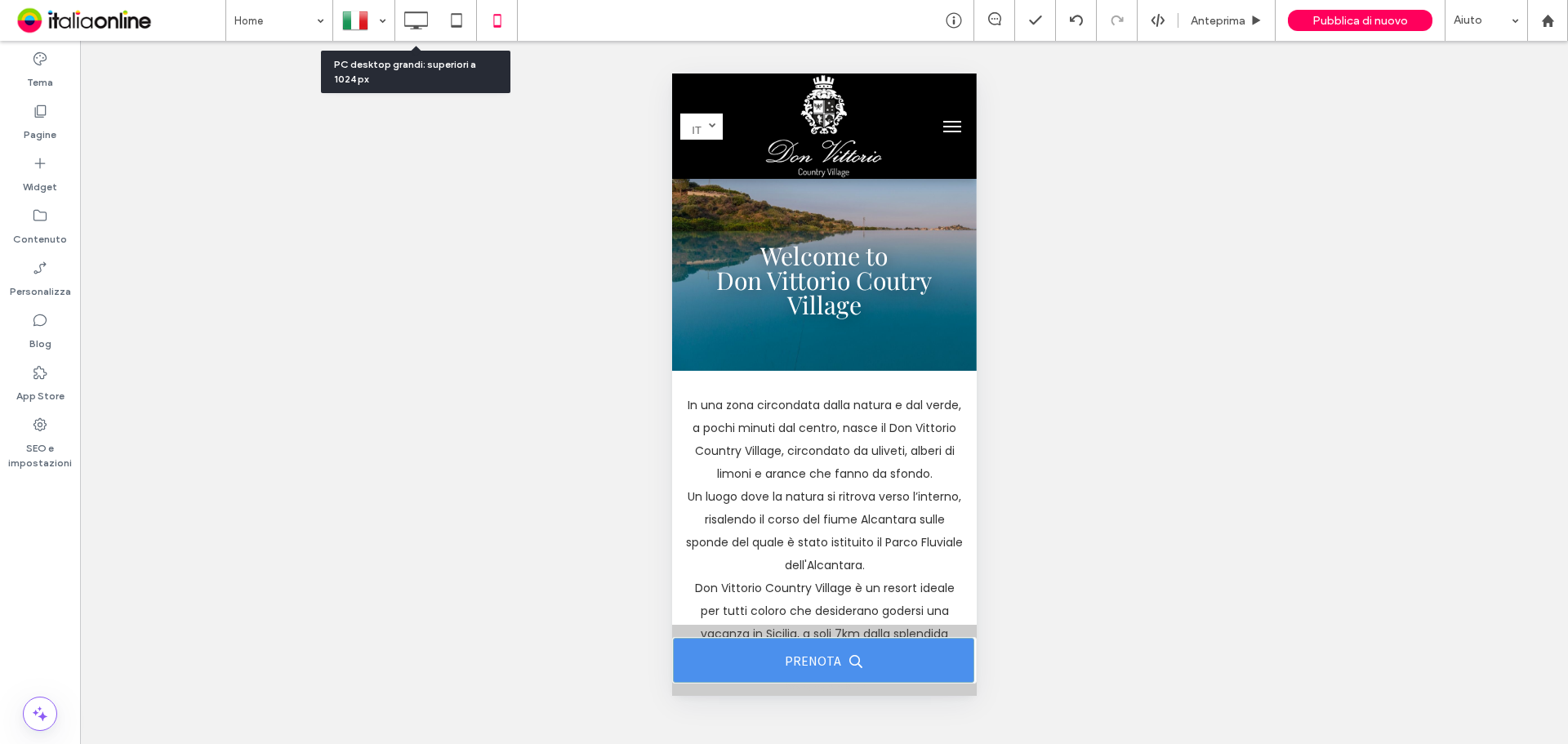 click 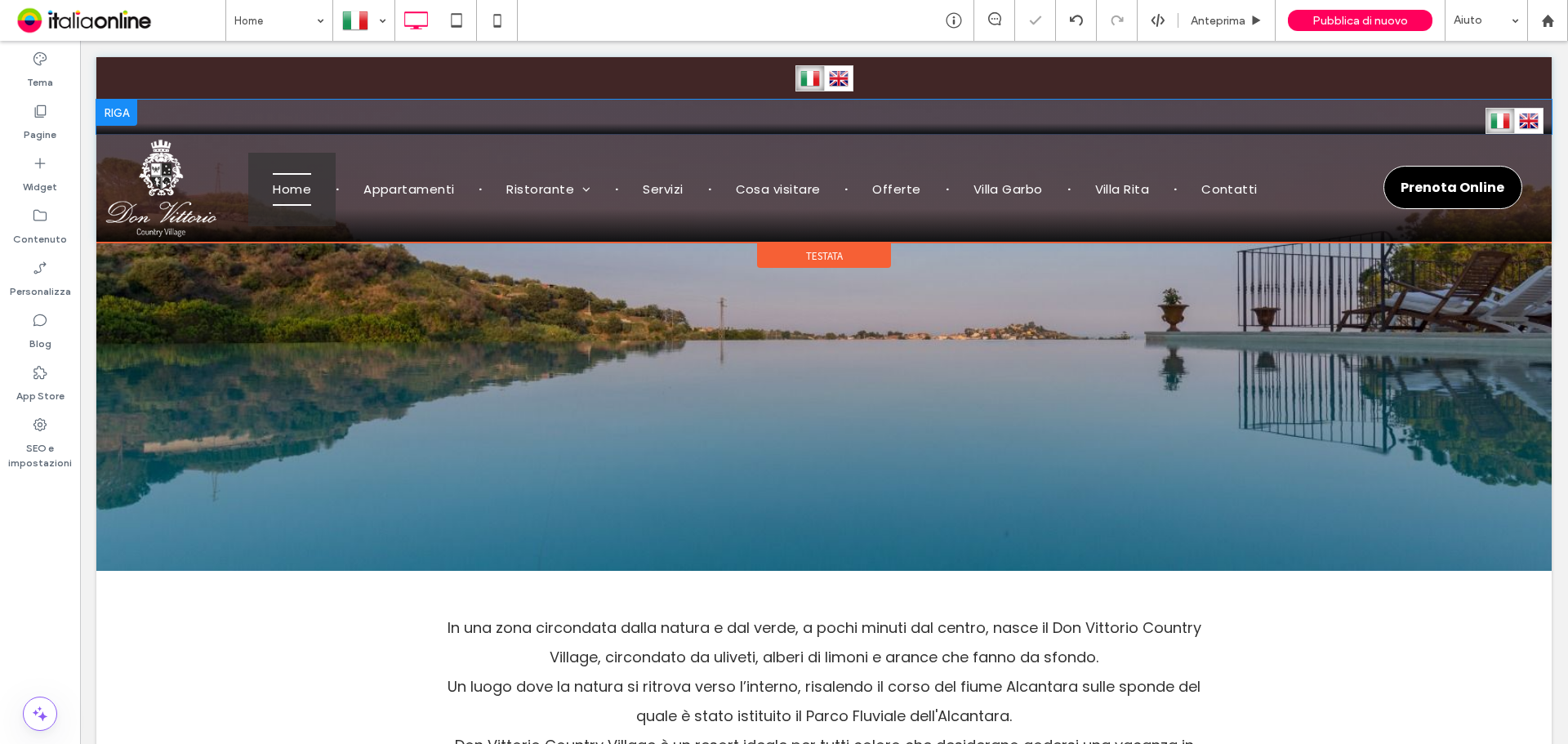 scroll, scrollTop: 0, scrollLeft: 0, axis: both 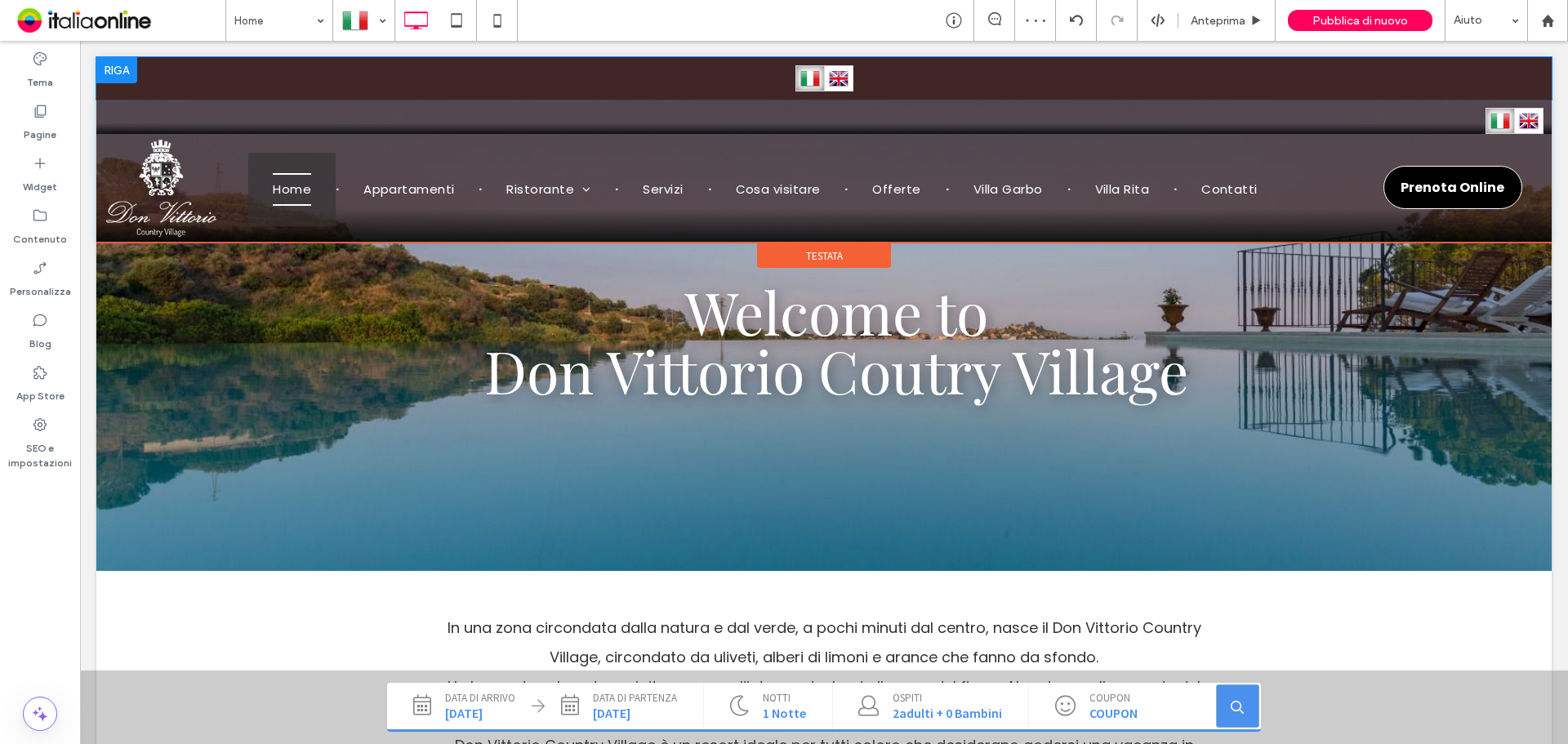 click at bounding box center [117, 70] 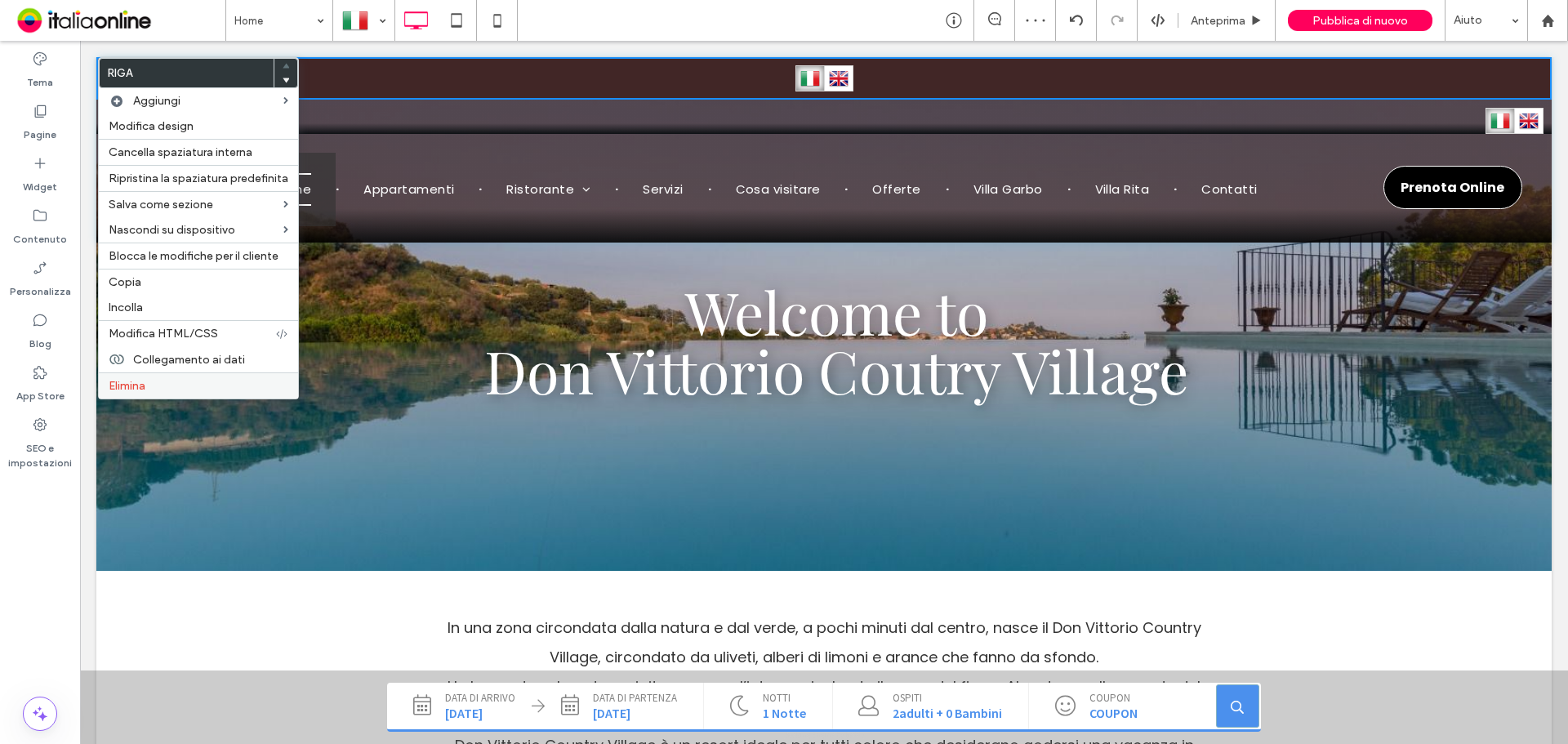 click on "Elimina" at bounding box center [198, 385] 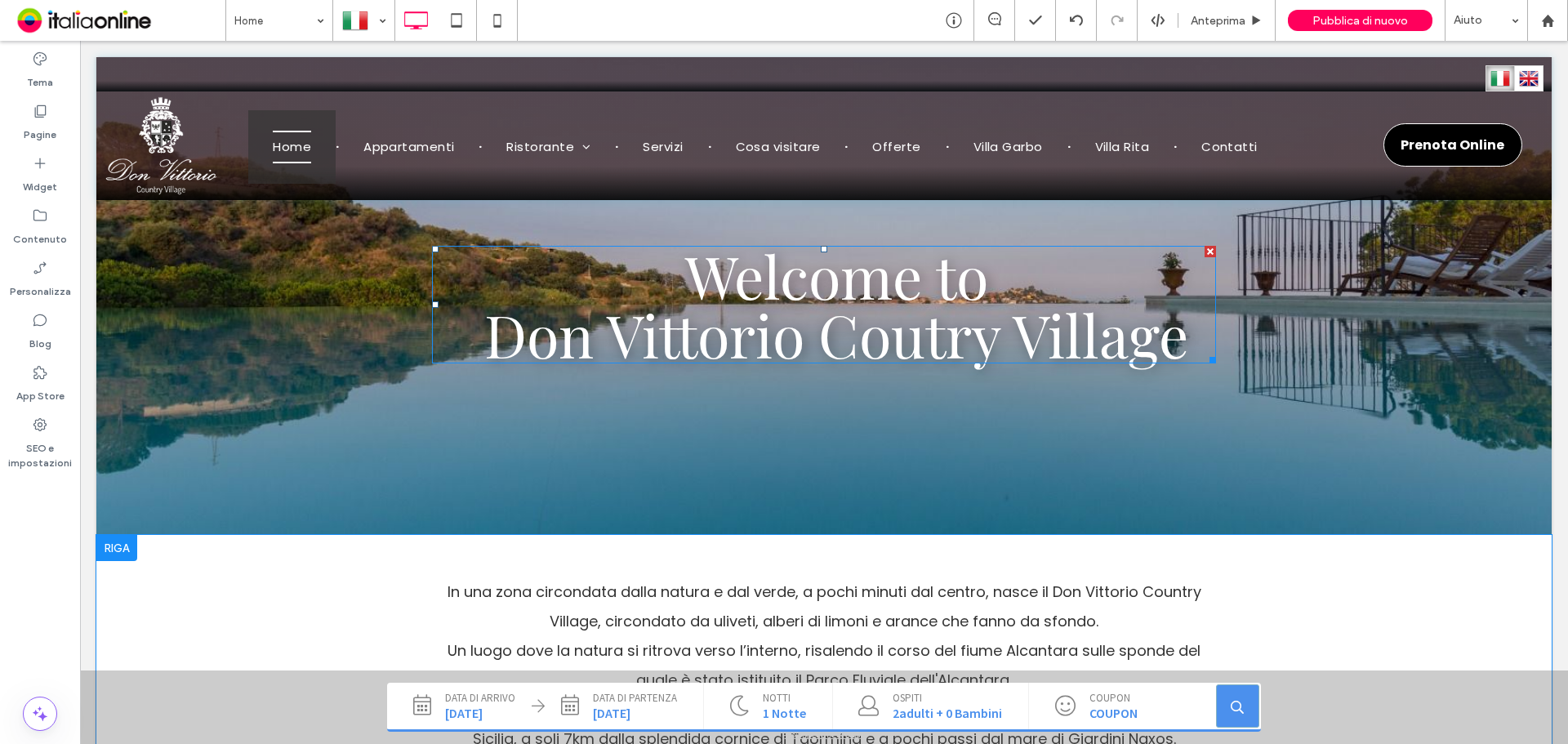 scroll, scrollTop: 0, scrollLeft: 0, axis: both 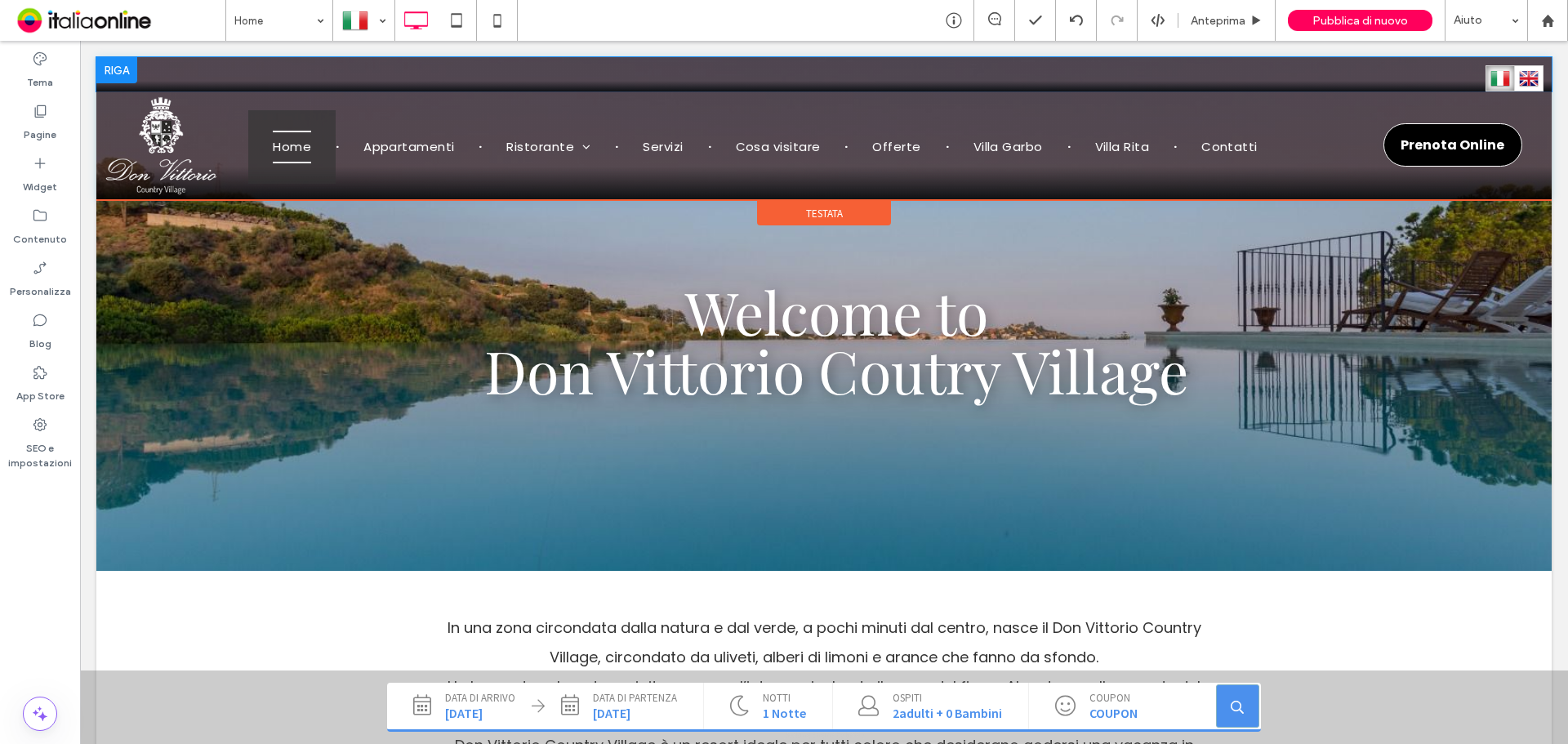 click at bounding box center [117, 70] 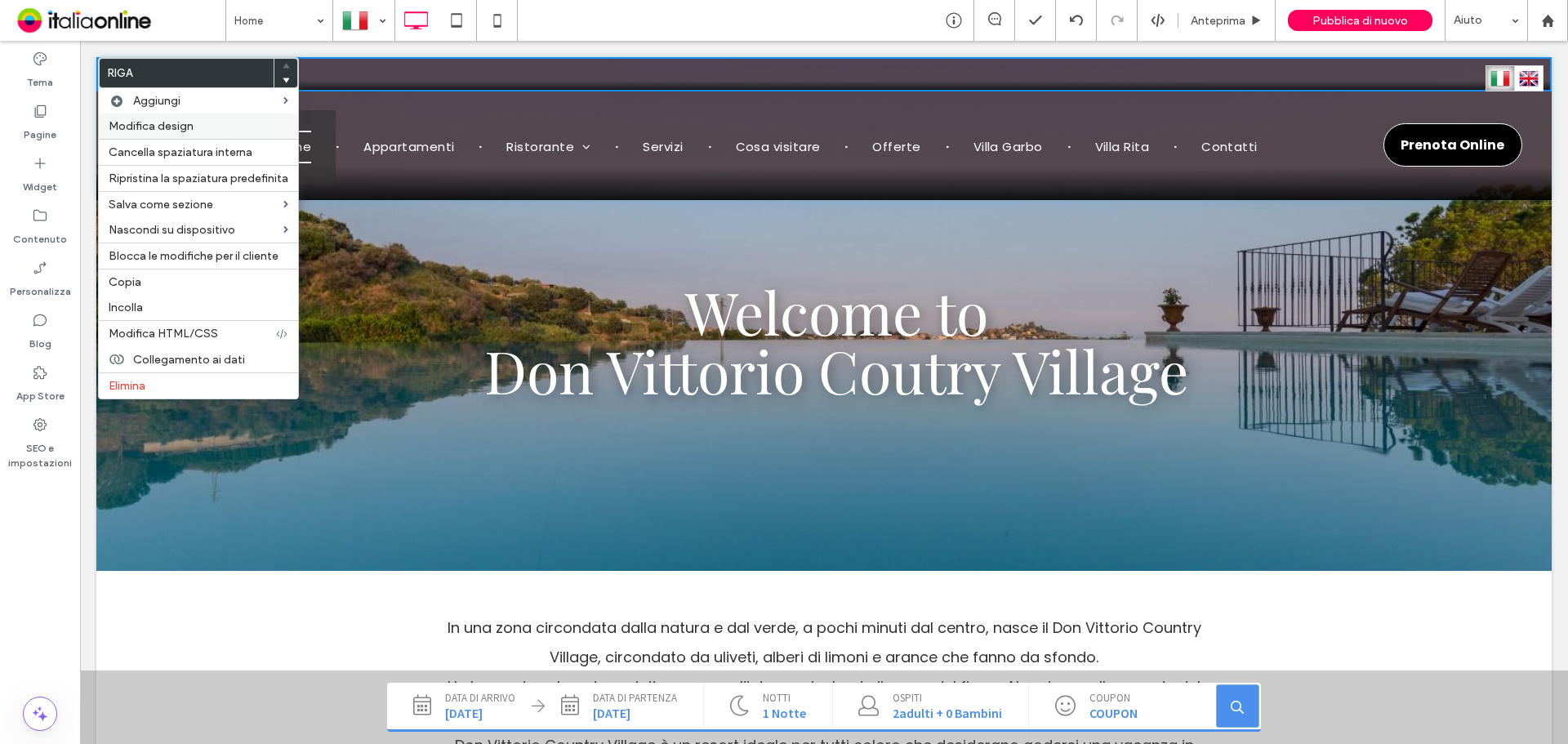click on "Modifica design" at bounding box center [151, 126] 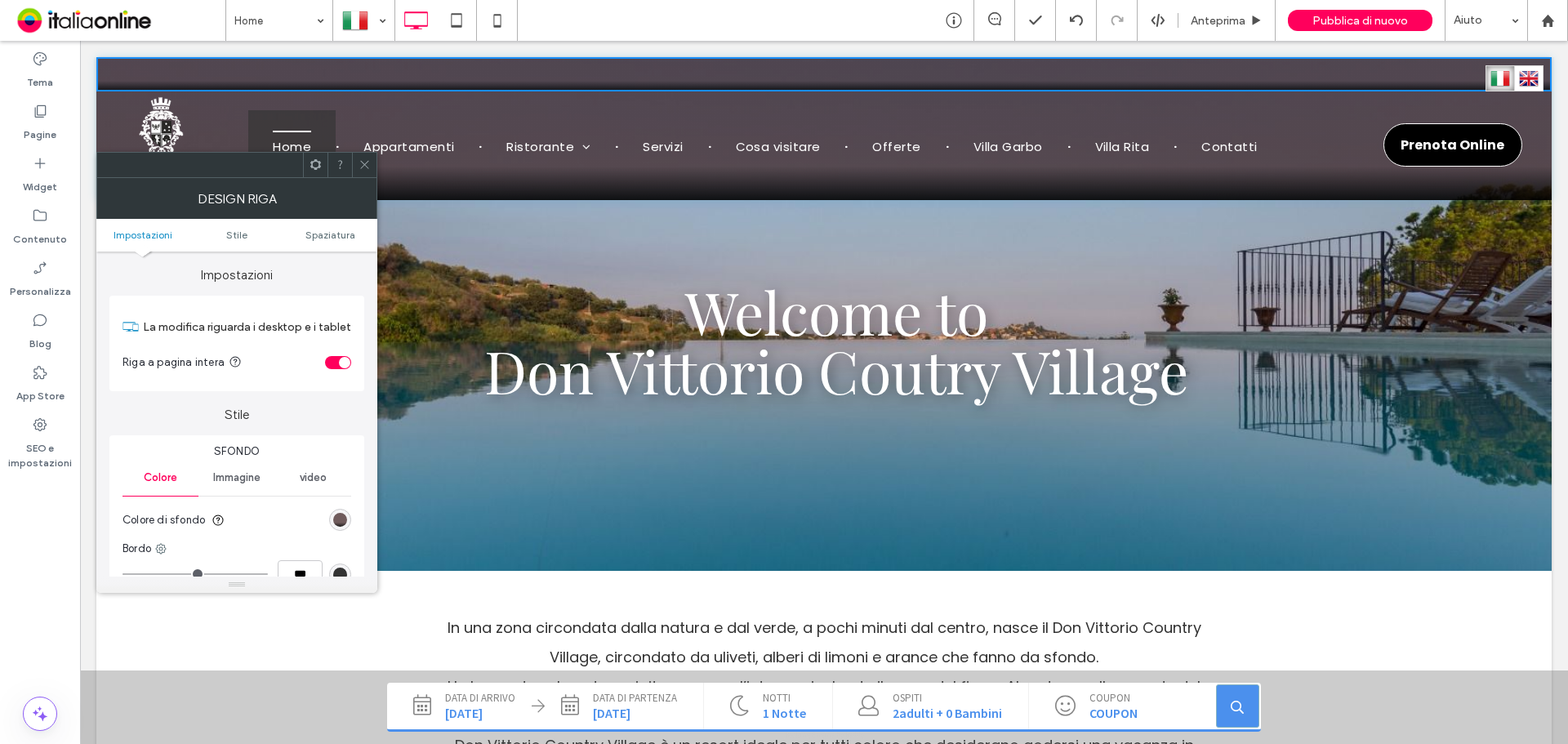 scroll, scrollTop: 245, scrollLeft: 0, axis: vertical 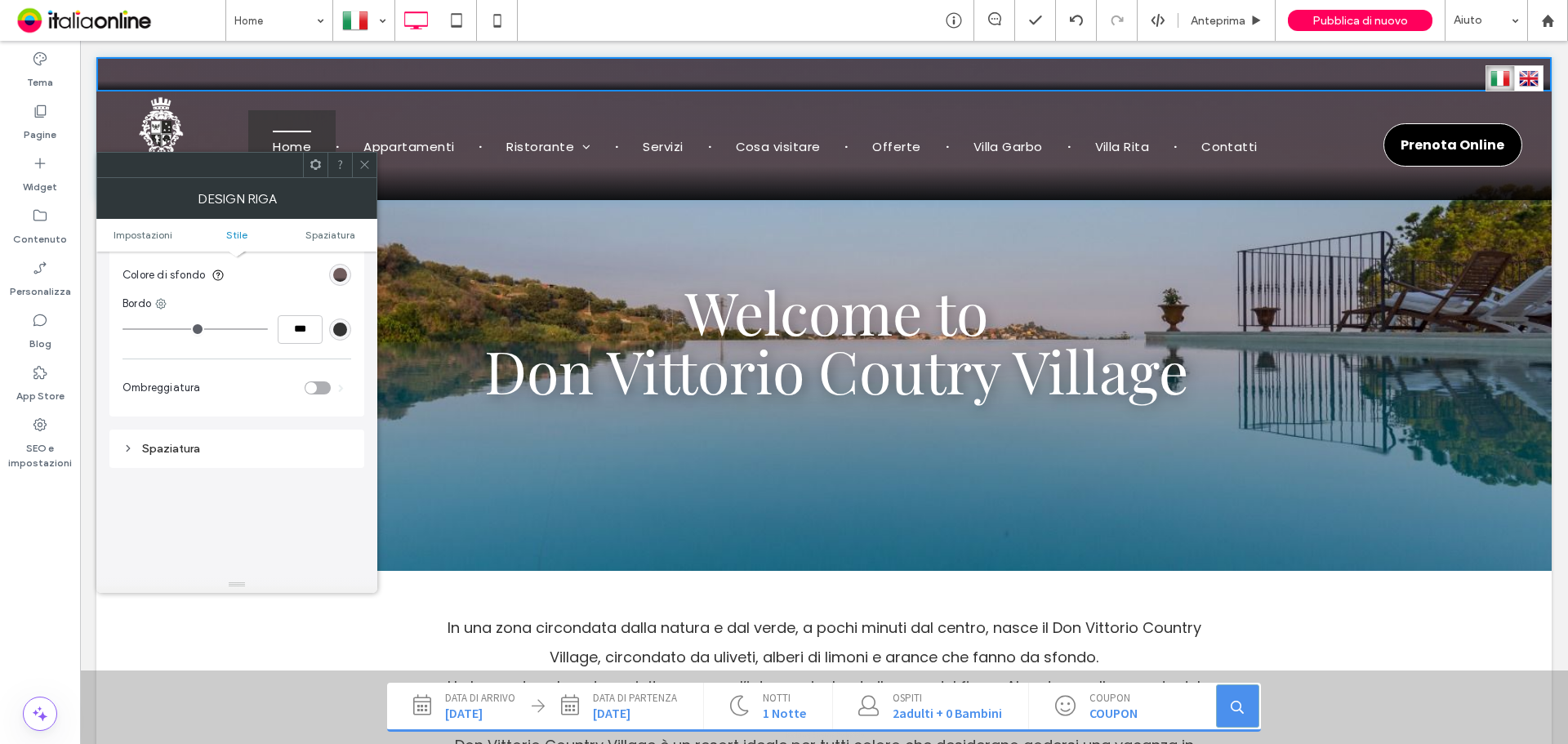 click on "Sfondo Colore Immagine video Colore di sfondo Bordo *** Ombreggiatura" at bounding box center [237, 303] 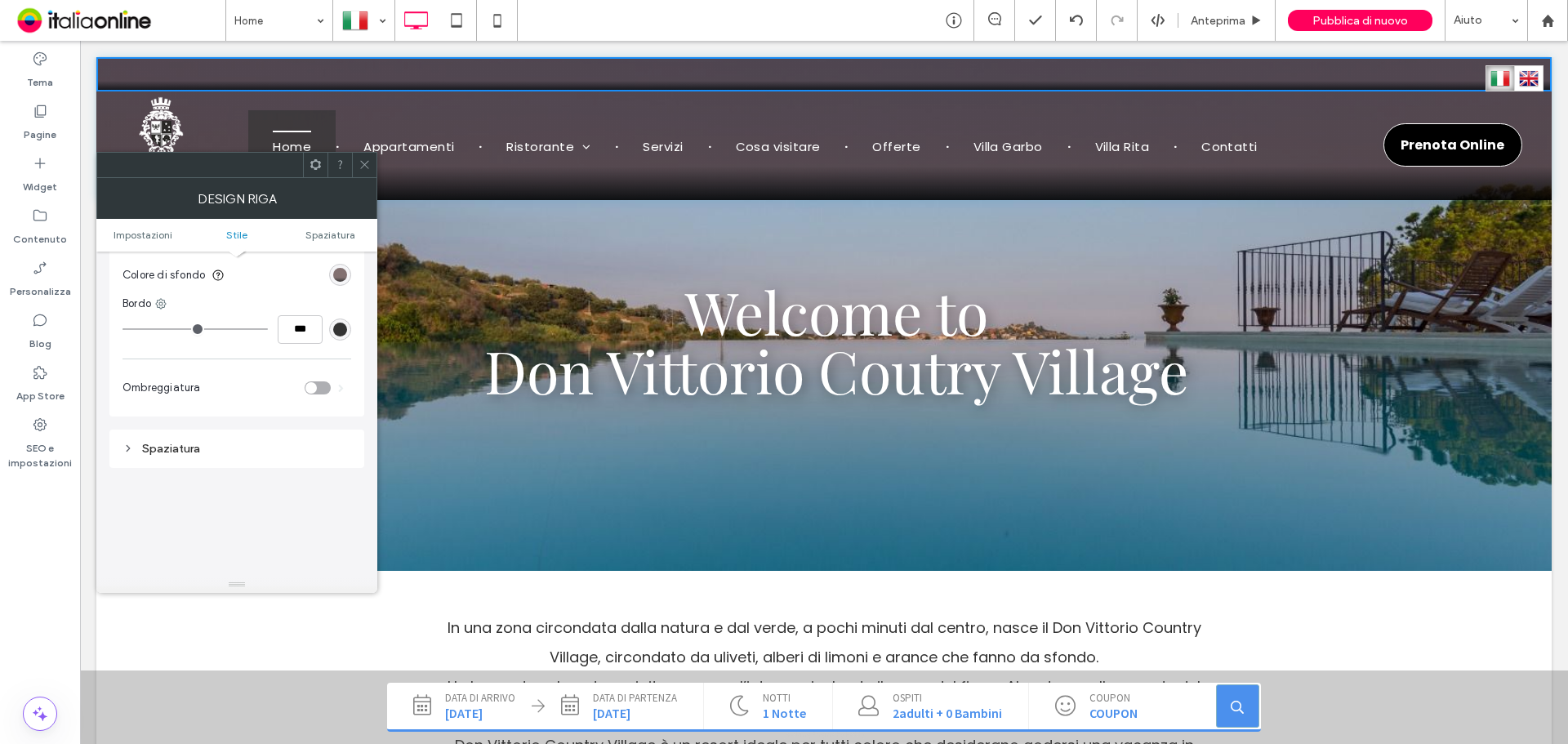 click at bounding box center (340, 274) 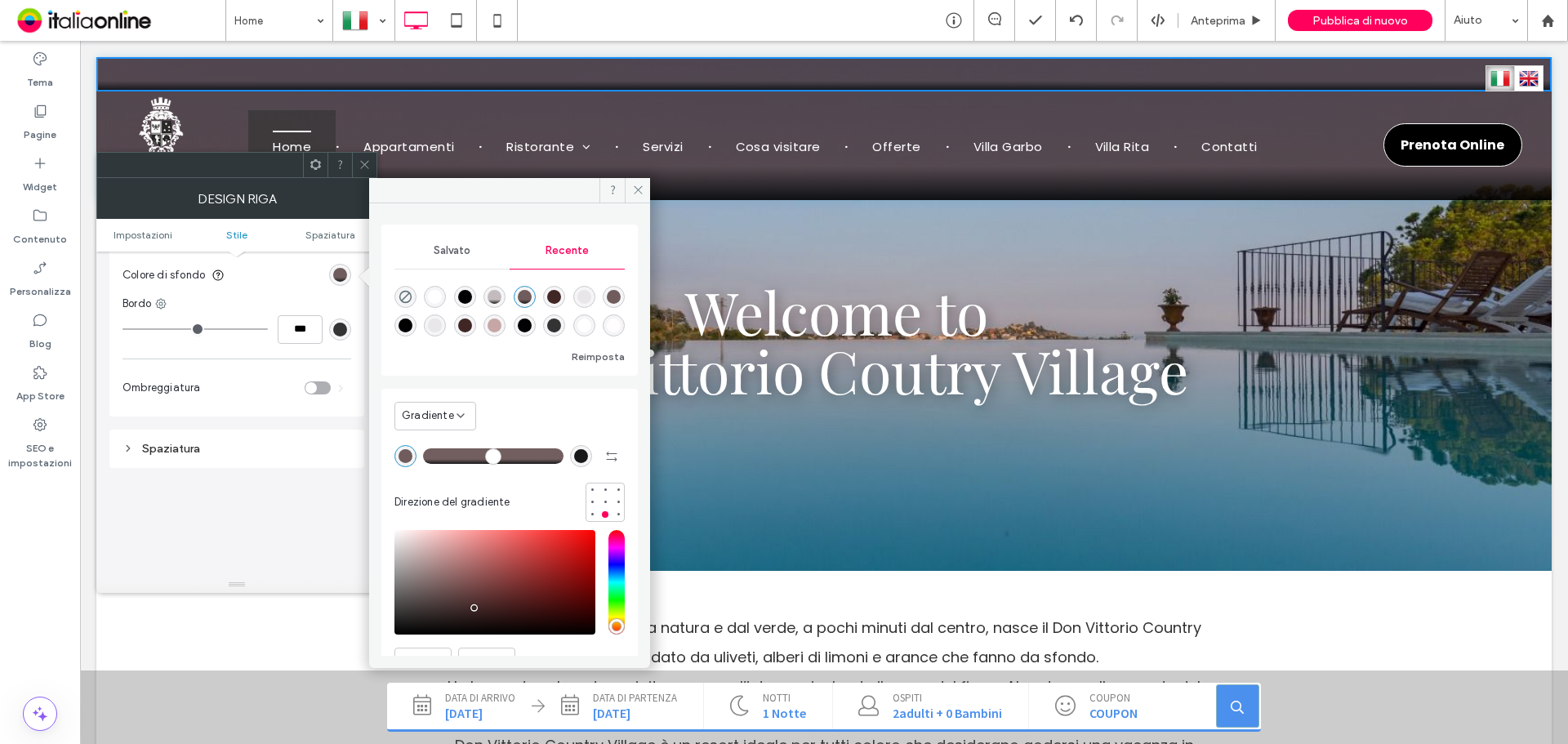 click on "Gradiente" at bounding box center [428, 416] 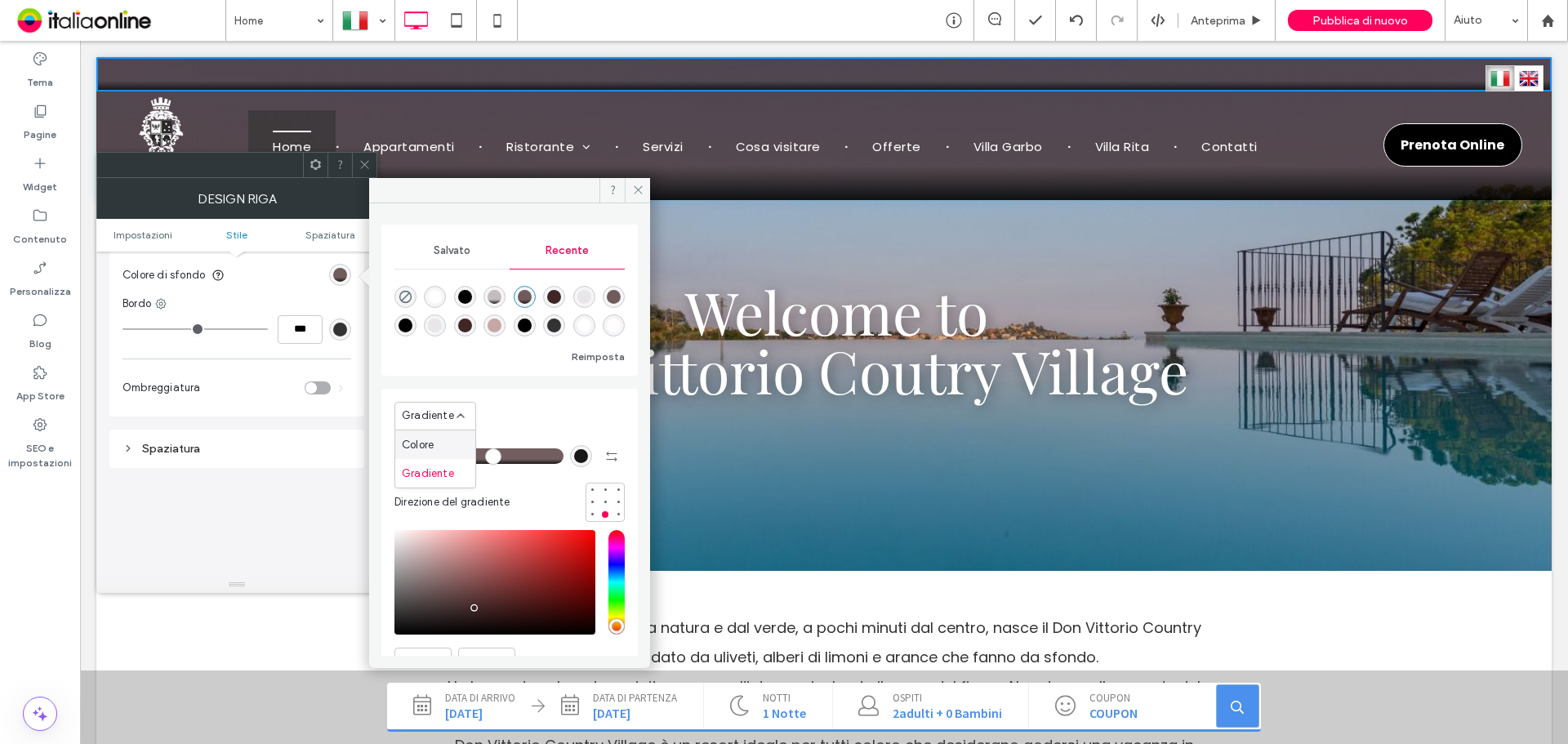 click on "Colore" at bounding box center (435, 444) 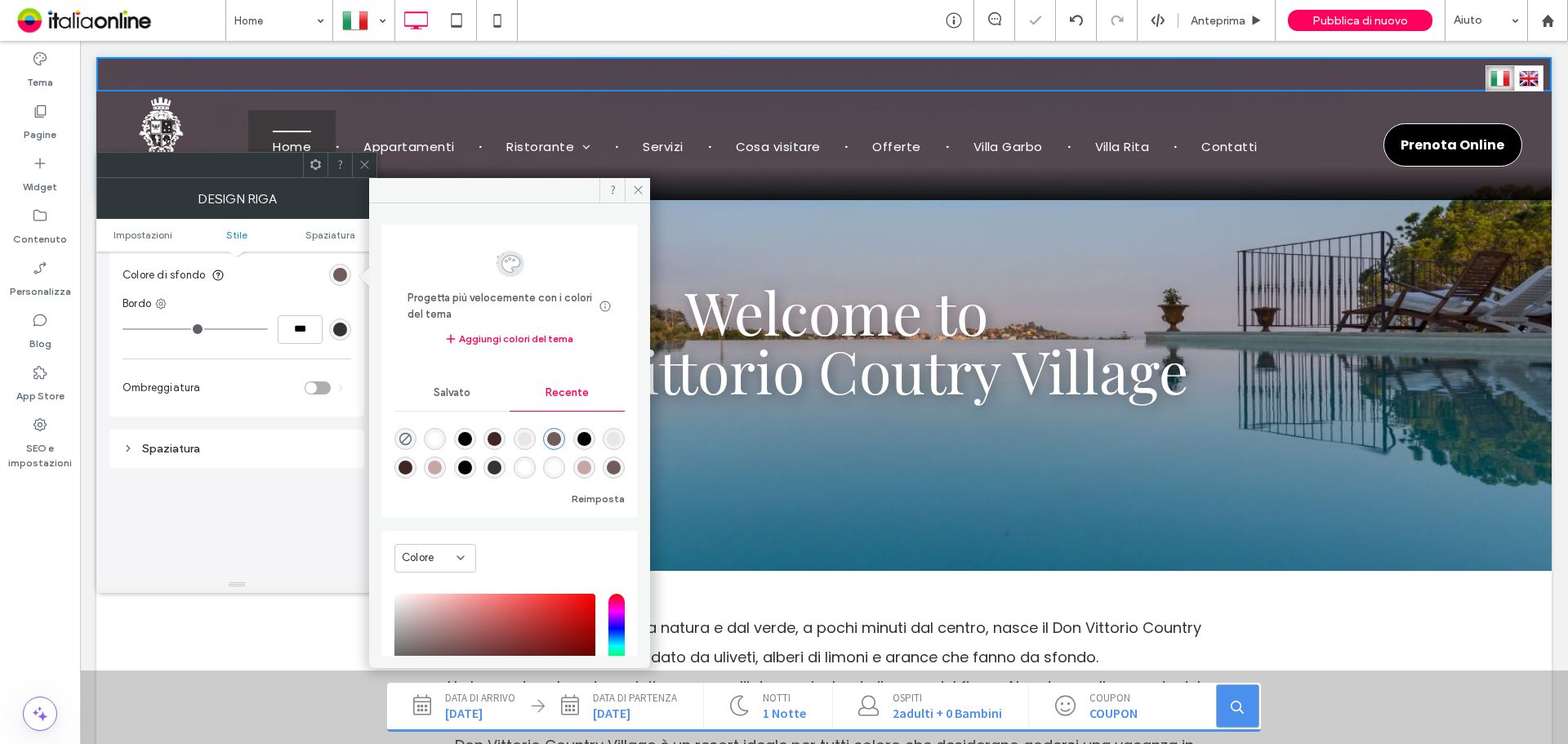 click at bounding box center (494, 439) 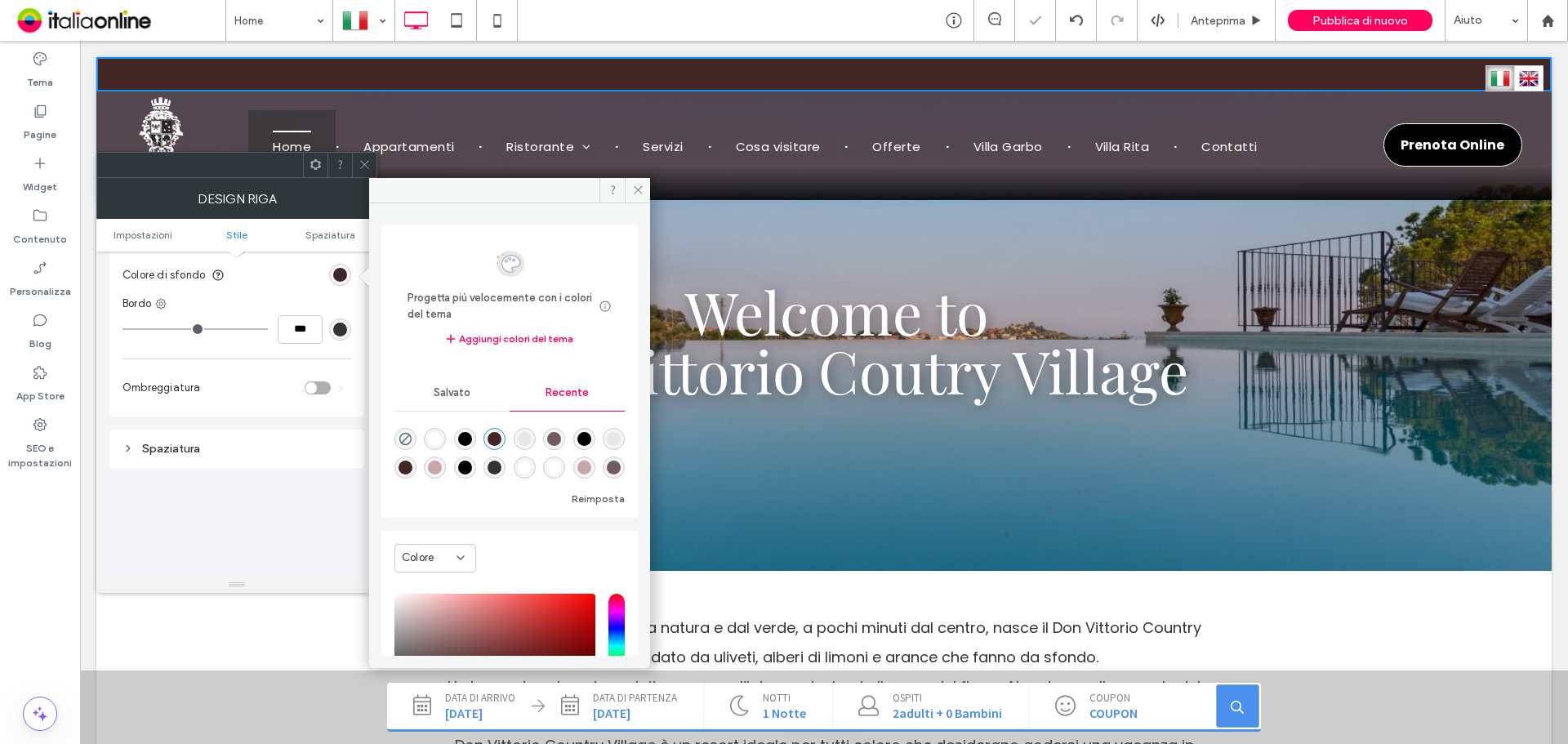 click at bounding box center [364, 165] 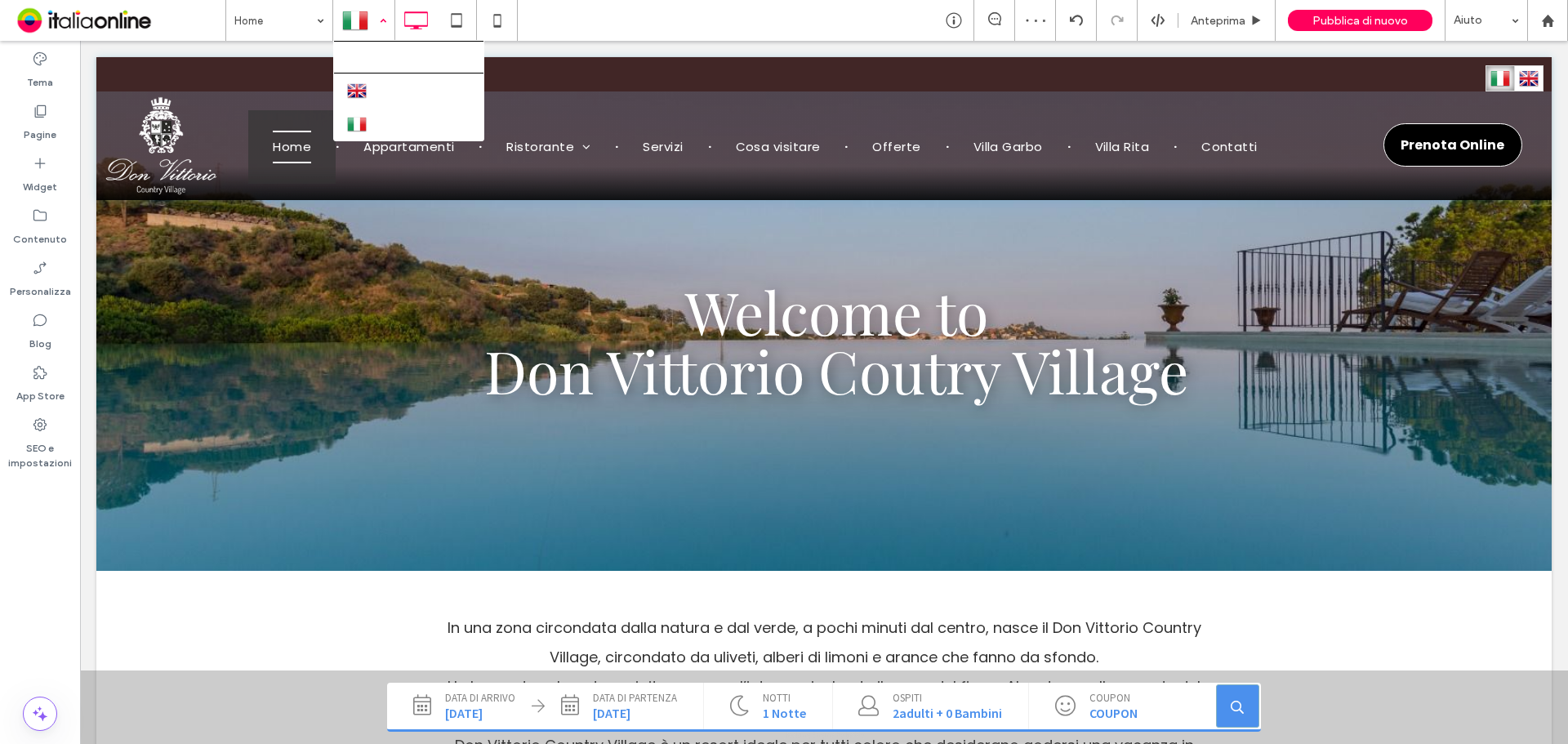 click at bounding box center [363, 20] 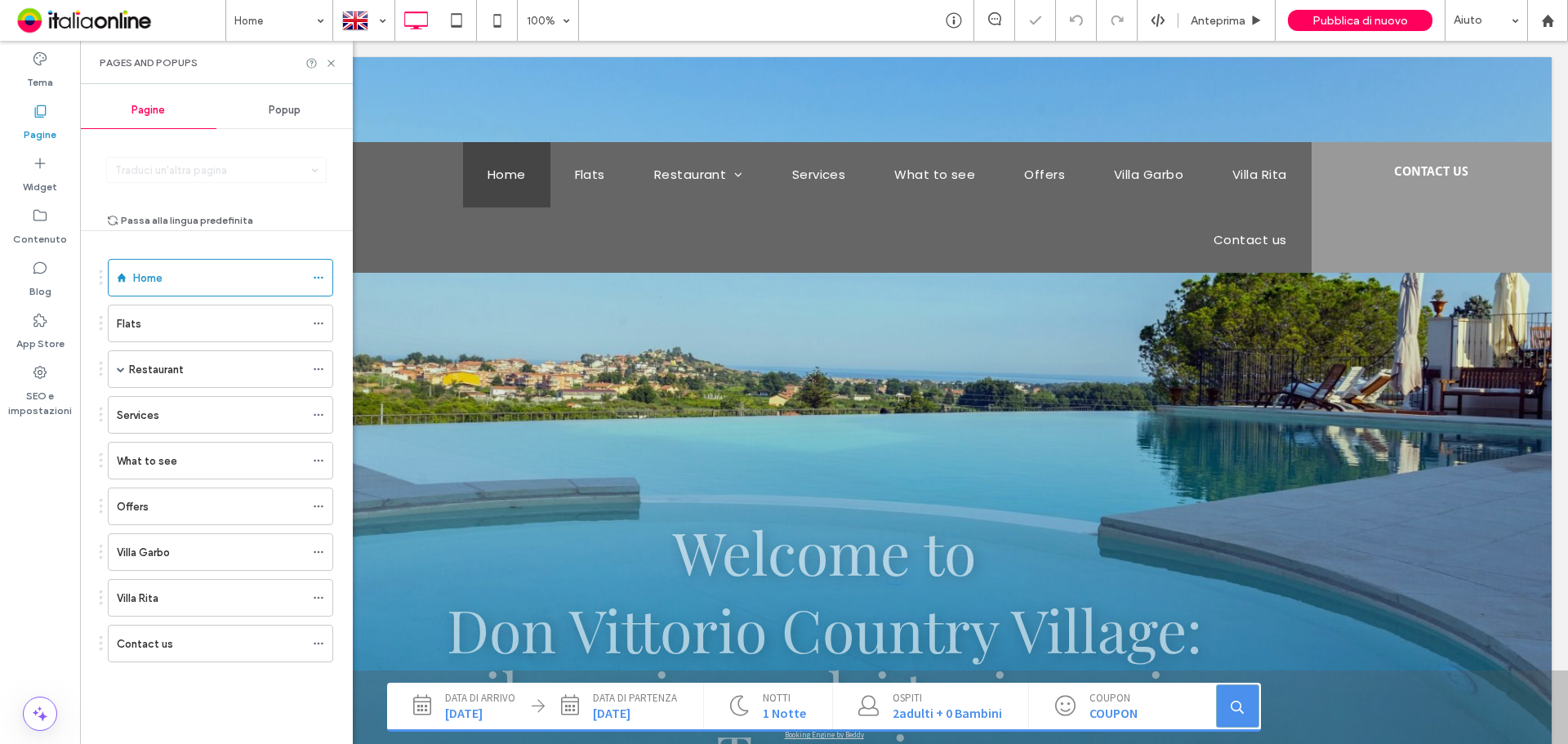 scroll, scrollTop: 0, scrollLeft: 0, axis: both 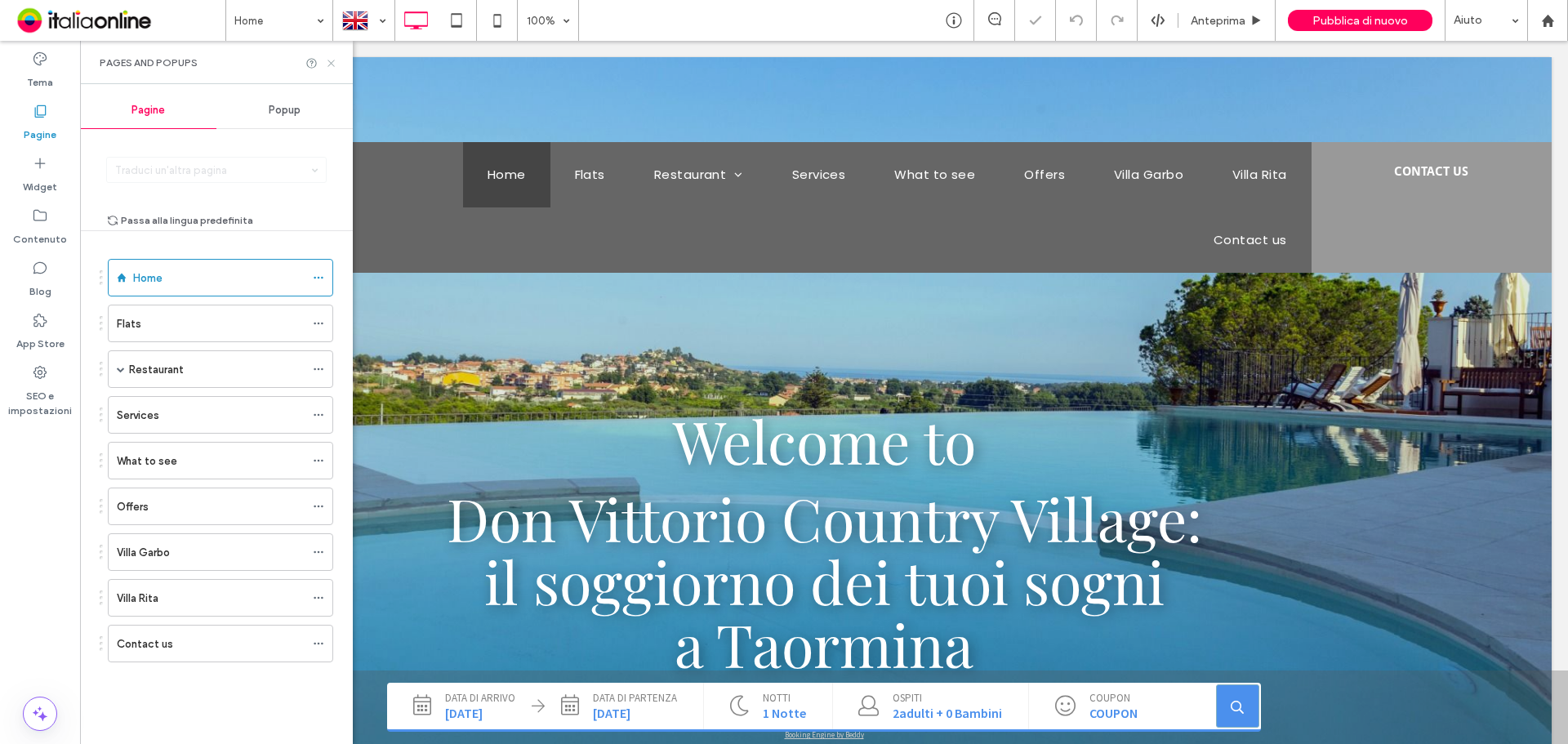 click 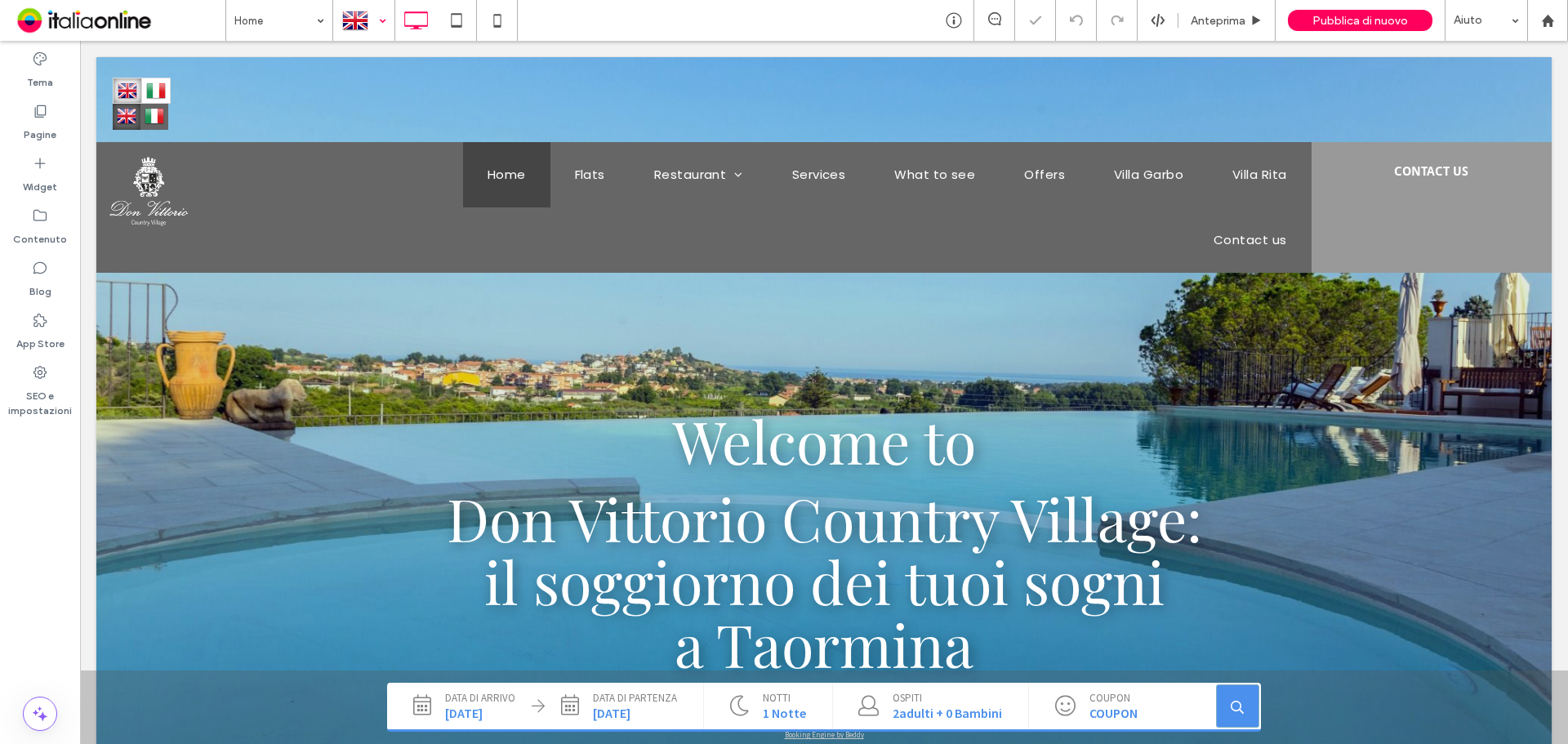 click at bounding box center [363, 20] 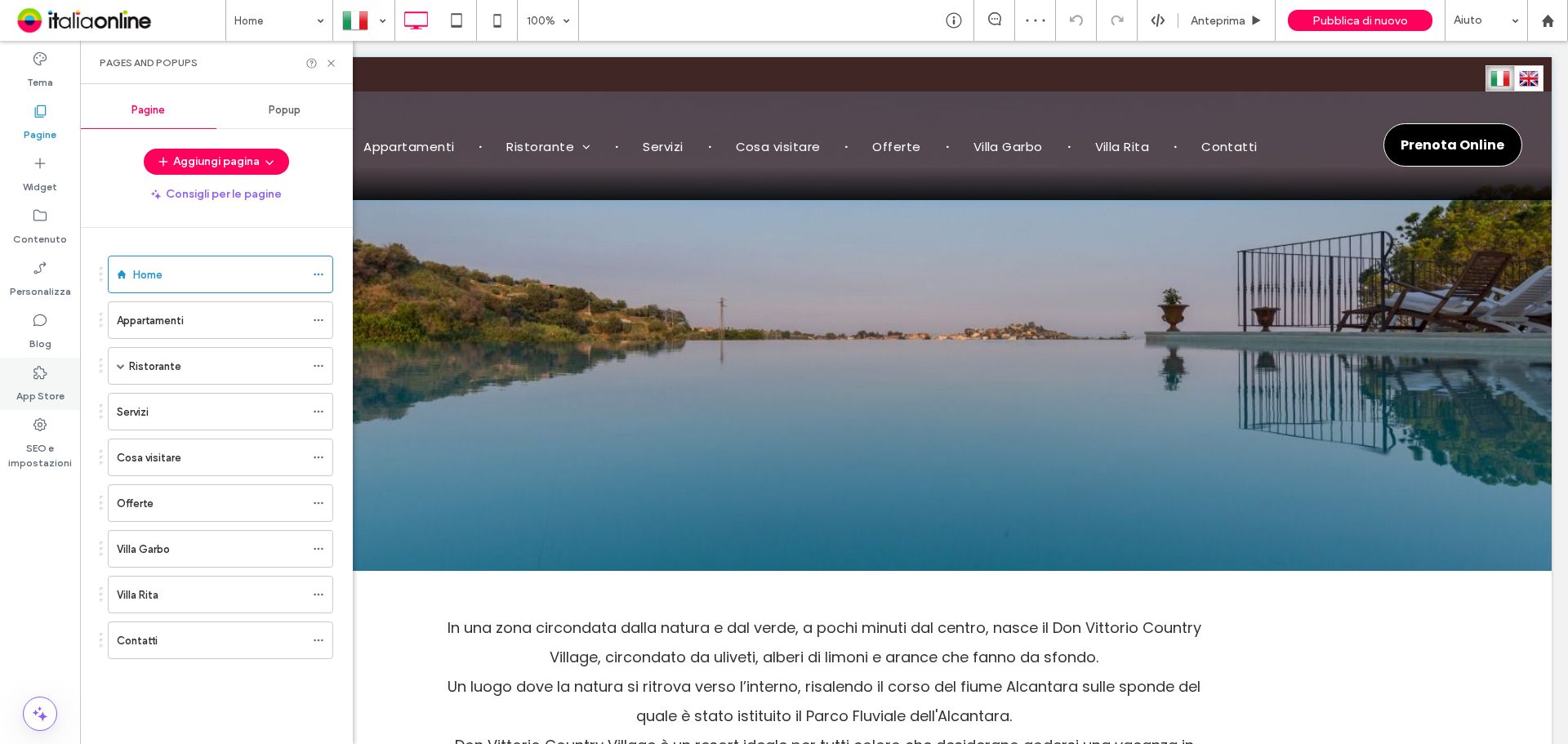 scroll, scrollTop: 0, scrollLeft: 0, axis: both 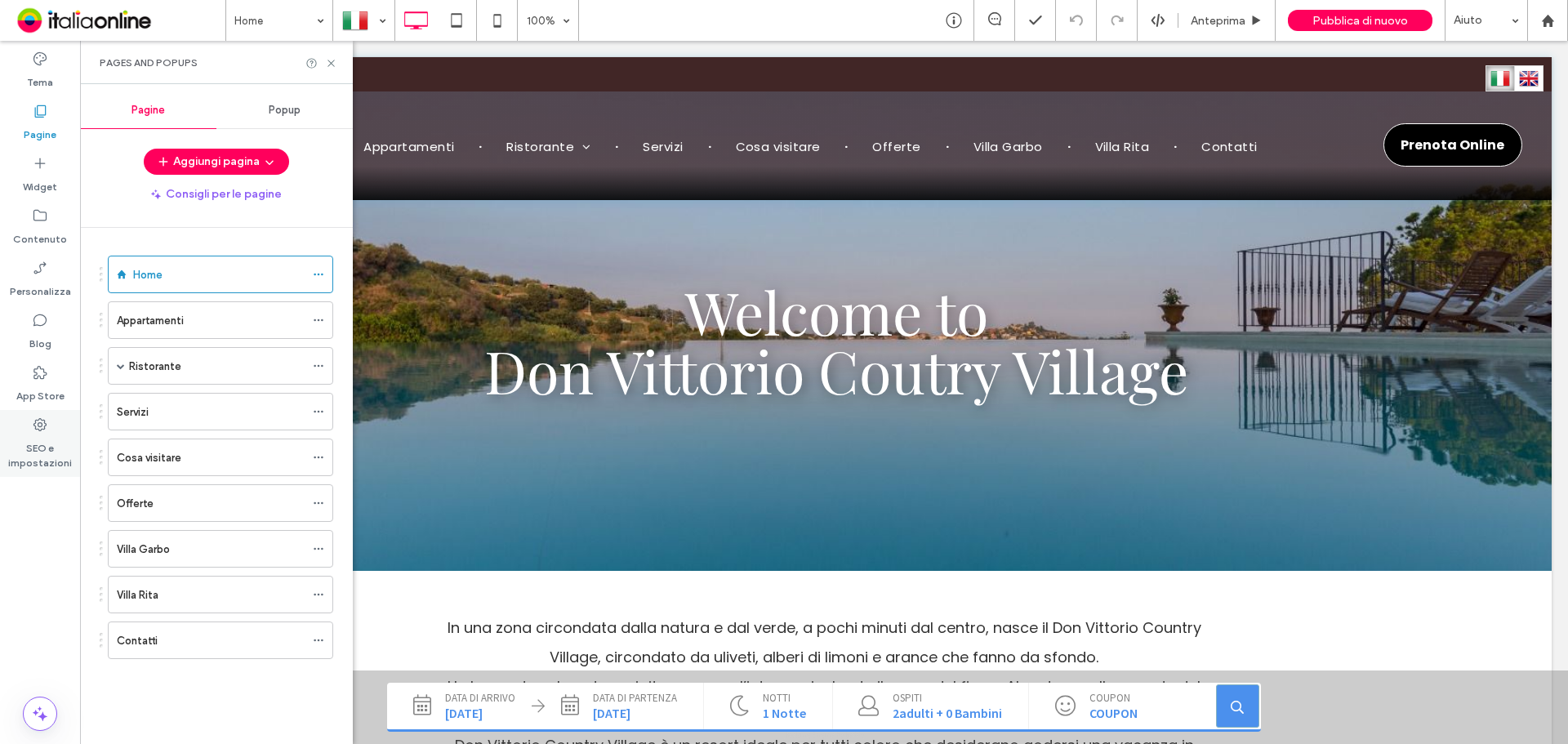 click on "SEO e impostazioni" at bounding box center (40, 452) 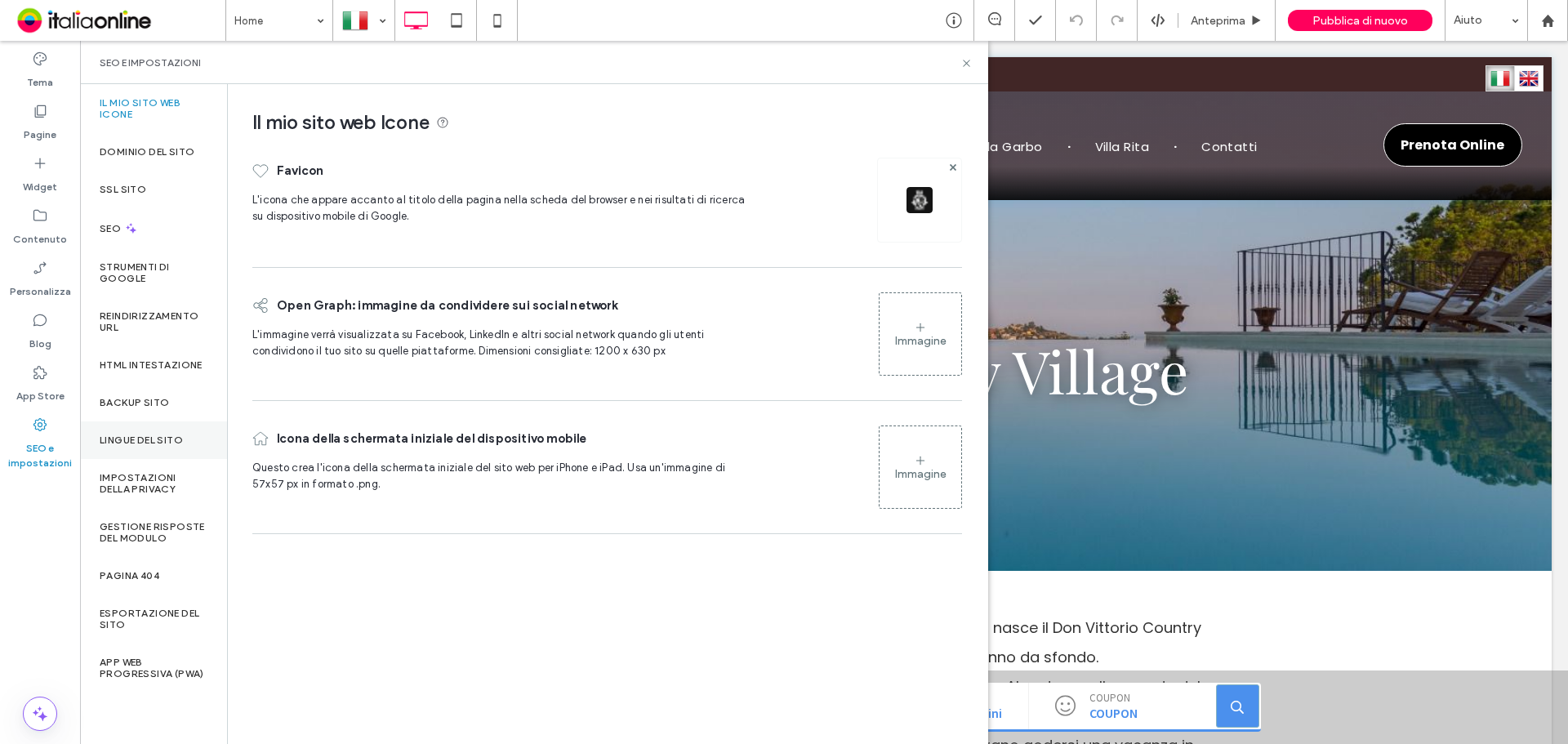 click on "Lingue del sito" at bounding box center [141, 440] 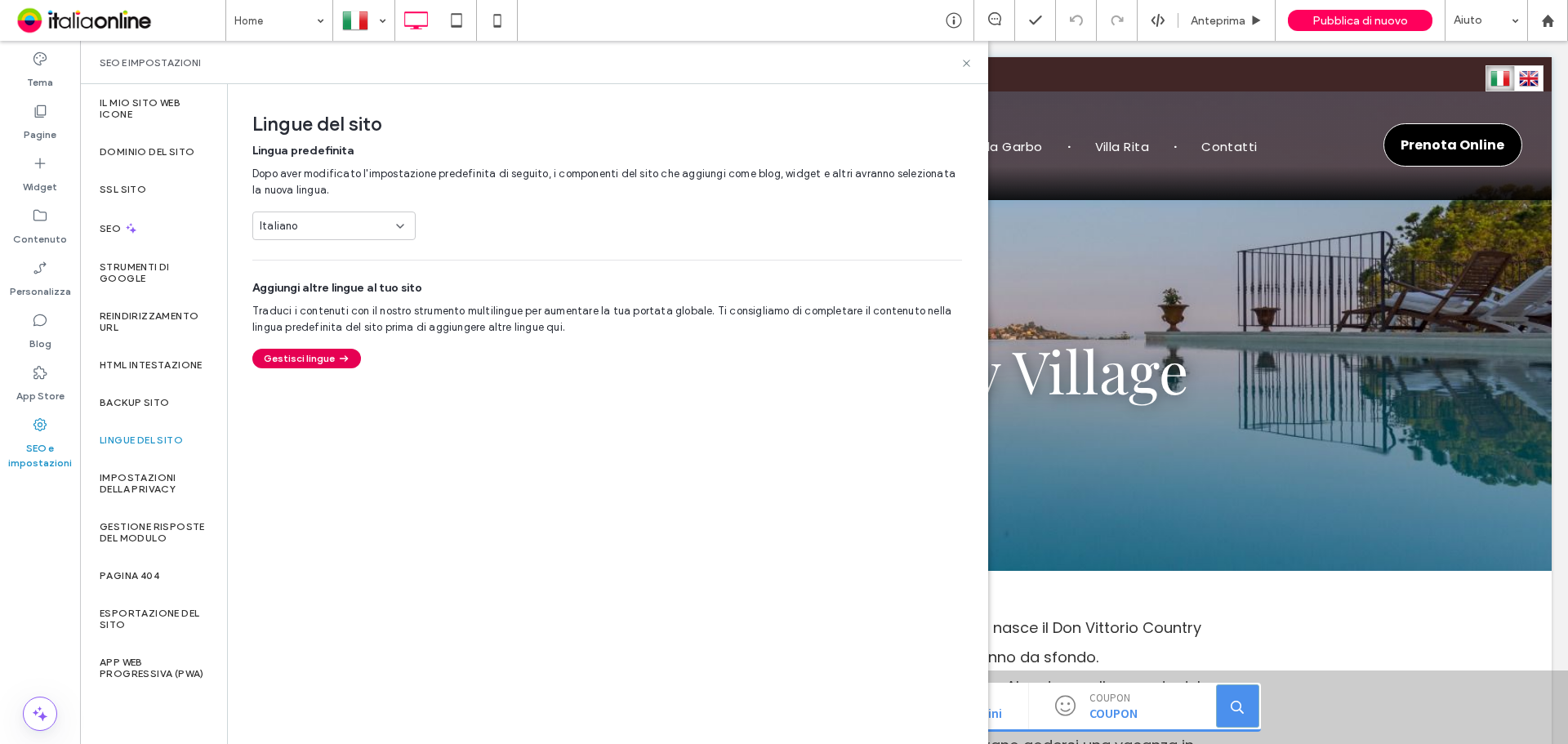 click on "Gestisci lingue" at bounding box center [306, 359] 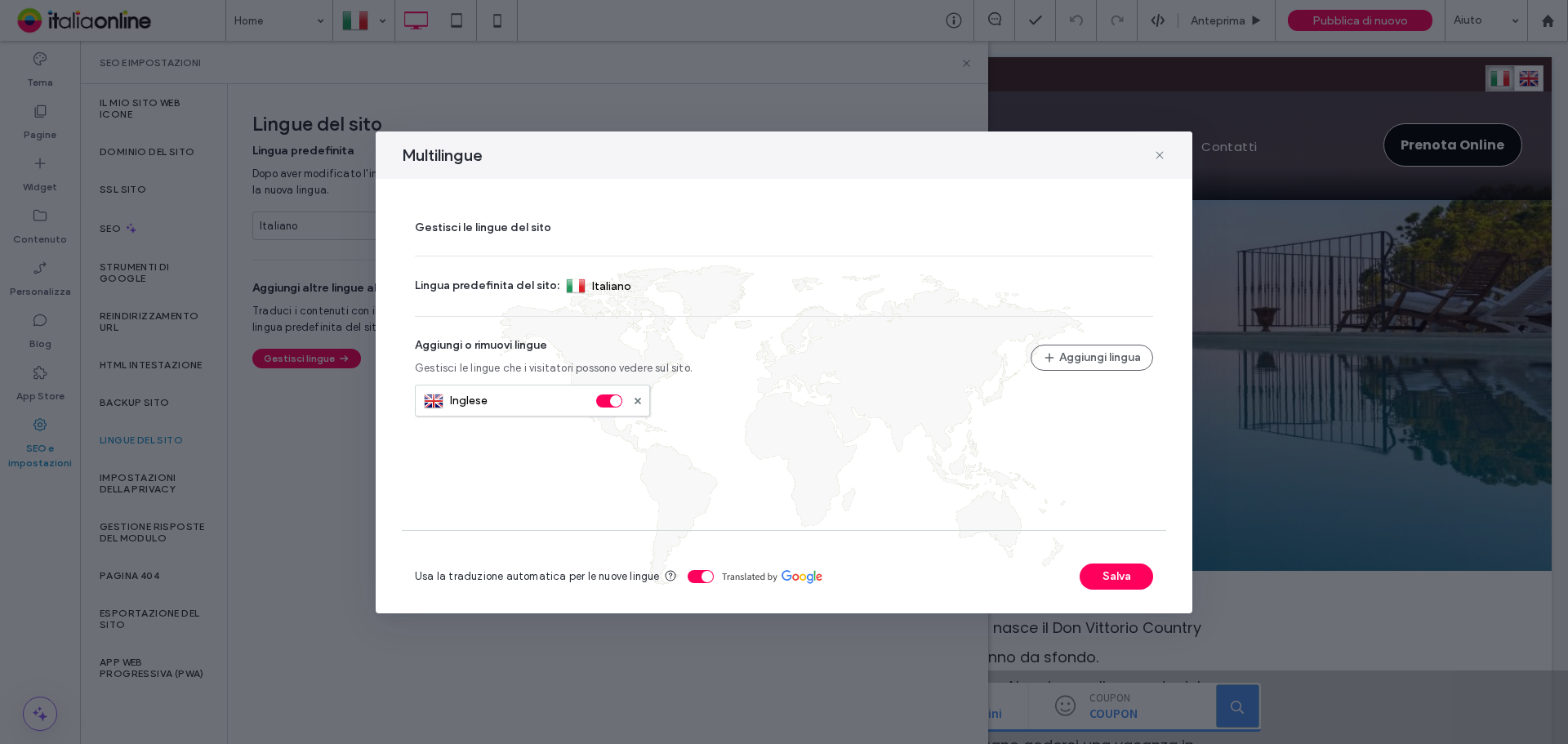 click on "Inglese" at bounding box center (532, 400) 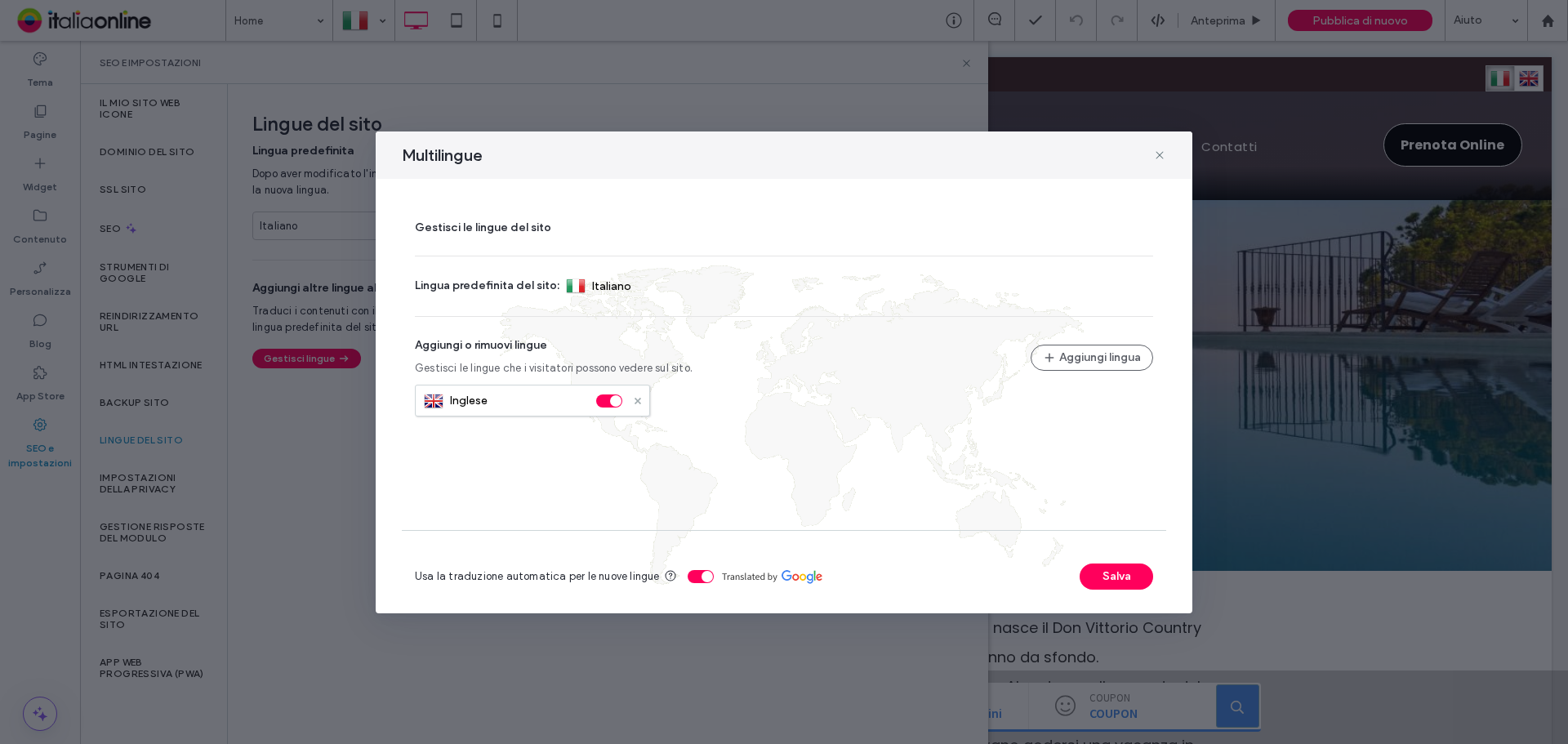 click 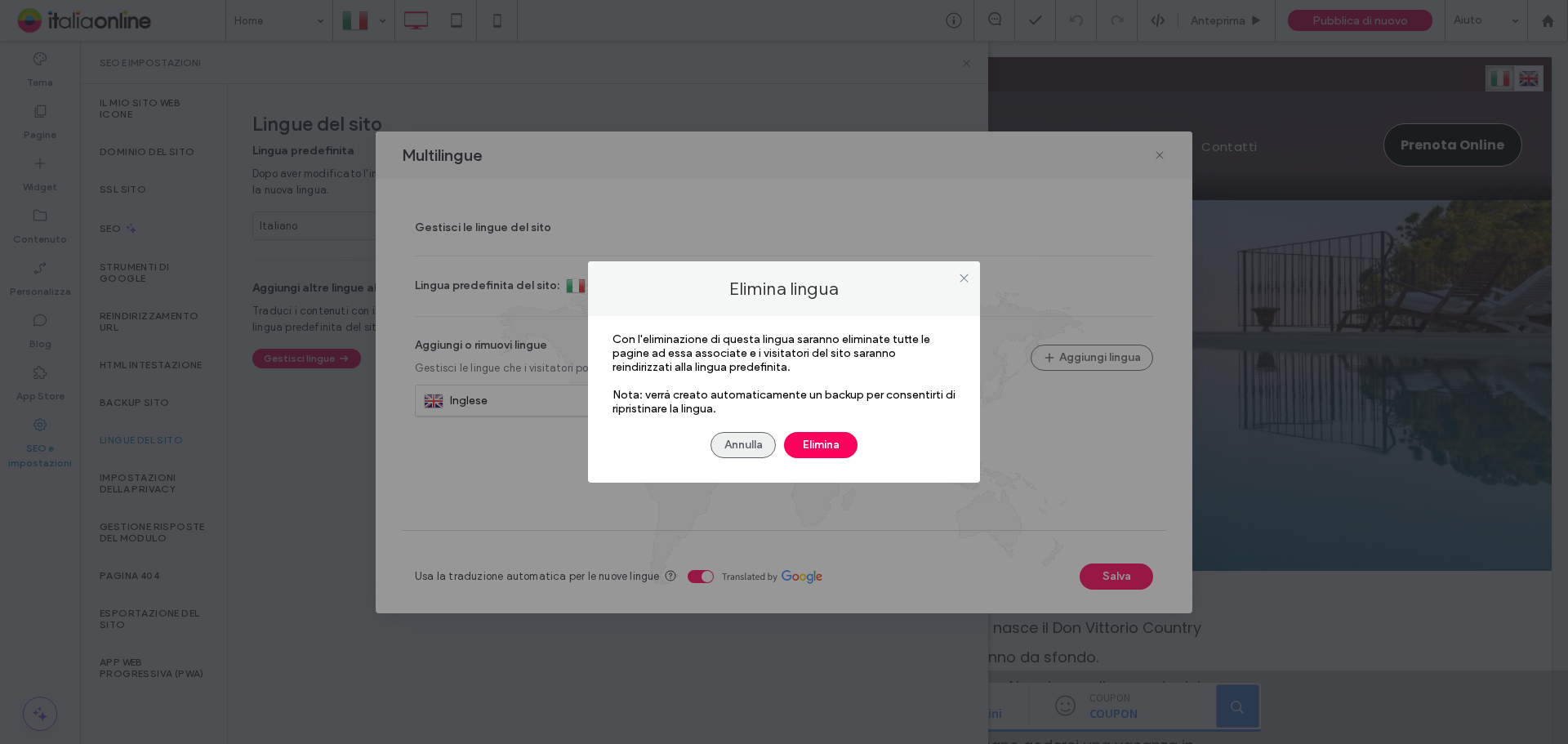 click on "Annulla" at bounding box center (743, 445) 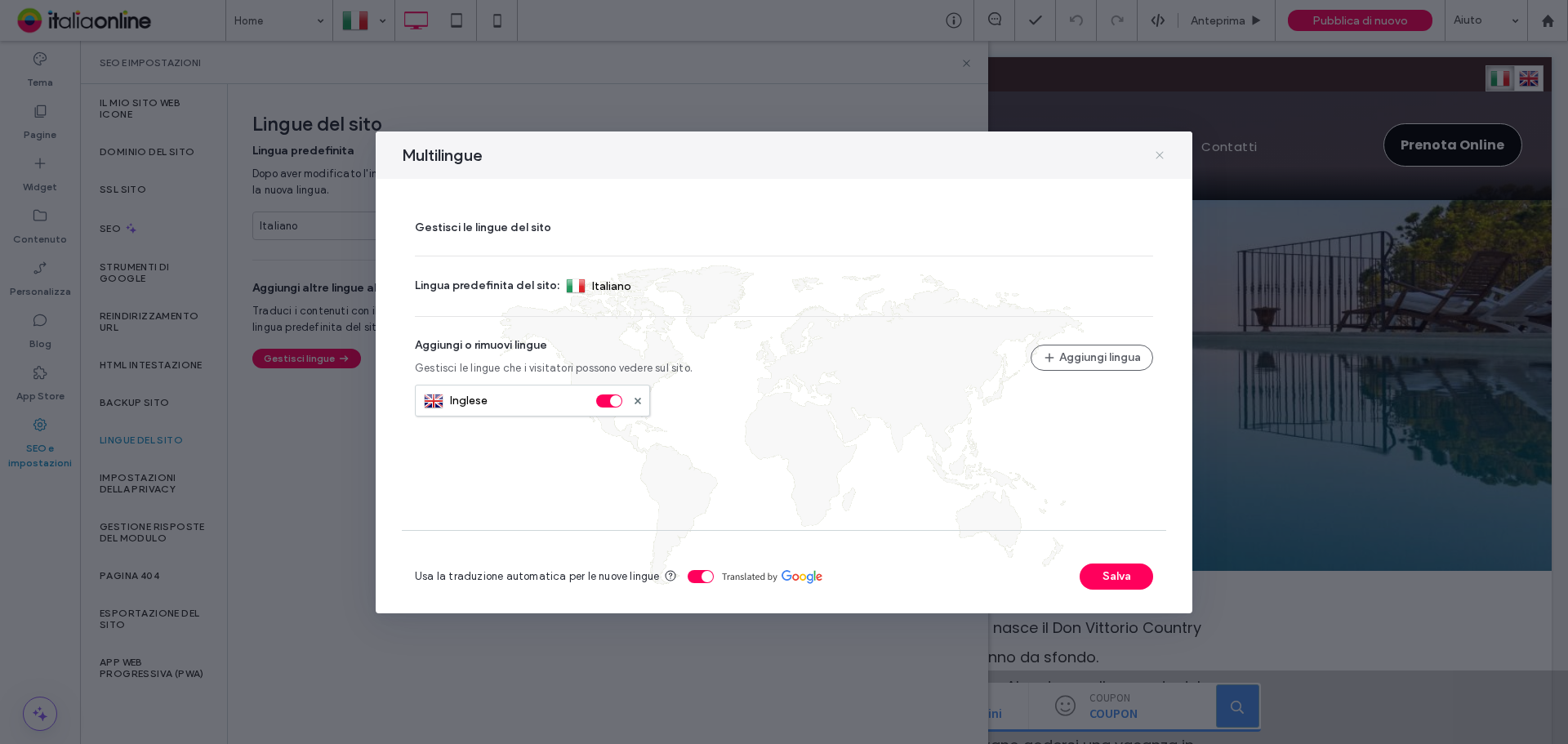 drag, startPoint x: 1163, startPoint y: 153, endPoint x: 1072, endPoint y: 117, distance: 97.86215 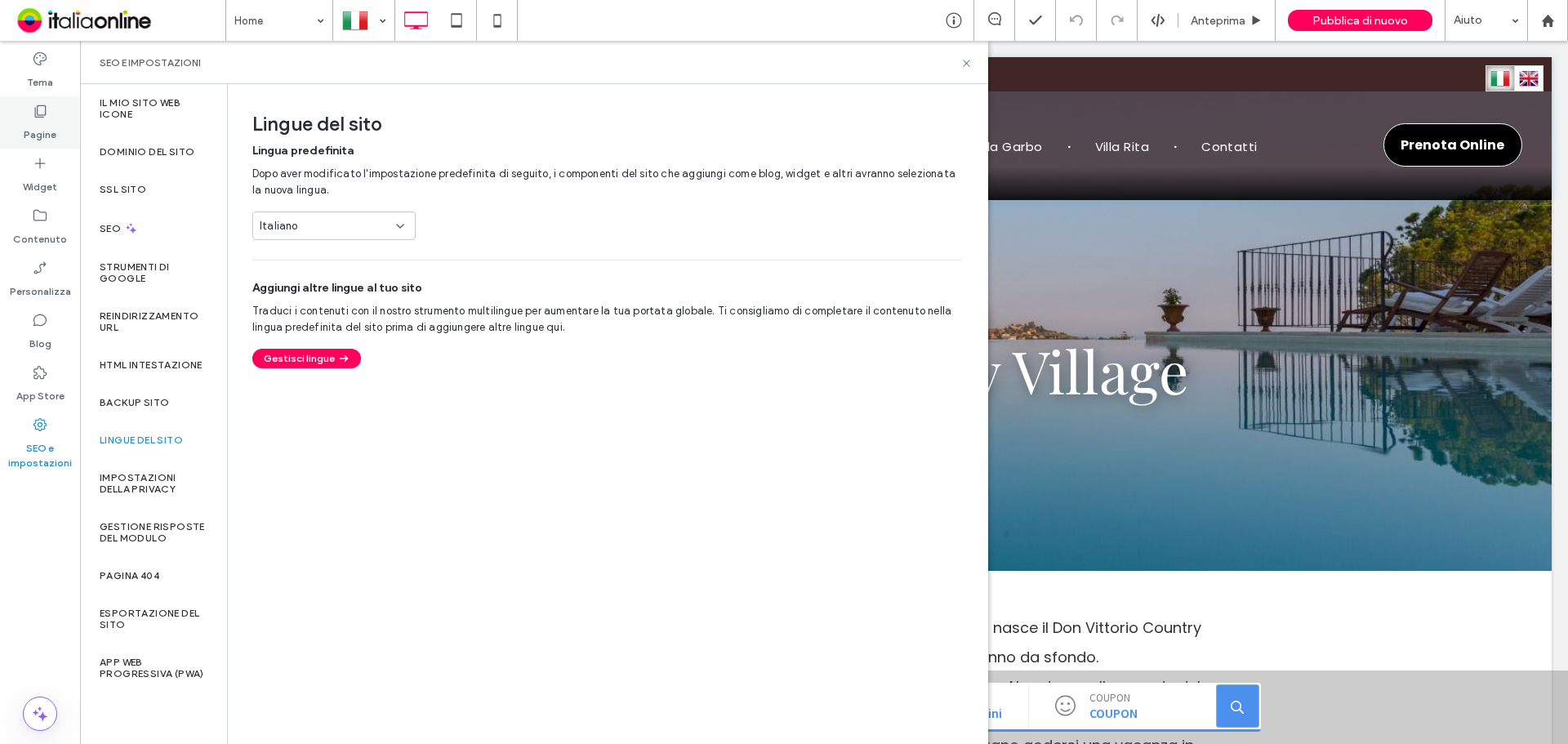 click on "Pagine" at bounding box center [40, 131] 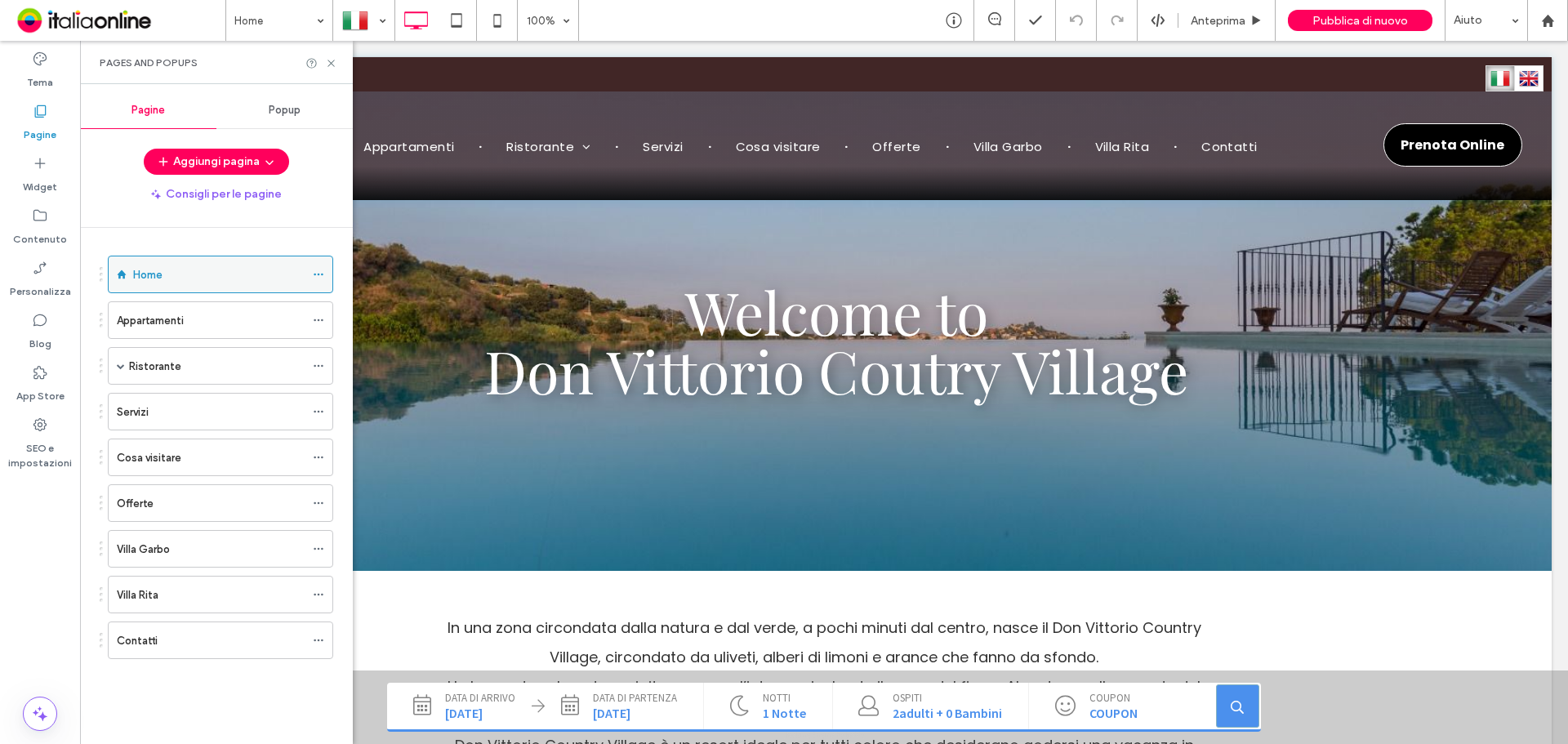 click 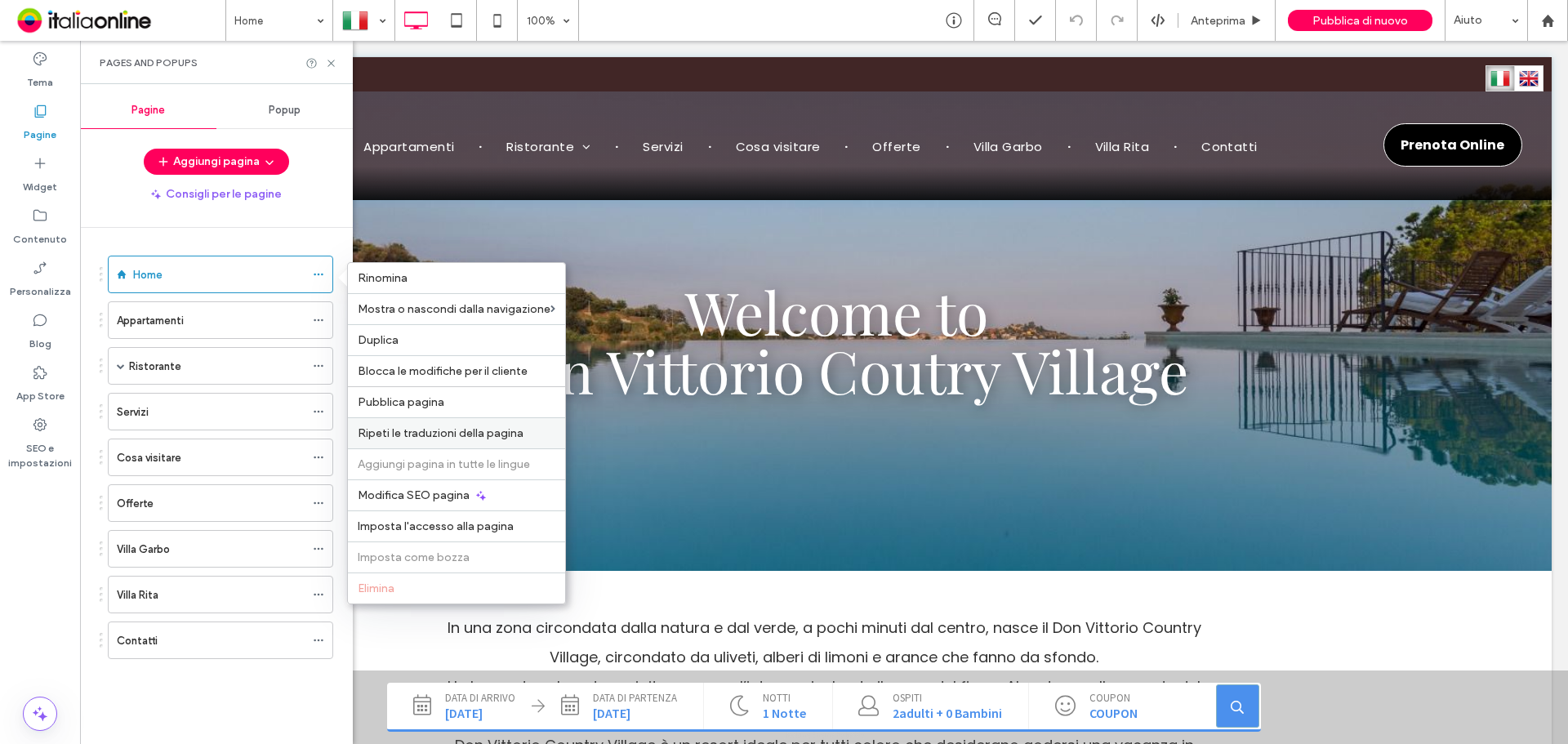 click on "Ripeti le traduzioni della pagina" at bounding box center [440, 433] 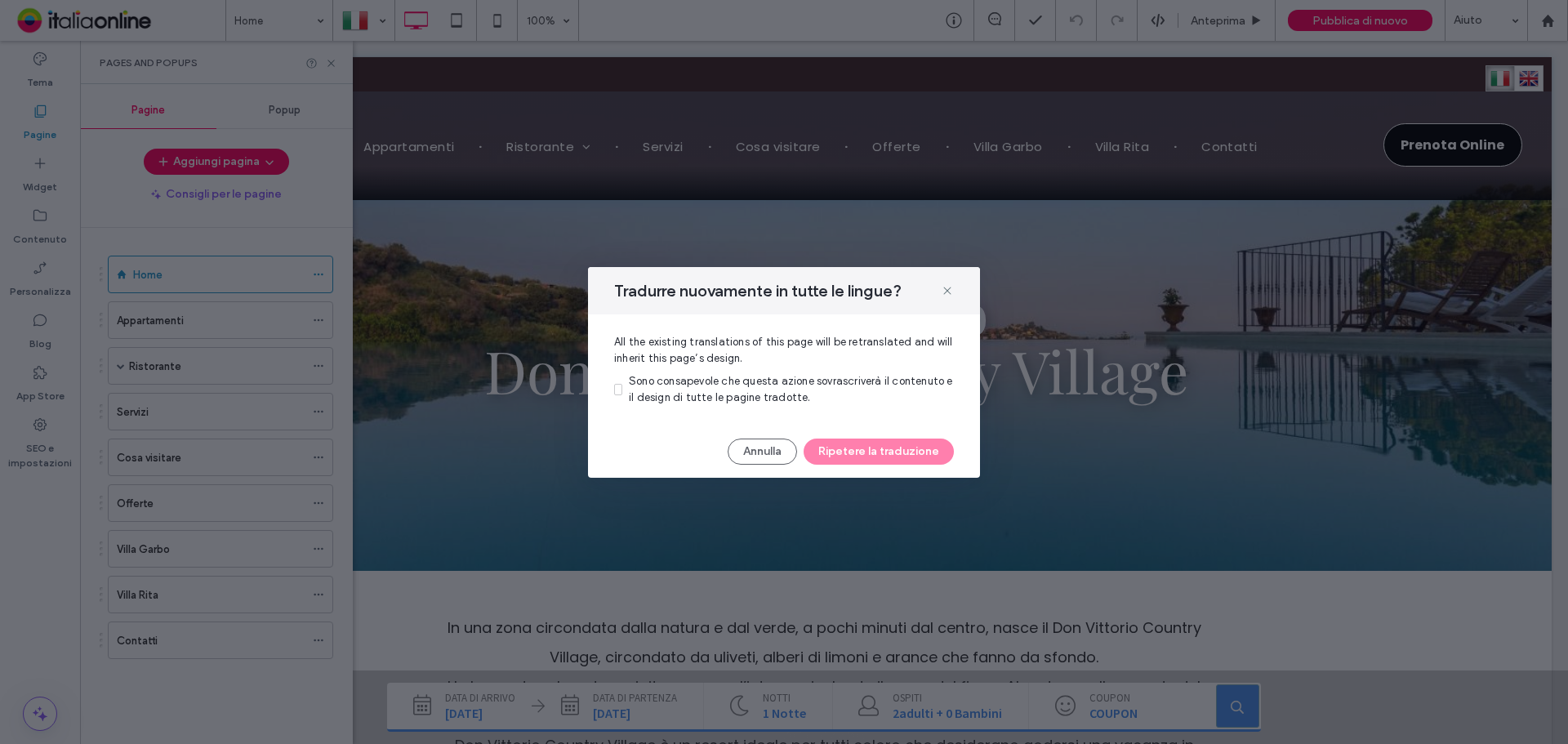 click on "Sono consapevole che questa azione sovrascriverà il contenuto e il design di tutte le pagine tradotte." at bounding box center [791, 389] 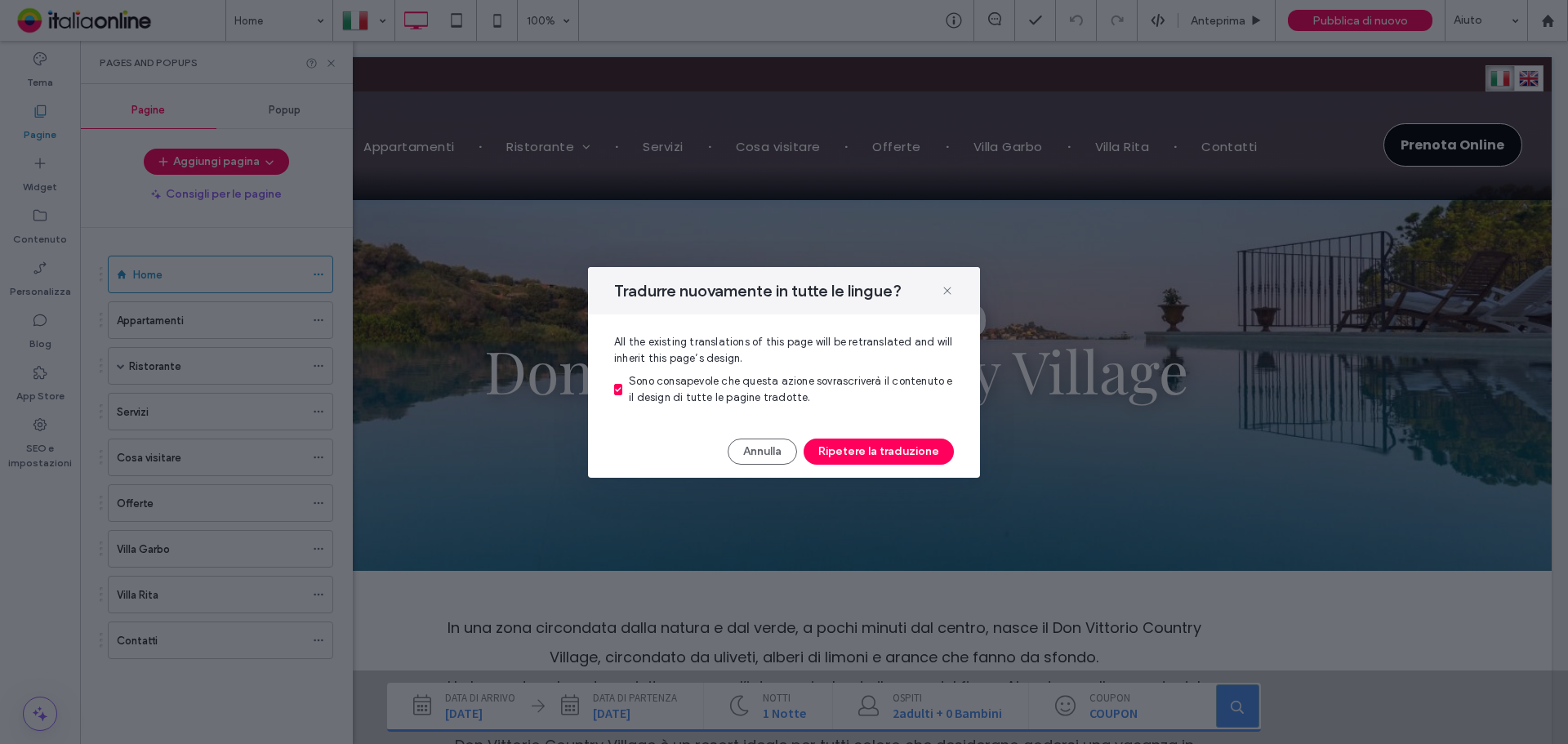 click on "Ripetere la traduzione" at bounding box center (879, 452) 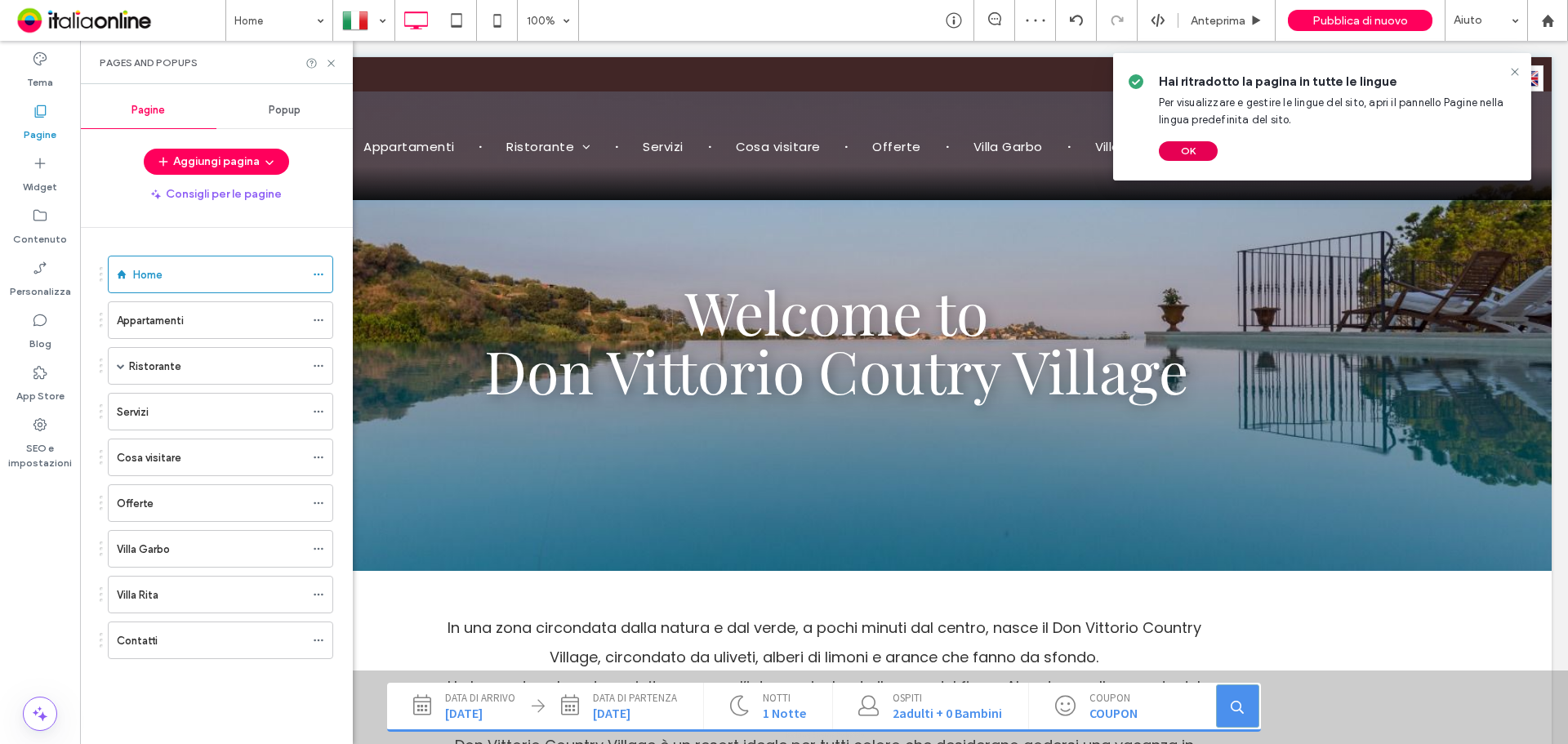 drag, startPoint x: 1181, startPoint y: 143, endPoint x: 951, endPoint y: 83, distance: 237.6973 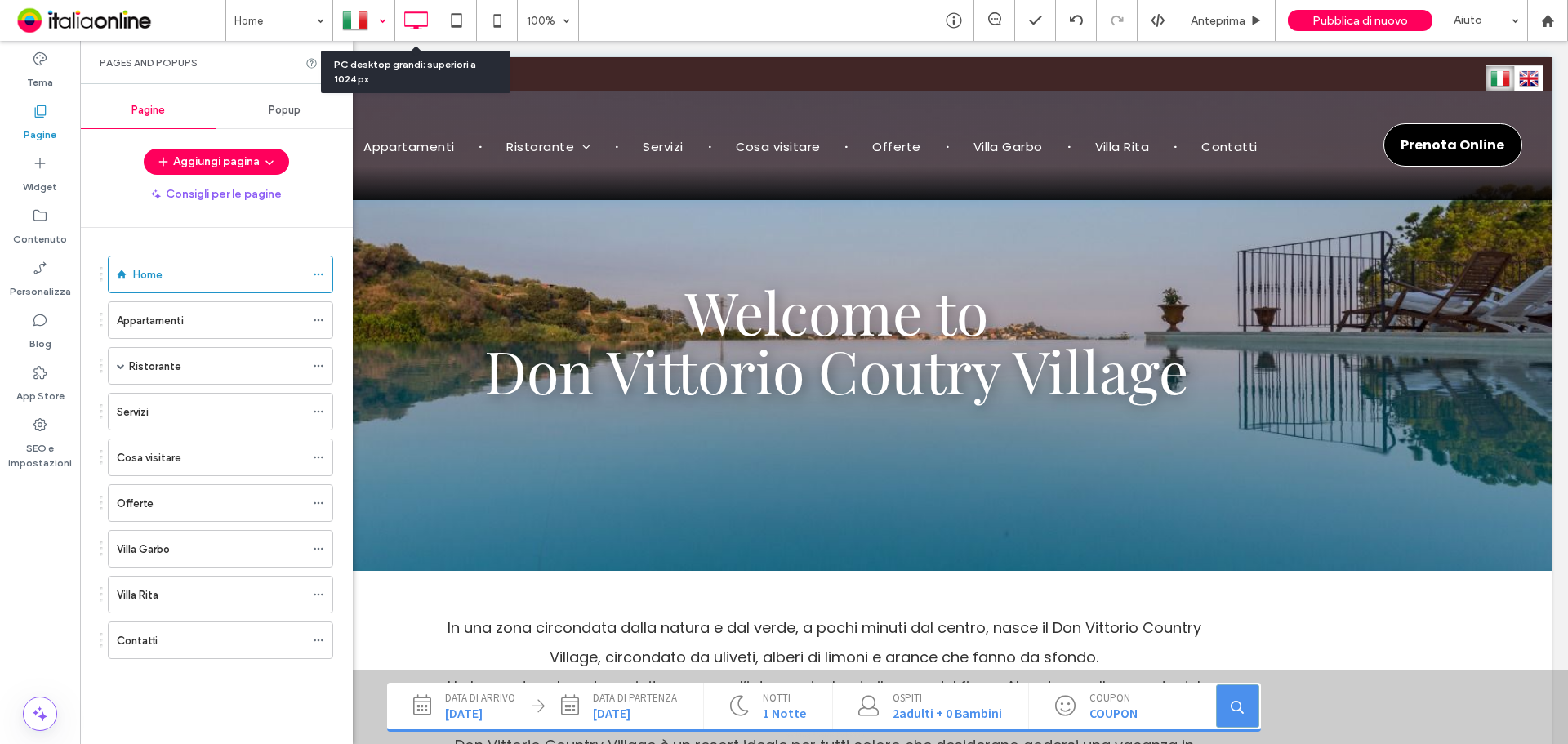 click at bounding box center (363, 20) 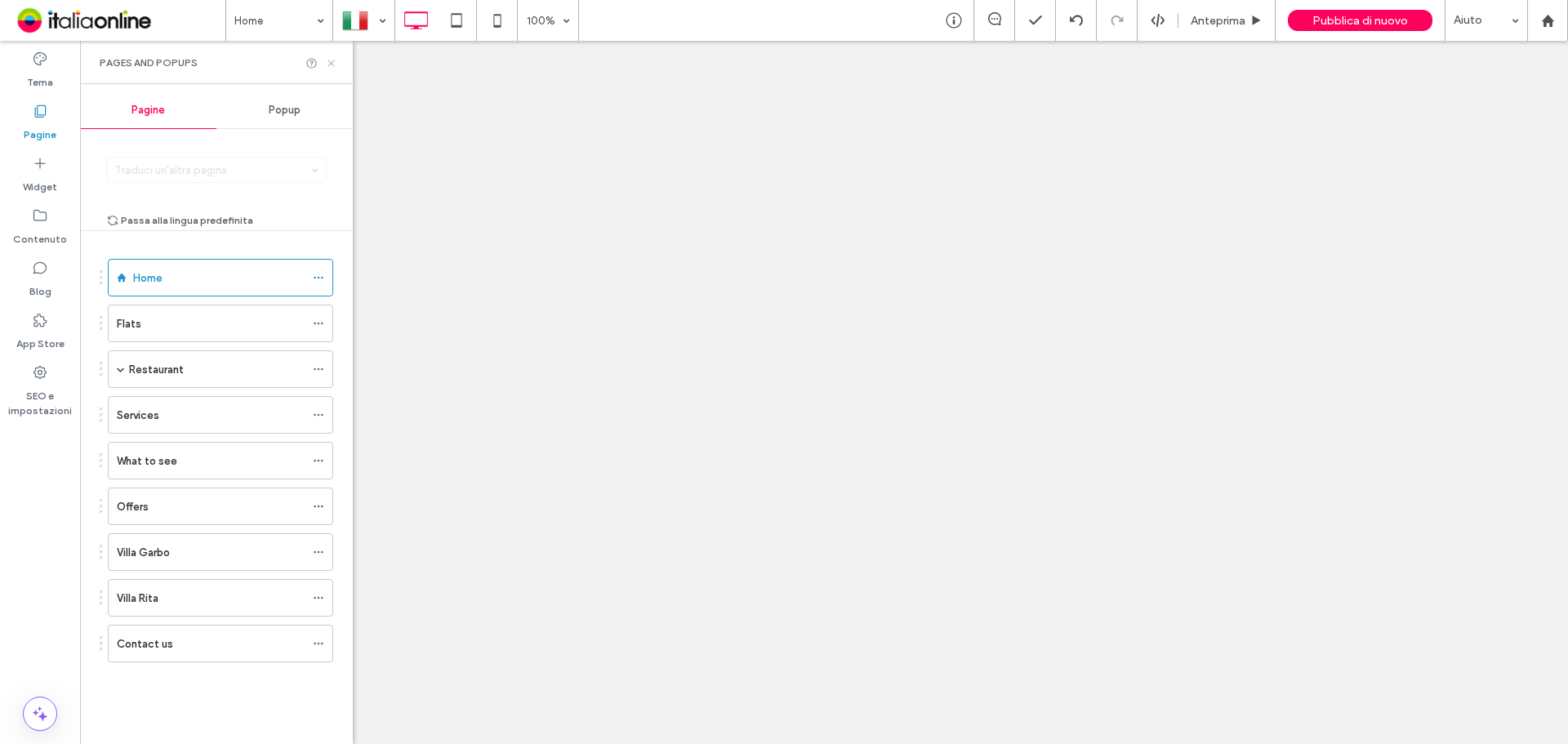 click 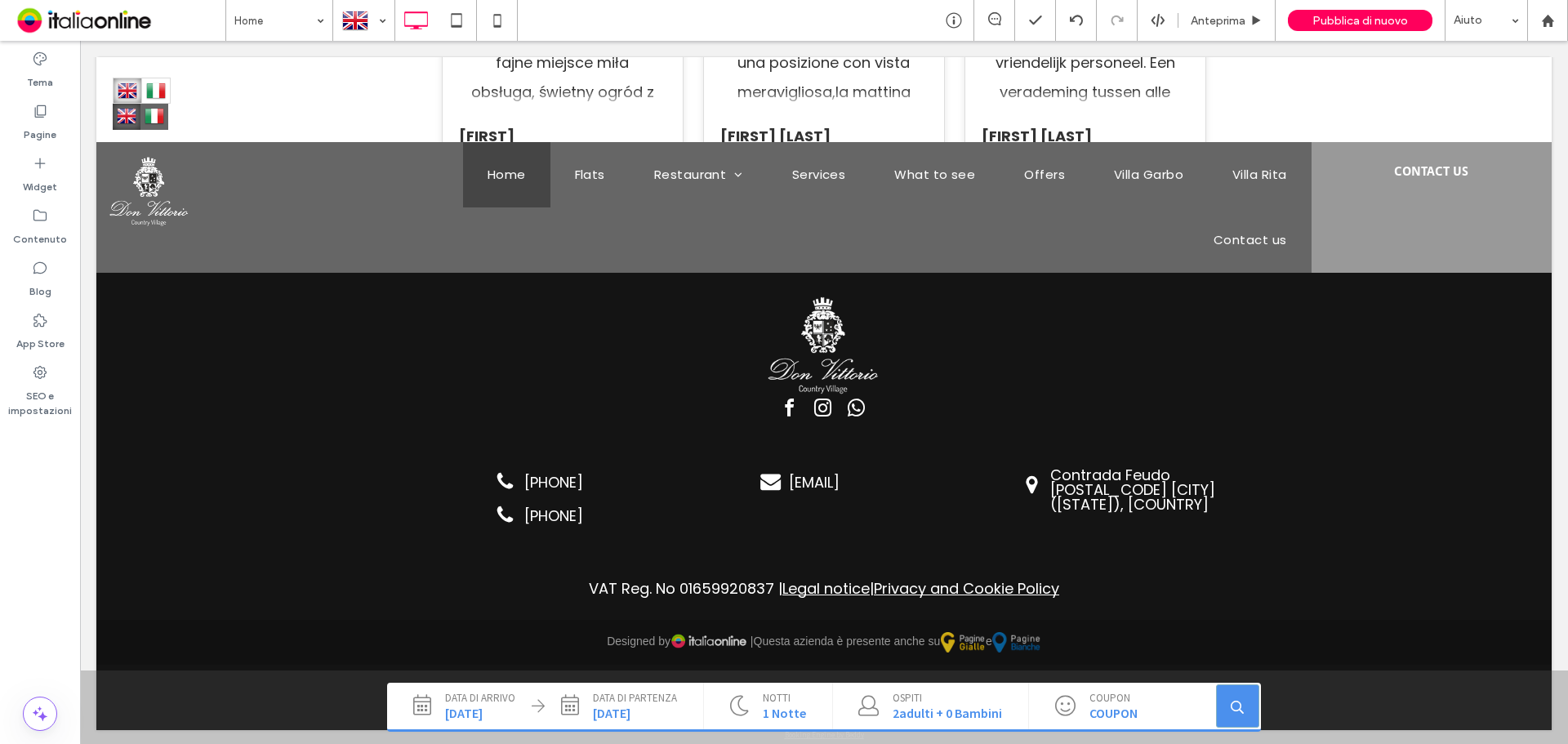scroll, scrollTop: 2814, scrollLeft: 0, axis: vertical 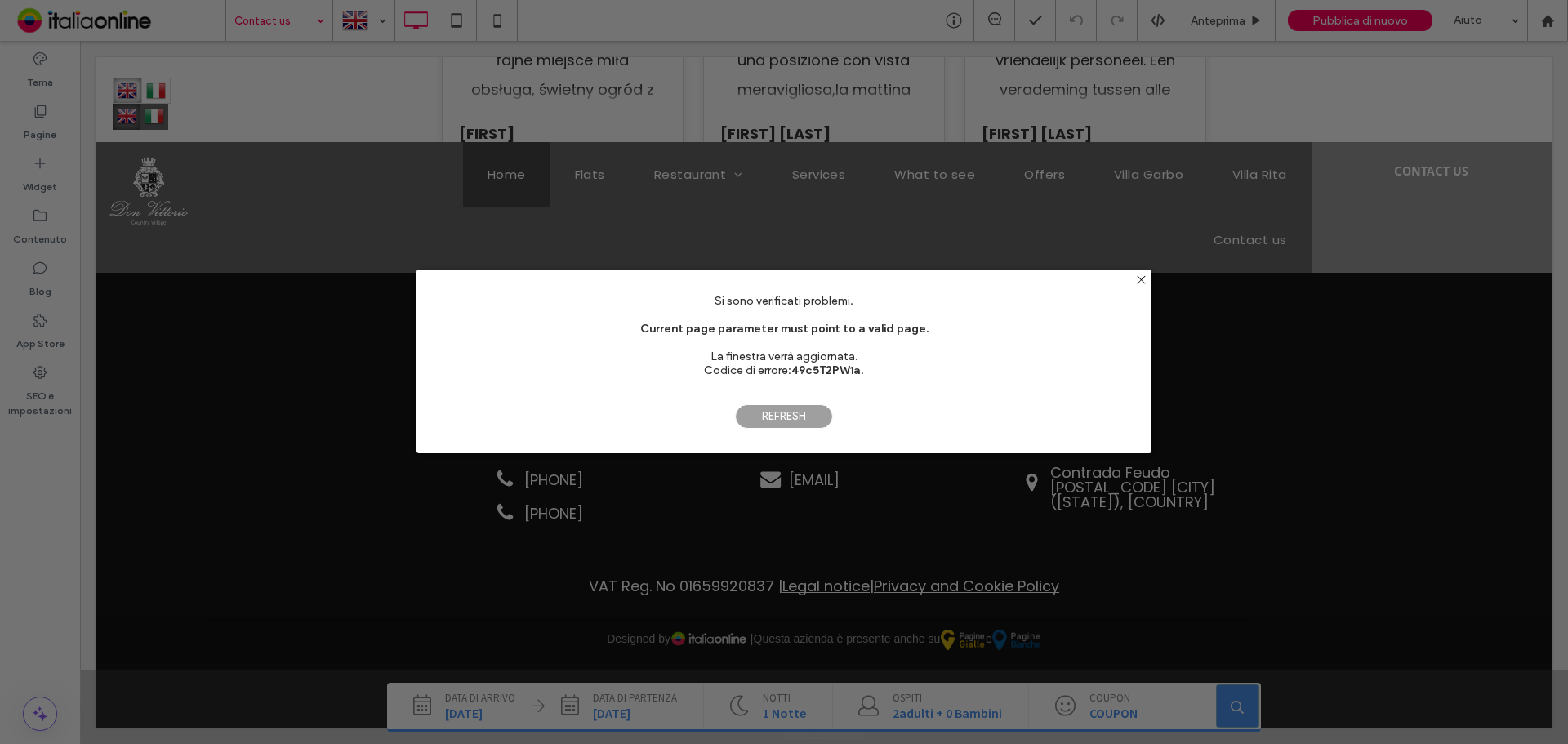 click on "Refresh" at bounding box center [784, 417] 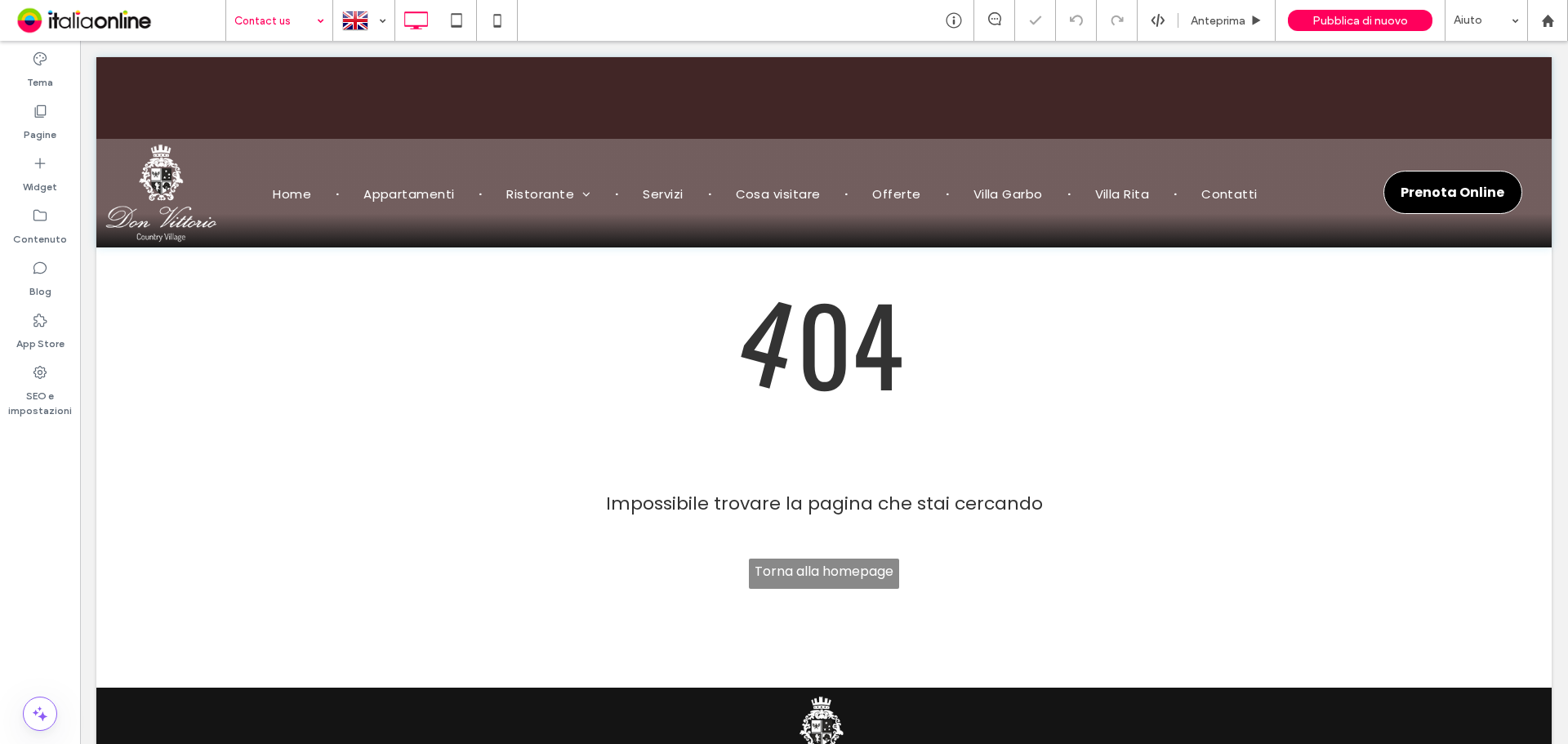 scroll, scrollTop: 0, scrollLeft: 0, axis: both 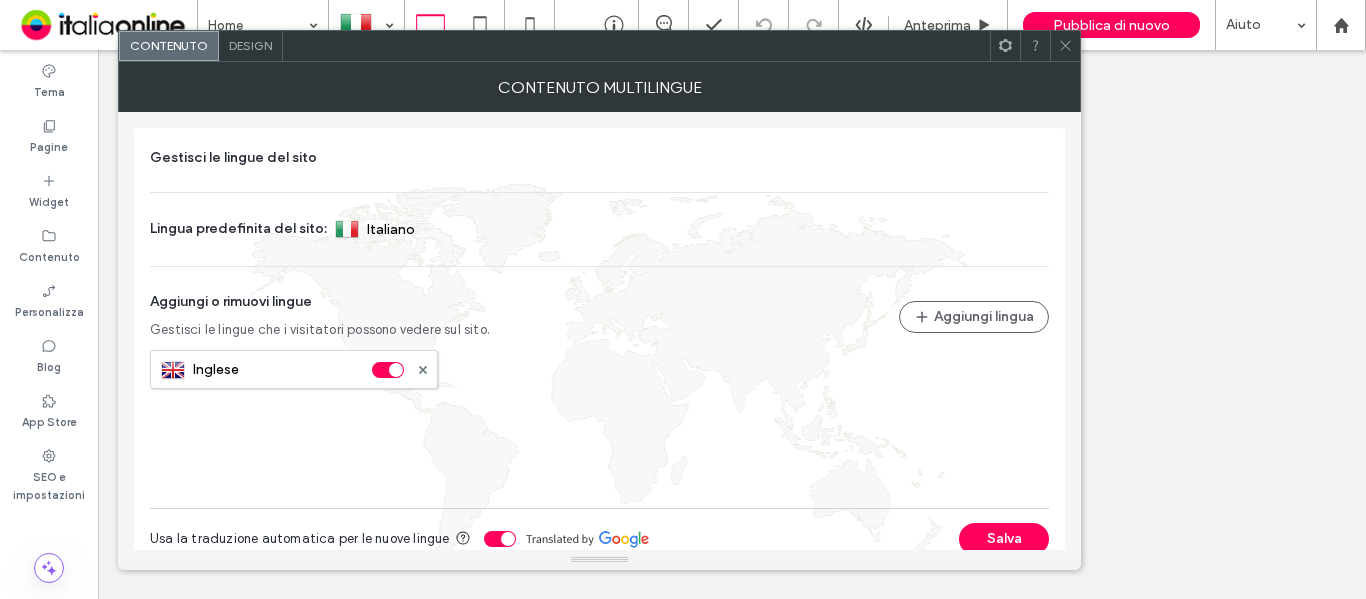 click on "Design" at bounding box center [250, 45] 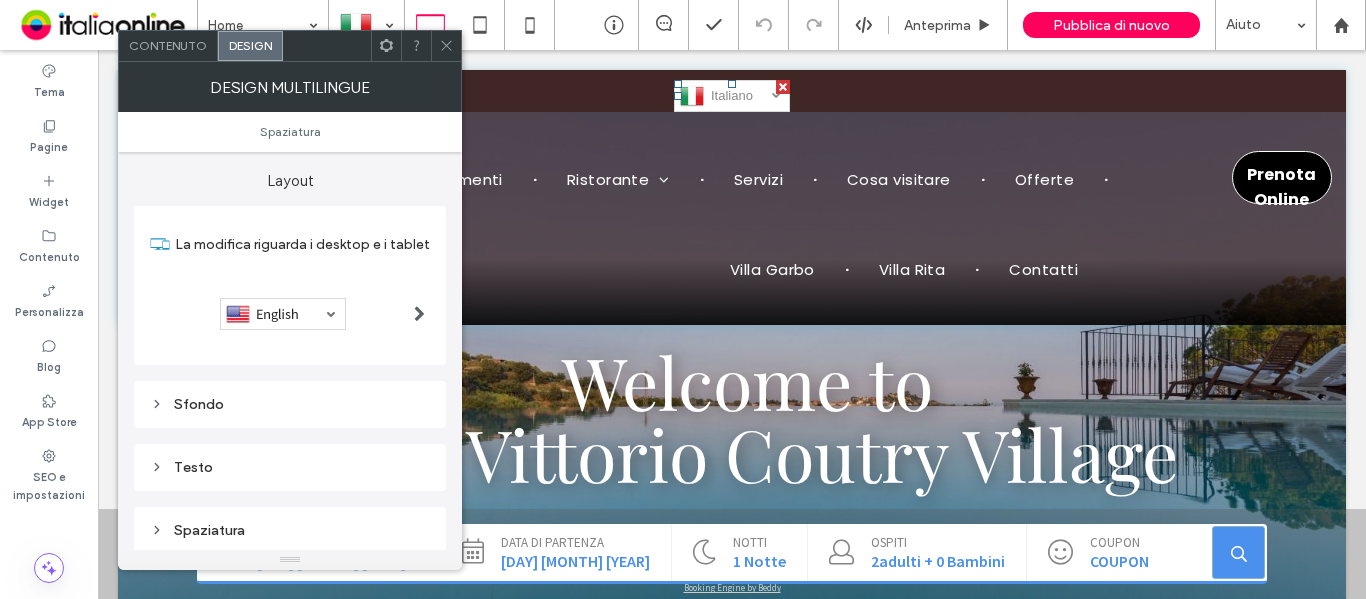 scroll, scrollTop: 0, scrollLeft: 0, axis: both 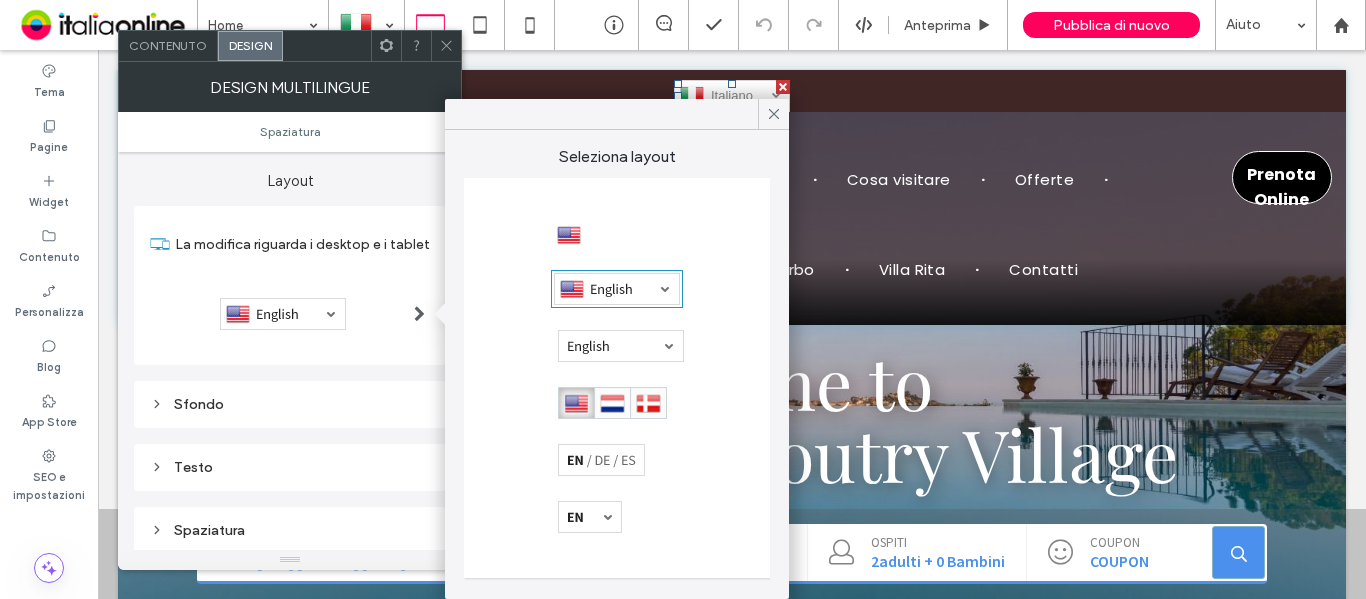 click at bounding box center (569, 235) 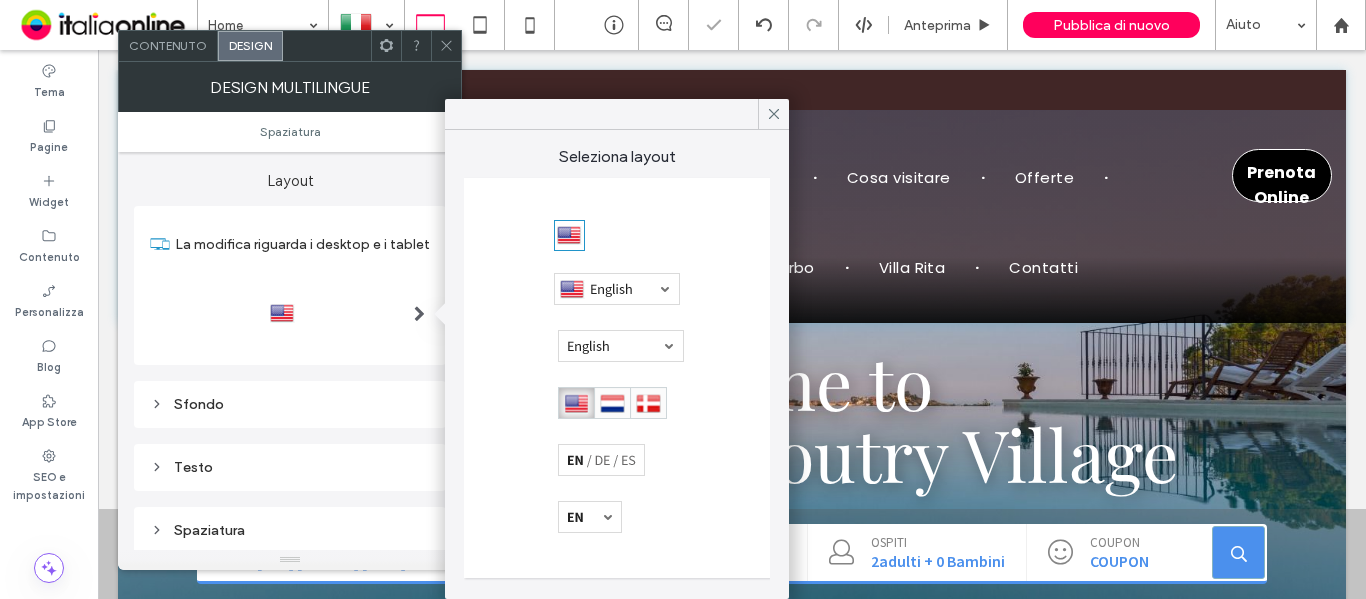 click at bounding box center [612, 403] 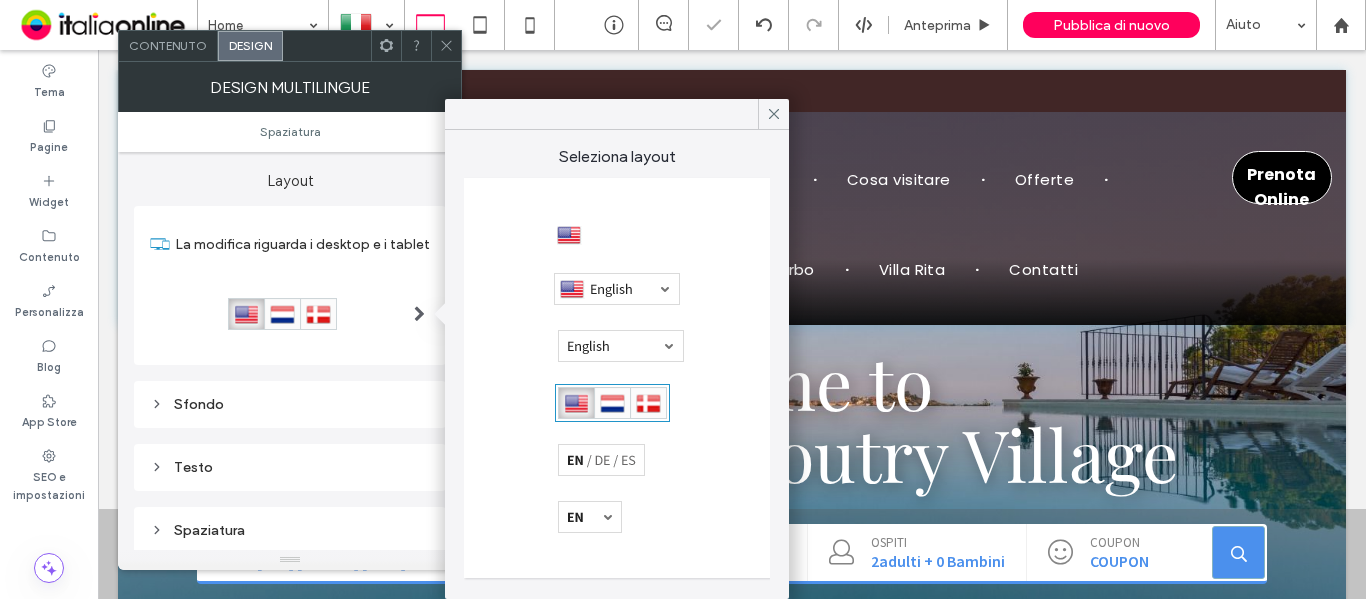 click at bounding box center (386, 46) 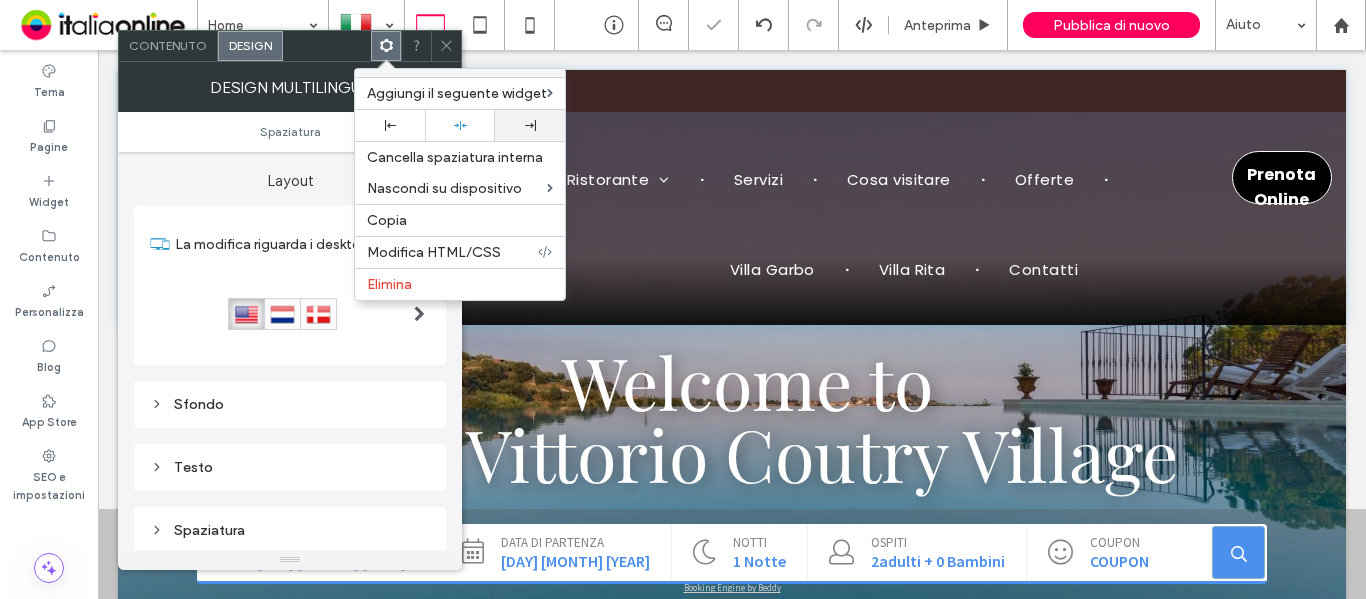 click at bounding box center (530, 125) 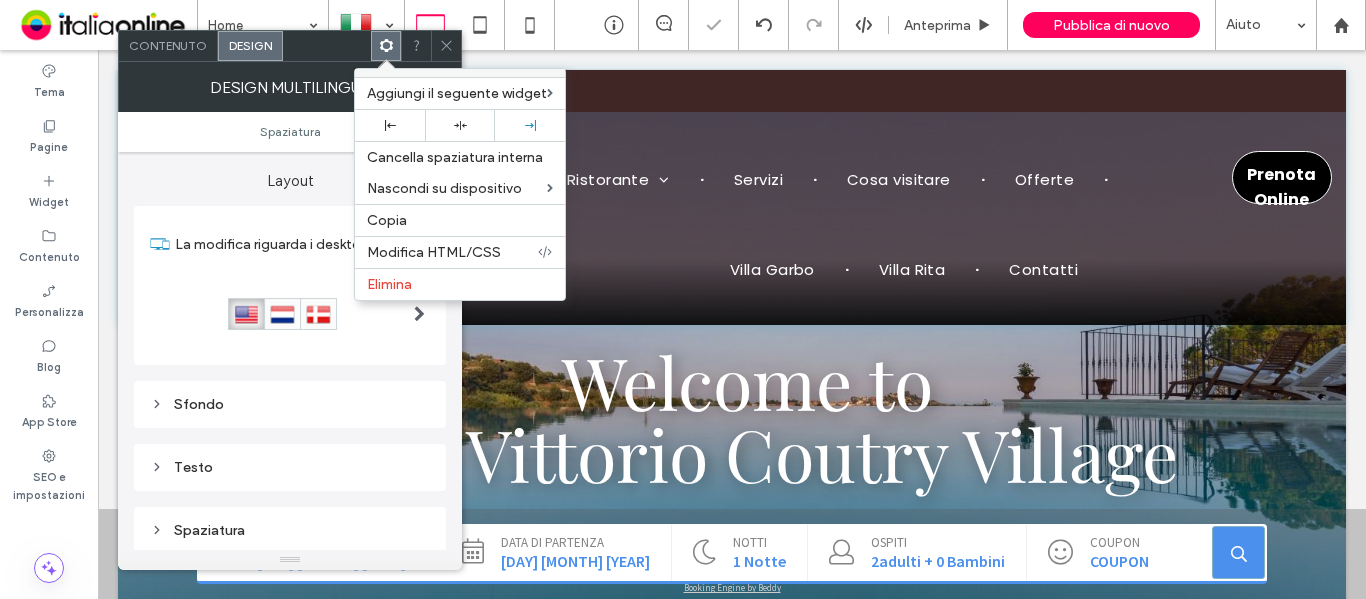 click 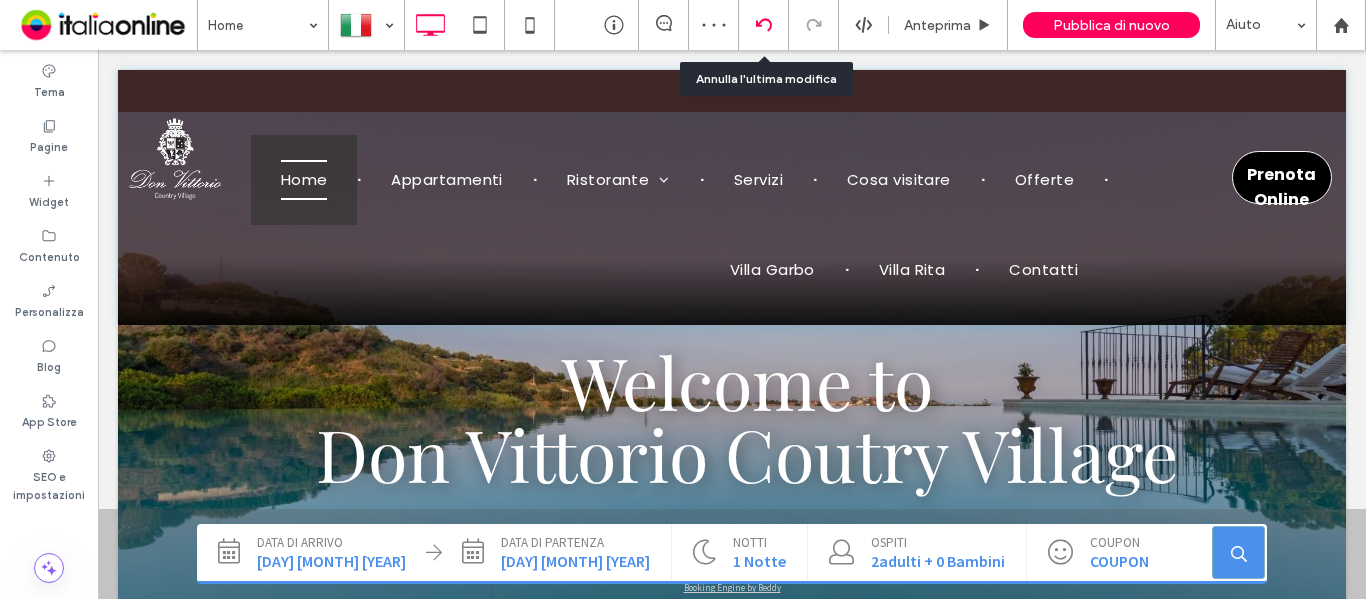 click at bounding box center (764, 25) 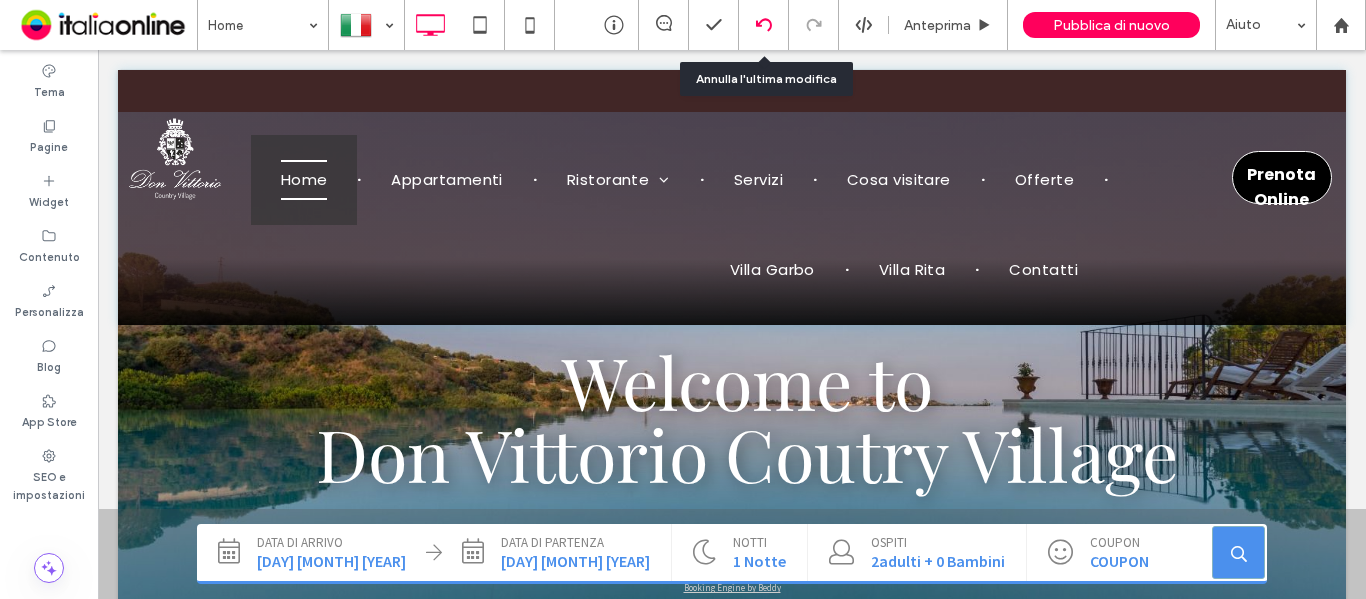 click 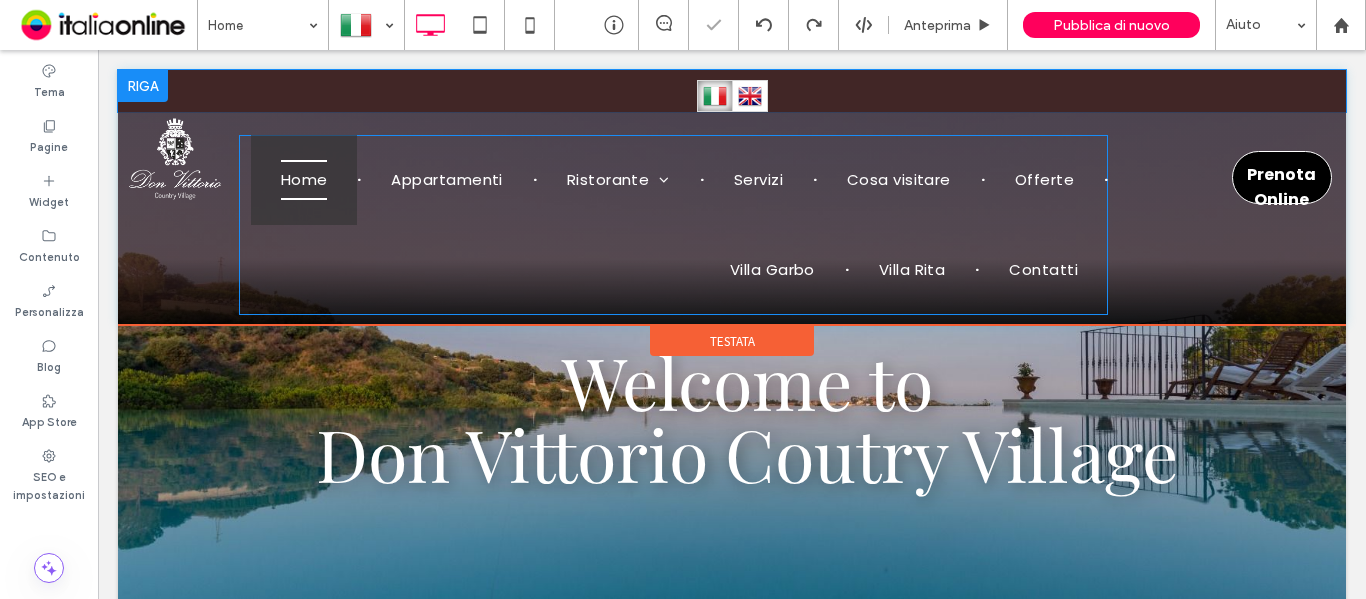 scroll, scrollTop: 0, scrollLeft: 0, axis: both 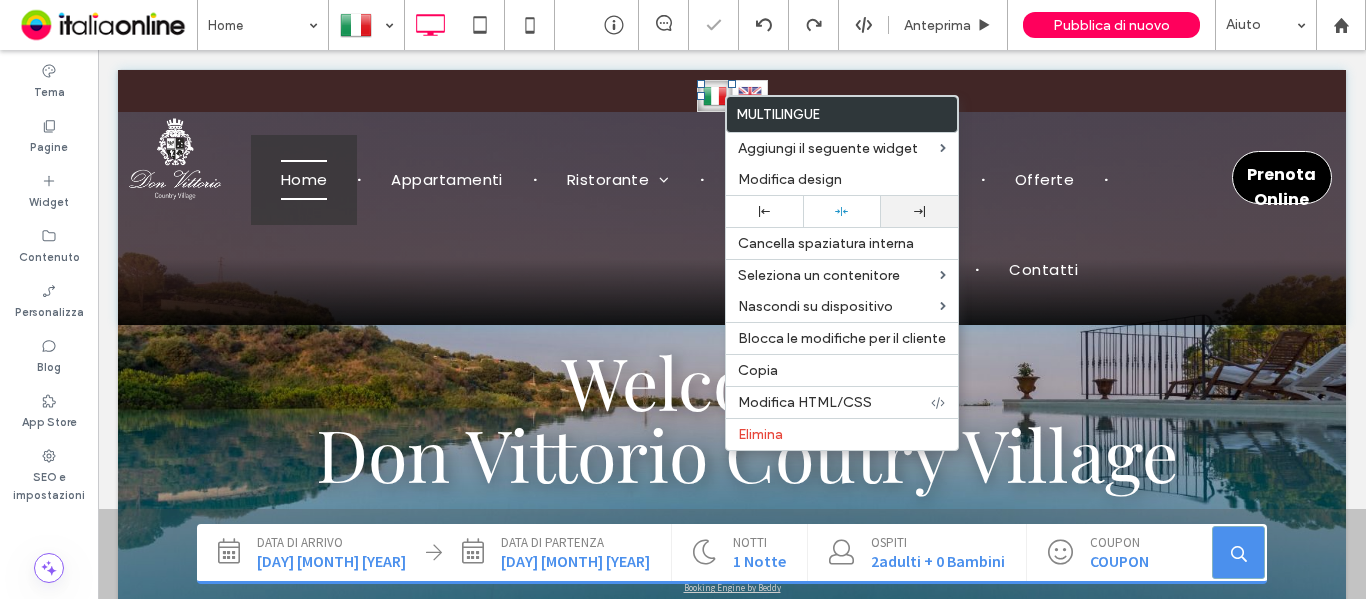 click at bounding box center (919, 211) 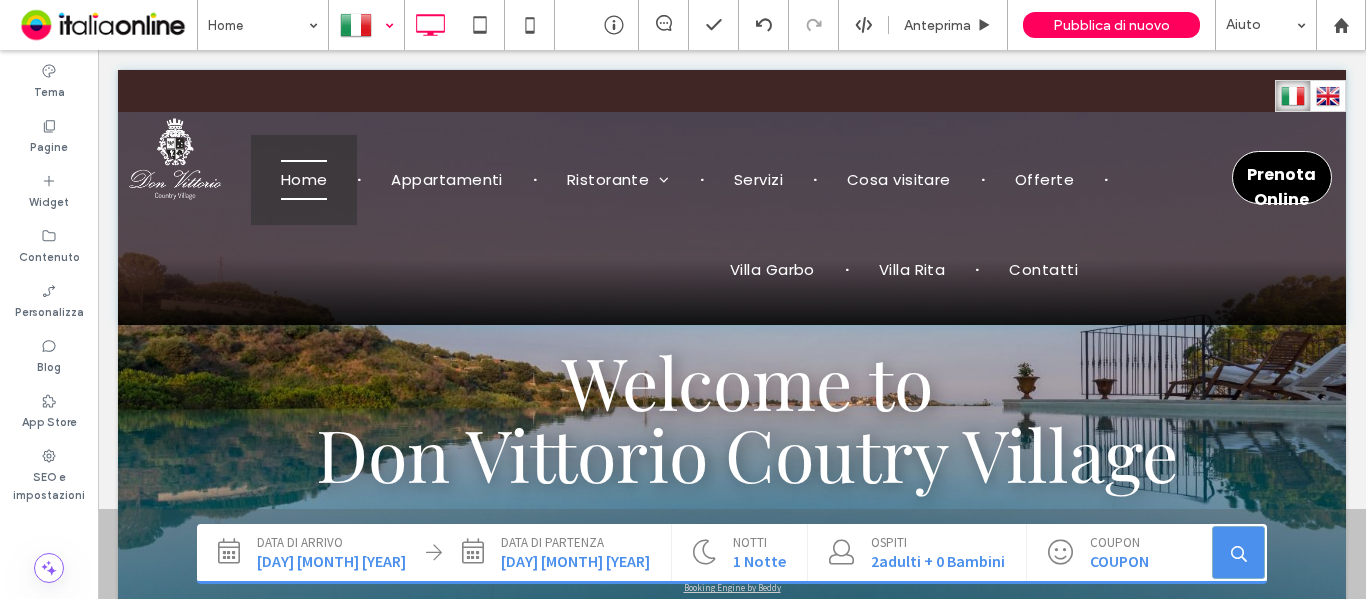 click at bounding box center (366, 25) 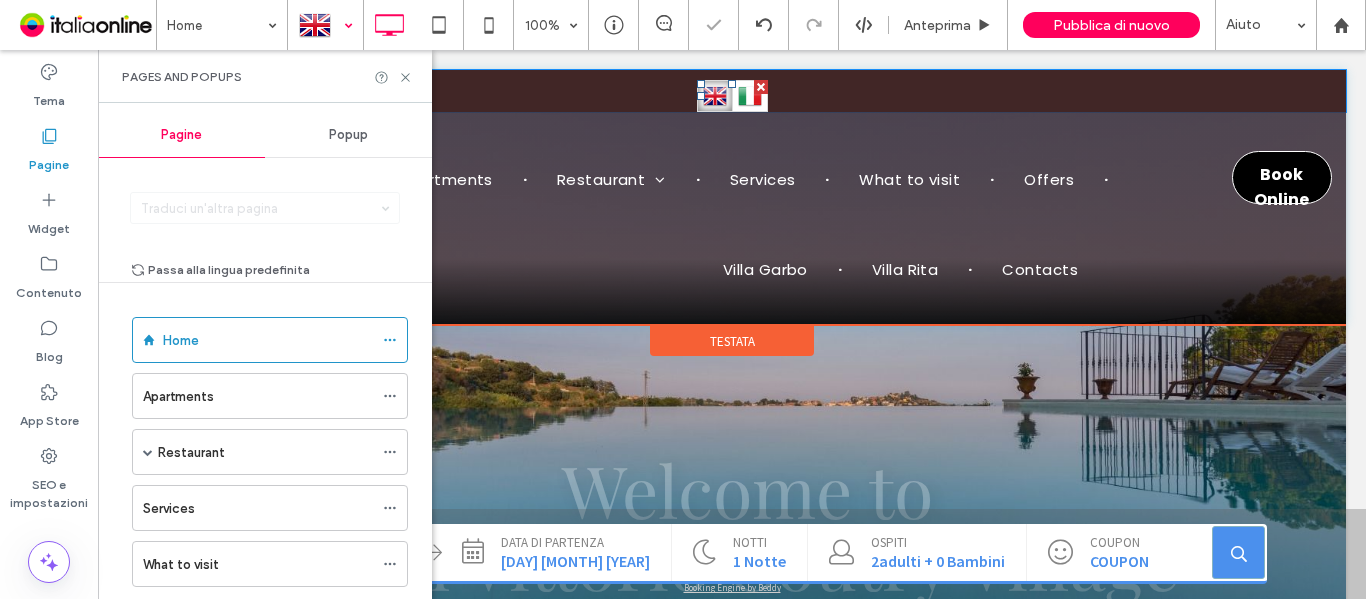 scroll, scrollTop: 0, scrollLeft: 0, axis: both 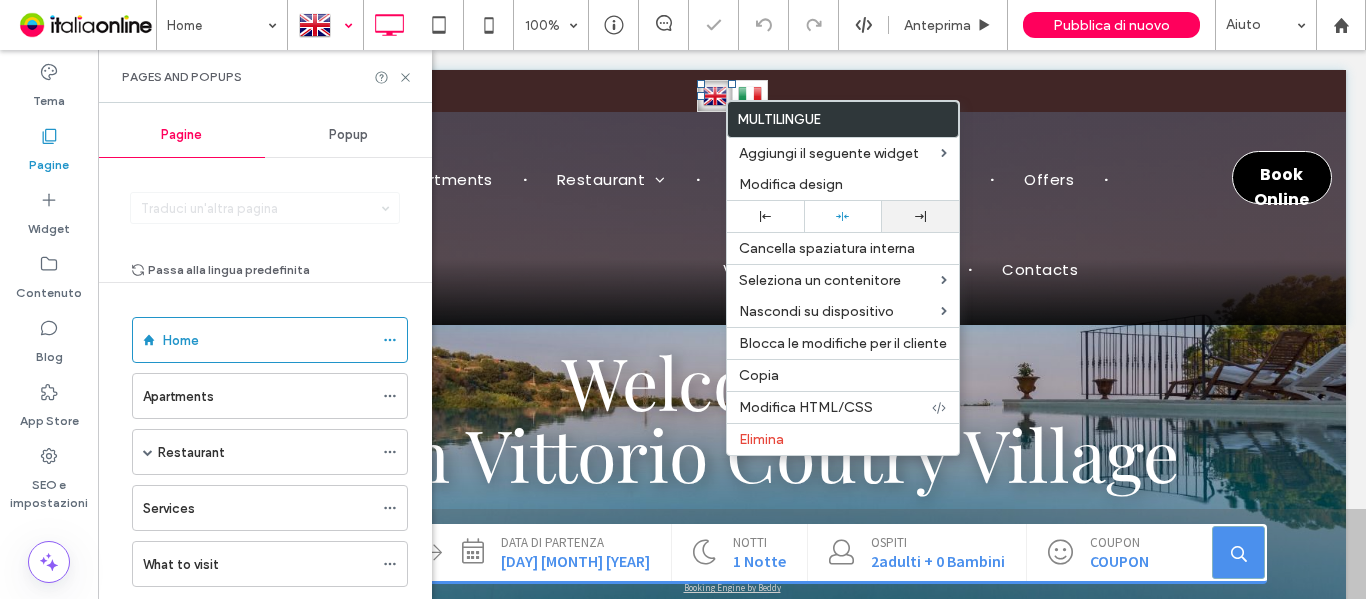 click at bounding box center [920, 216] 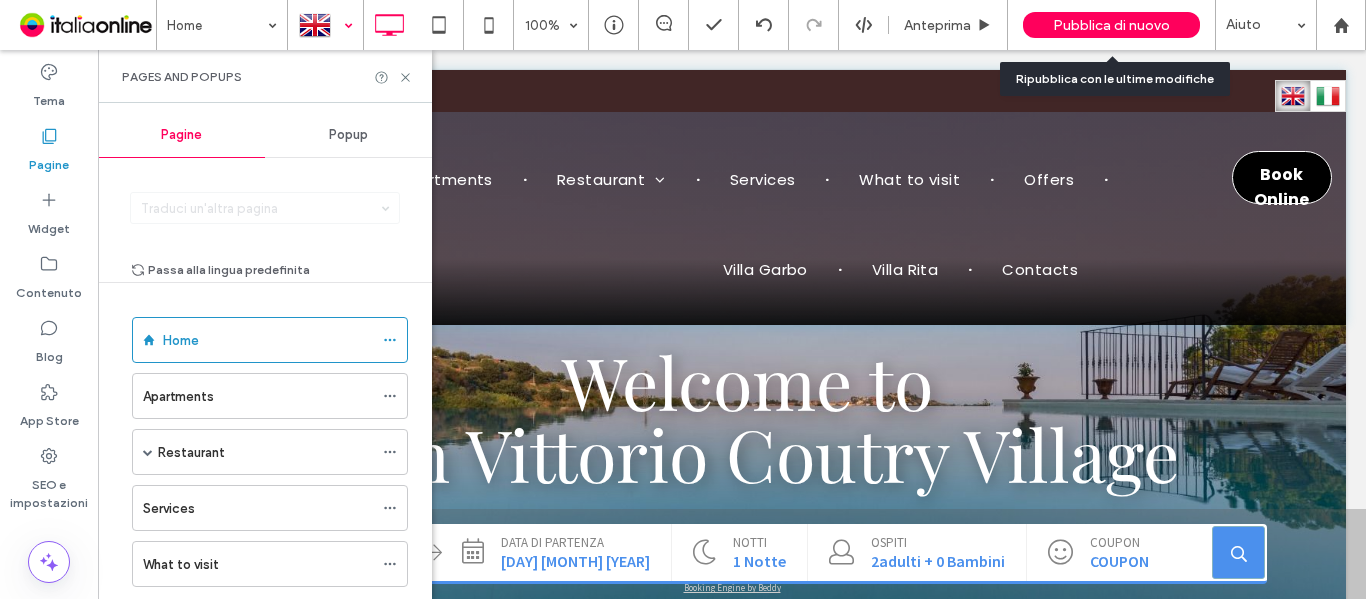 click on "Pubblica di nuovo" at bounding box center (1111, 25) 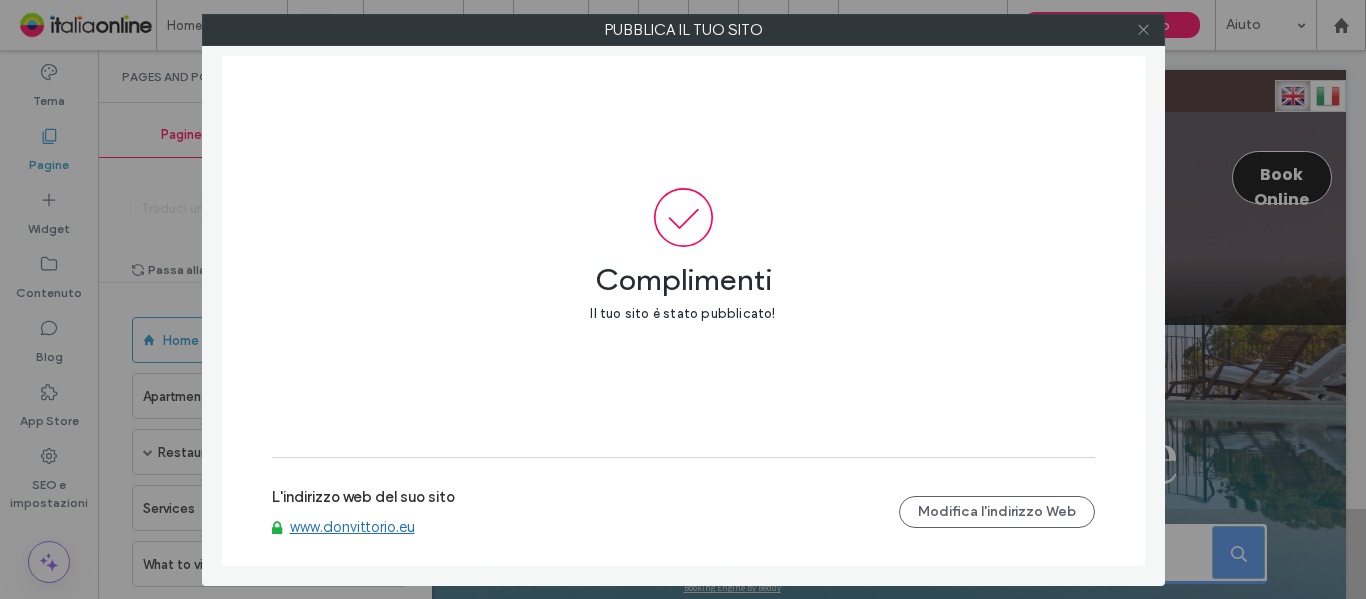 click 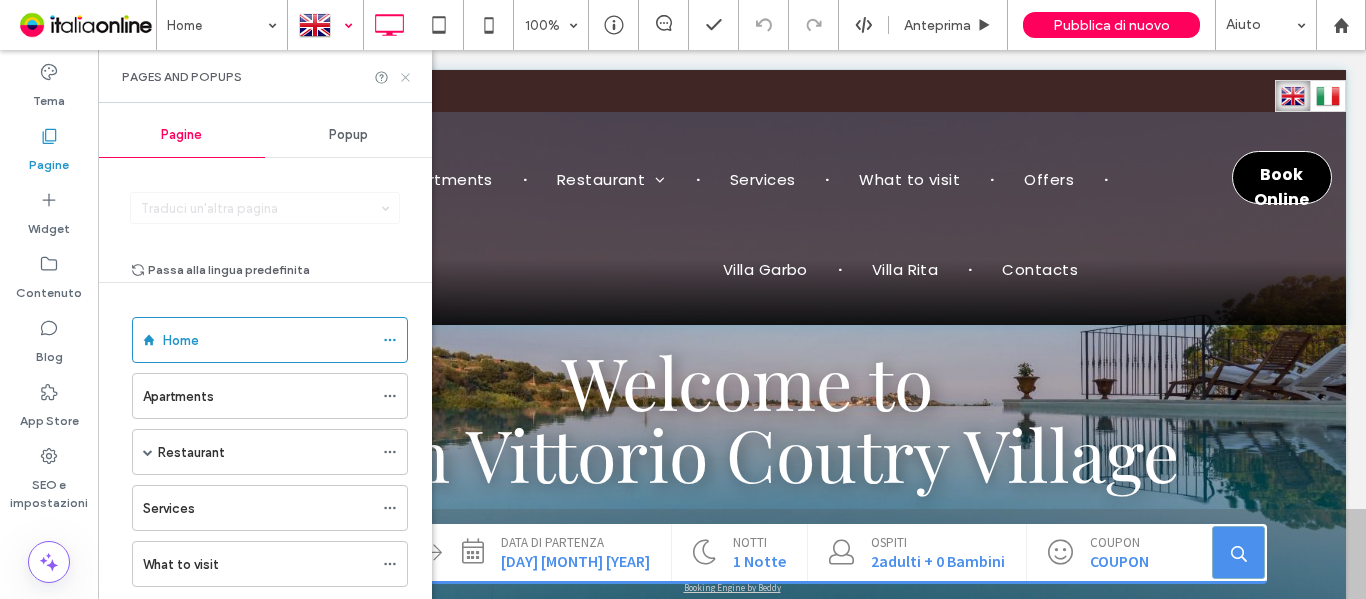 click 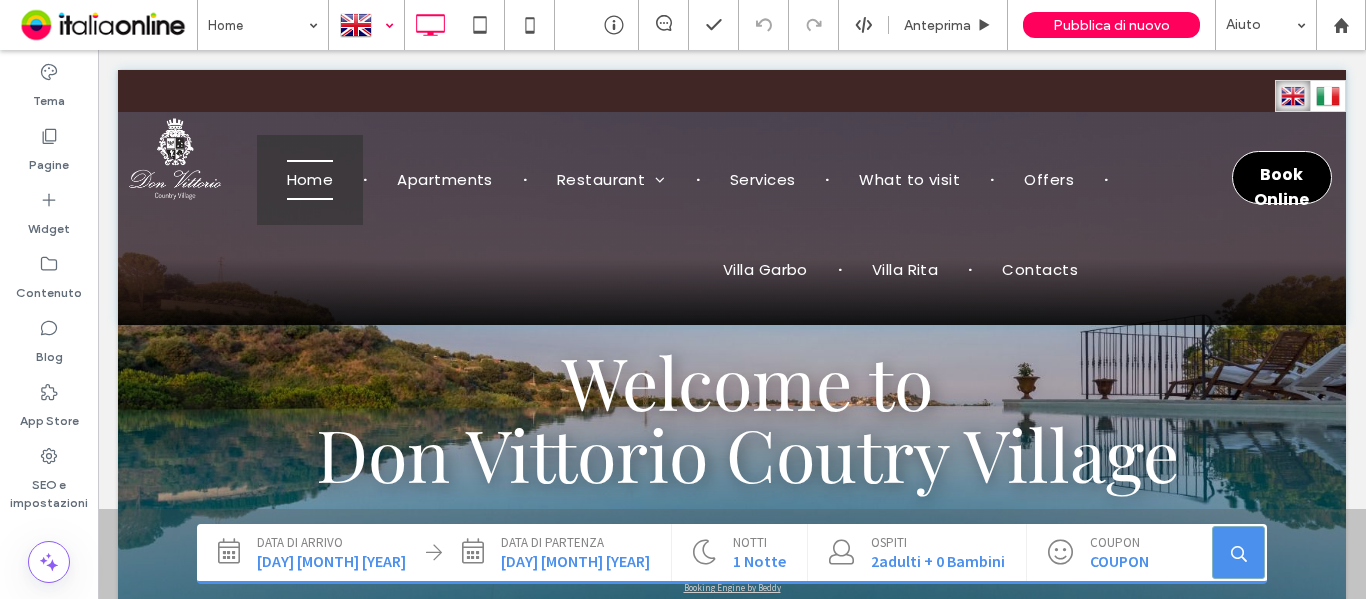 click on "data di arrivo   04 Agosto 2025   data di partenza   05 Agosto 2025" at bounding box center (434, 552) 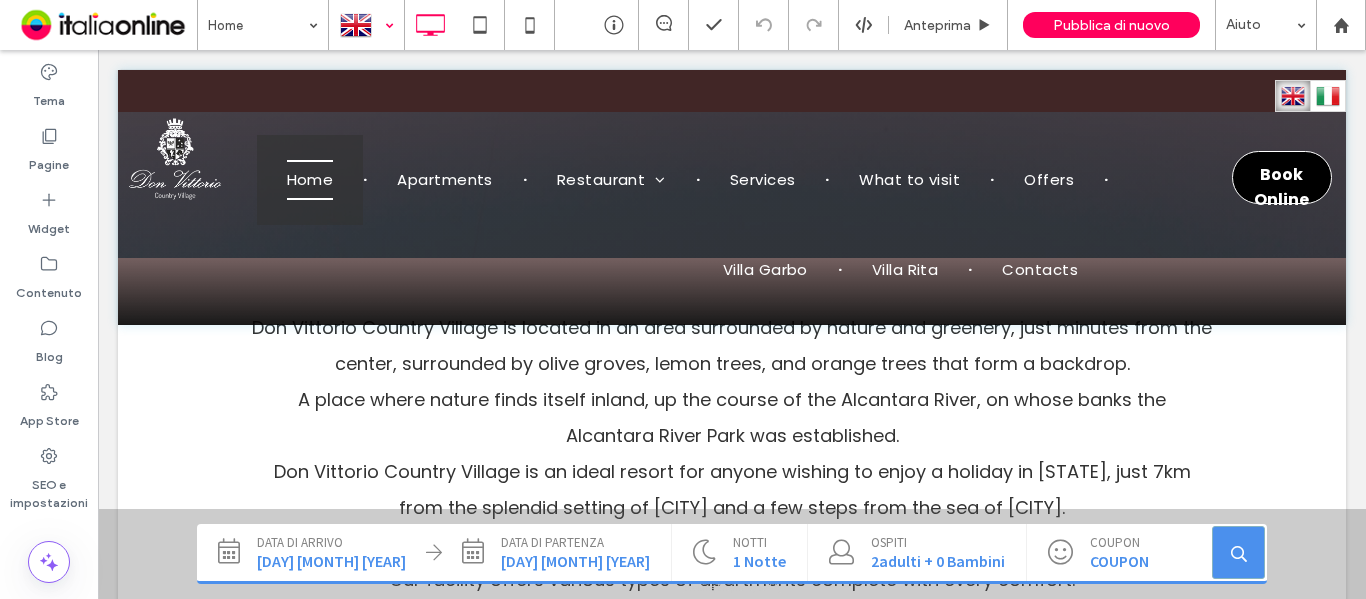 scroll, scrollTop: 600, scrollLeft: 0, axis: vertical 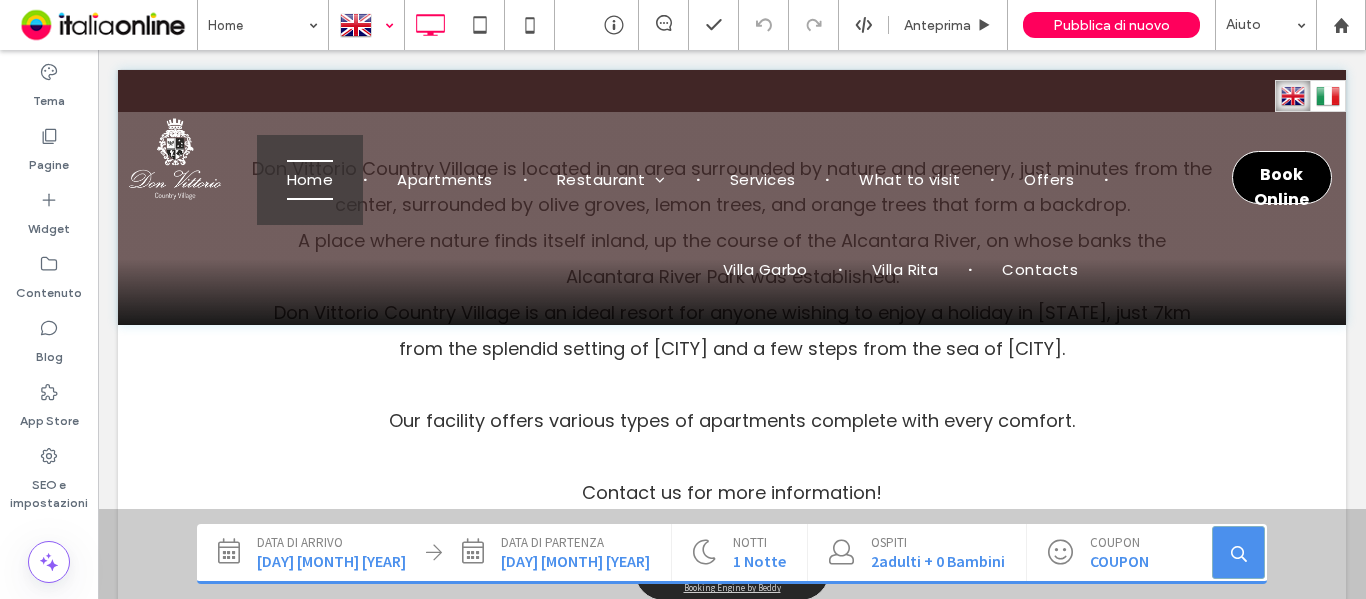 click on "2  adulti + 0 bambini" at bounding box center [938, 561] 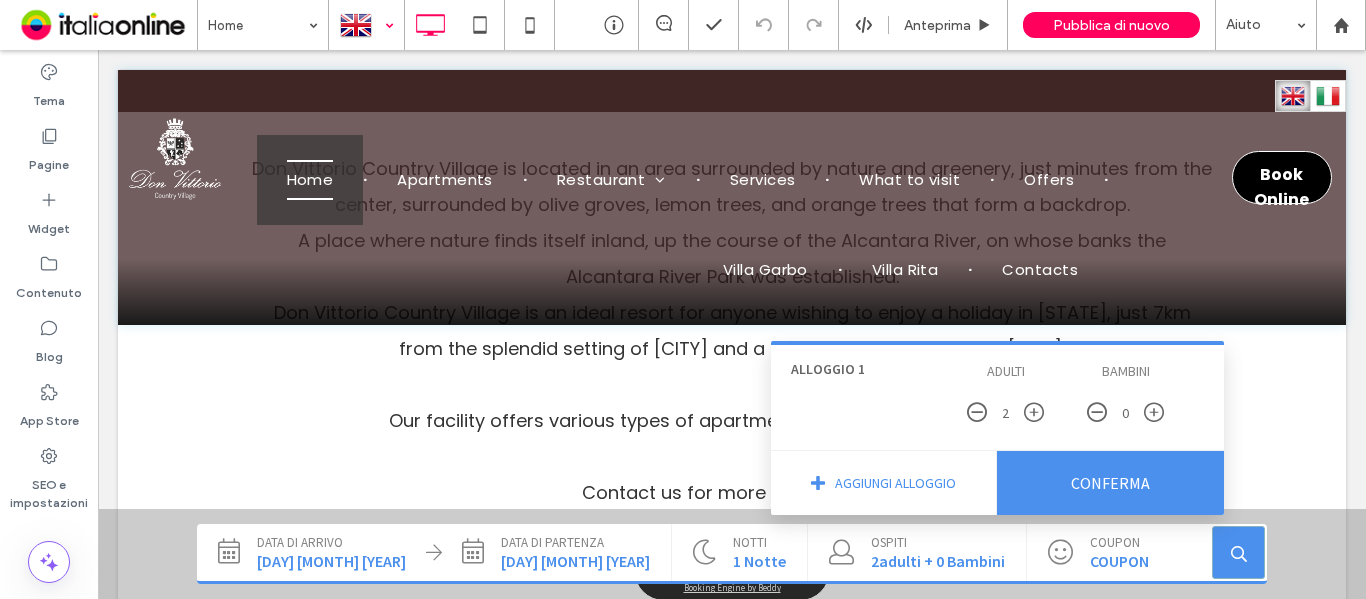 click at bounding box center (732, 324) 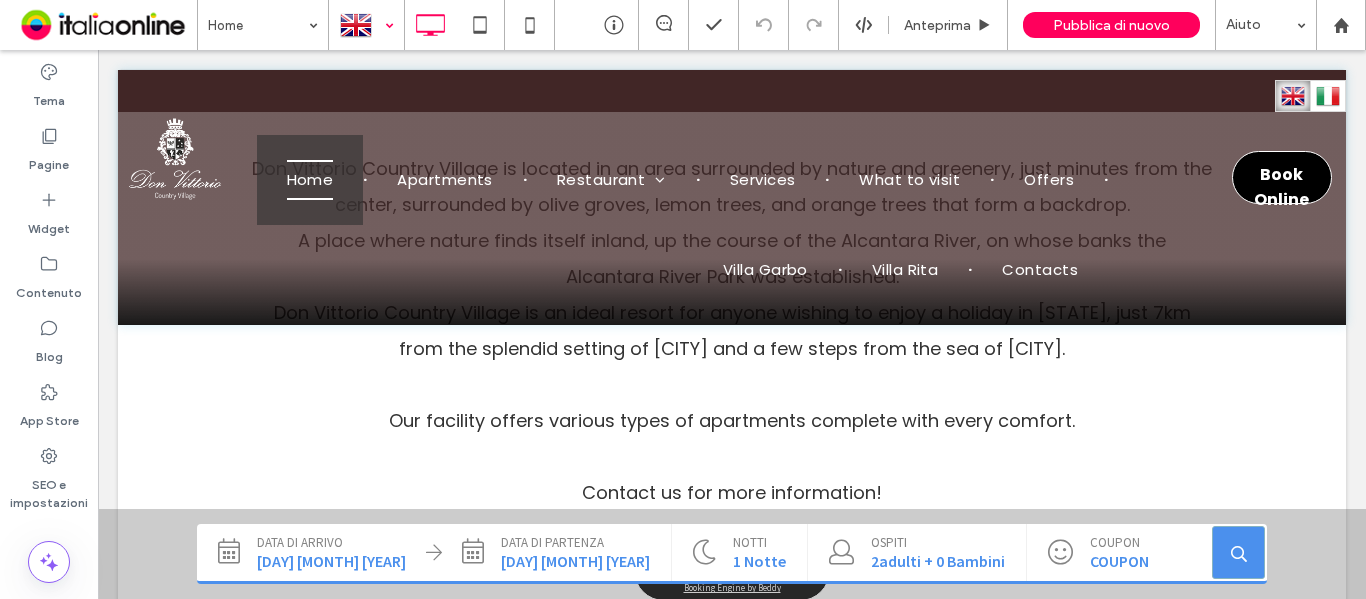 click on "Ospiti   2  adulti + 0 bambini" at bounding box center (917, 552) 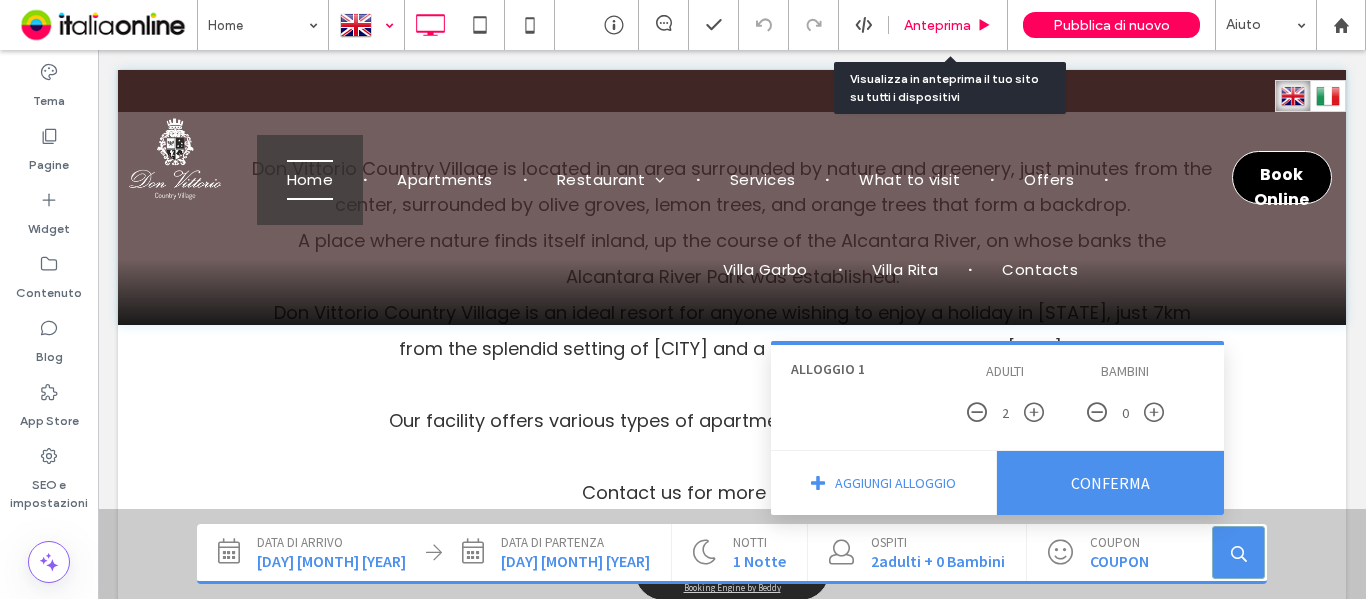 click on "Anteprima" at bounding box center [937, 25] 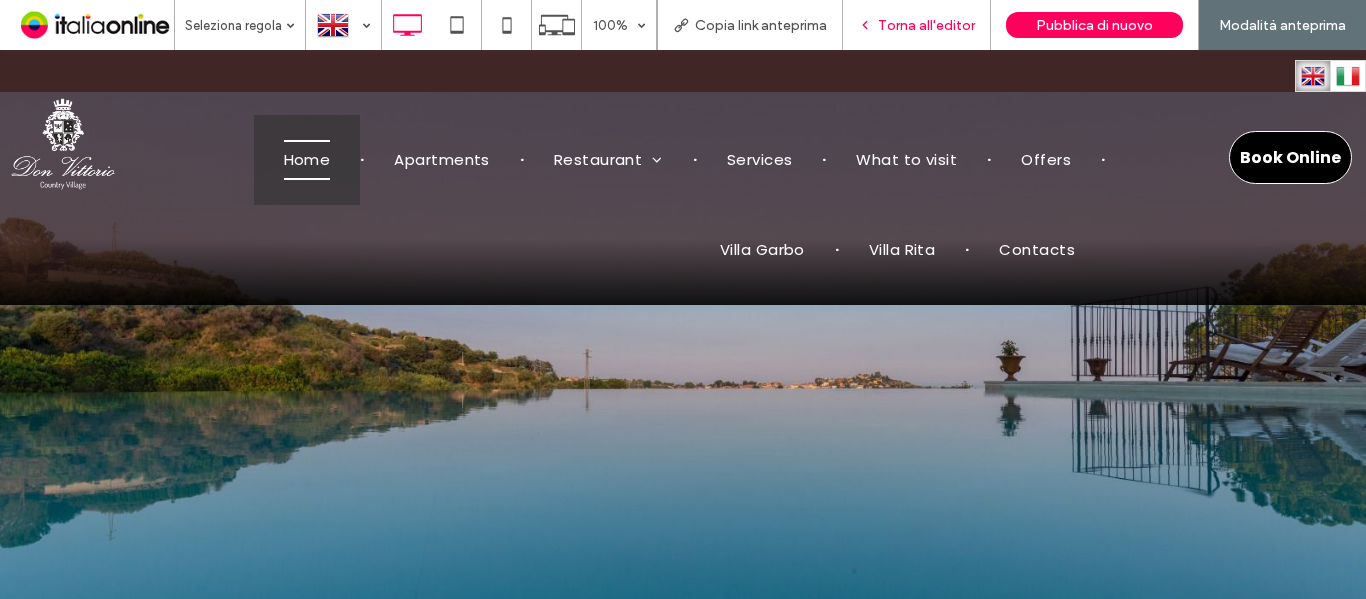 scroll, scrollTop: 0, scrollLeft: 0, axis: both 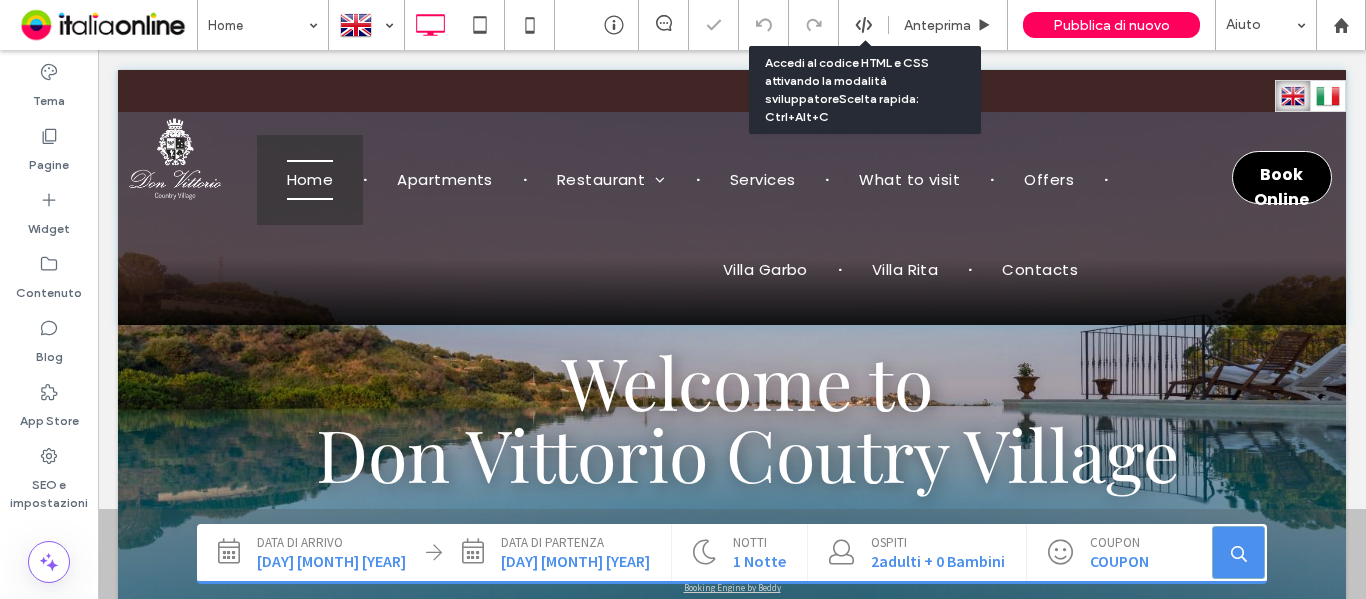 click 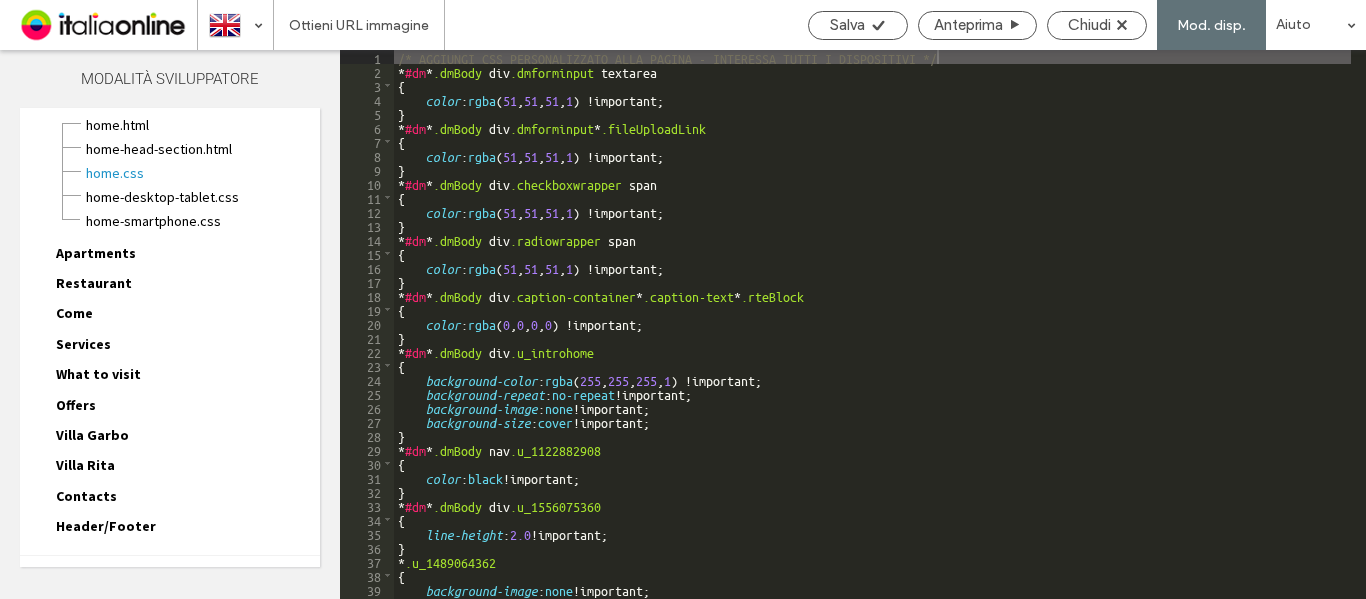 scroll, scrollTop: 158, scrollLeft: 0, axis: vertical 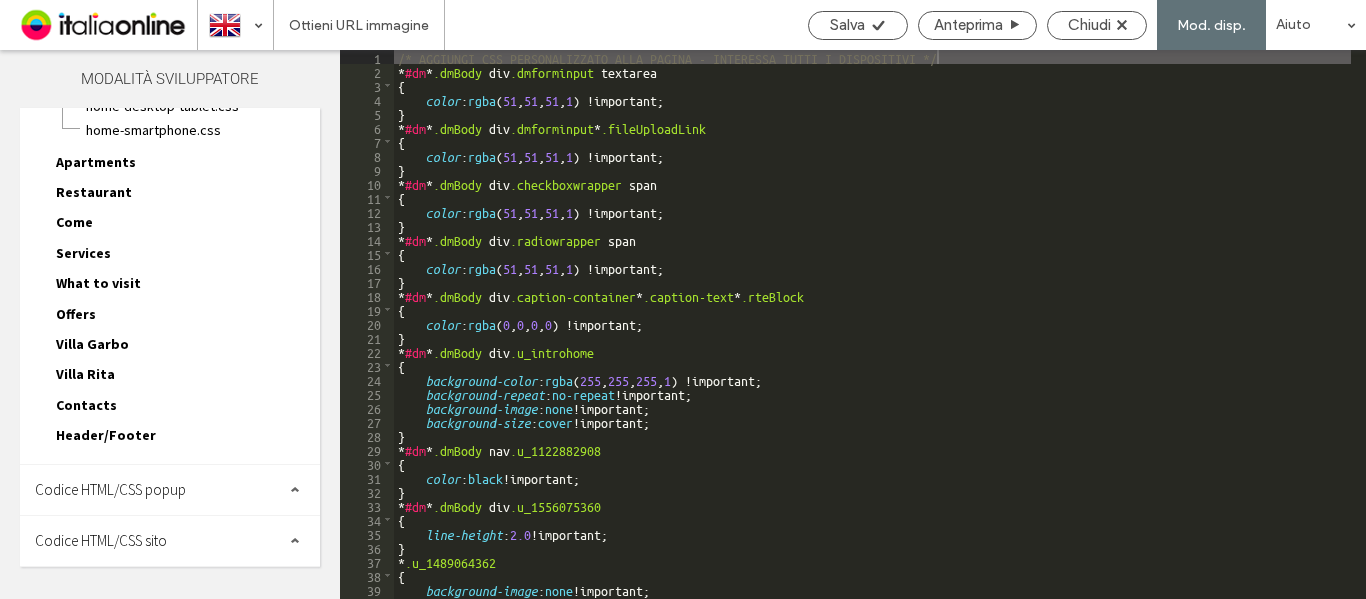 click on "Codice HTML/CSS sito" at bounding box center [101, 540] 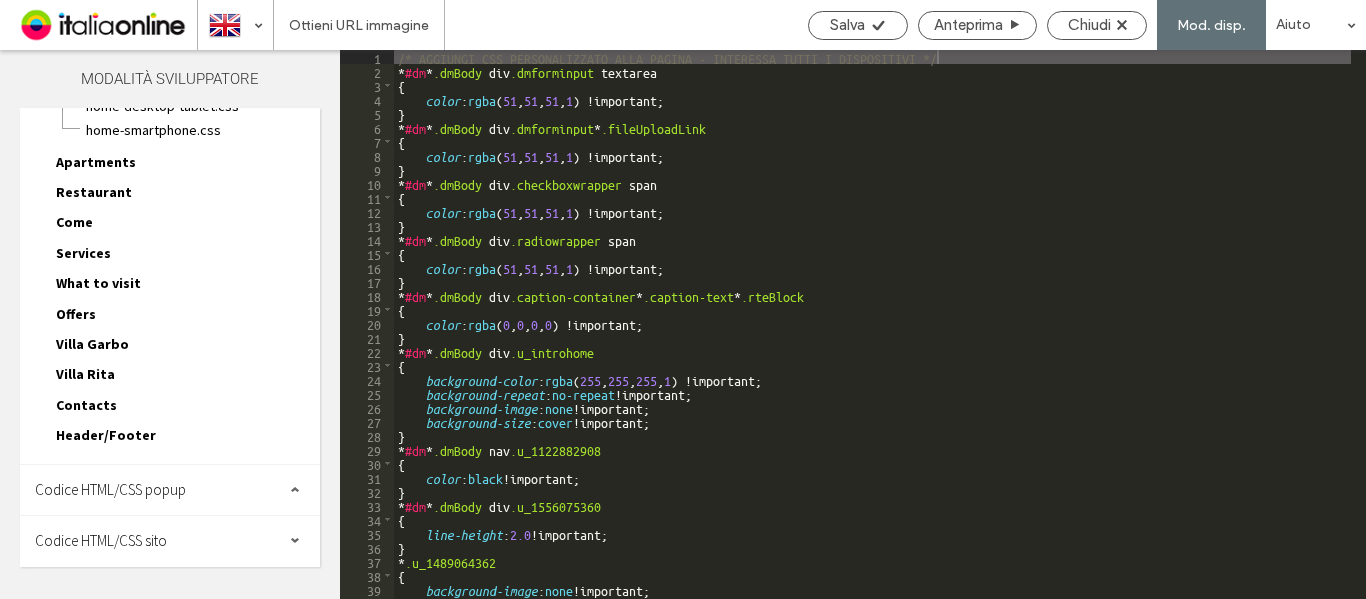 scroll, scrollTop: 314, scrollLeft: 0, axis: vertical 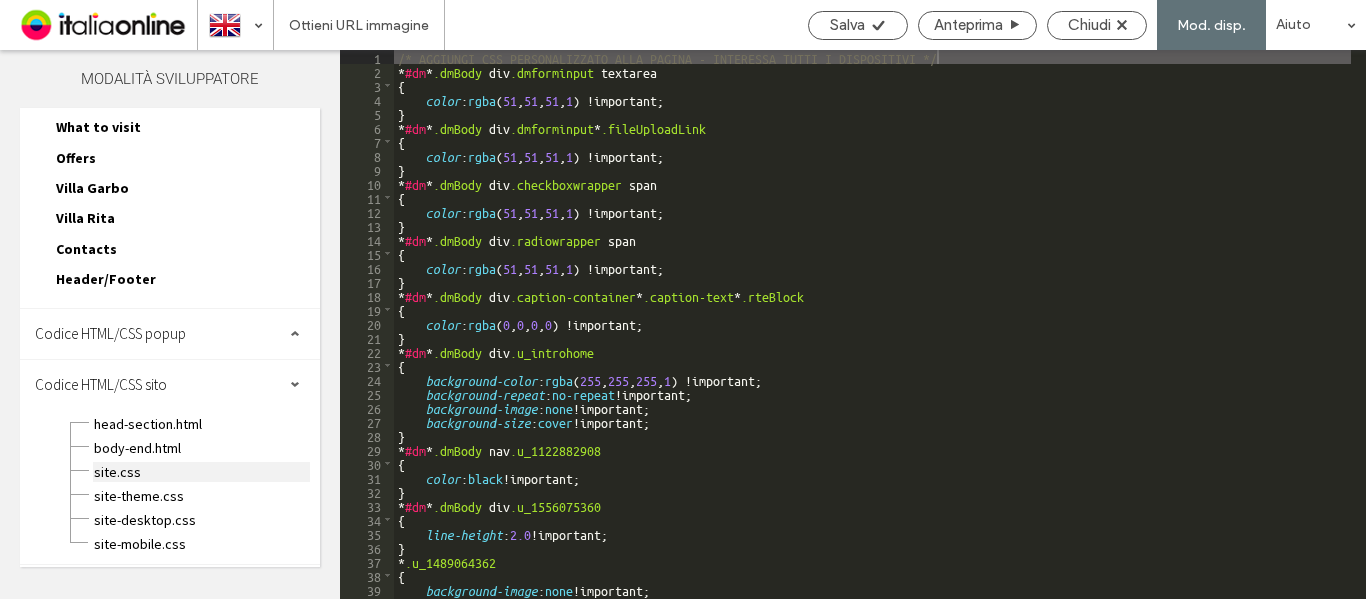 click on "site.css" at bounding box center (201, 472) 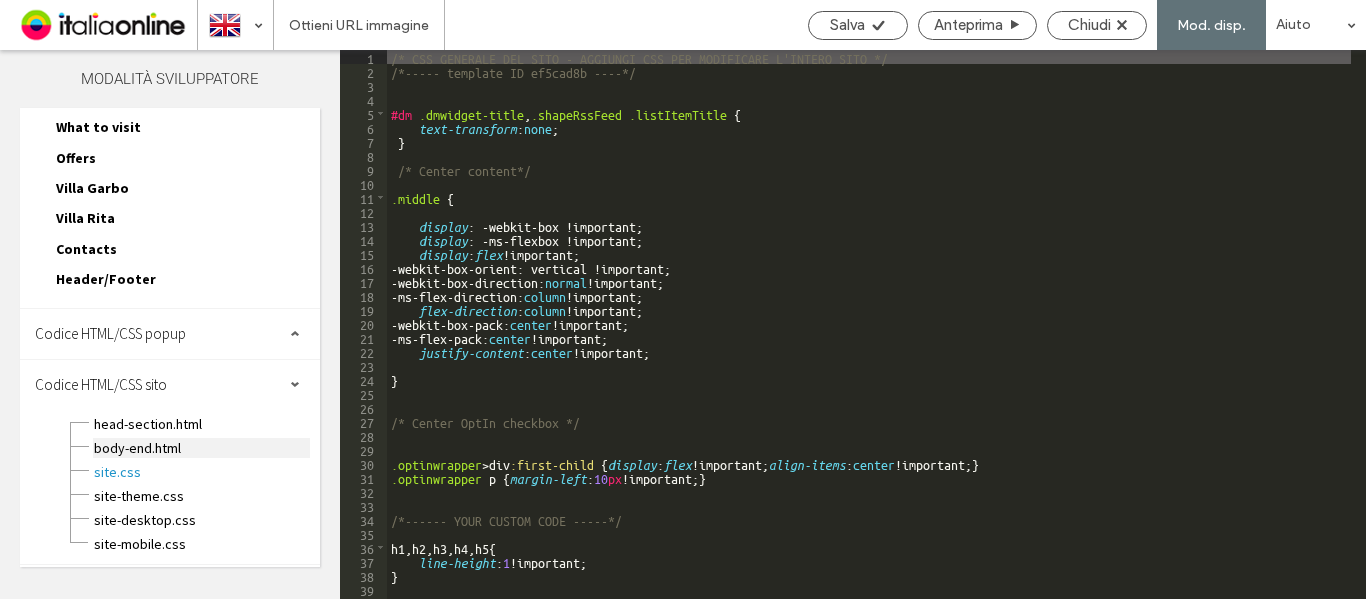 click on "body-end.html" at bounding box center [201, 448] 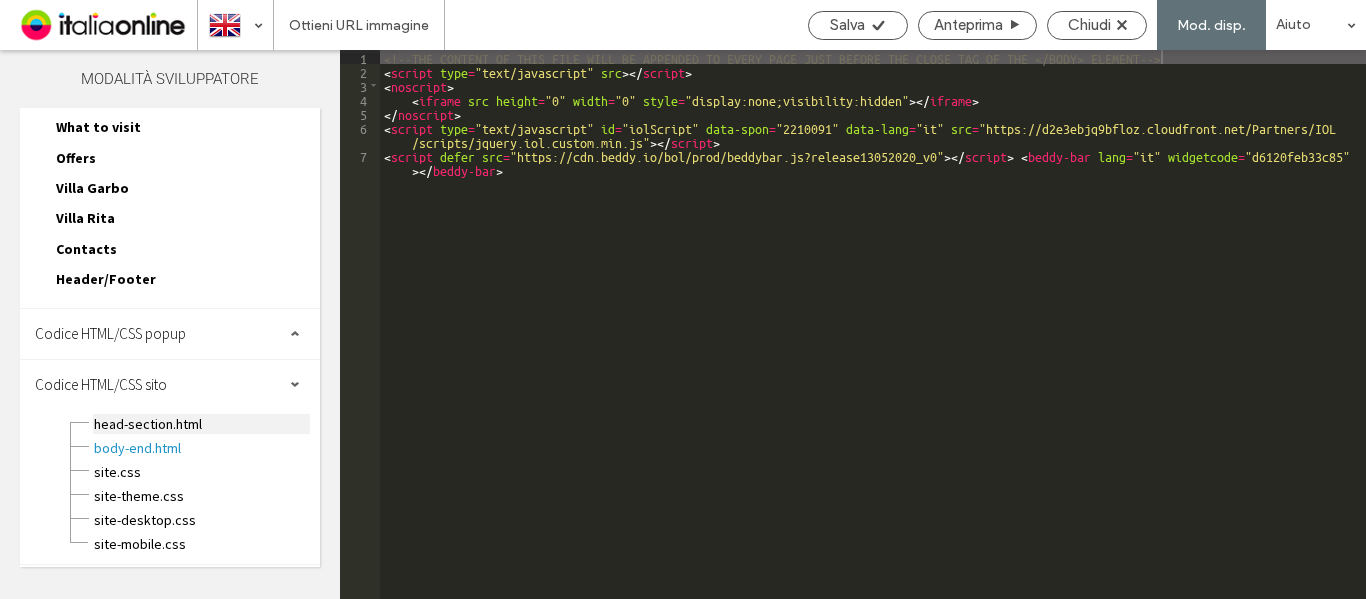 click on "head-section.html" at bounding box center [201, 424] 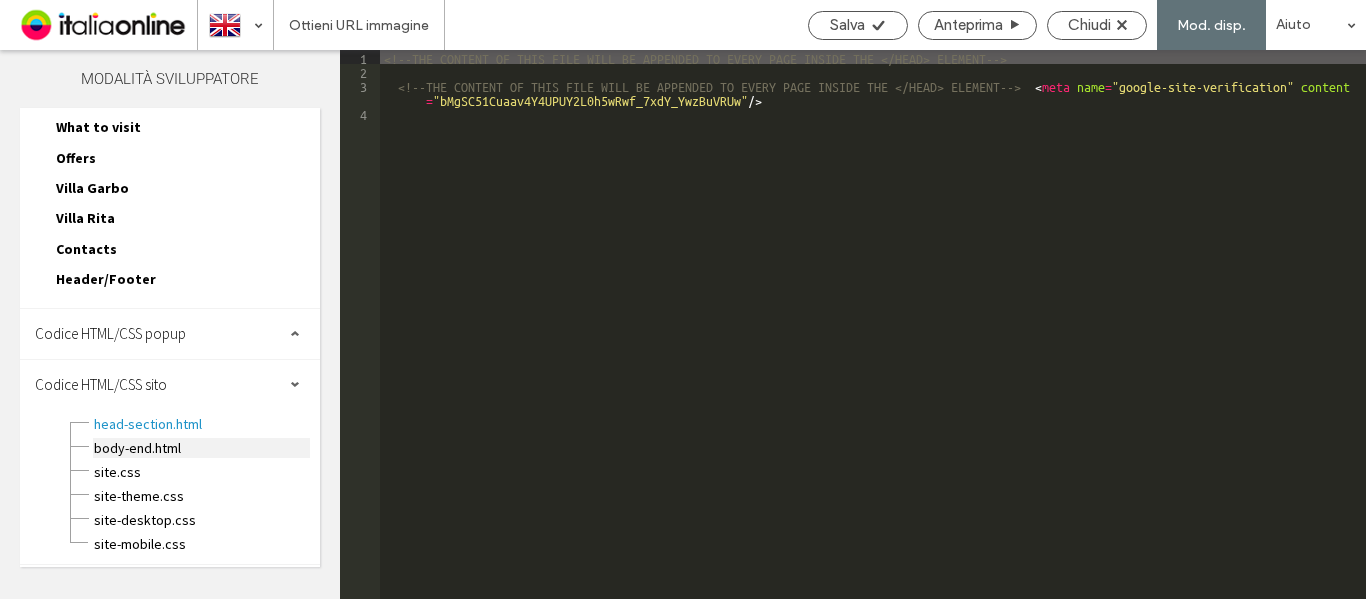 click on "body-end.html" at bounding box center (201, 448) 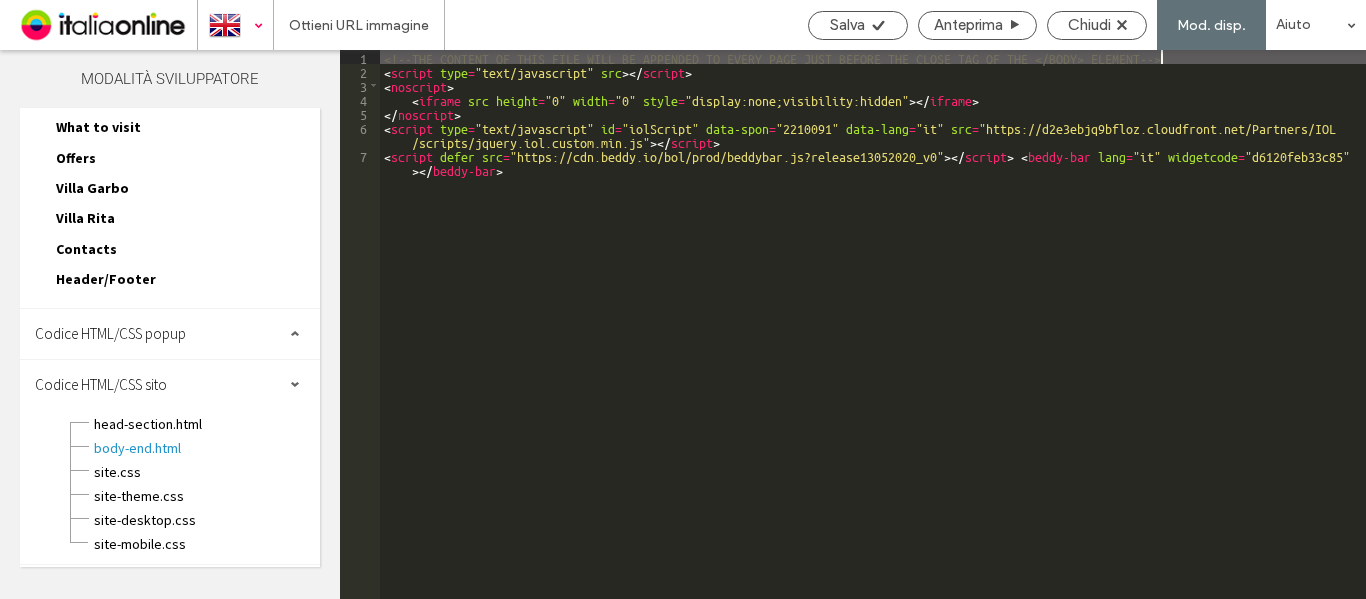 click at bounding box center (235, 25) 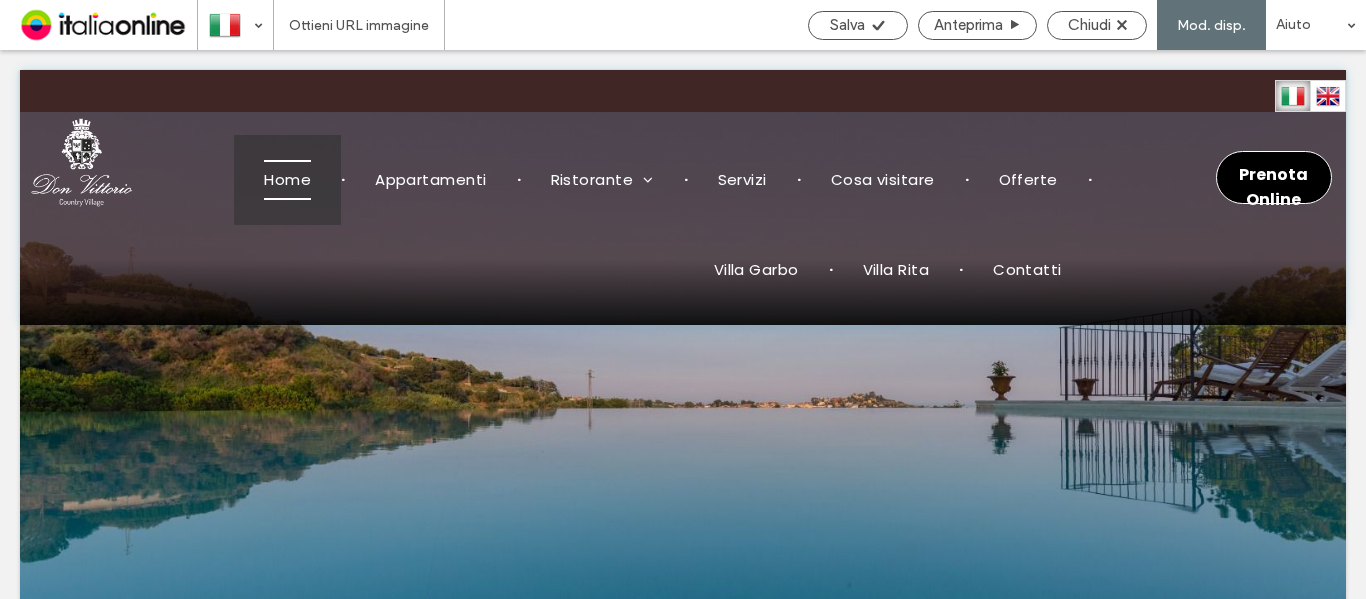scroll, scrollTop: 0, scrollLeft: 0, axis: both 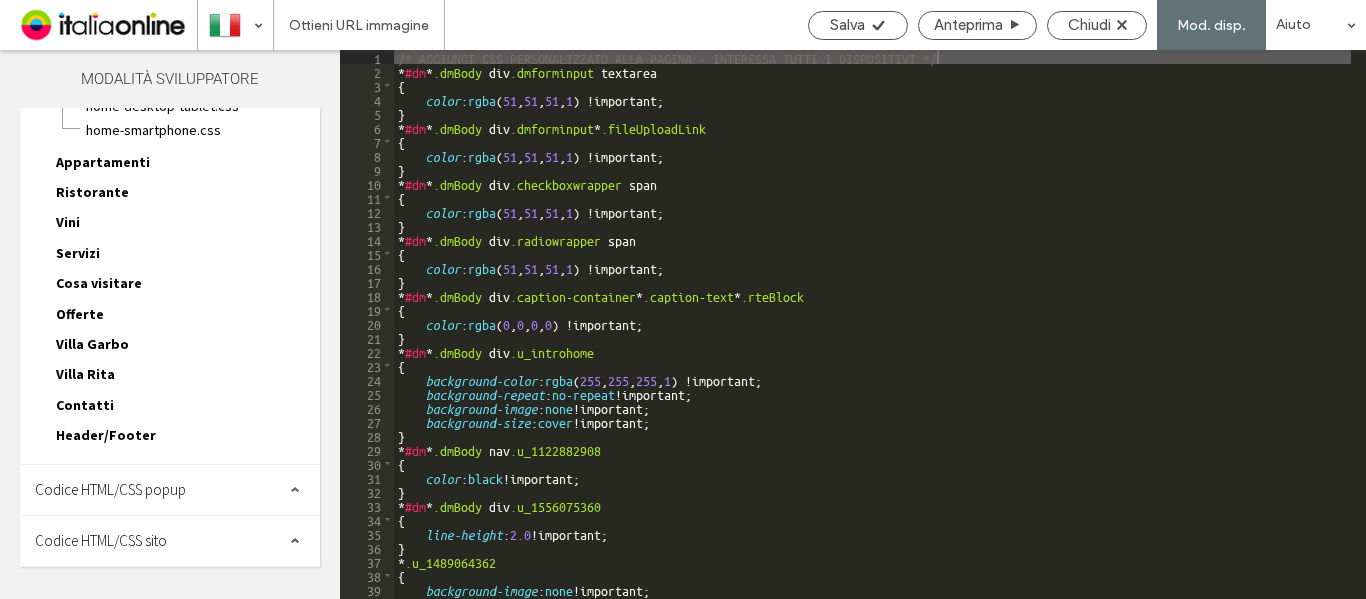 click on "Codice HTML/CSS sito" at bounding box center (101, 540) 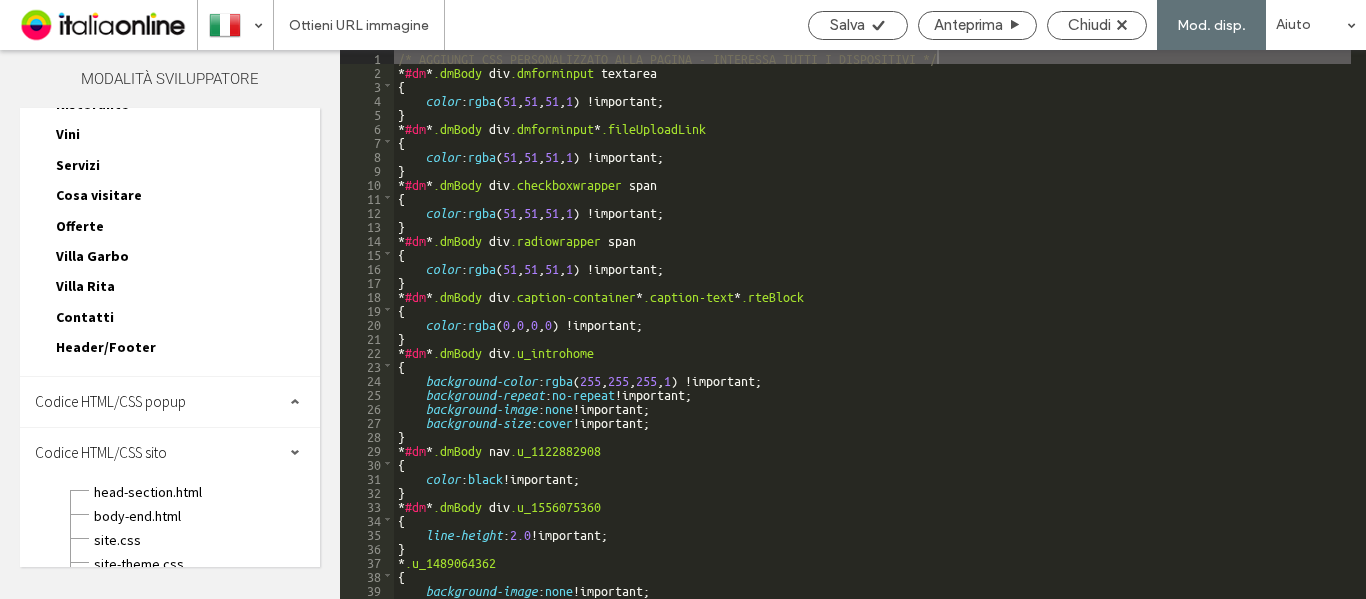 scroll, scrollTop: 314, scrollLeft: 0, axis: vertical 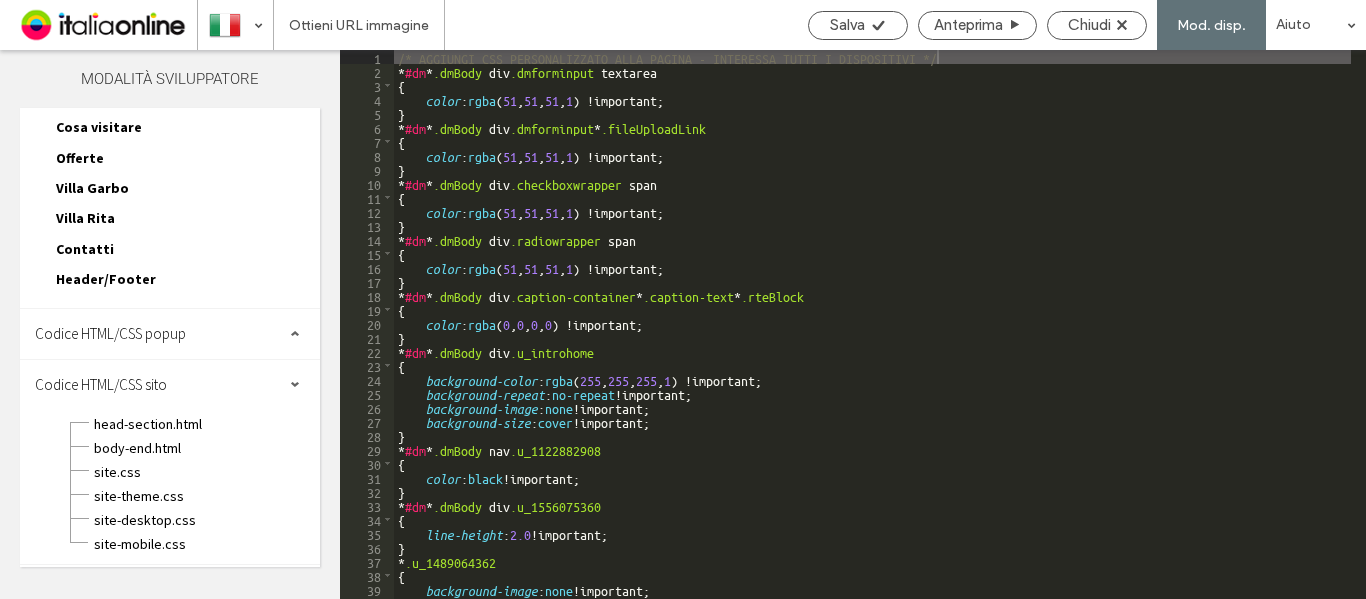 click on "site.css" at bounding box center (206, 470) 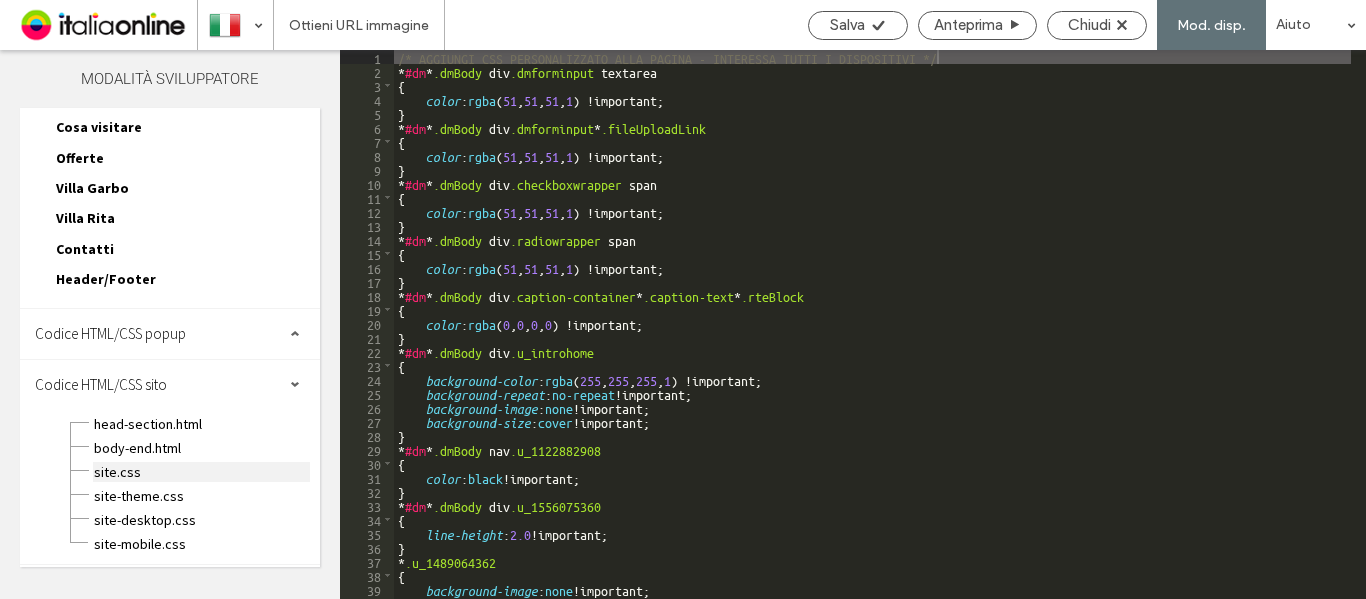 click on "site.css" at bounding box center [201, 472] 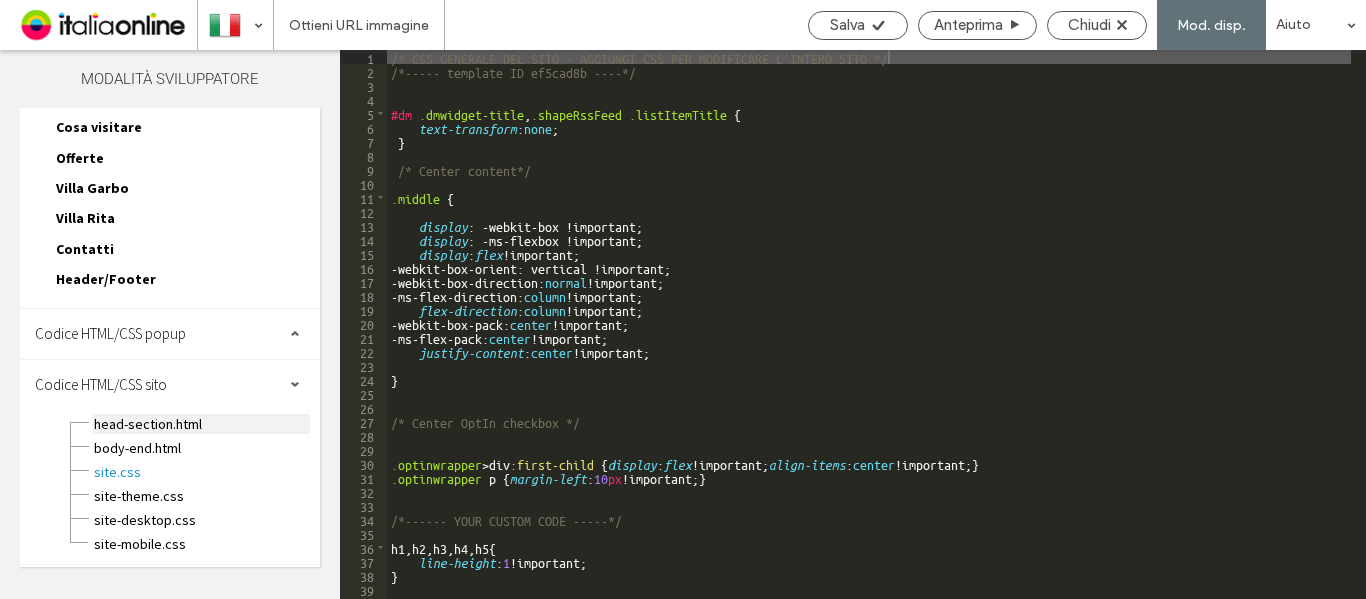 click on "head-section.html" at bounding box center [201, 424] 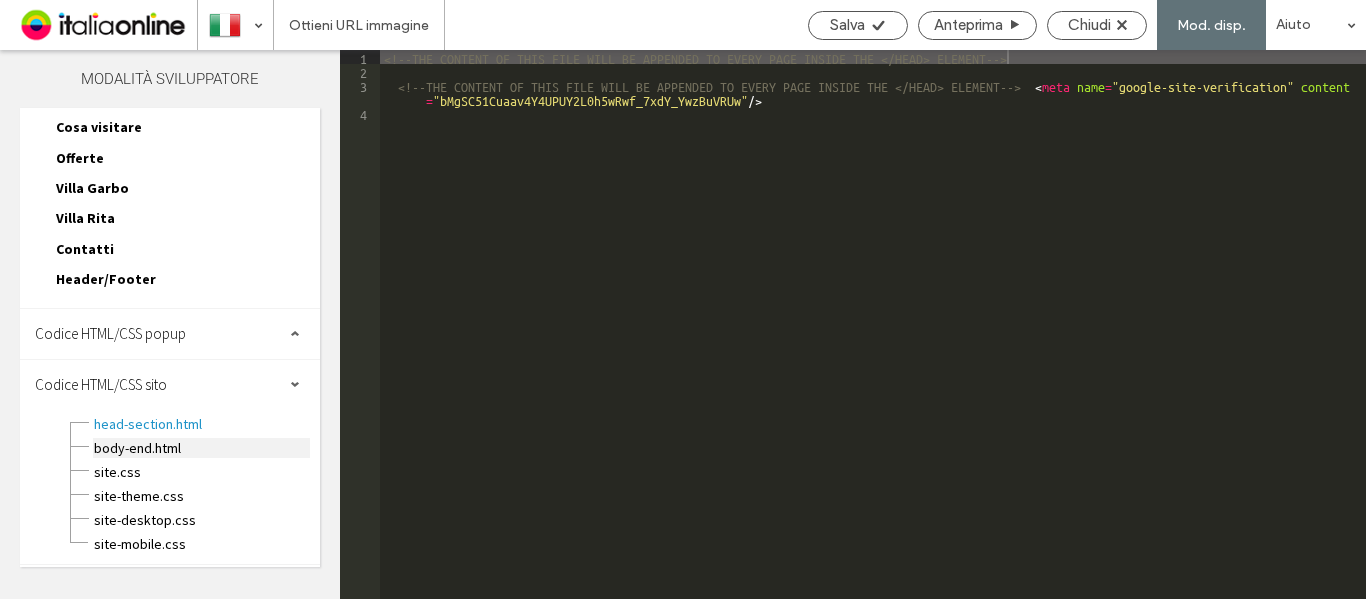 click on "body-end.html" at bounding box center (201, 448) 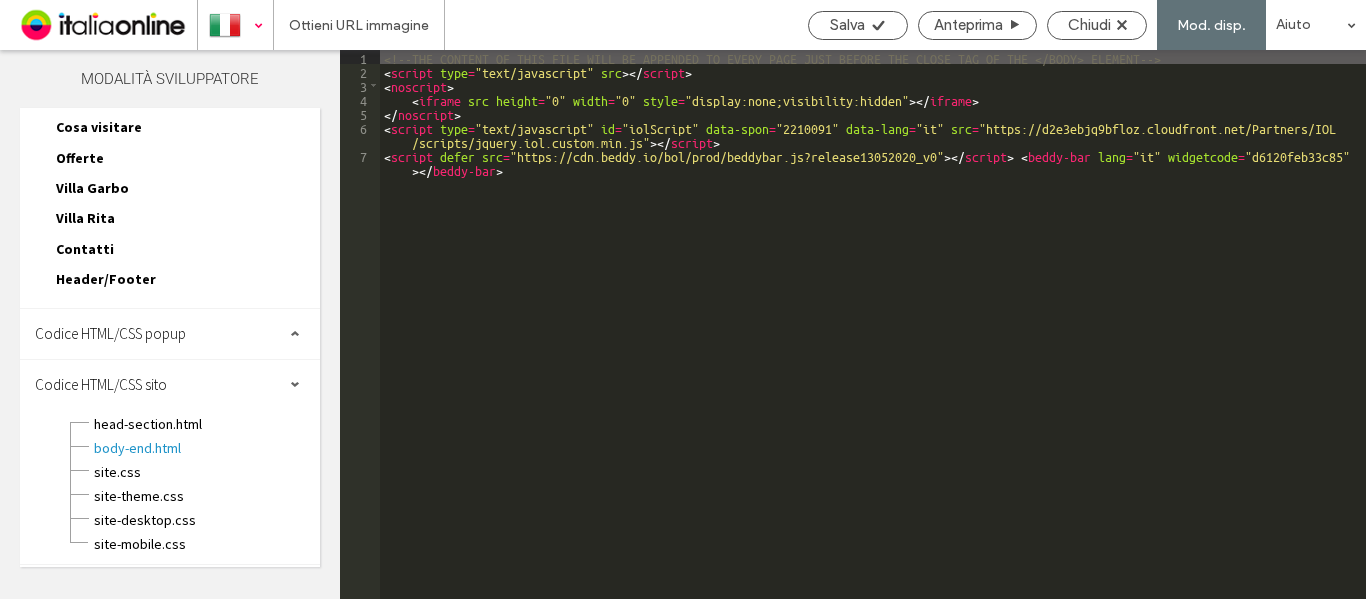 click at bounding box center (235, 25) 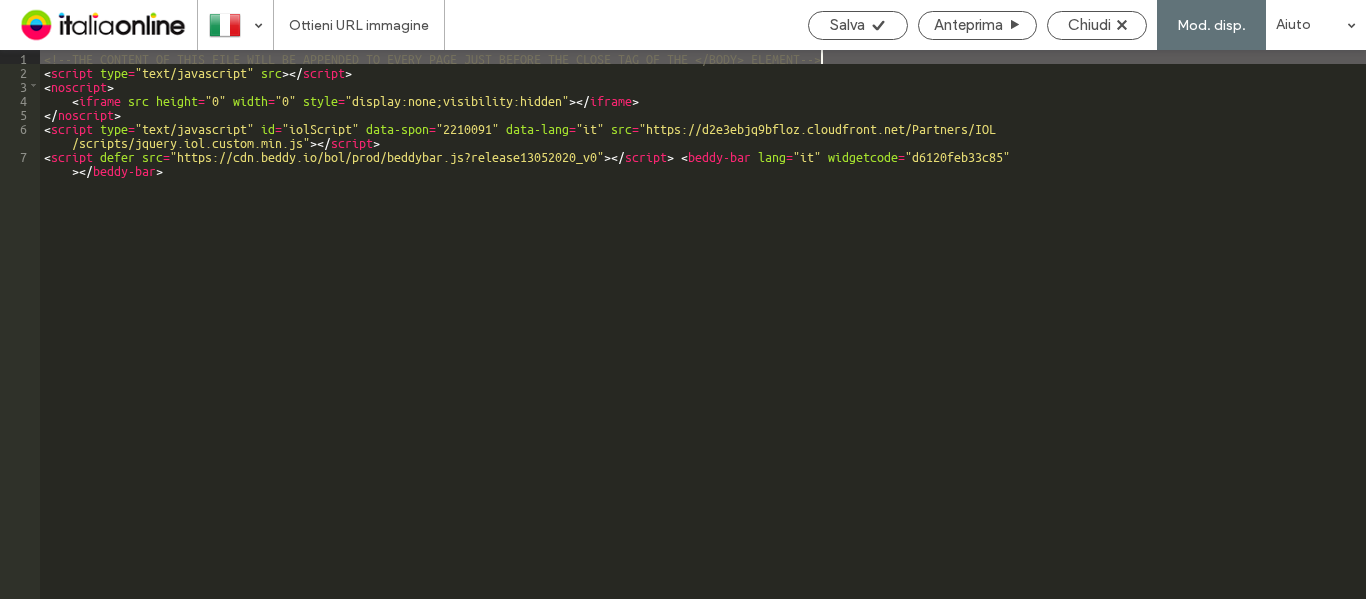 scroll, scrollTop: 264, scrollLeft: 0, axis: vertical 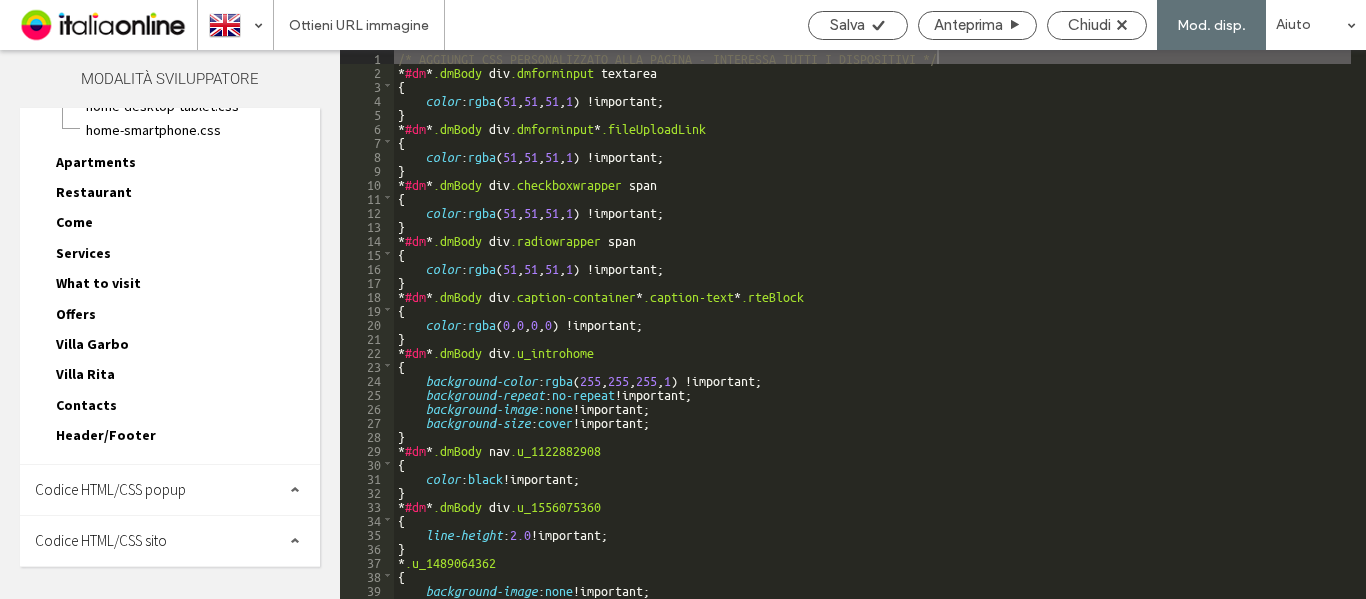 click on "Codice HTML/CSS sito" at bounding box center (101, 540) 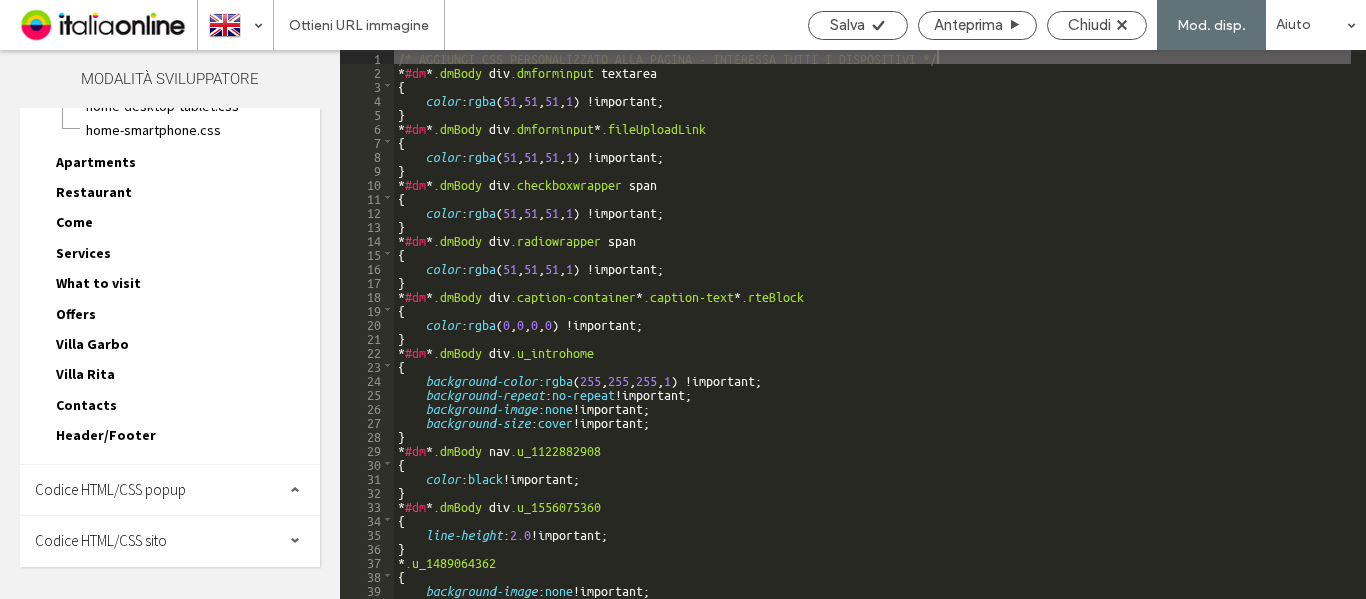 scroll, scrollTop: 314, scrollLeft: 0, axis: vertical 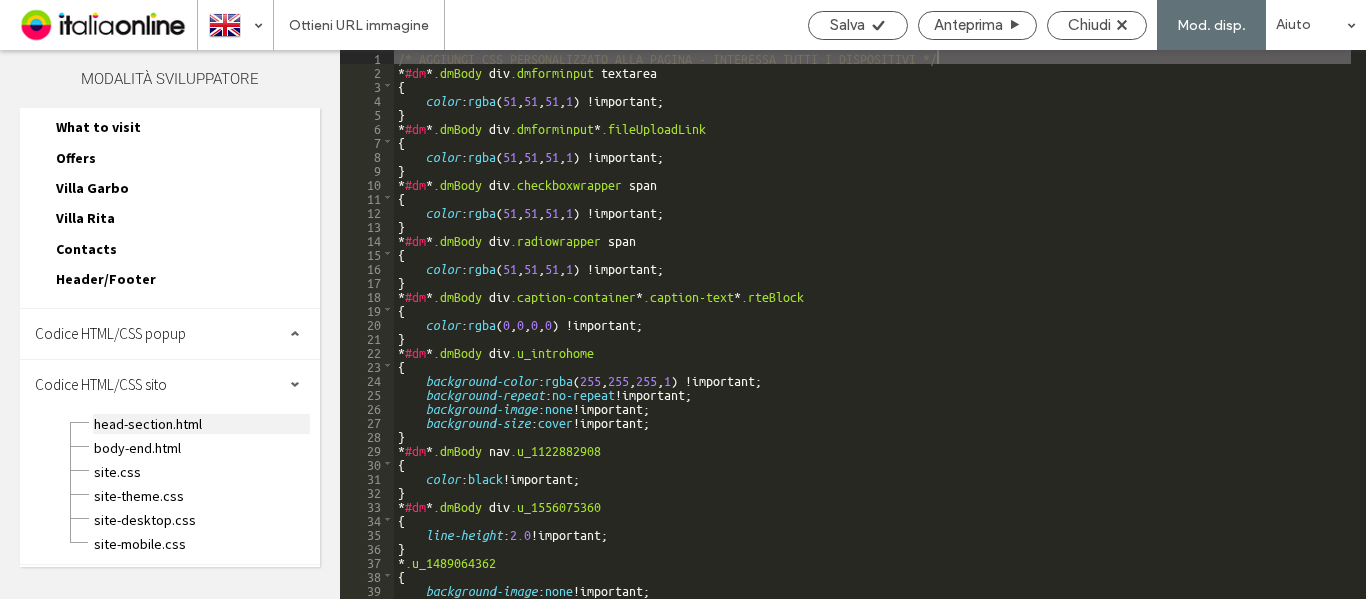 click on "head-section.html" at bounding box center [201, 424] 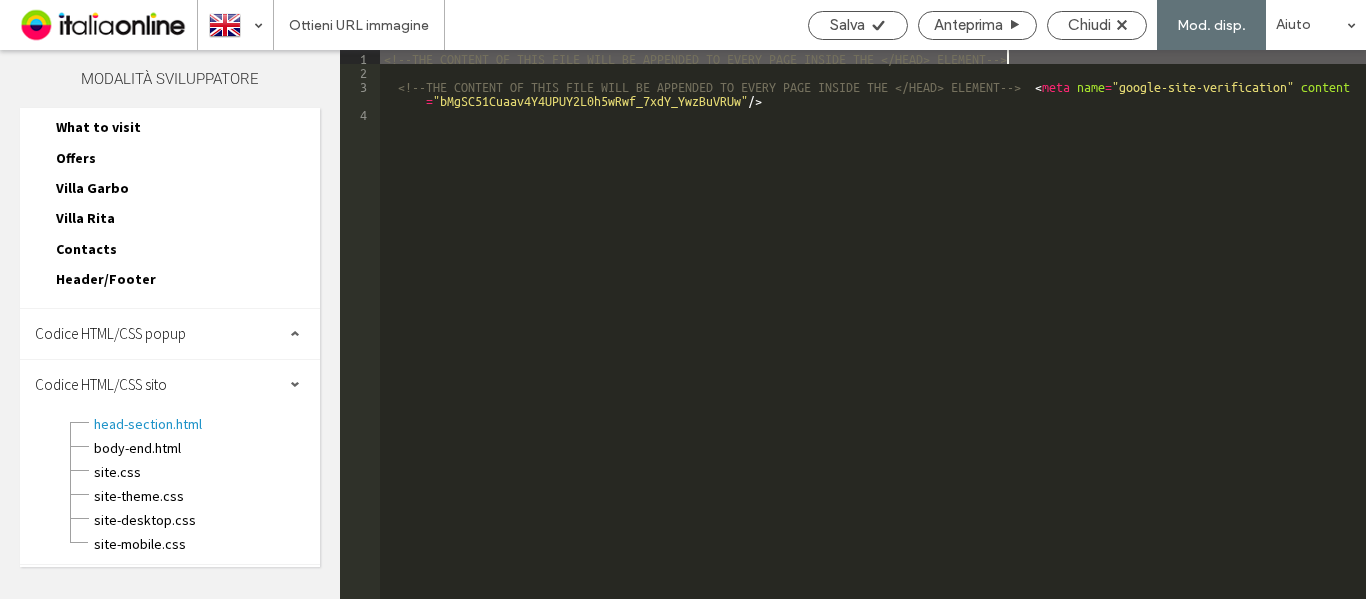 click on "site.css" at bounding box center [206, 470] 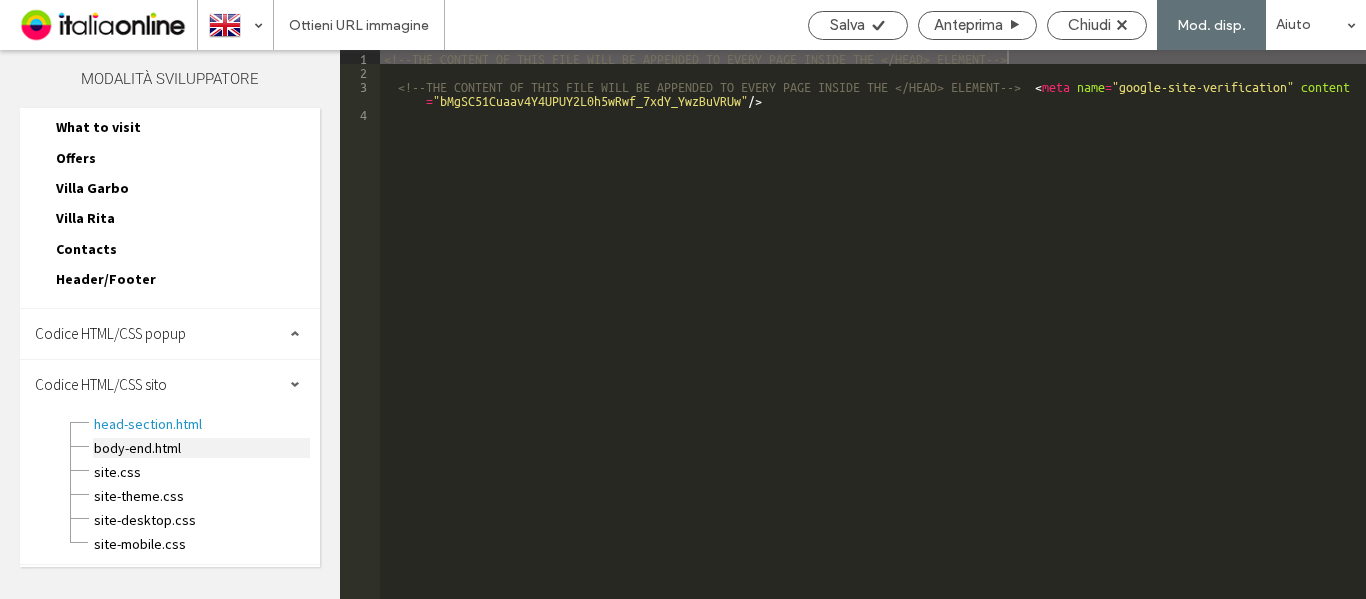 click on "body-end.html" at bounding box center (201, 448) 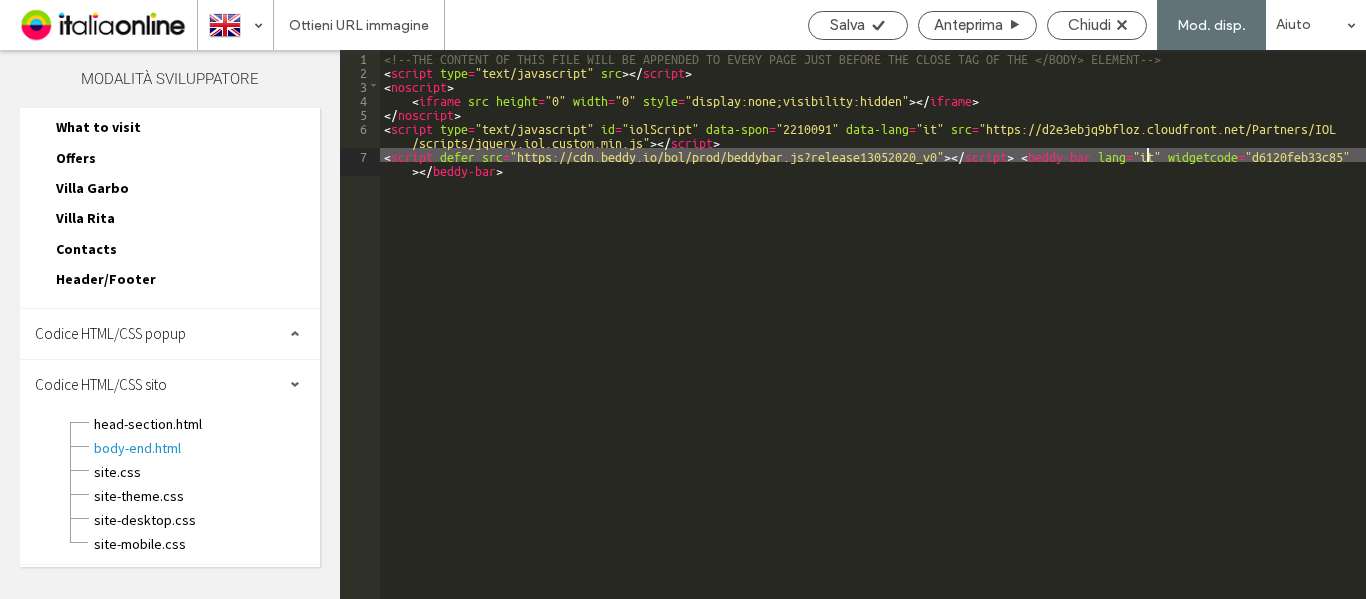 click on "<!--THE CONTENT OF THIS FILE WILL BE APPENDED TO EVERY PAGE JUST BEFORE THE CLOSE TAG OF THE </BODY> ELEMENT--> < script   type = "text/javascript"   src > </ script > < noscript >      < iframe   src   height = "0"   width = "0"   style = "display:none;visibility:hidden" > </ iframe > </ noscript > < script   type = "text/javascript"   id = "iolScript"   data-spon = "2210091"   data-lang = "it"   src = "https://d2e3ebjq9bfloz.cloudfront.net/Partners/IOL      /scripts/jquery.iol.custom.min.js" > </ script > < script   defer   src = "https://cdn.beddy.io/bol/prod/beddybar.js?release13052020_v0" > </ script >   < beddy-bar   lang = "it"   widgetcode = "d6120feb33c85"      > </ beddy-bar >" at bounding box center [873, 345] 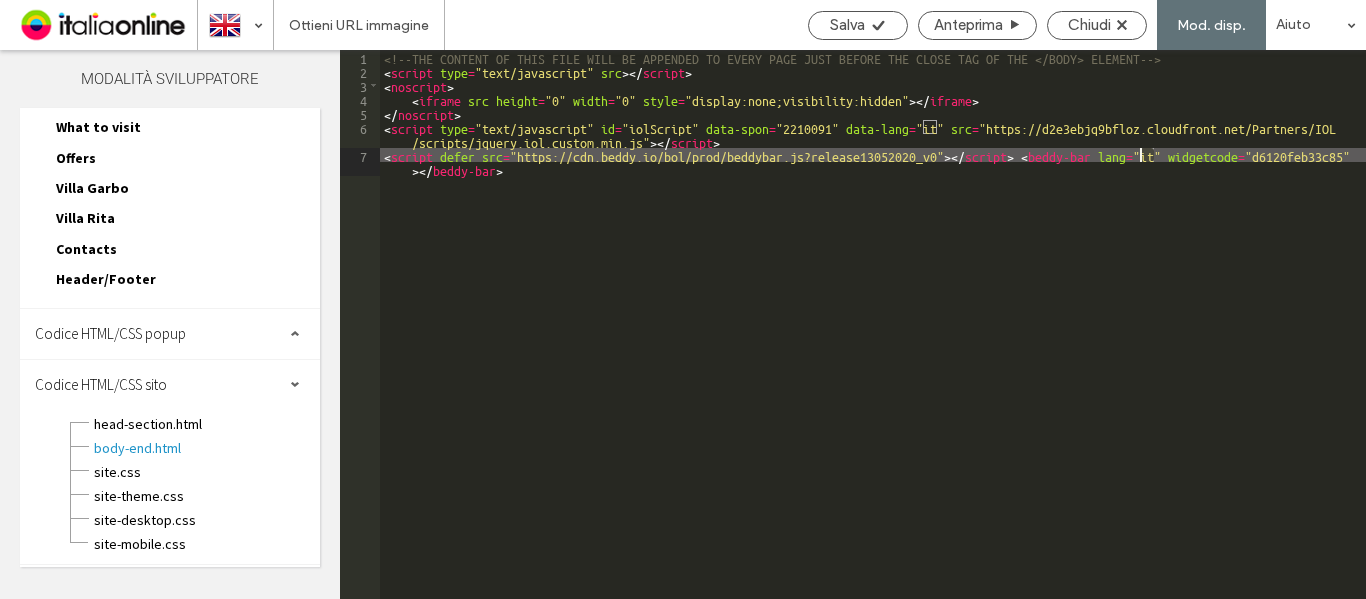 click on "<!--THE CONTENT OF THIS FILE WILL BE APPENDED TO EVERY PAGE JUST BEFORE THE CLOSE TAG OF THE </BODY> ELEMENT--> < script   type = "text/javascript"   src > </ script > < noscript >      < iframe   src   height = "0"   width = "0"   style = "display:none;visibility:hidden" > </ iframe > </ noscript > < script   type = "text/javascript"   id = "iolScript"   data-spon = "2210091"   data-lang = "it"   src = "https://d2e3ebjq9bfloz.cloudfront.net/Partners/IOL      /scripts/jquery.iol.custom.min.js" > </ script > < script   defer   src = "https://cdn.beddy.io/bol/prod/beddybar.js?release13052020_v0" > </ script >   < beddy-bar   lang = "it"   widgetcode = "d6120feb33c85"      > </ beddy-bar >" at bounding box center [873, 345] 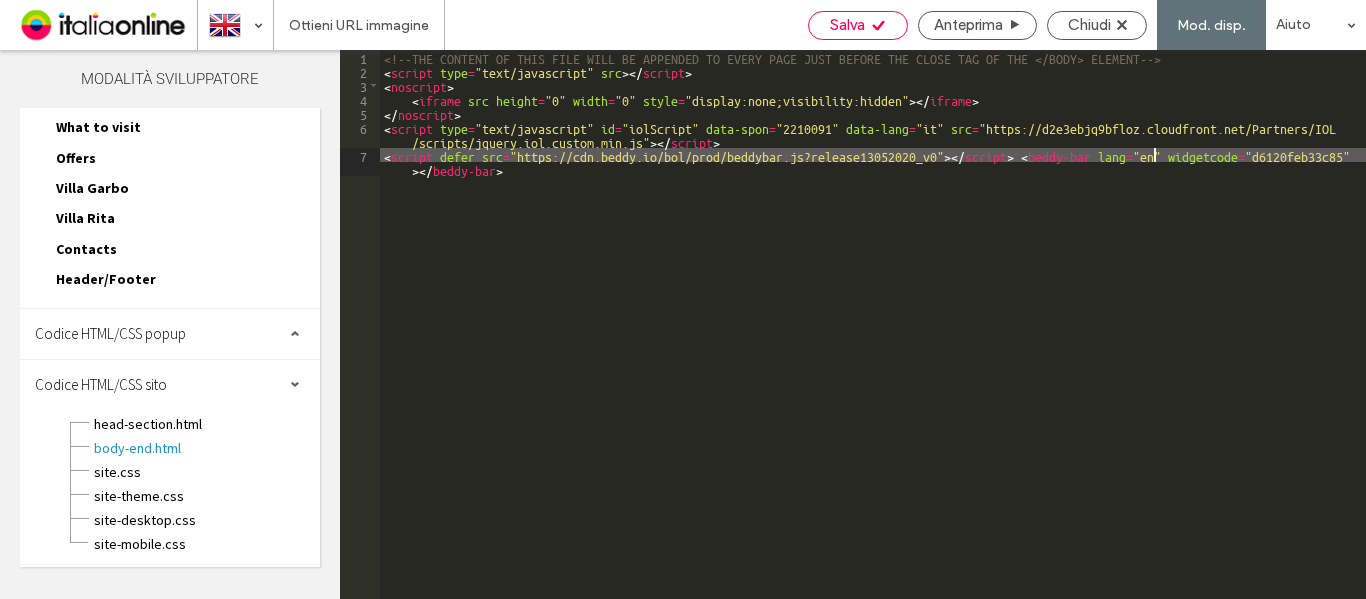 click on "Salva" at bounding box center [858, 25] 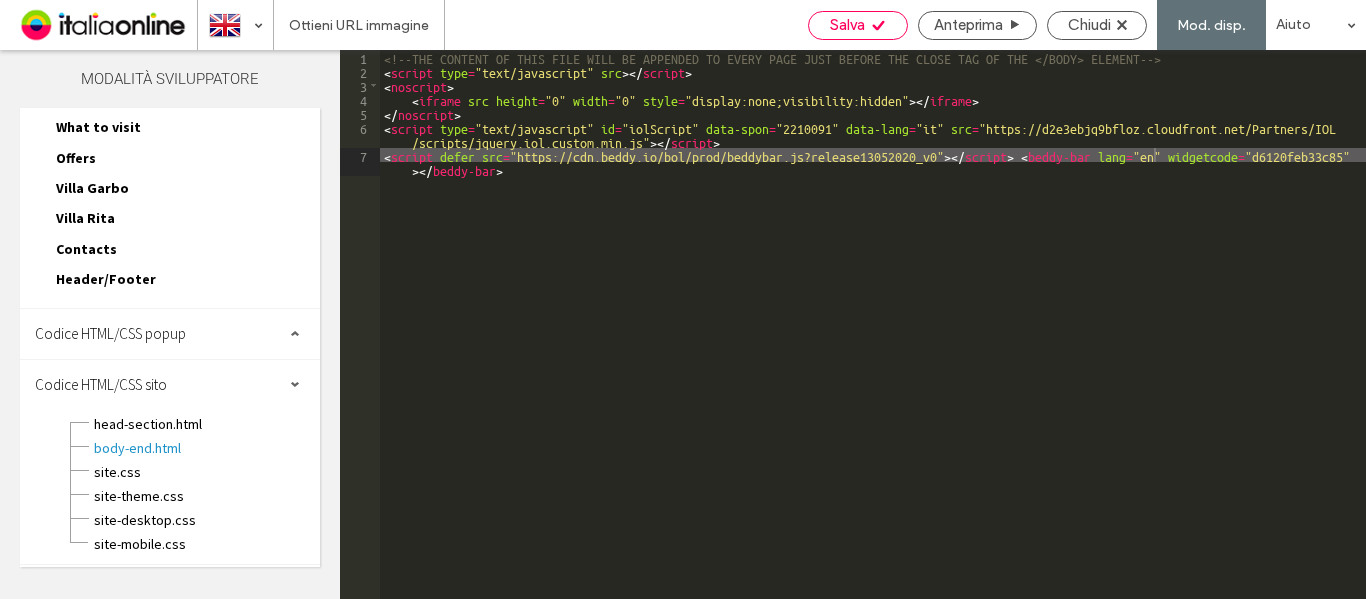 click on "Salva" at bounding box center [847, 25] 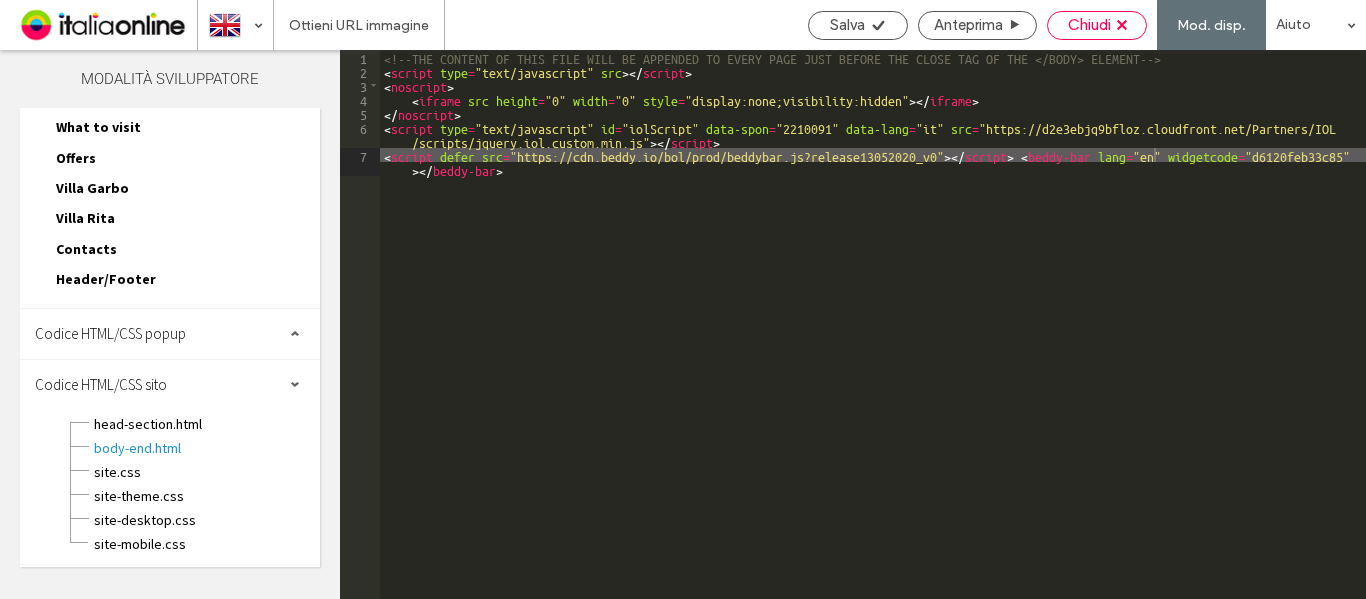 click on "Chiudi" at bounding box center (1089, 25) 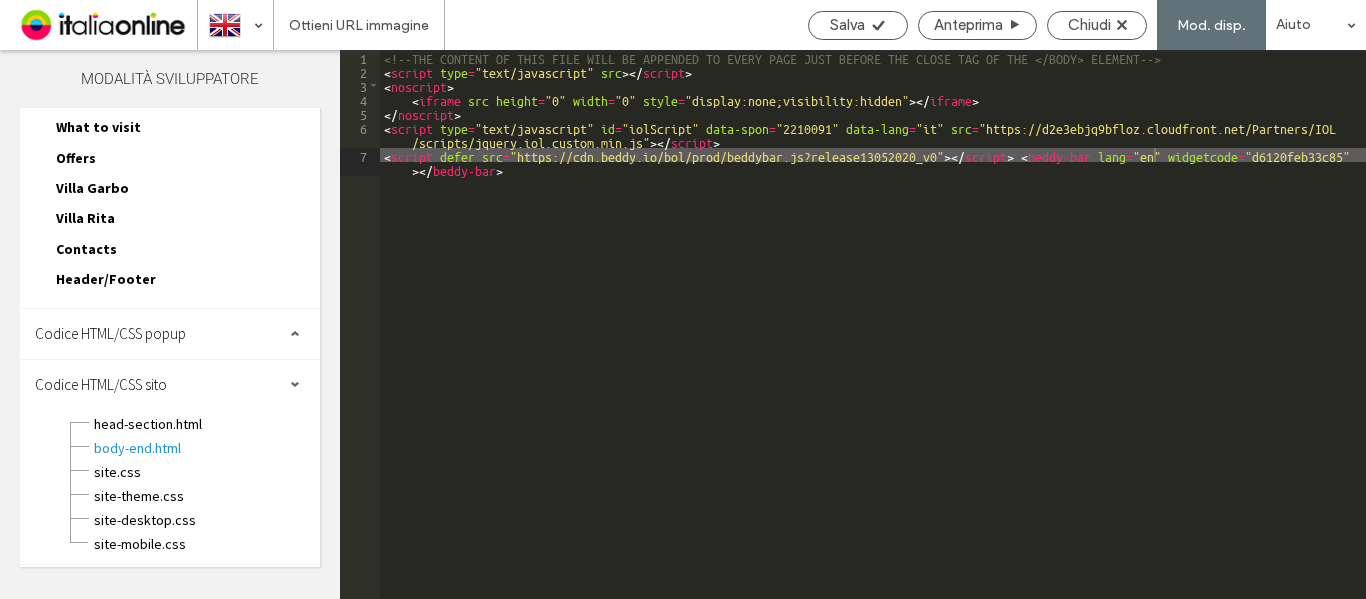 scroll, scrollTop: 264, scrollLeft: 0, axis: vertical 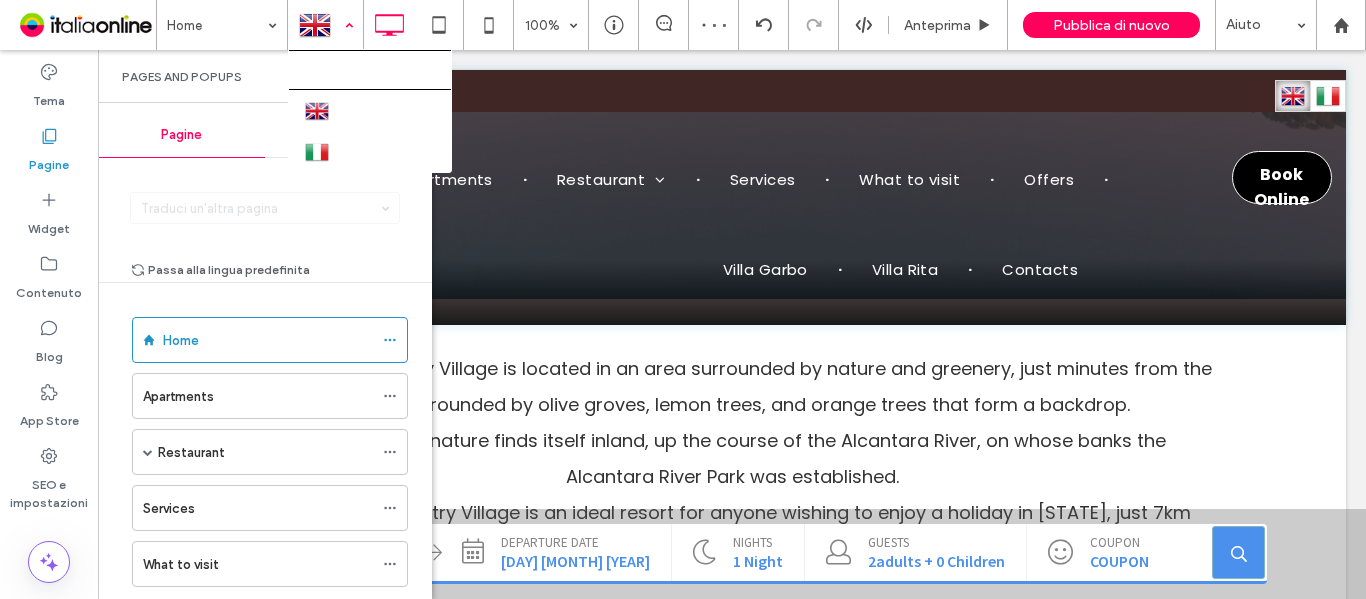 click at bounding box center [325, 25] 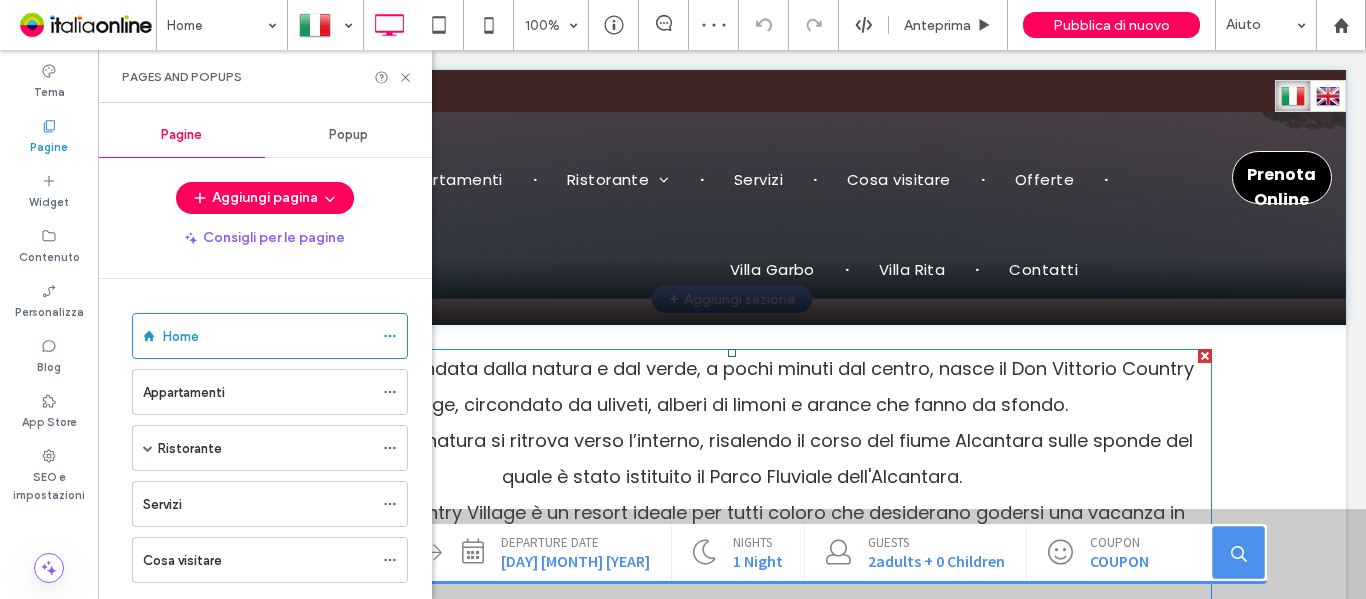scroll, scrollTop: 0, scrollLeft: 0, axis: both 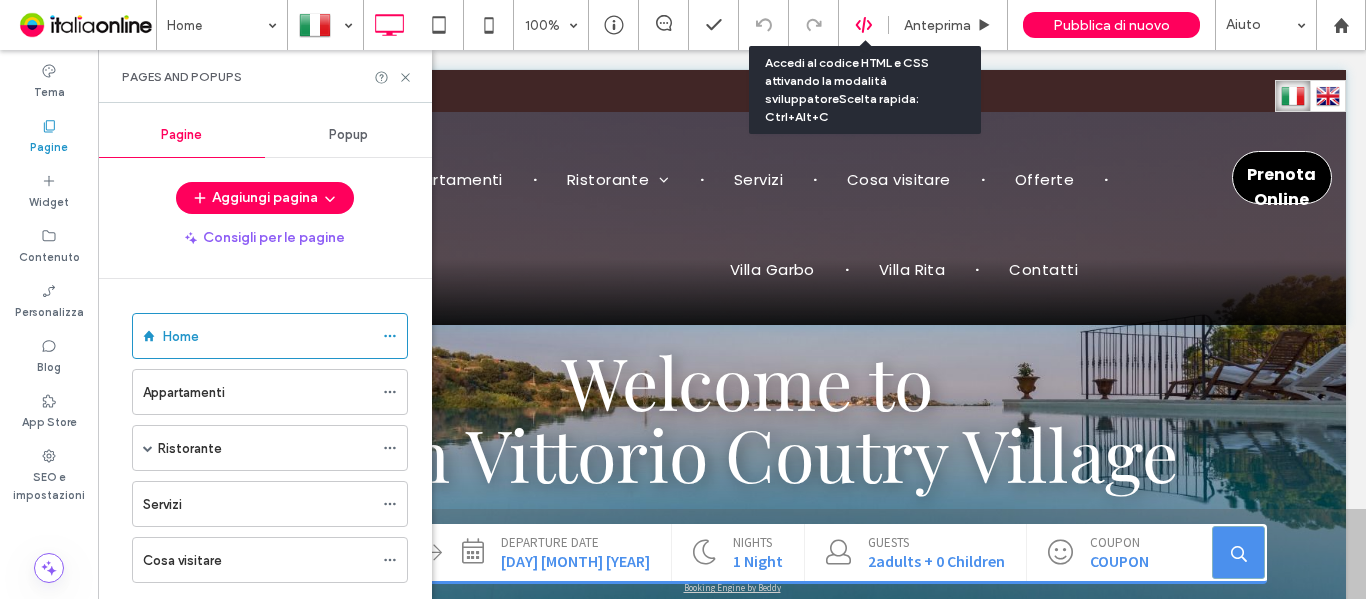 click 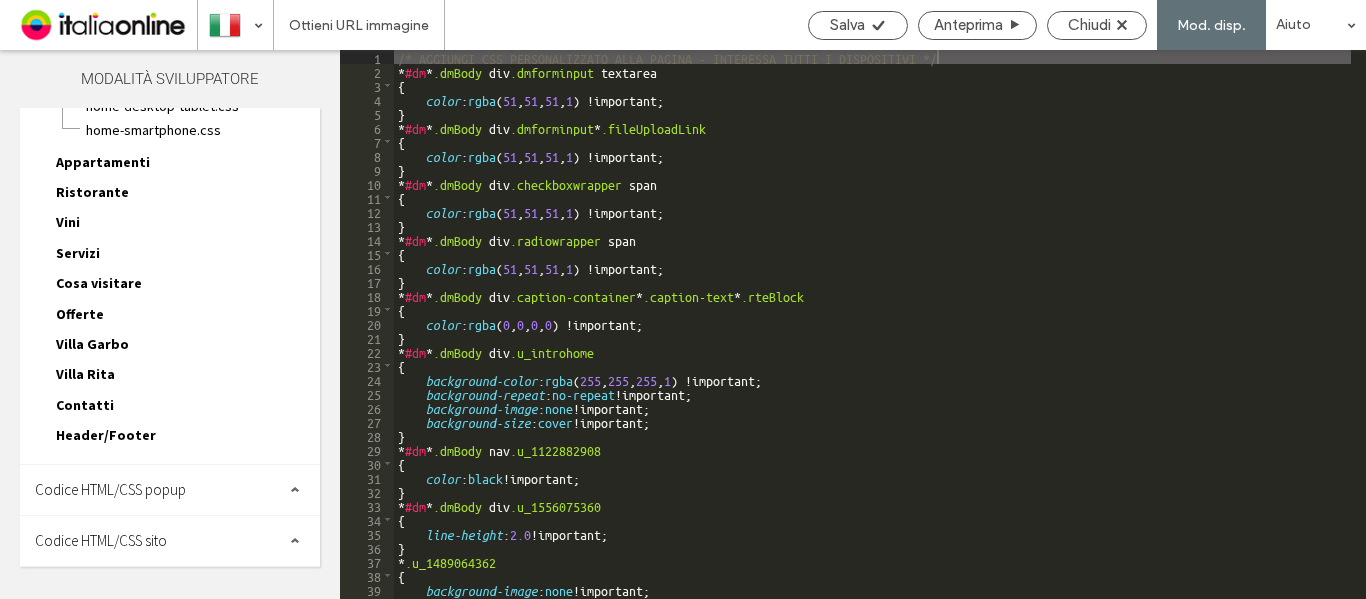 click on "Codice HTML/CSS sito" at bounding box center [101, 540] 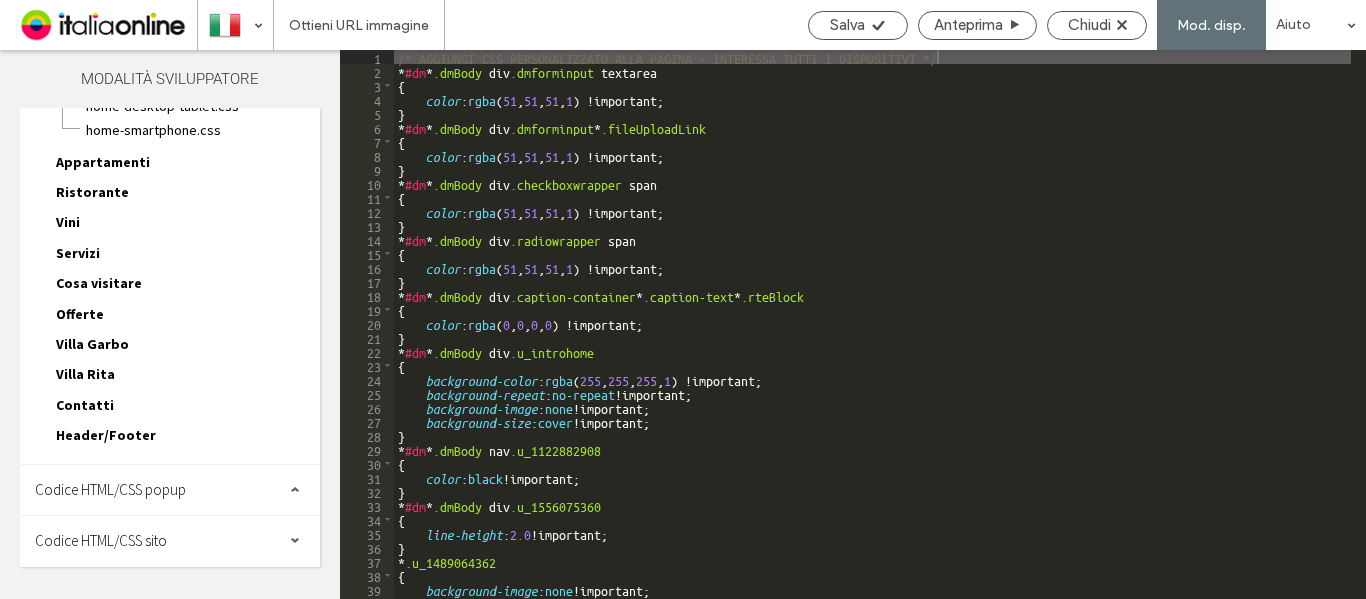 scroll, scrollTop: 314, scrollLeft: 0, axis: vertical 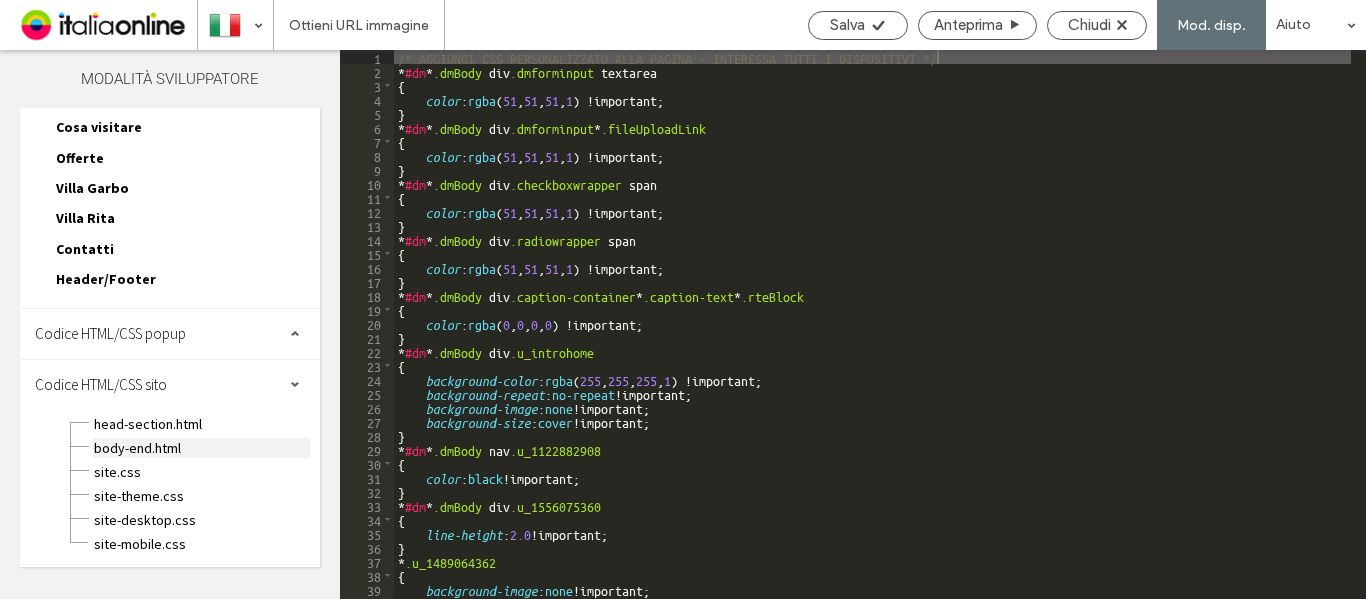 click on "body-end.html" at bounding box center [201, 448] 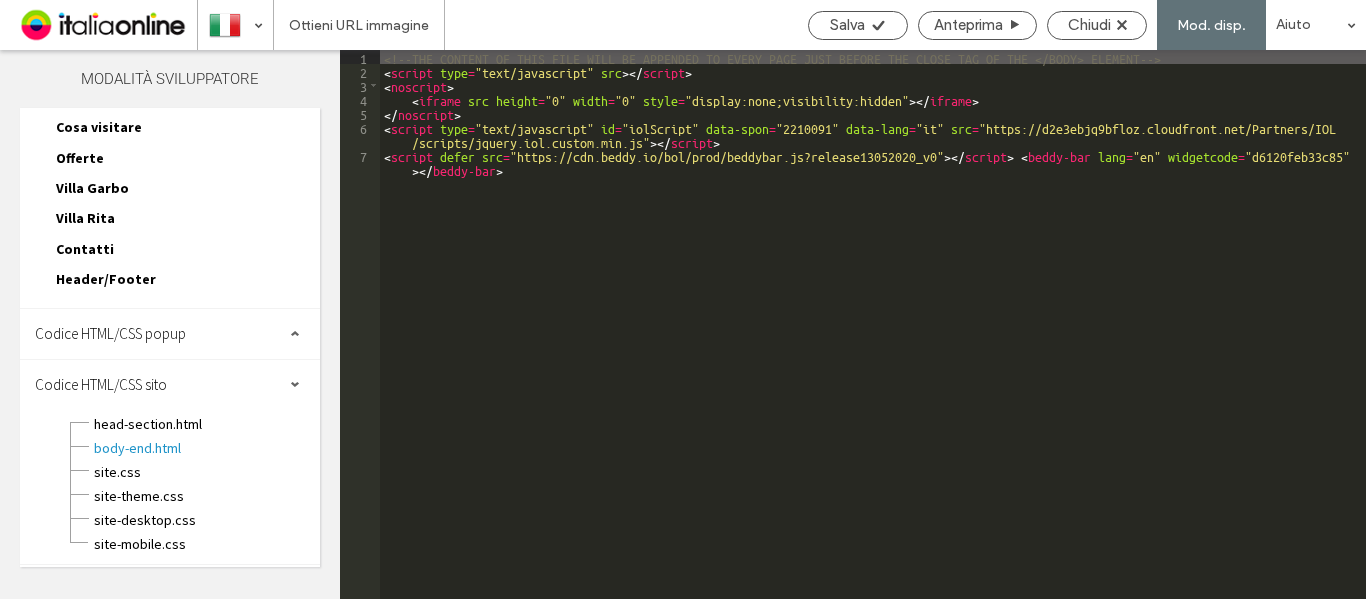 click on "<!--THE CONTENT OF THIS FILE WILL BE APPENDED TO EVERY PAGE JUST BEFORE THE CLOSE TAG OF THE </BODY> ELEMENT--> < script   type = "text/javascript"   src > </ script > < noscript >      < iframe   src   height = "0"   width = "0"   style = "display:none;visibility:hidden" > </ iframe > </ noscript > < script   type = "text/javascript"   id = "iolScript"   data-spon = "2210091"   data-lang = "it"   src = "https://d2e3ebjq9bfloz.cloudfront.net/Partners/IOL      /scripts/jquery.iol.custom.min.js" > </ script > < script   defer   src = "https://cdn.beddy.io/bol/prod/beddybar.js?release13052020_v0" > </ script >   < beddy-bar   lang = "en"   widgetcode = "d6120feb33c85"      > </ beddy-bar >" at bounding box center (873, 345) 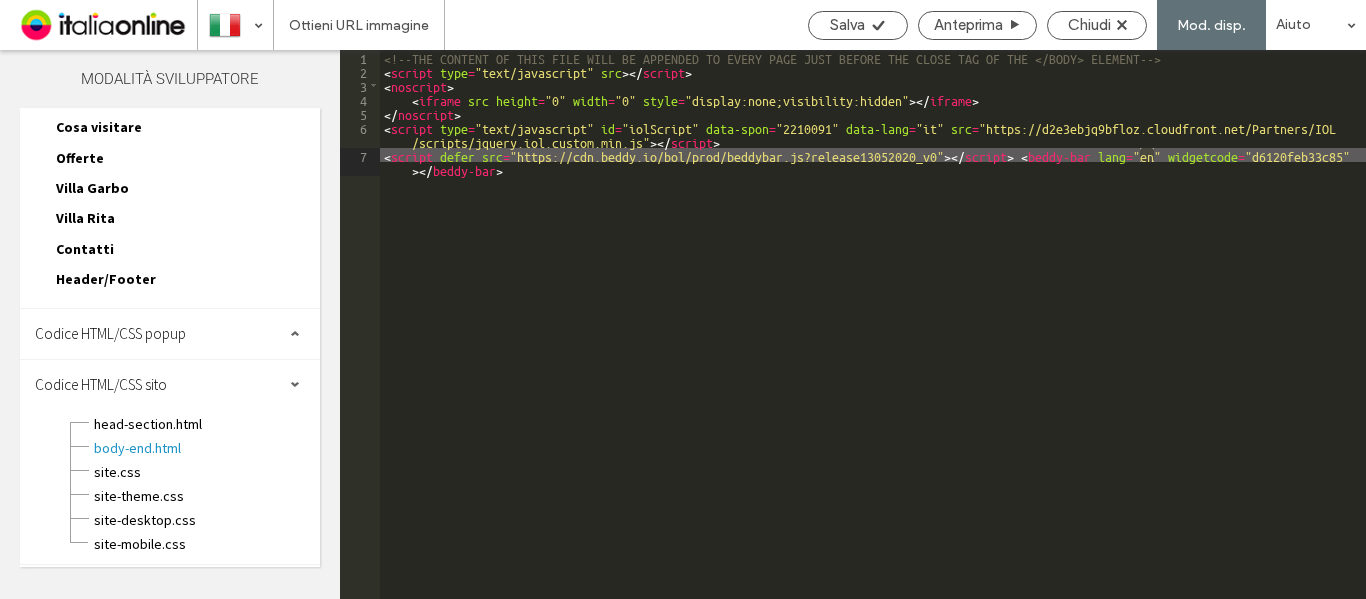 type on "**" 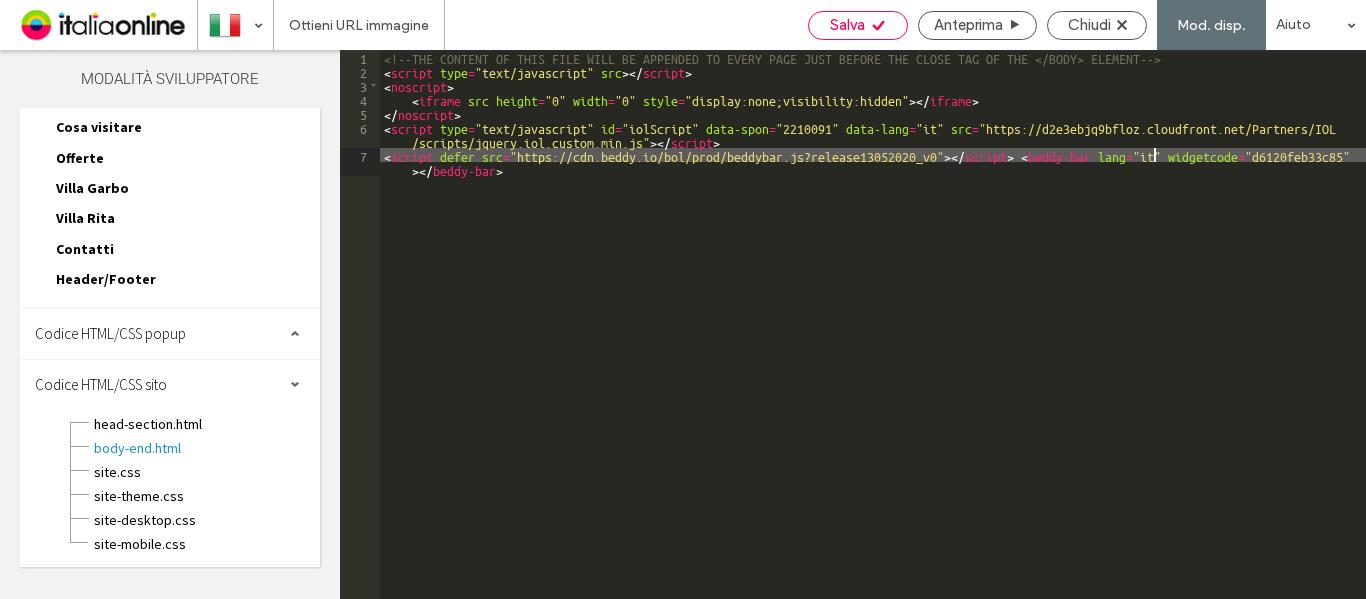 click on "Salva" at bounding box center [858, 25] 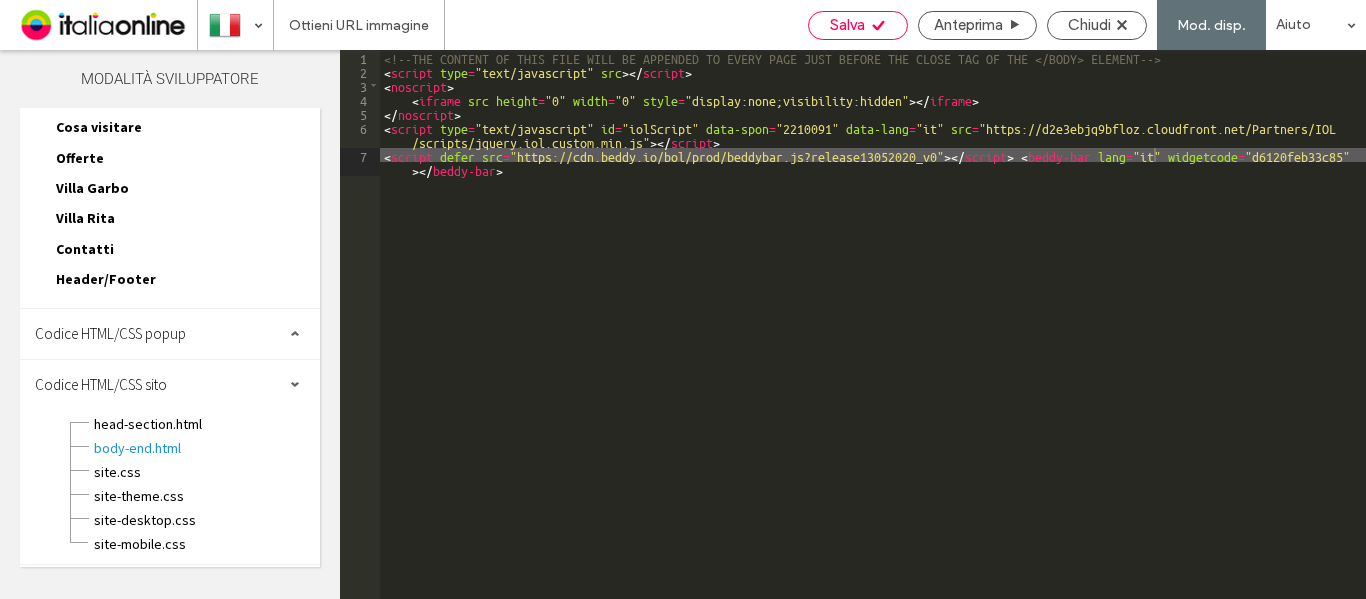 click 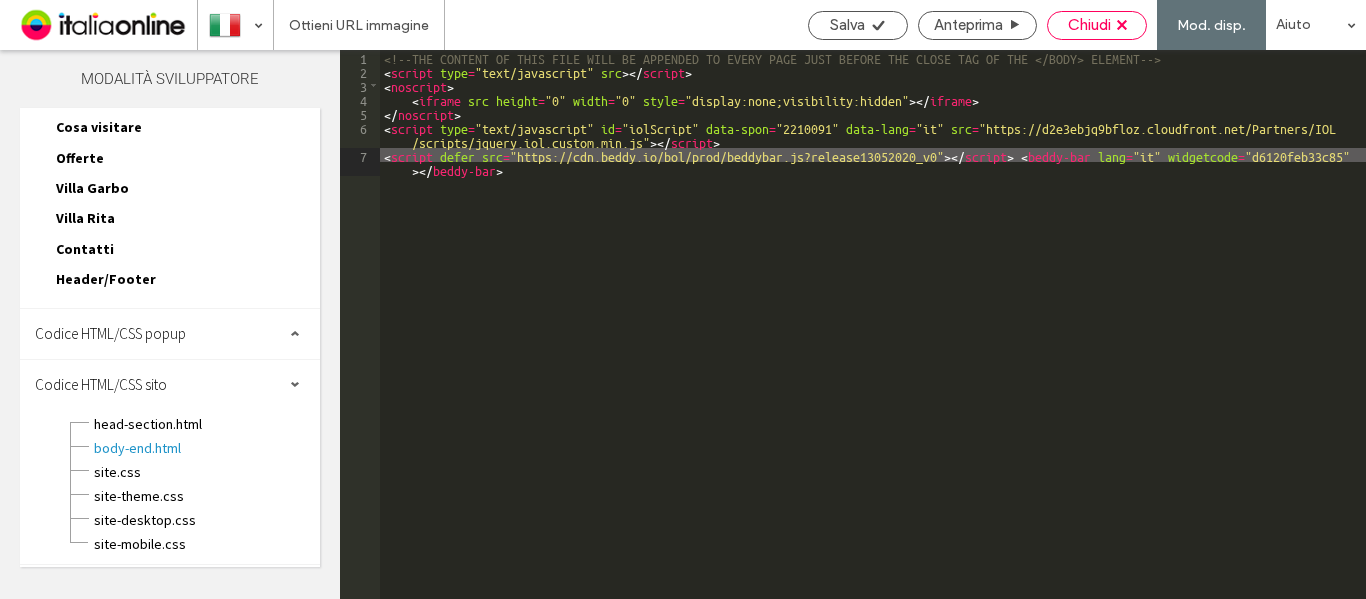 click on "Chiudi" at bounding box center (1089, 25) 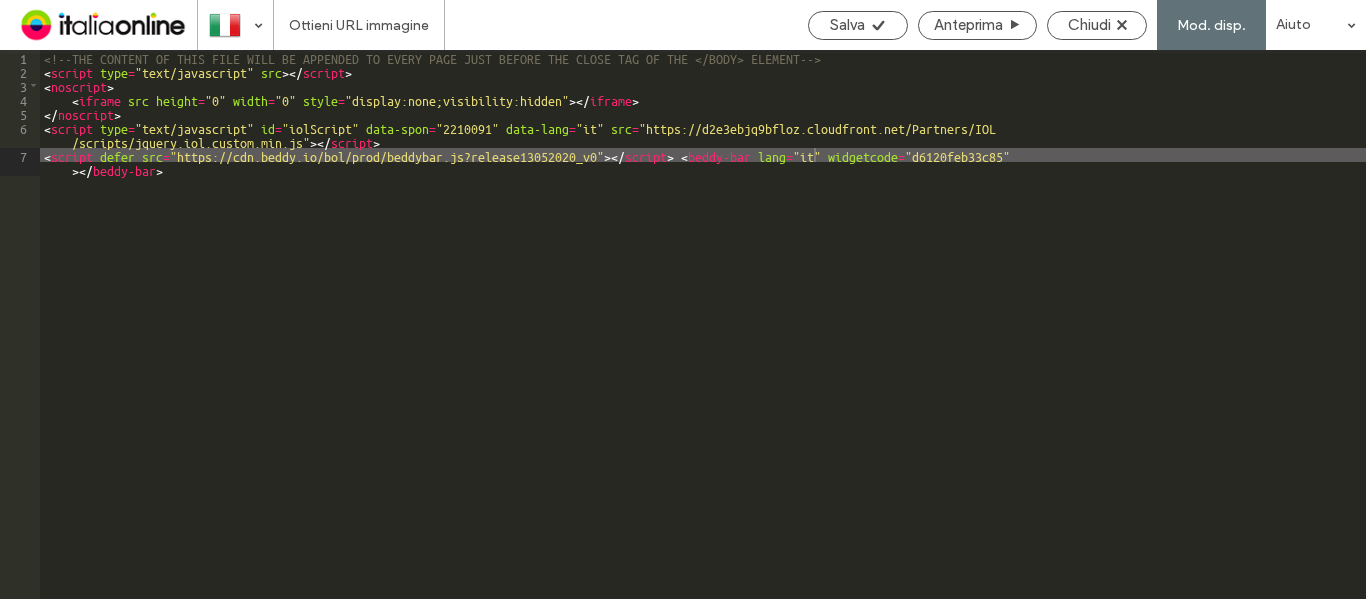 scroll, scrollTop: 264, scrollLeft: 0, axis: vertical 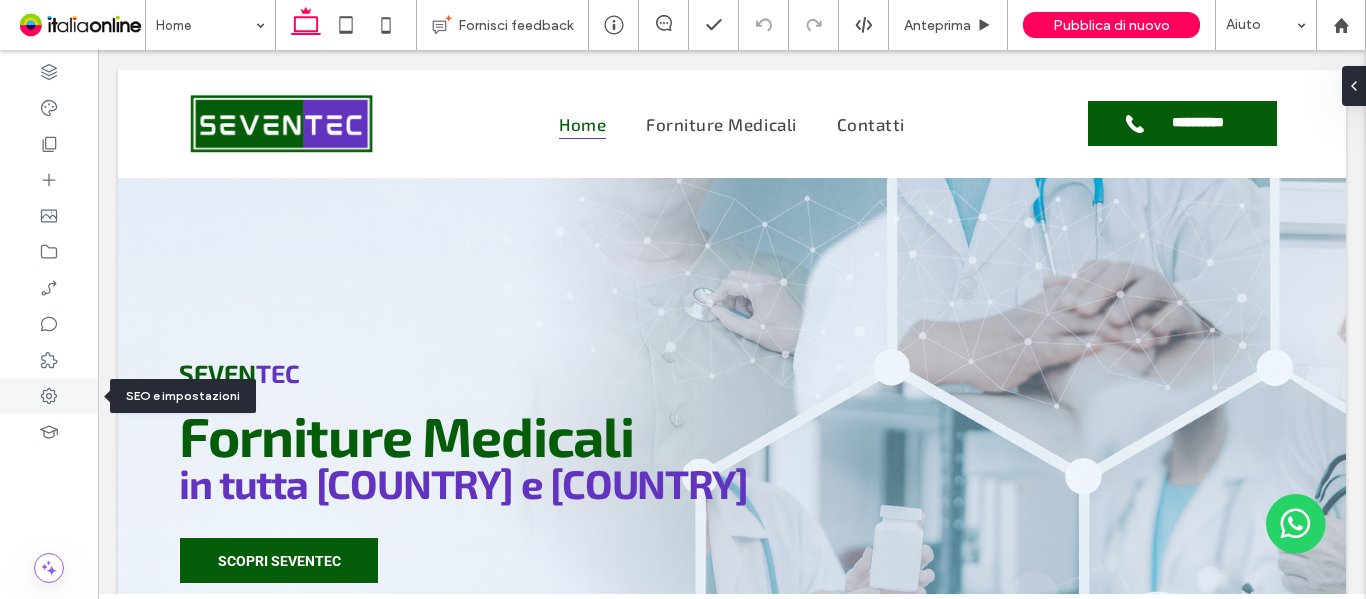 click 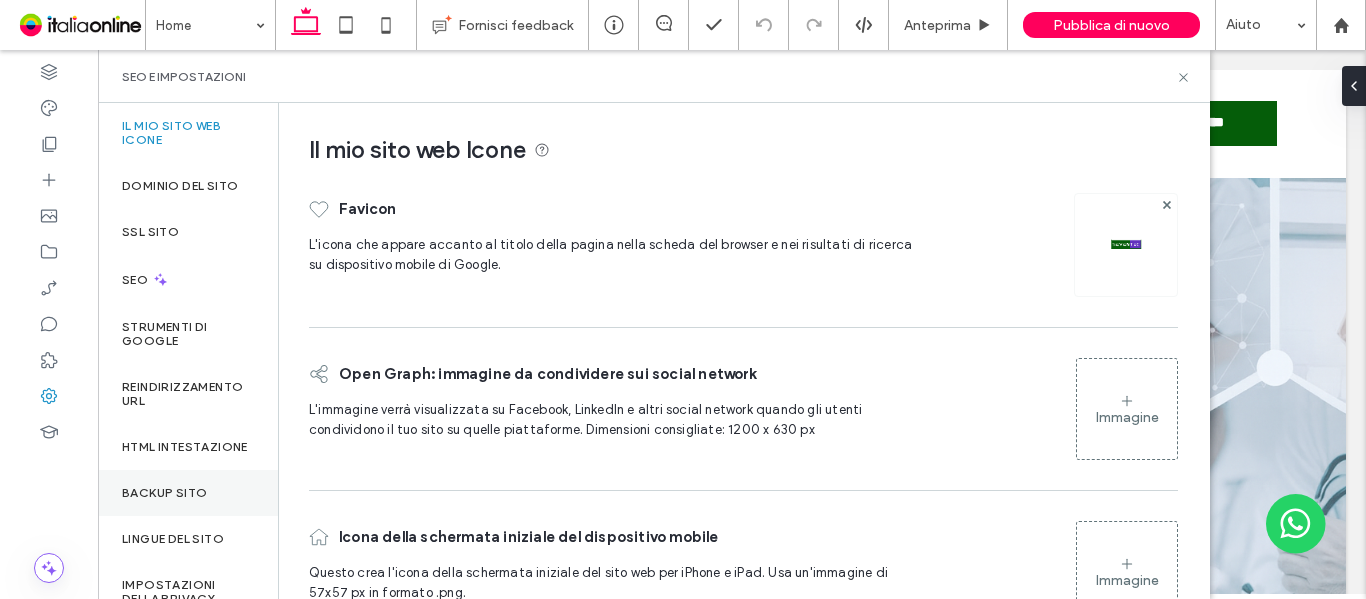 click on "Backup sito" at bounding box center [164, 493] 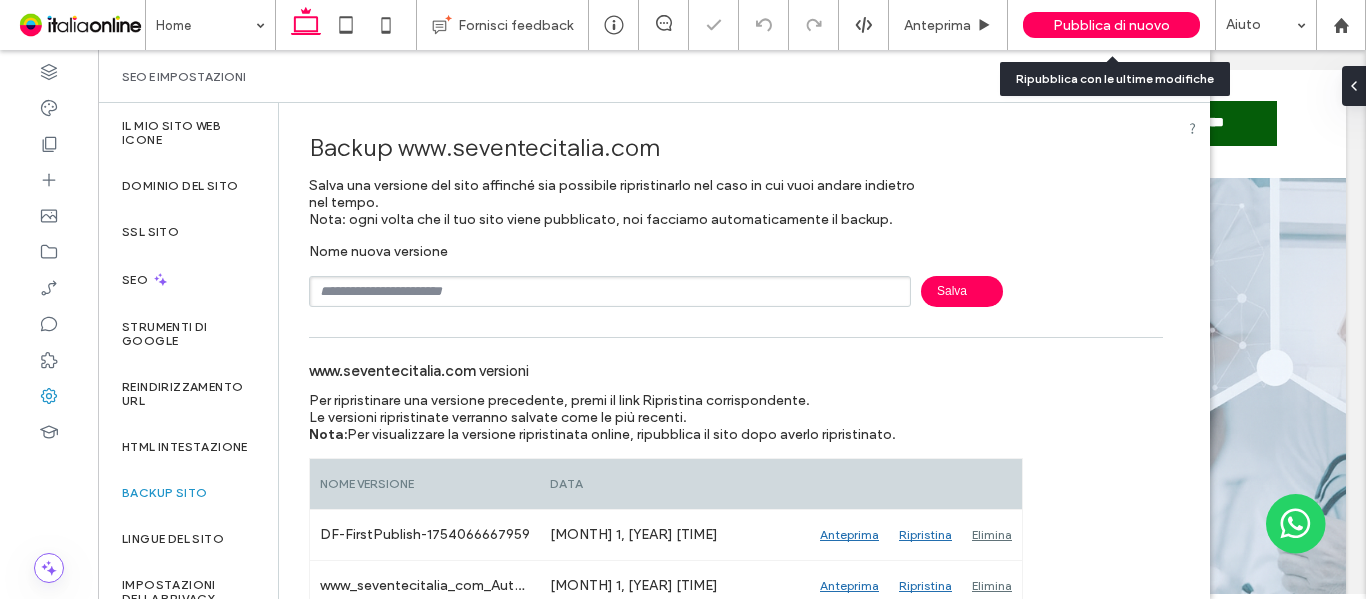 click on "Pubblica di nuovo" at bounding box center (1111, 25) 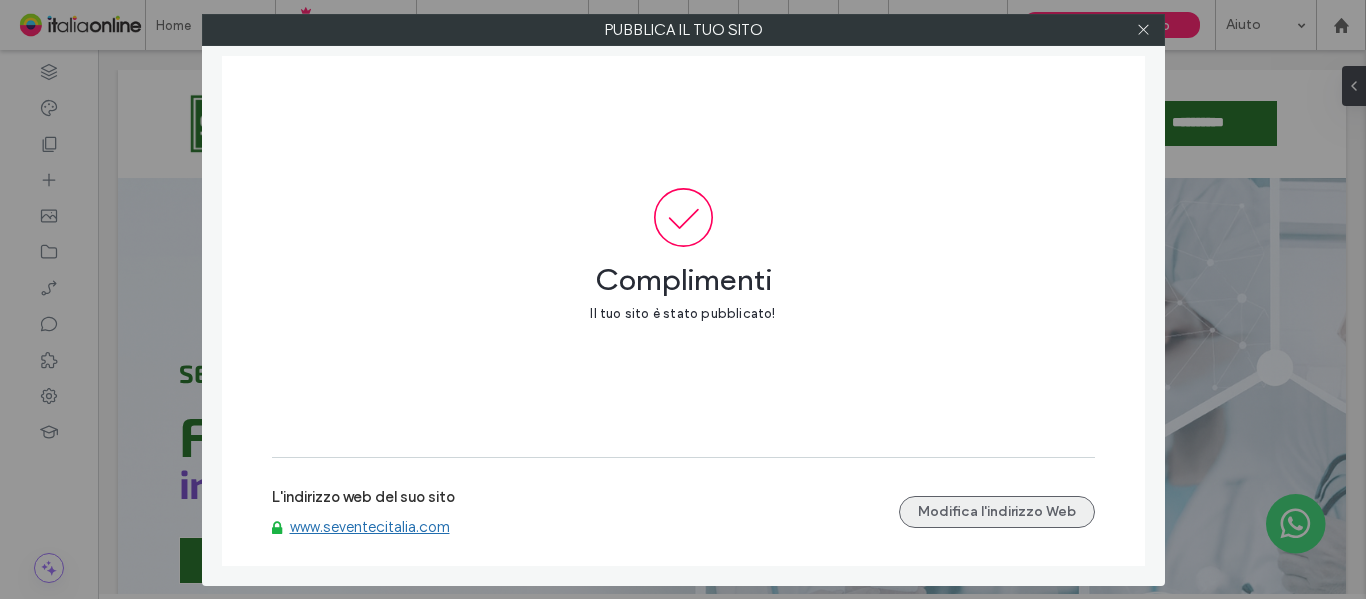 click on "Modifica l'indirizzo Web" at bounding box center [997, 512] 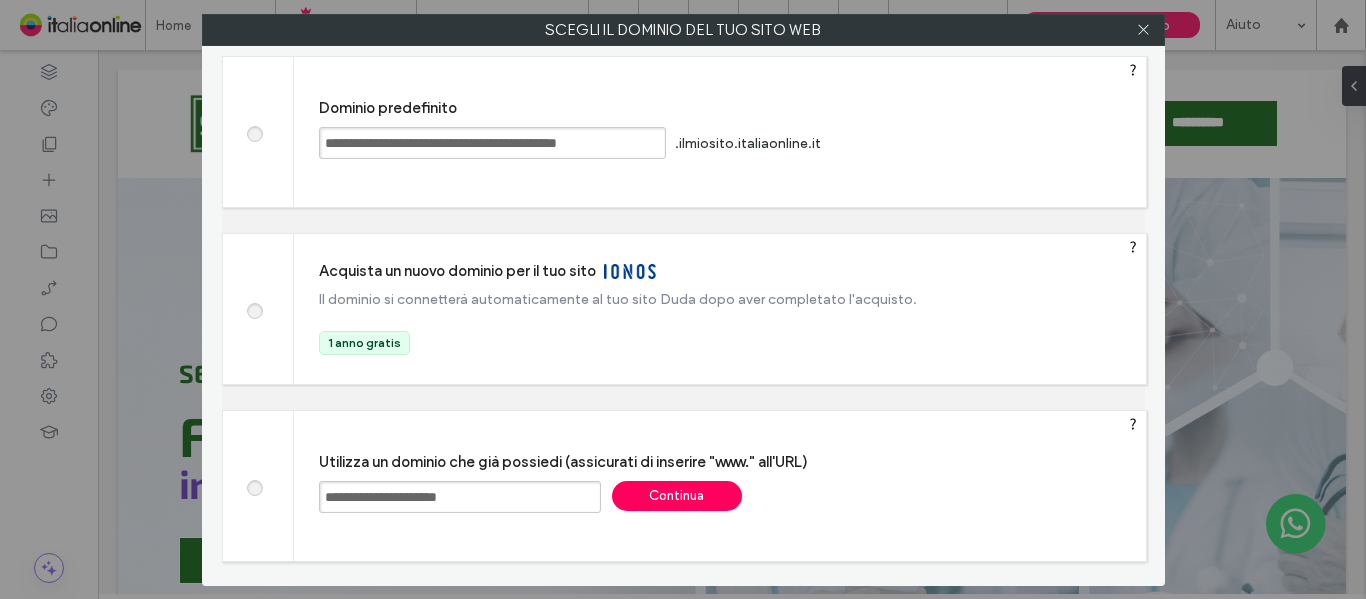 click on "**********" at bounding box center [460, 497] 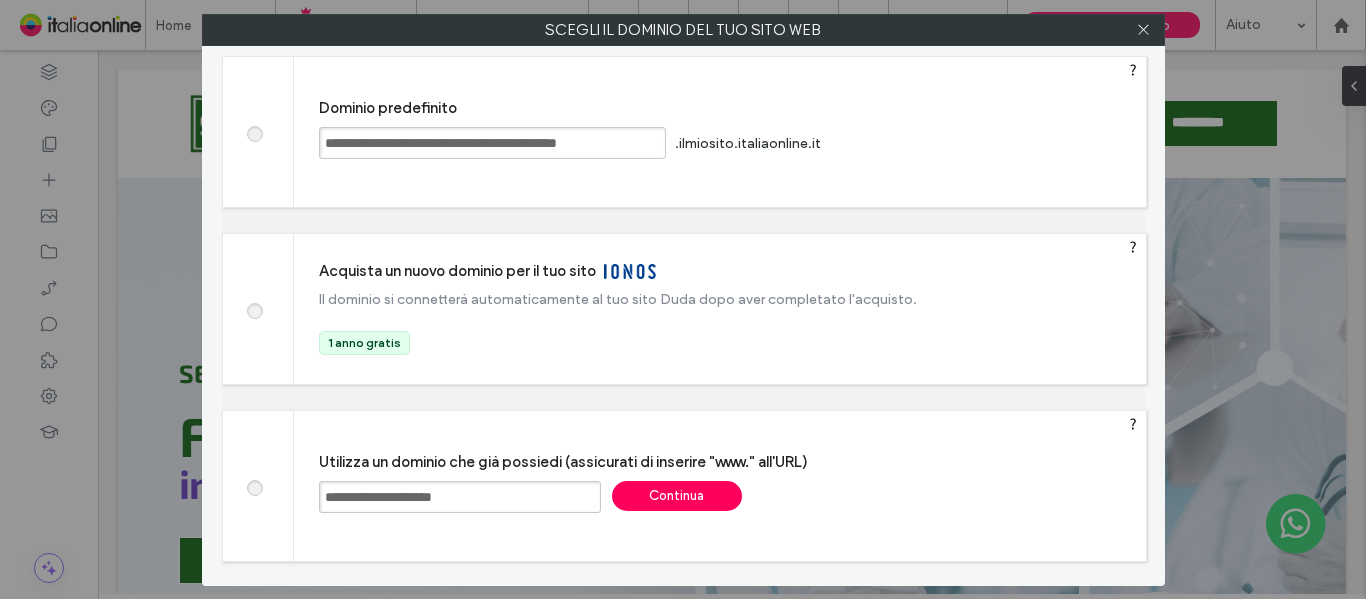 type on "**********" 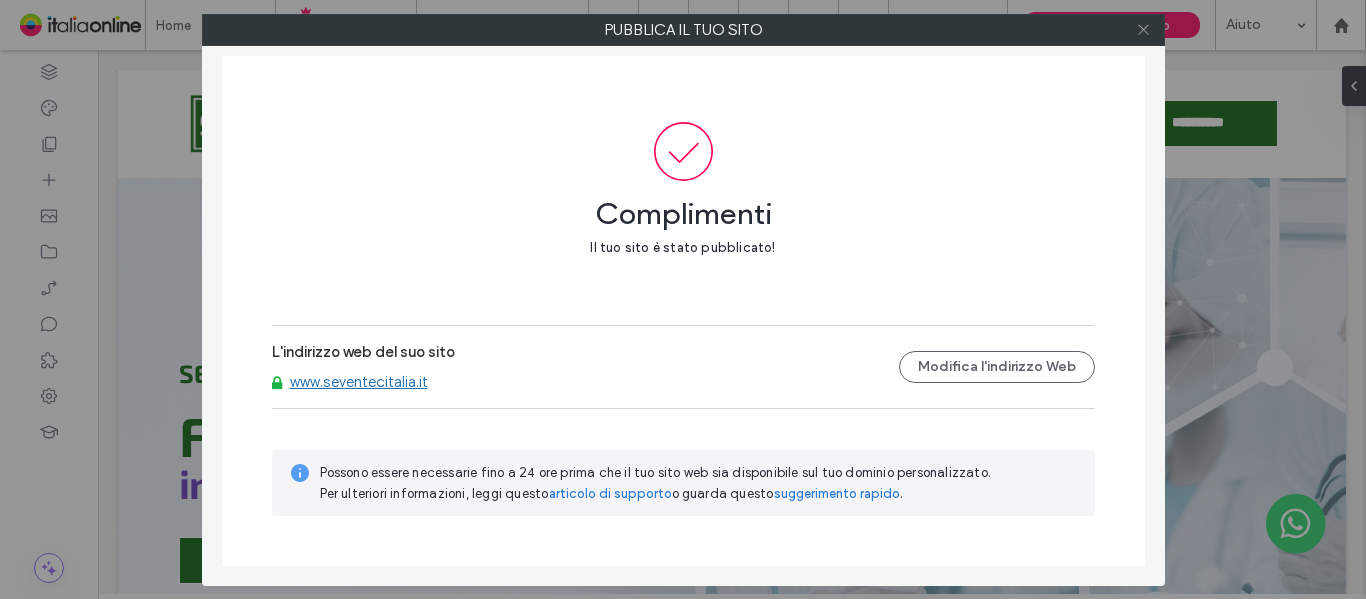 click 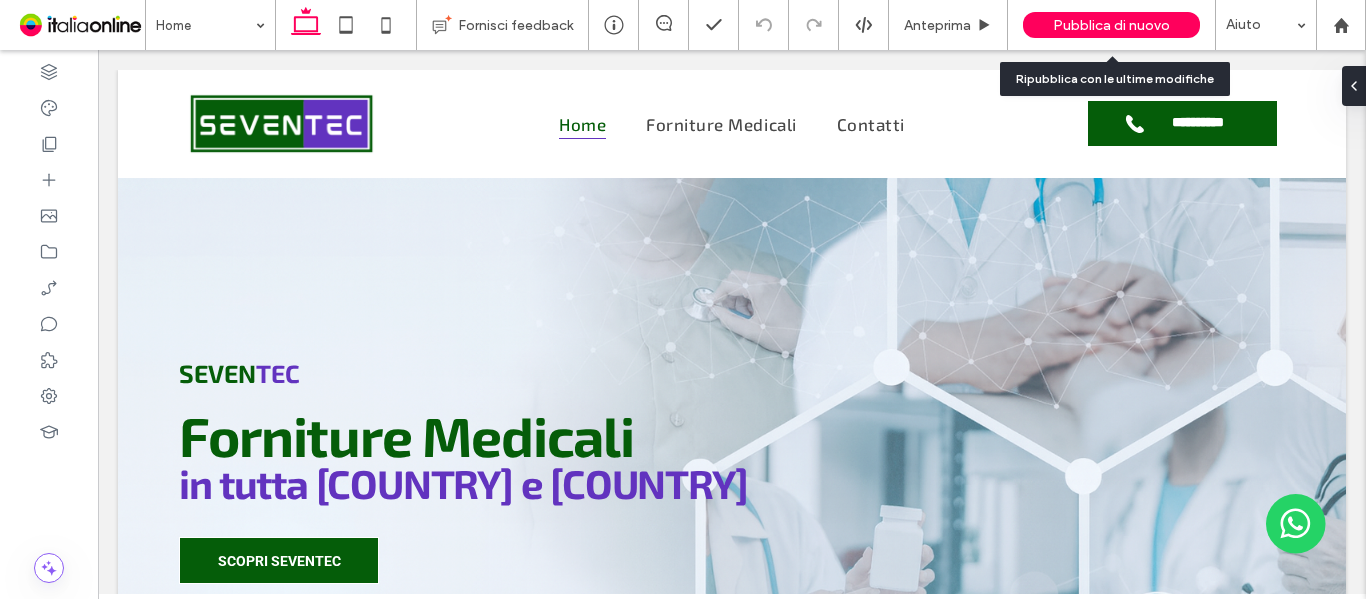 click on "Pubblica di nuovo" at bounding box center (1111, 25) 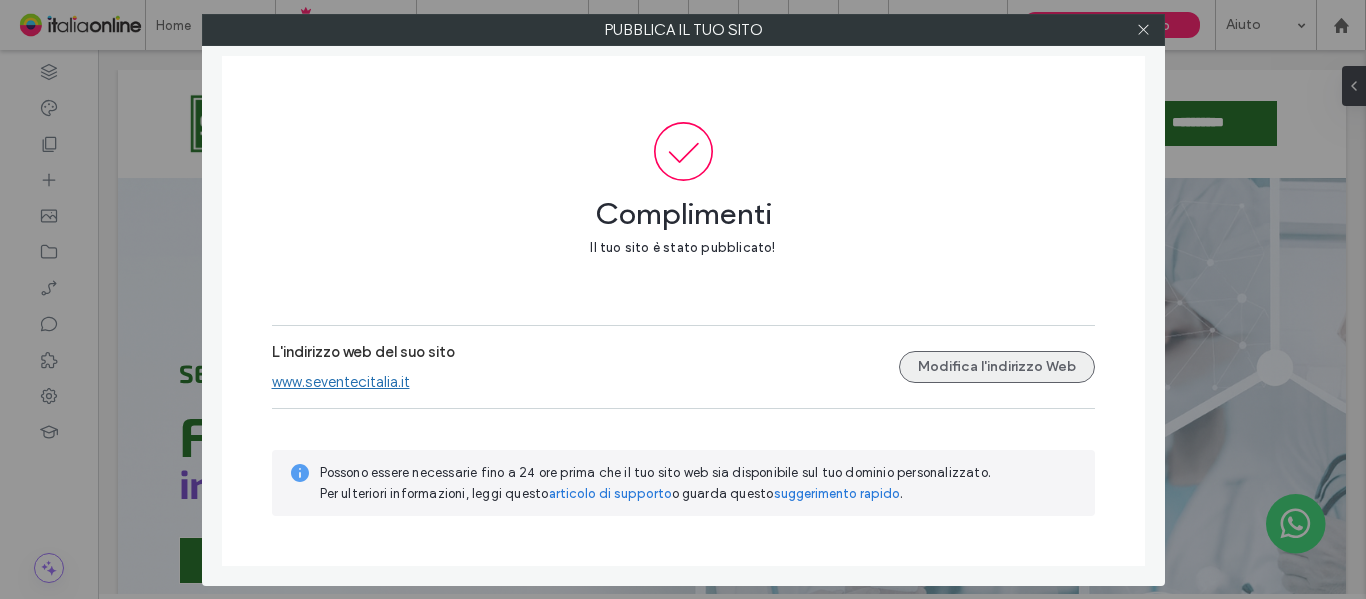 click on "Modifica l'indirizzo Web" at bounding box center (997, 367) 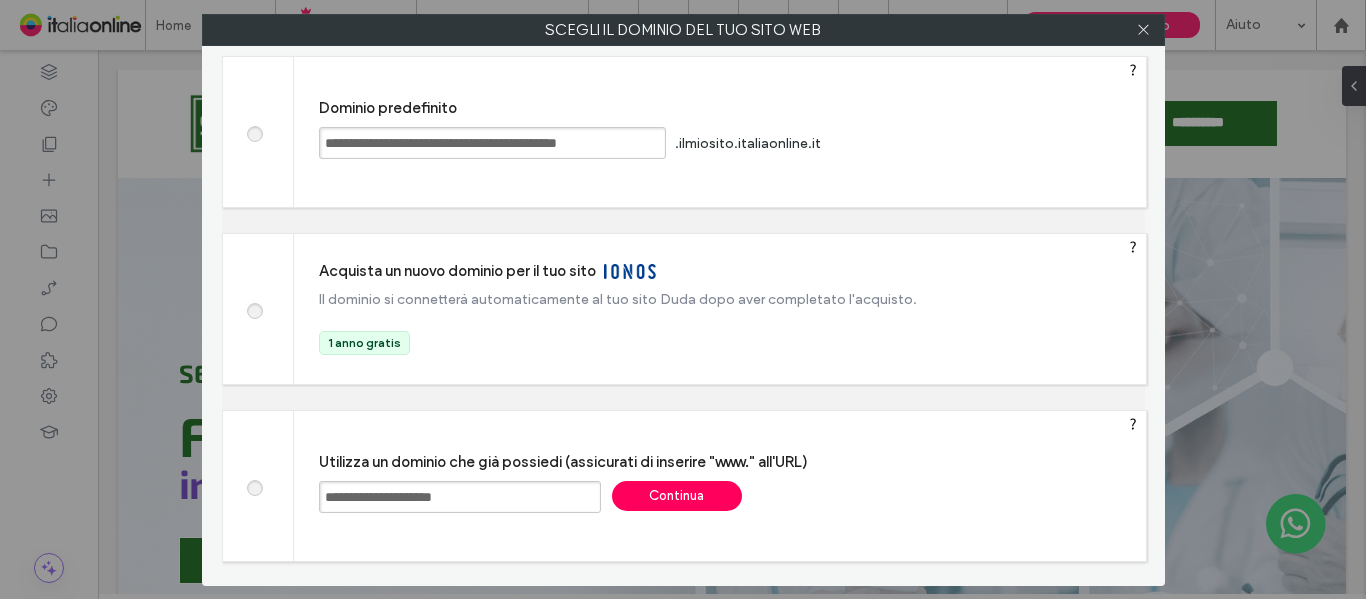 click on "**********" at bounding box center [460, 497] 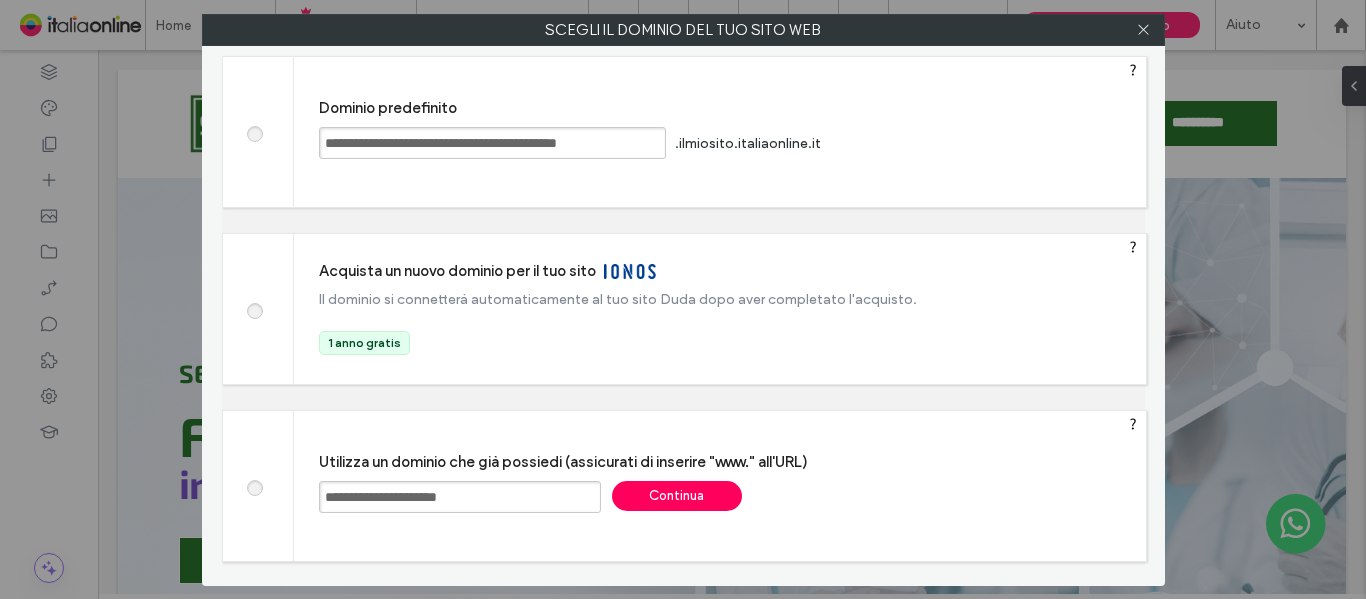 type on "**********" 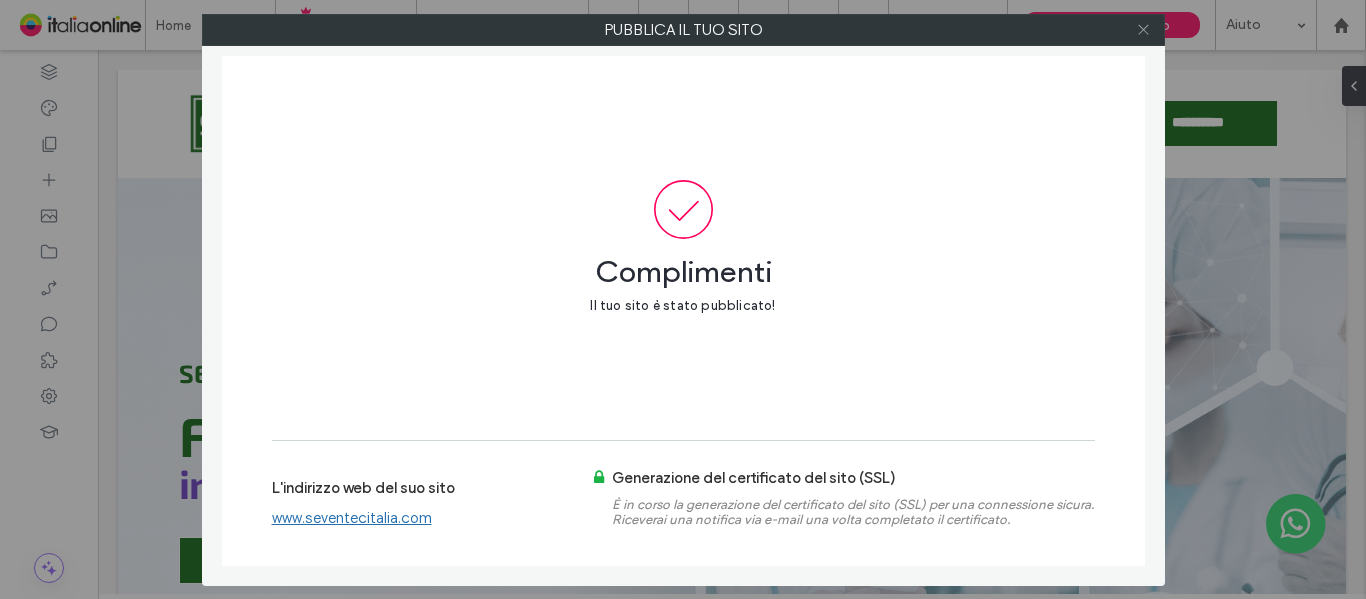 click 